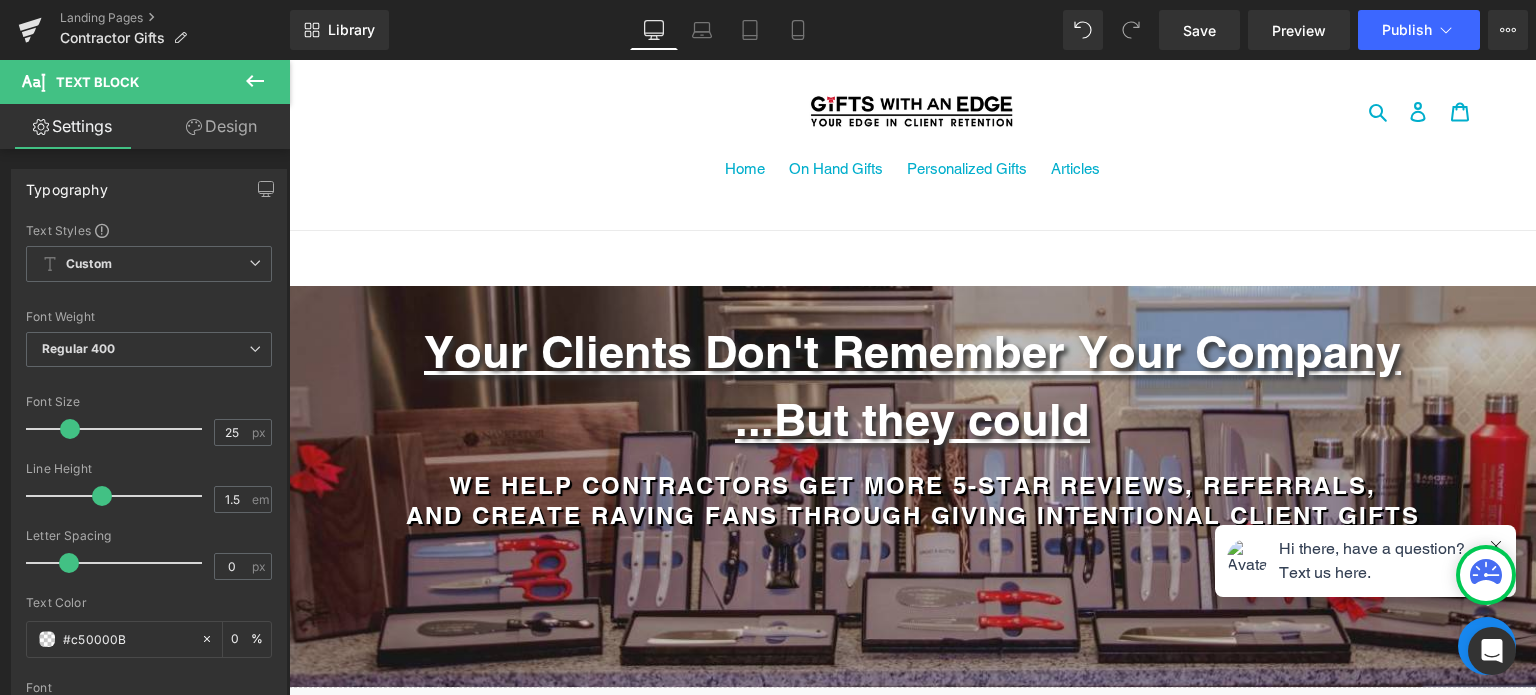 scroll, scrollTop: 2146, scrollLeft: 0, axis: vertical 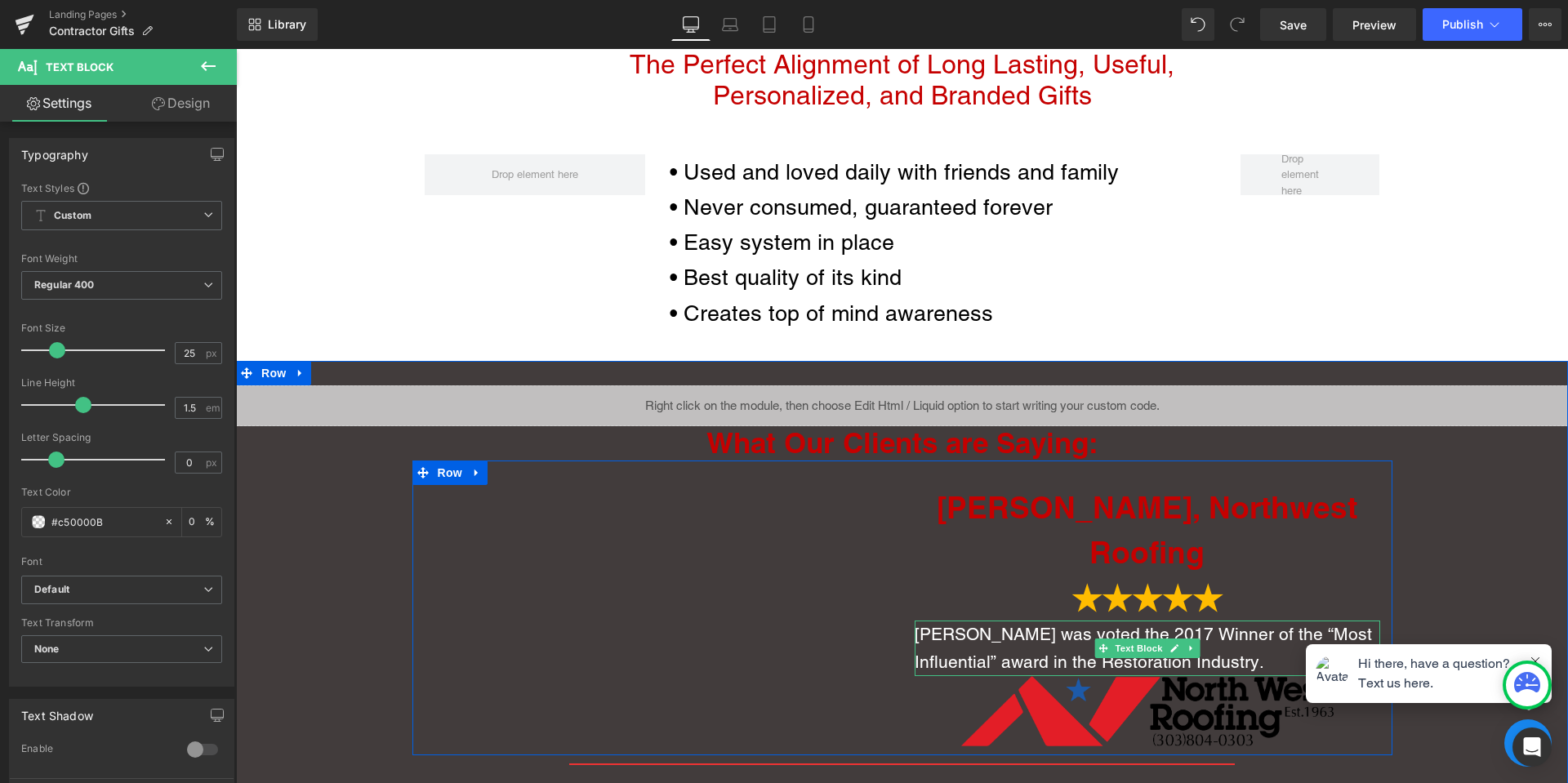 click on "[PERSON_NAME] was voted the 2017 Winner of the “Most Influential” award in the Restoration Industry." at bounding box center [1147, 647] 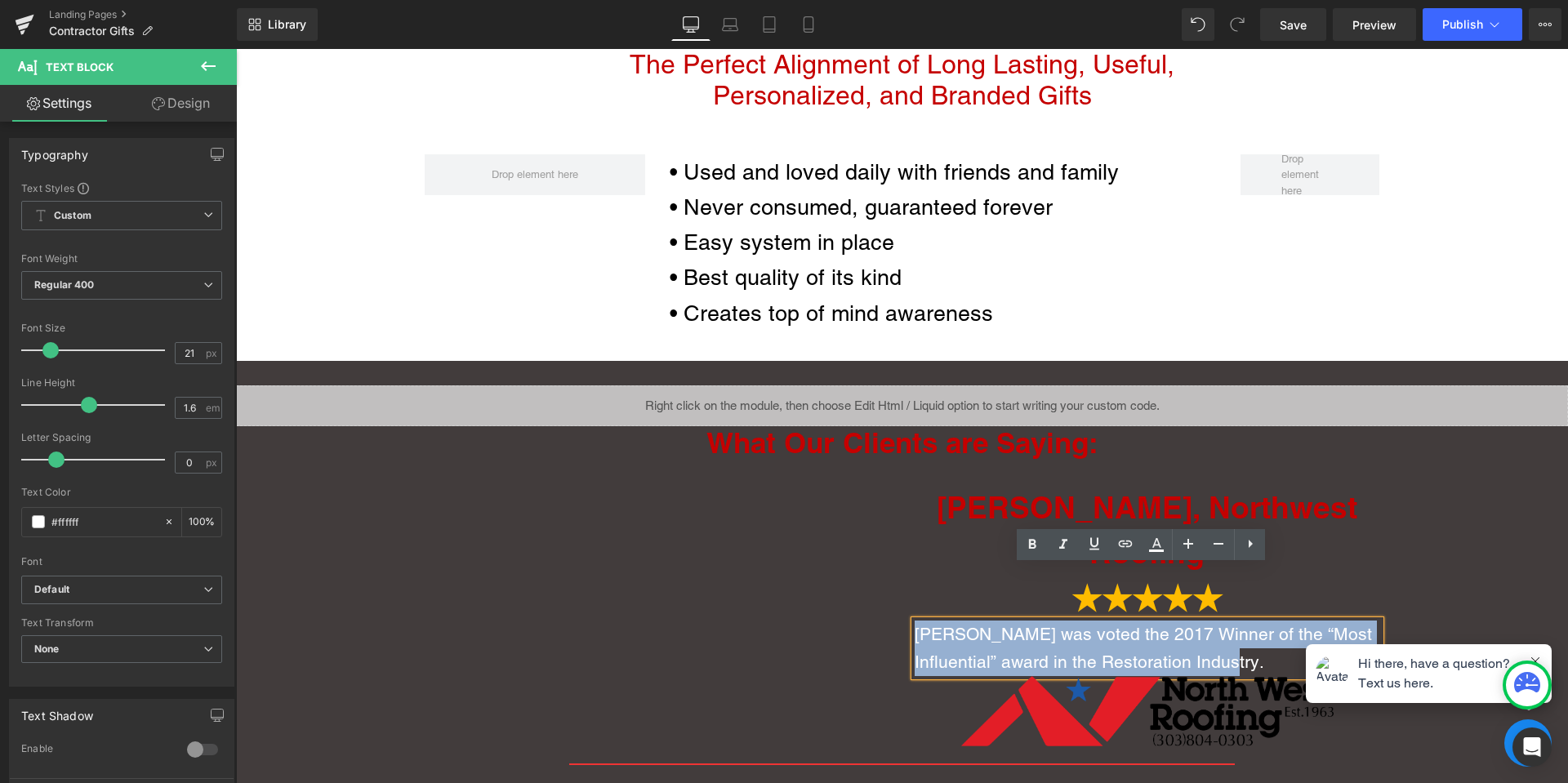 drag, startPoint x: 1271, startPoint y: 613, endPoint x: 844, endPoint y: 505, distance: 440.446 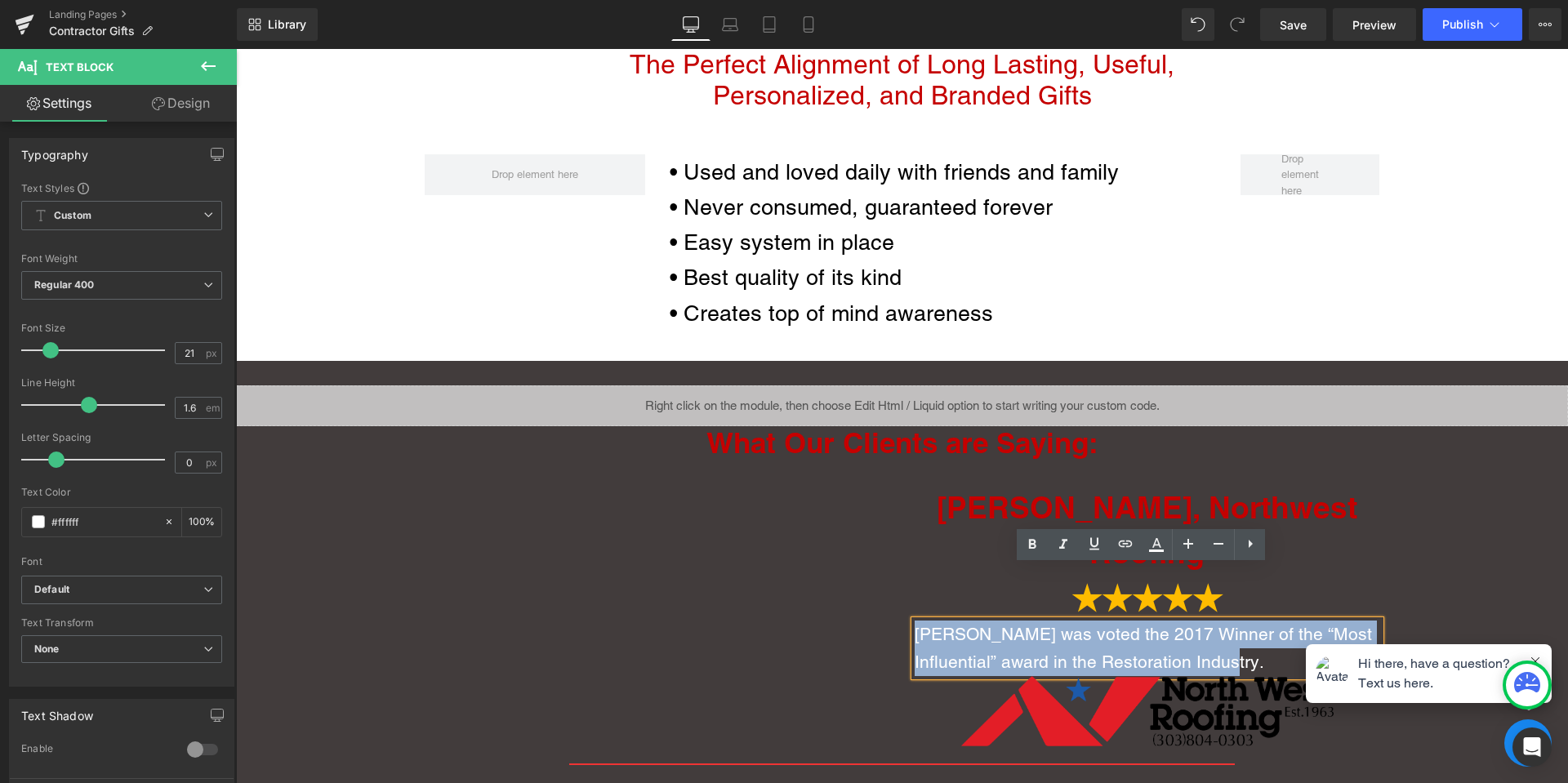 click on "Youtube         [PERSON_NAME], Northwest Roofing ★★★★★ Text Block         [PERSON_NAME] was voted the 2017 Winner of the “Most Influential” award in the Restoration Industry. Text Block         Image         Row" at bounding box center (902, 607) 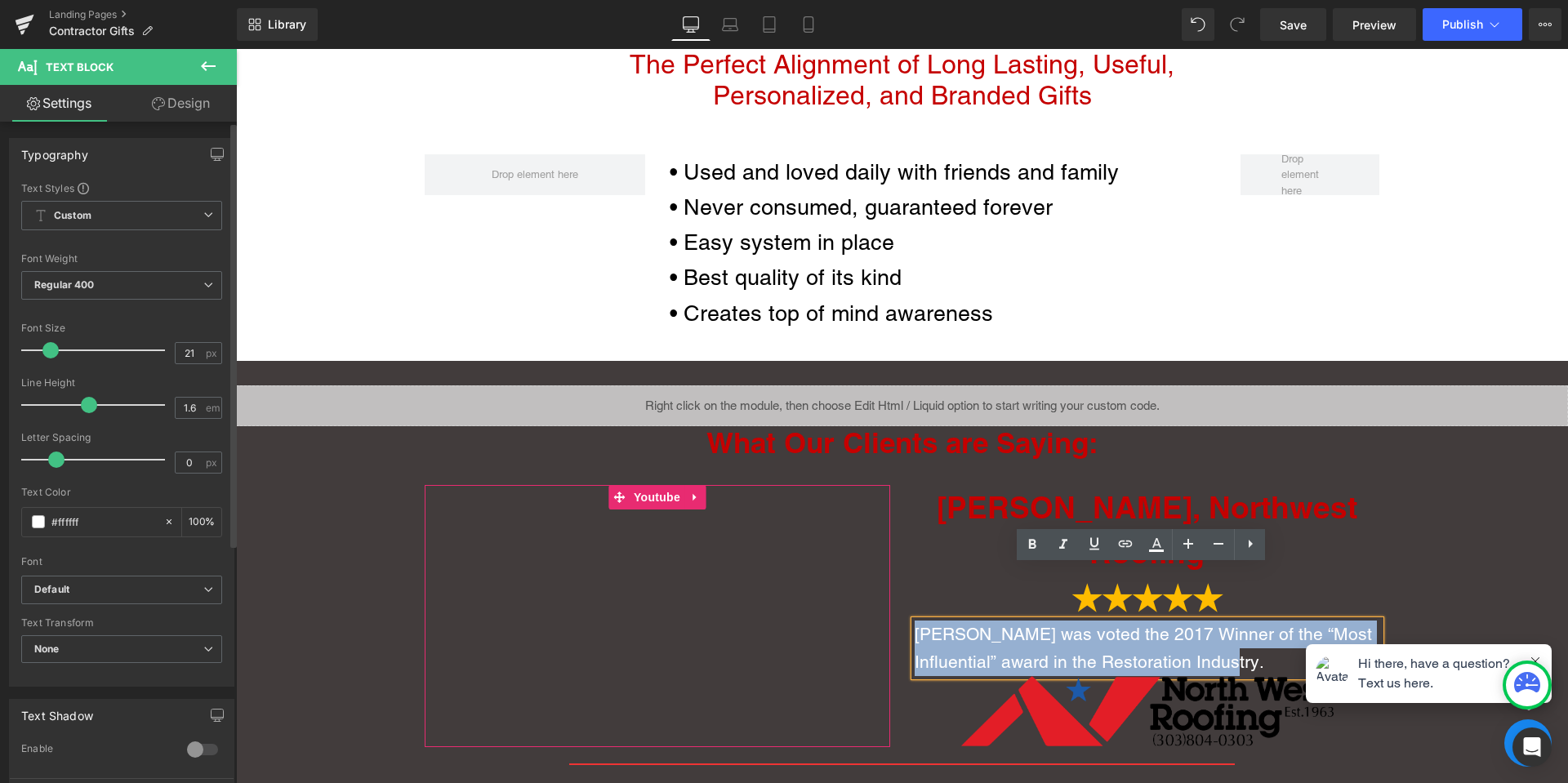 copy on "[PERSON_NAME] was voted the 2017 Winner of the “Most Influential” award in the Restoration Industry." 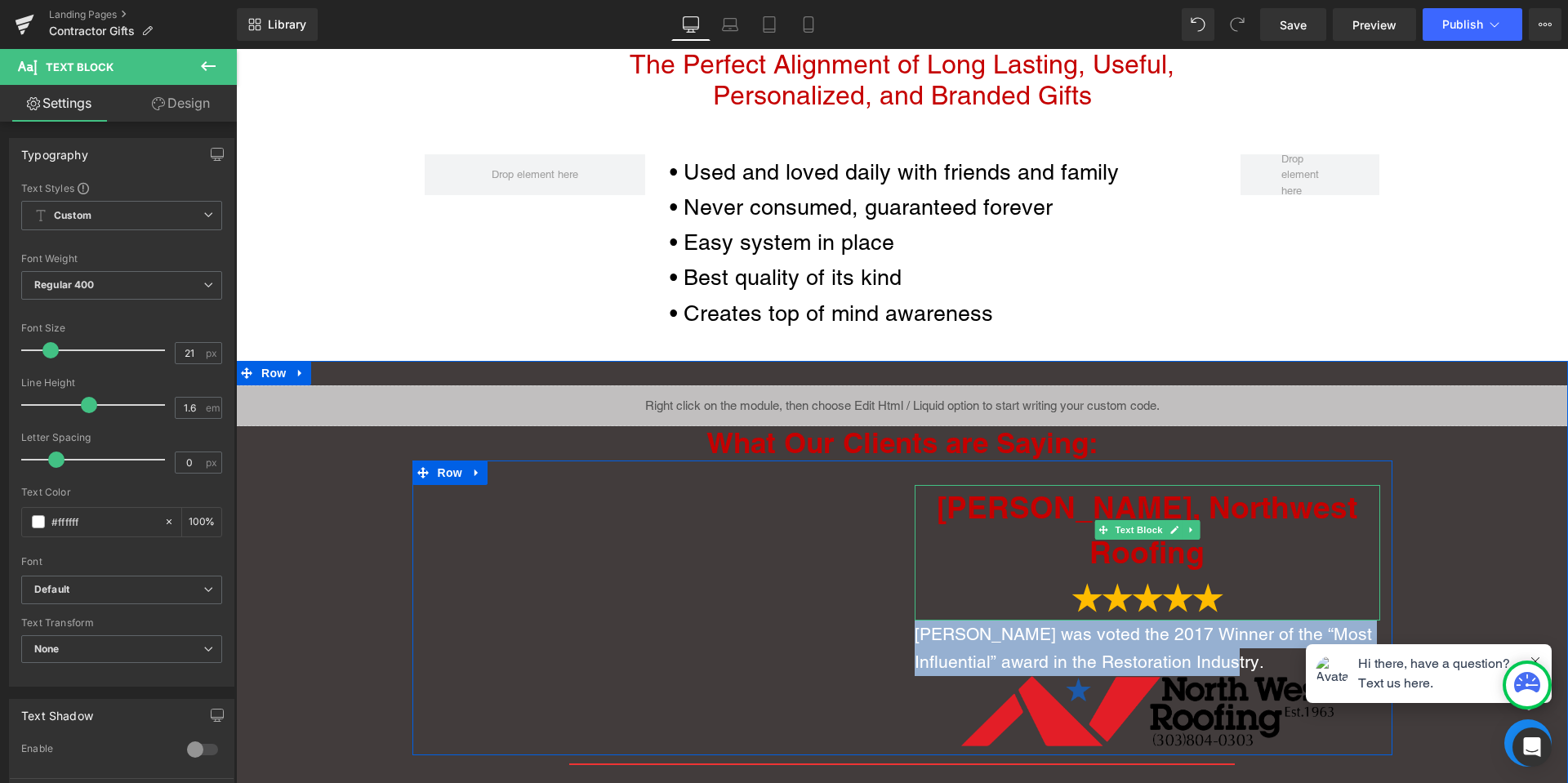 click on "[PERSON_NAME], Northwest Roofing" at bounding box center (1147, 530) 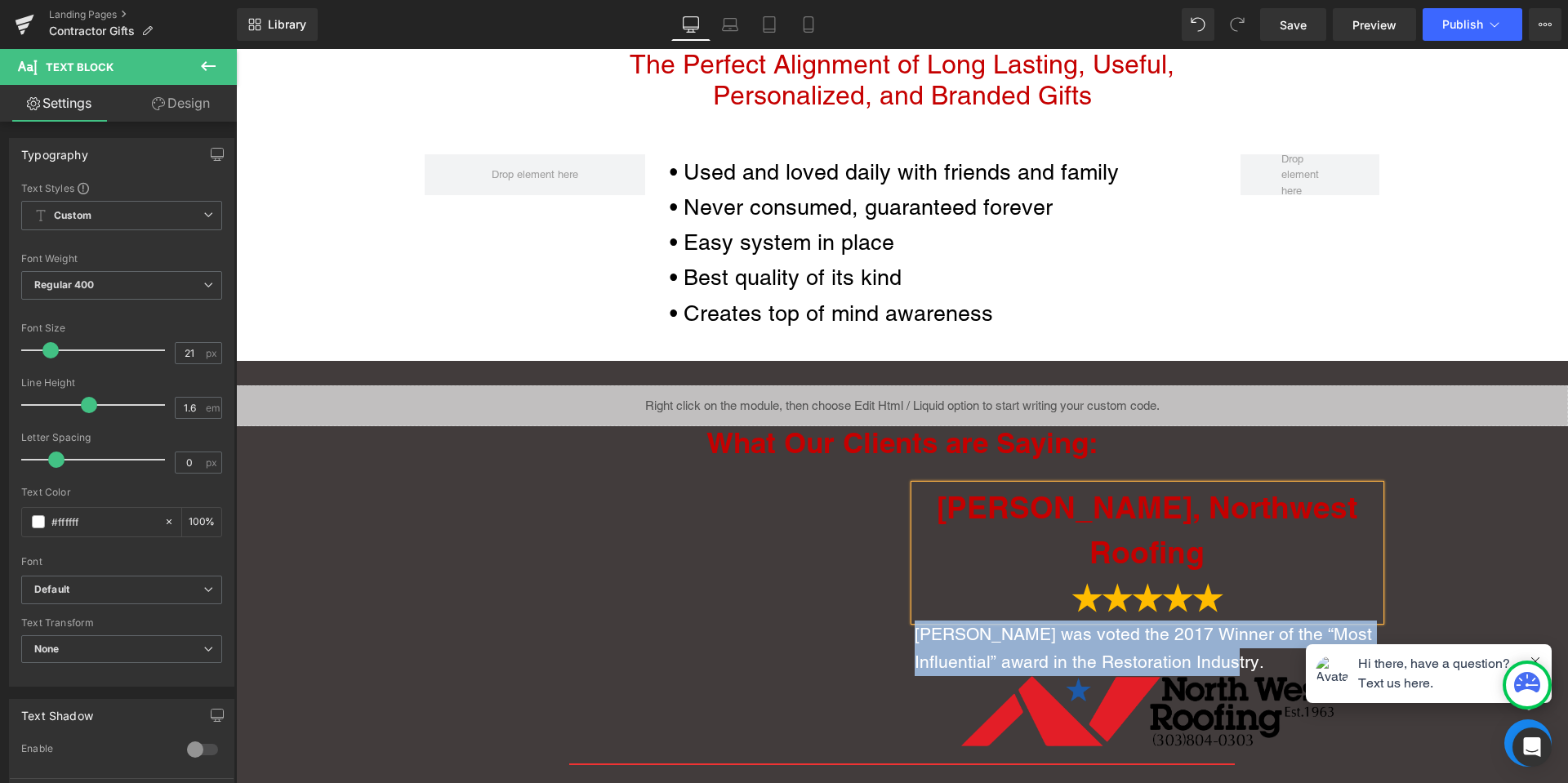 drag, startPoint x: 923, startPoint y: 493, endPoint x: 924, endPoint y: 501, distance: 8.062258 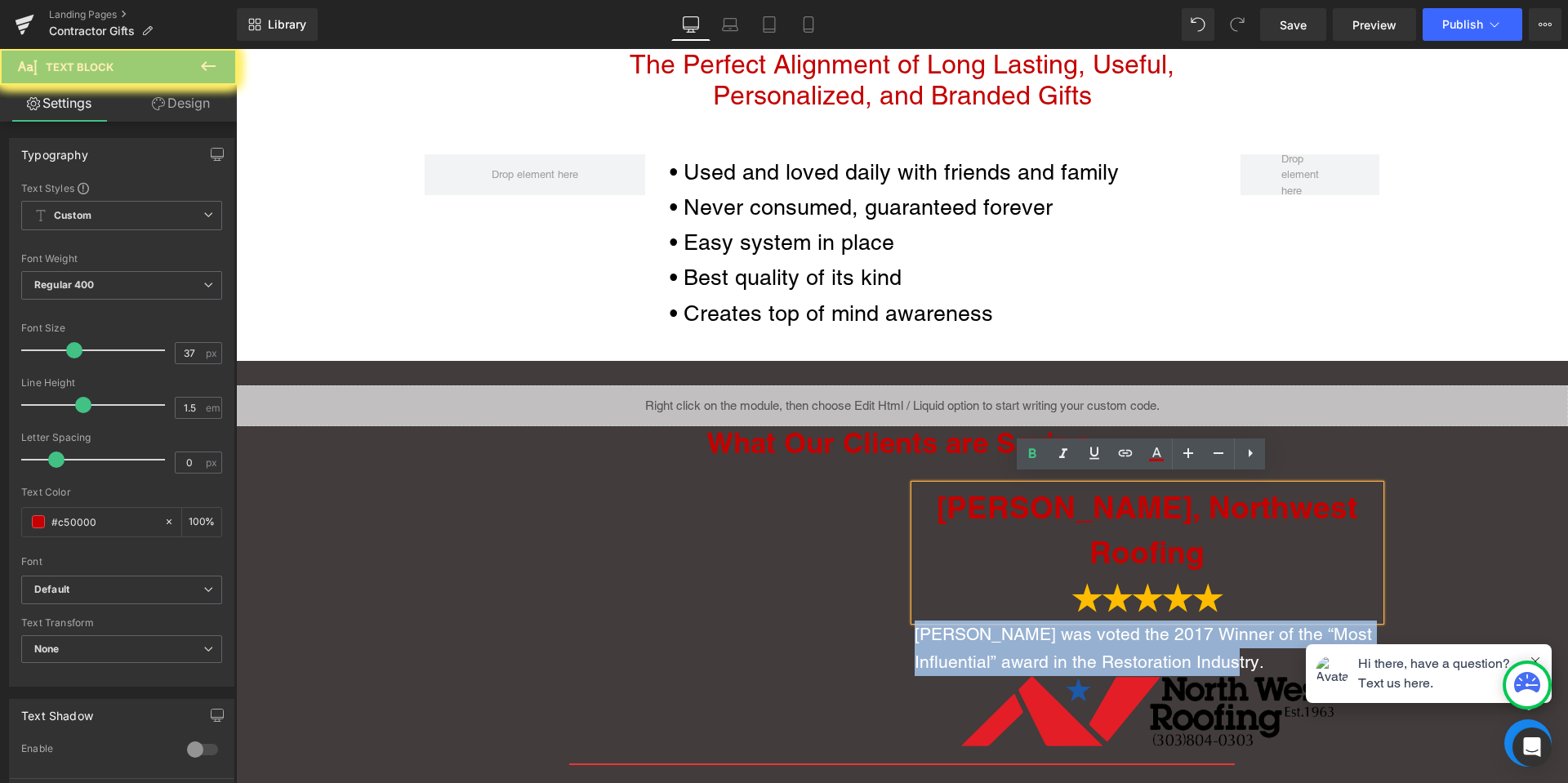 drag, startPoint x: 924, startPoint y: 501, endPoint x: 906, endPoint y: 398, distance: 104.56099 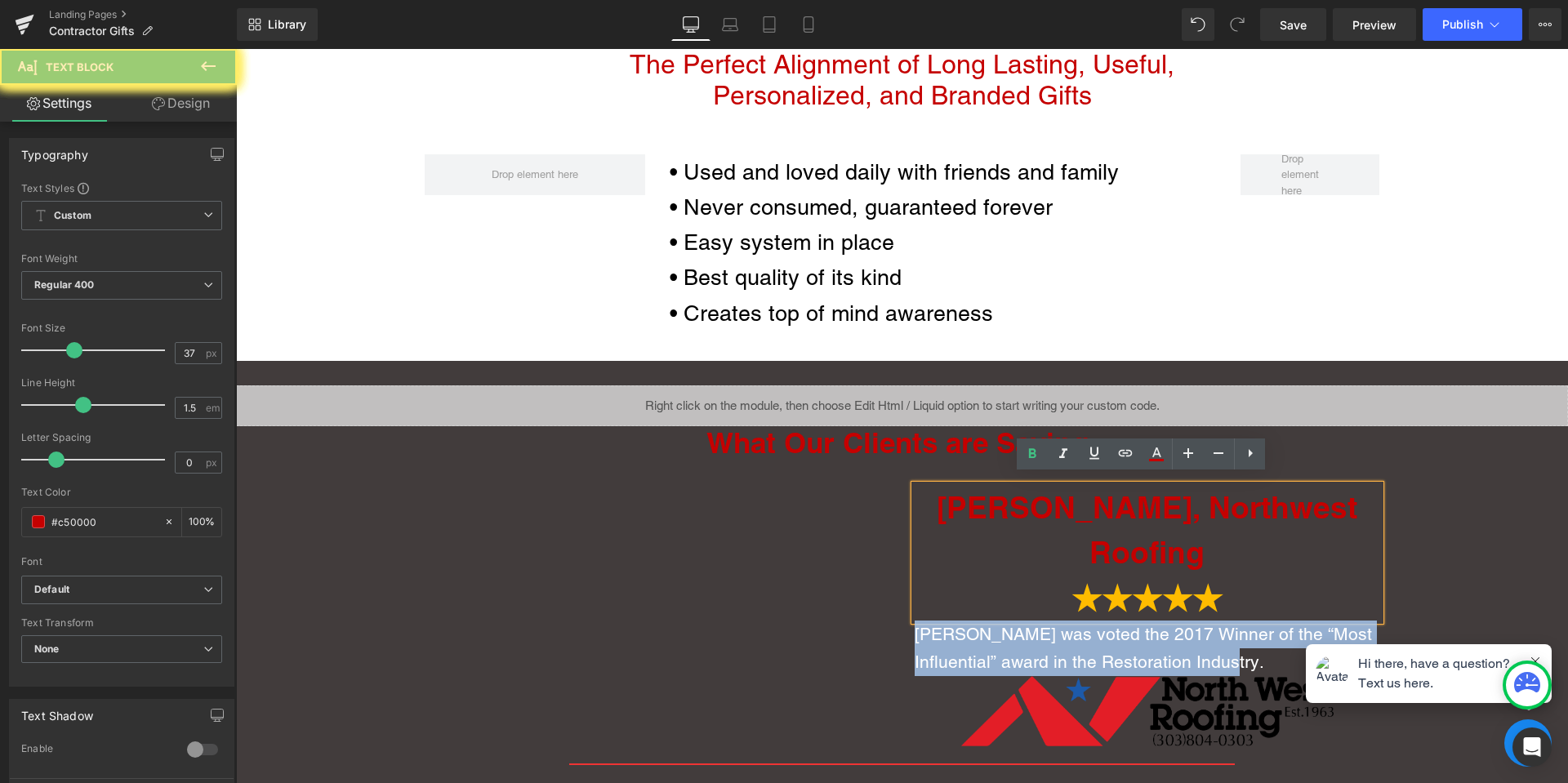 click on "[PERSON_NAME], Northwest Roofing" at bounding box center (1147, 530) 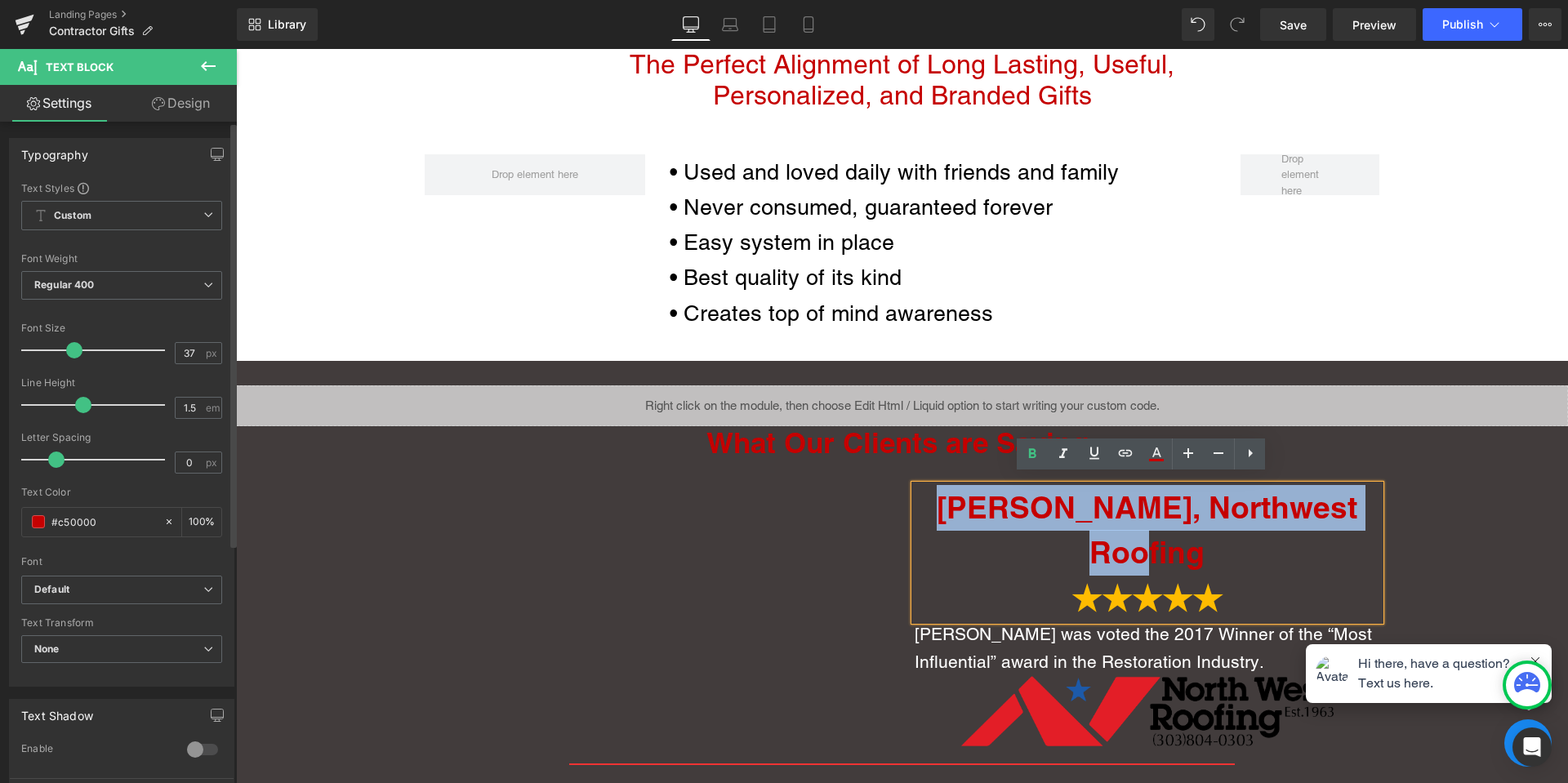 copy on "[PERSON_NAME], Northwest Roofing" 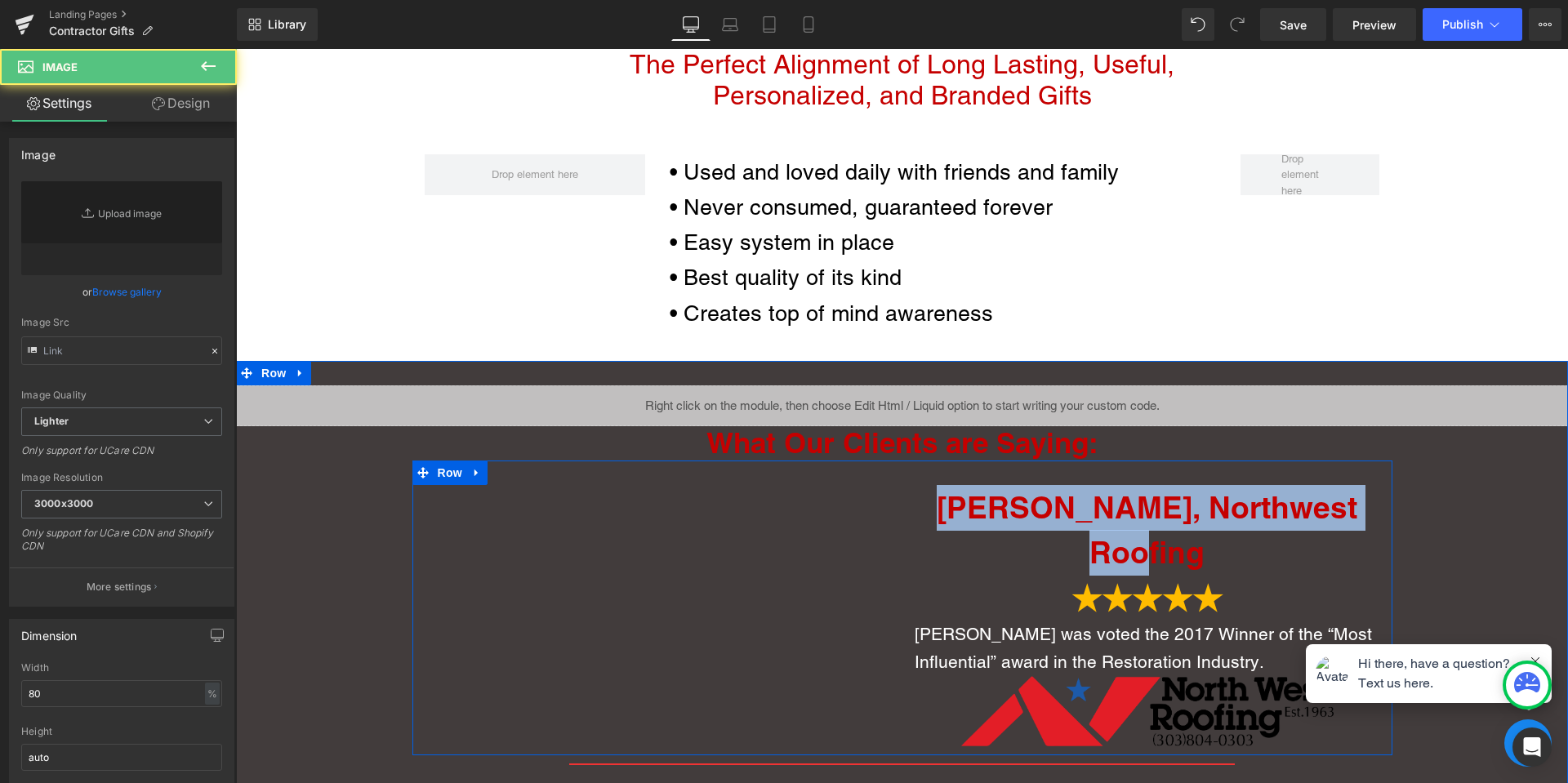 type on "[URL][DOMAIN_NAME]" 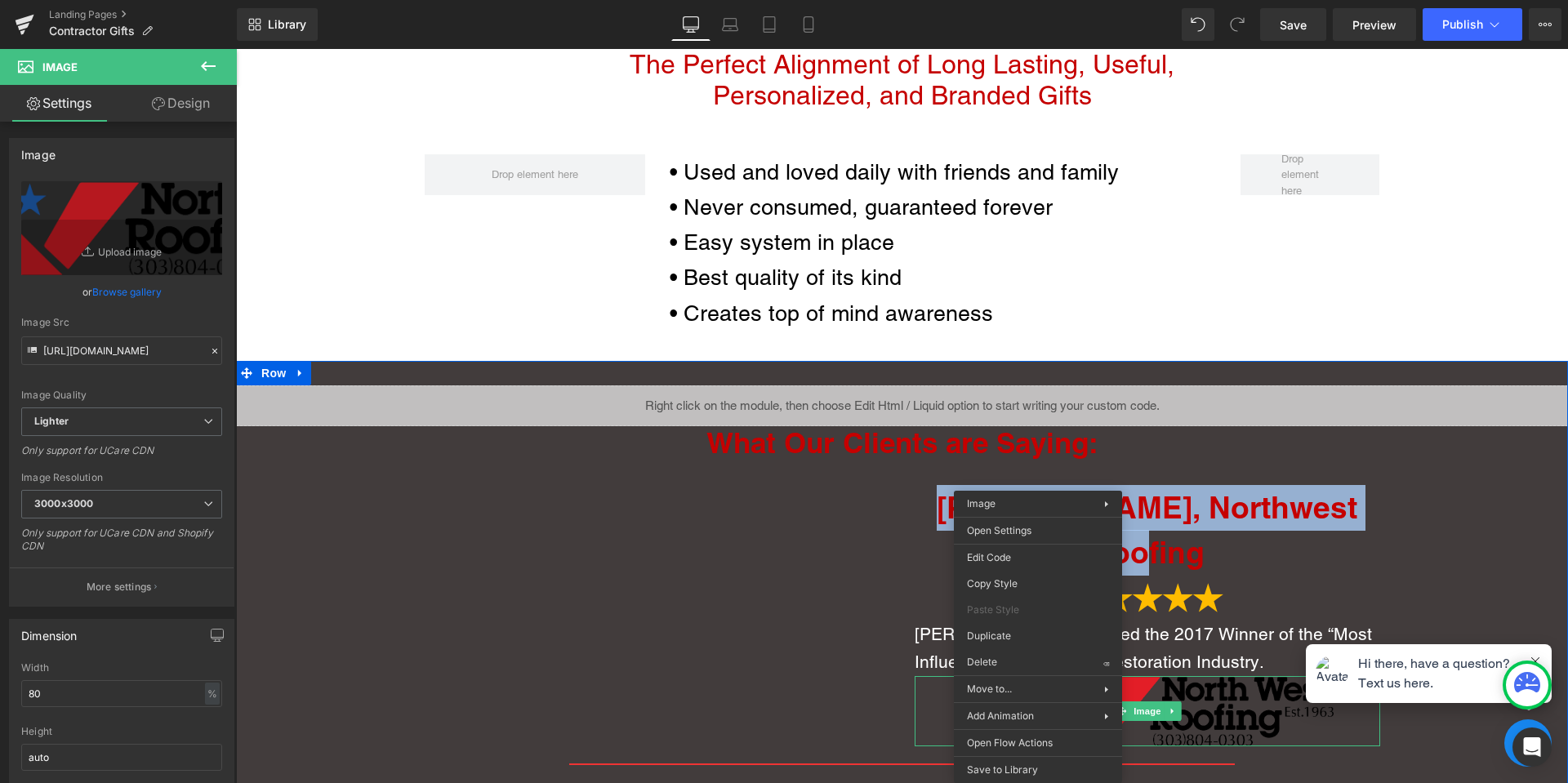 drag, startPoint x: 1477, startPoint y: 555, endPoint x: 1250, endPoint y: 618, distance: 235.58013 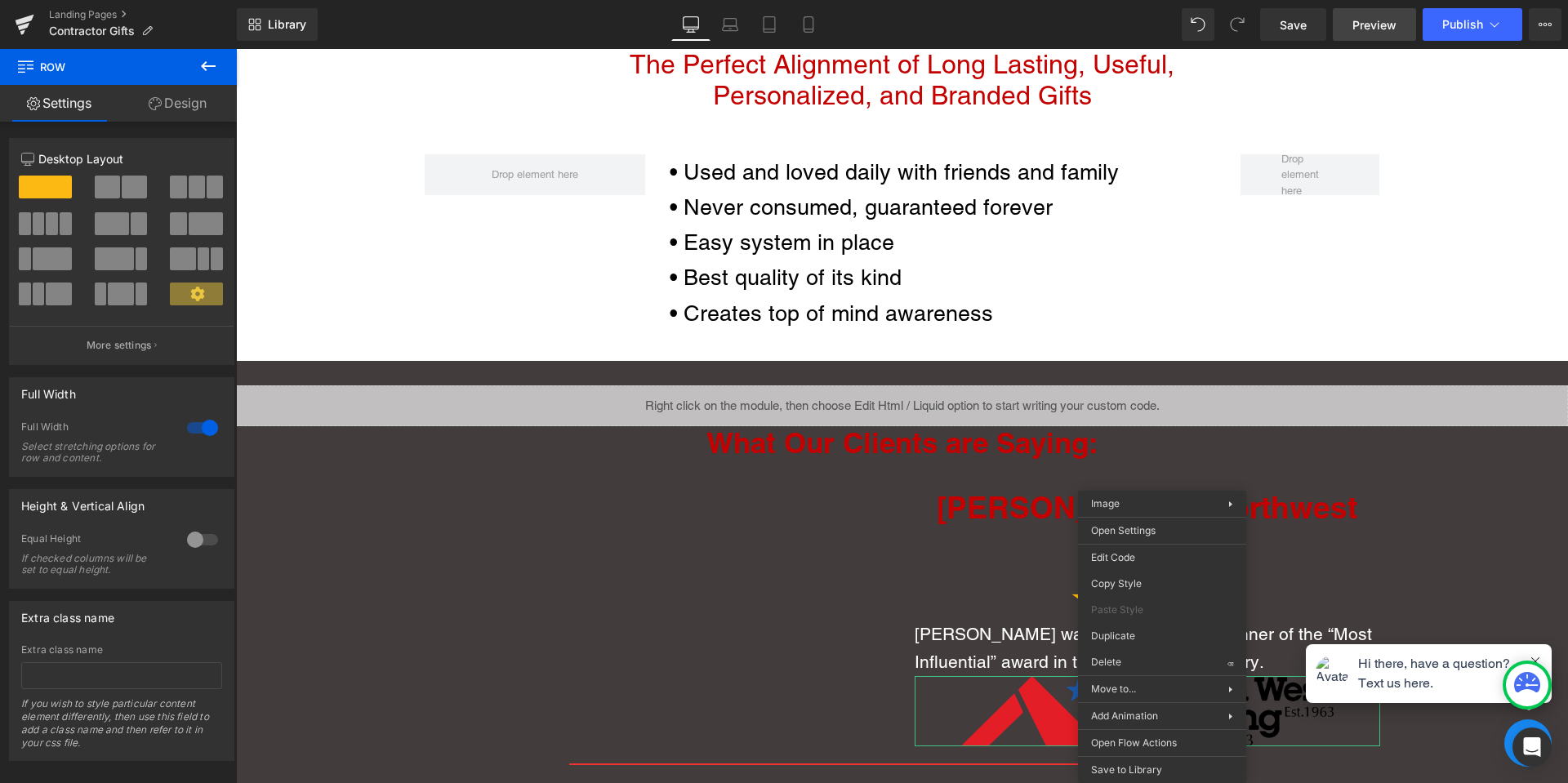 click on "Preview" at bounding box center (1374, 24) 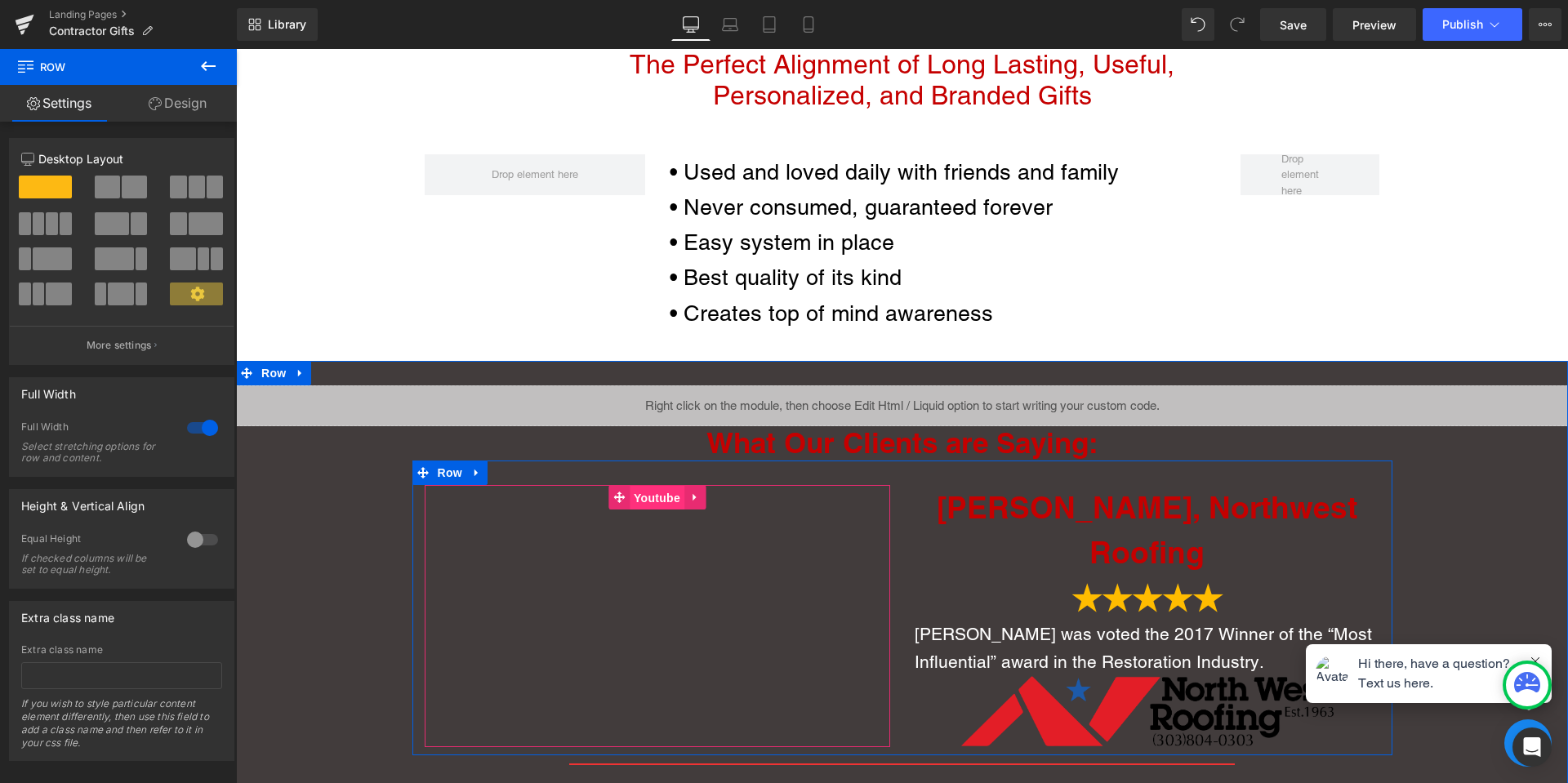 click on "Youtube" at bounding box center (657, 498) 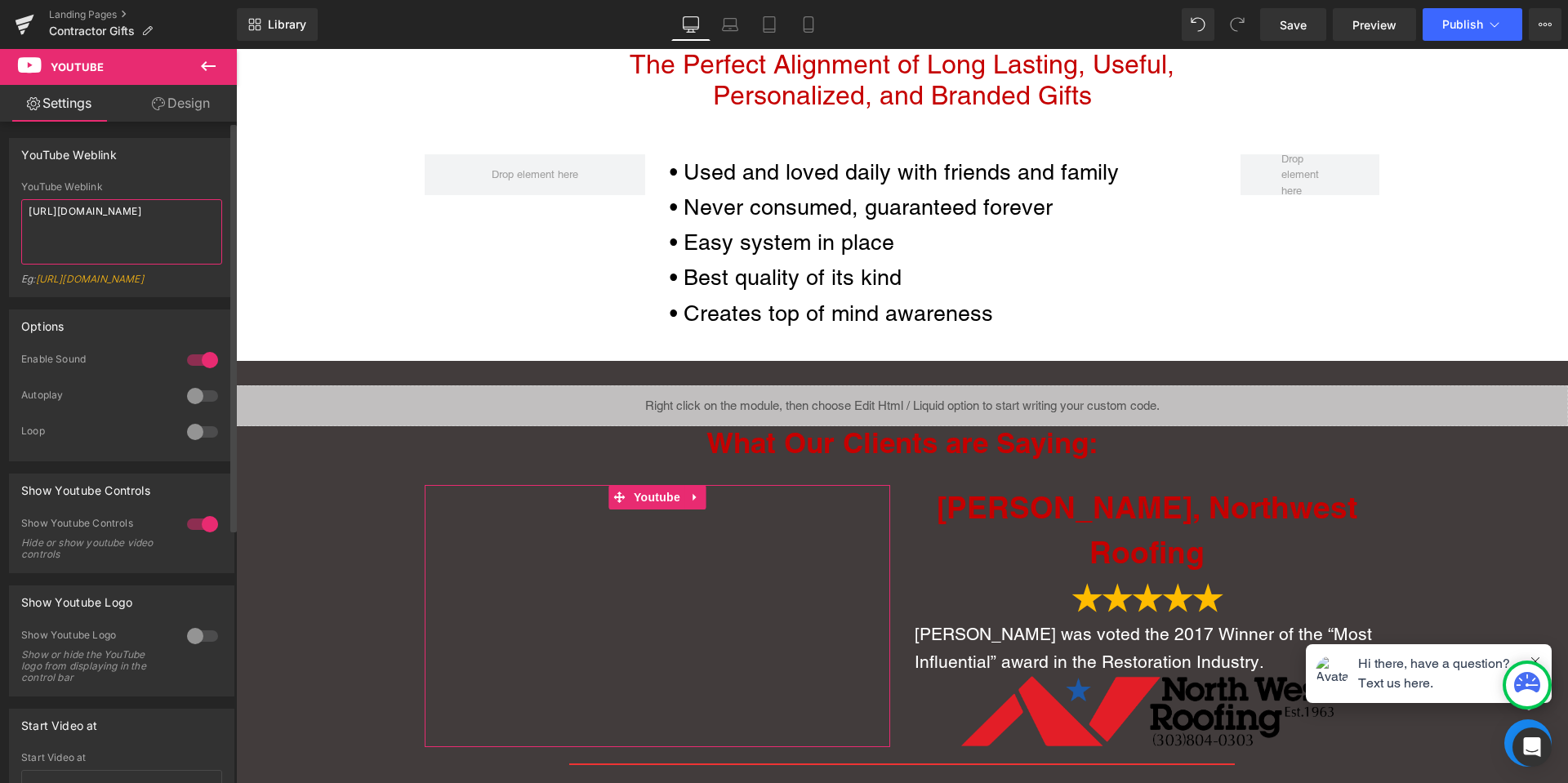 click on "[URL][DOMAIN_NAME]" at bounding box center (122, 232) 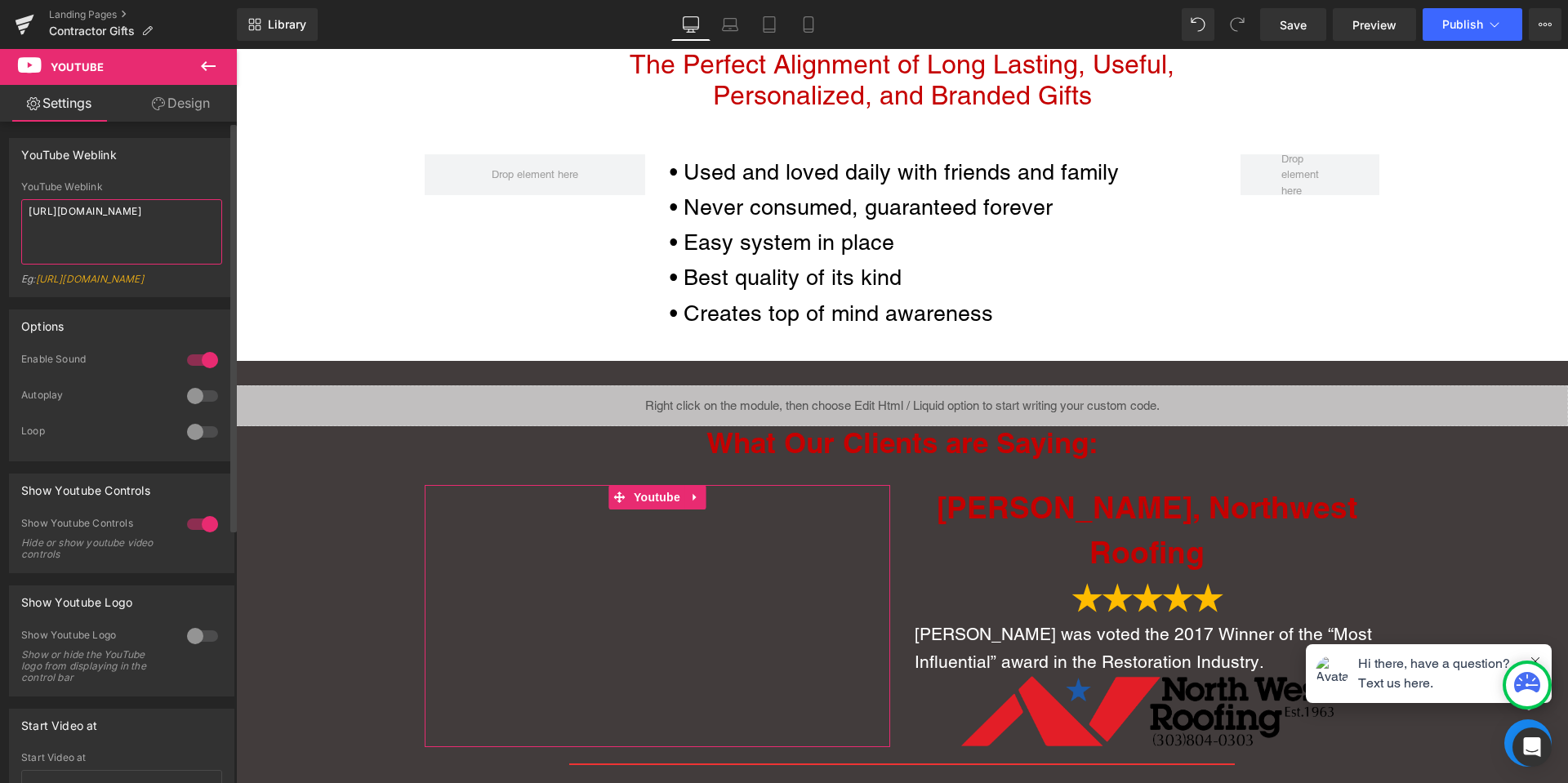 click on "[URL][DOMAIN_NAME]" at bounding box center [122, 232] 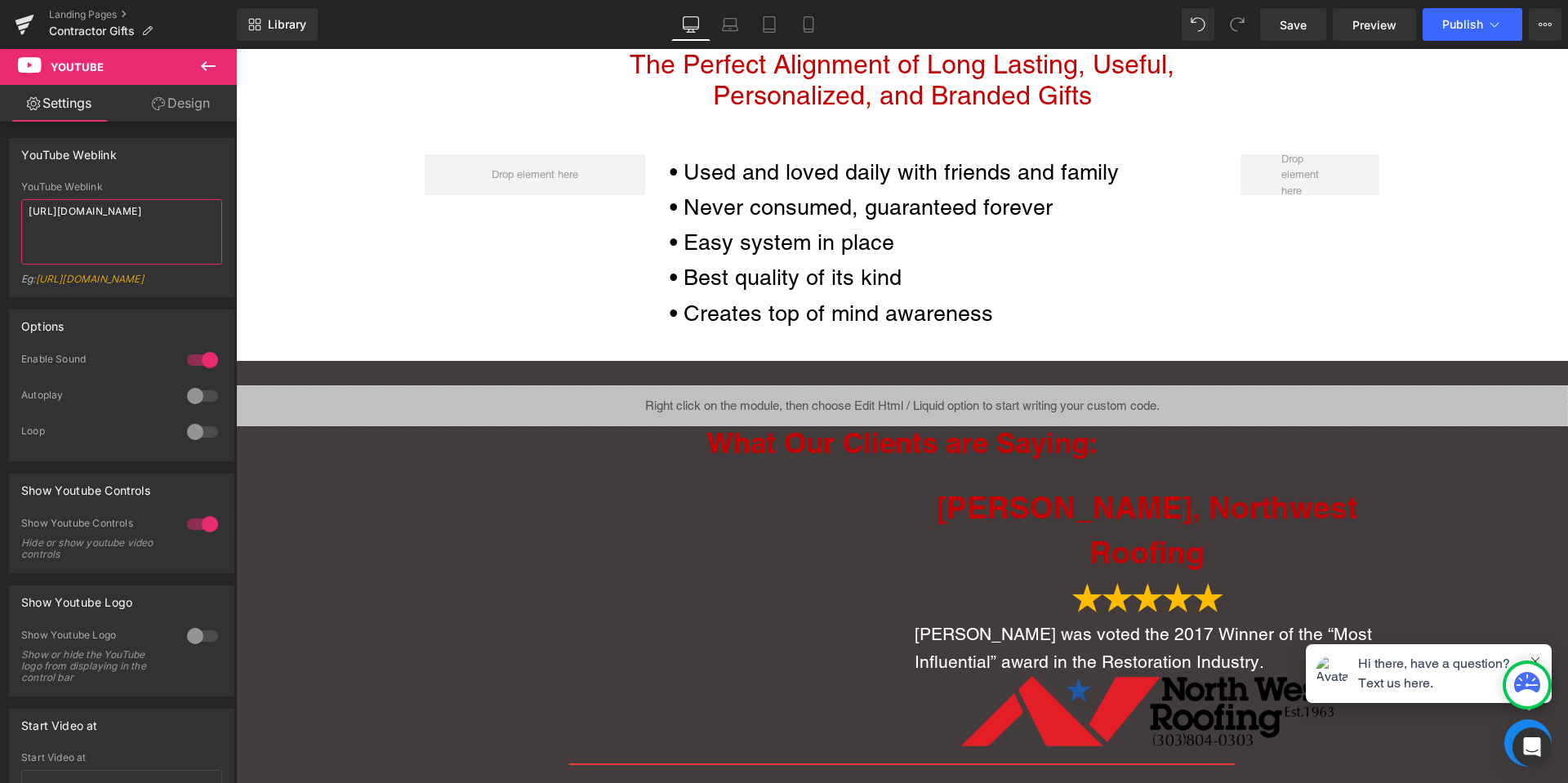 drag, startPoint x: 200, startPoint y: 210, endPoint x: -90, endPoint y: 200, distance: 290.17236 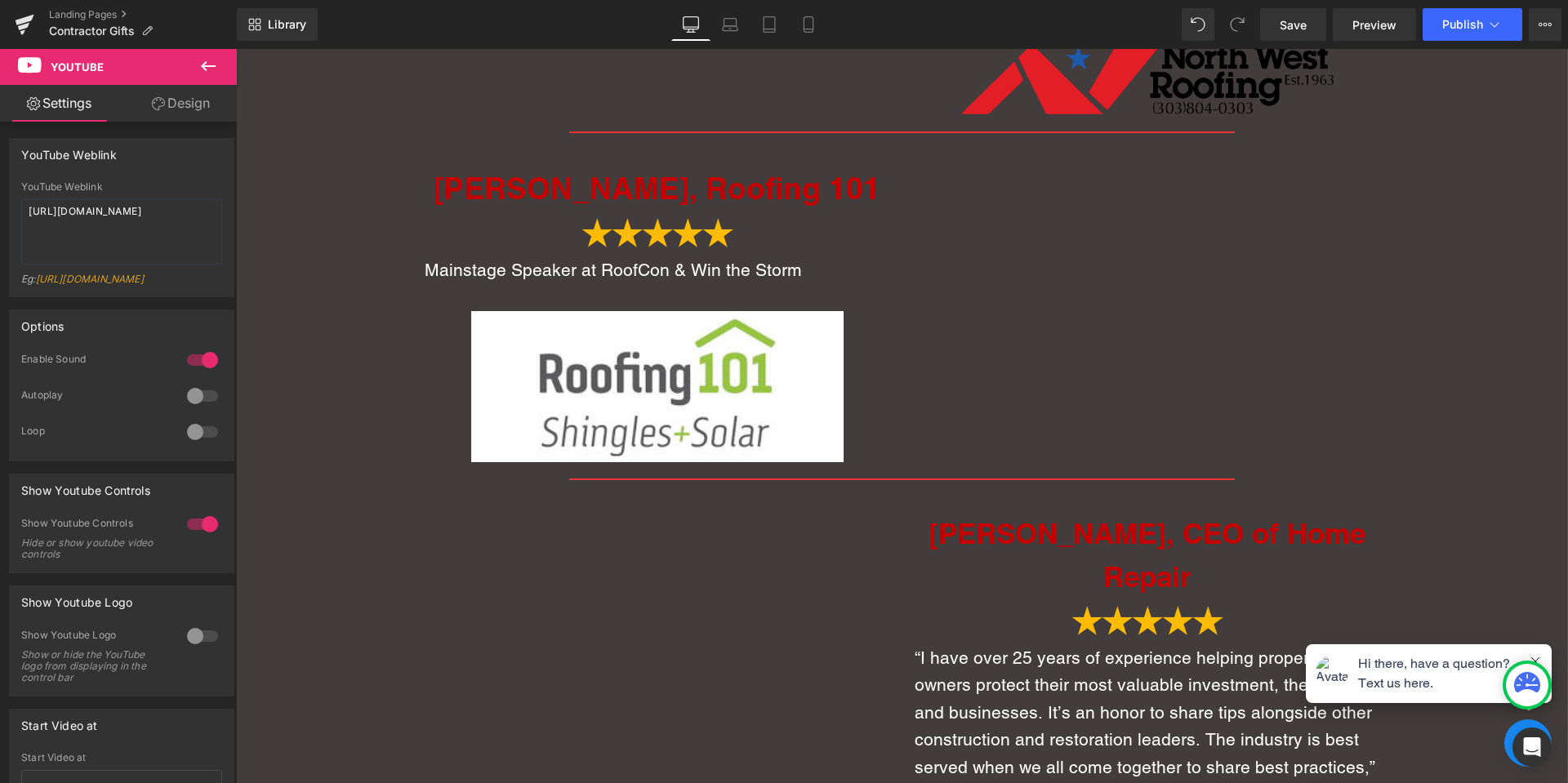 scroll, scrollTop: 2514, scrollLeft: 0, axis: vertical 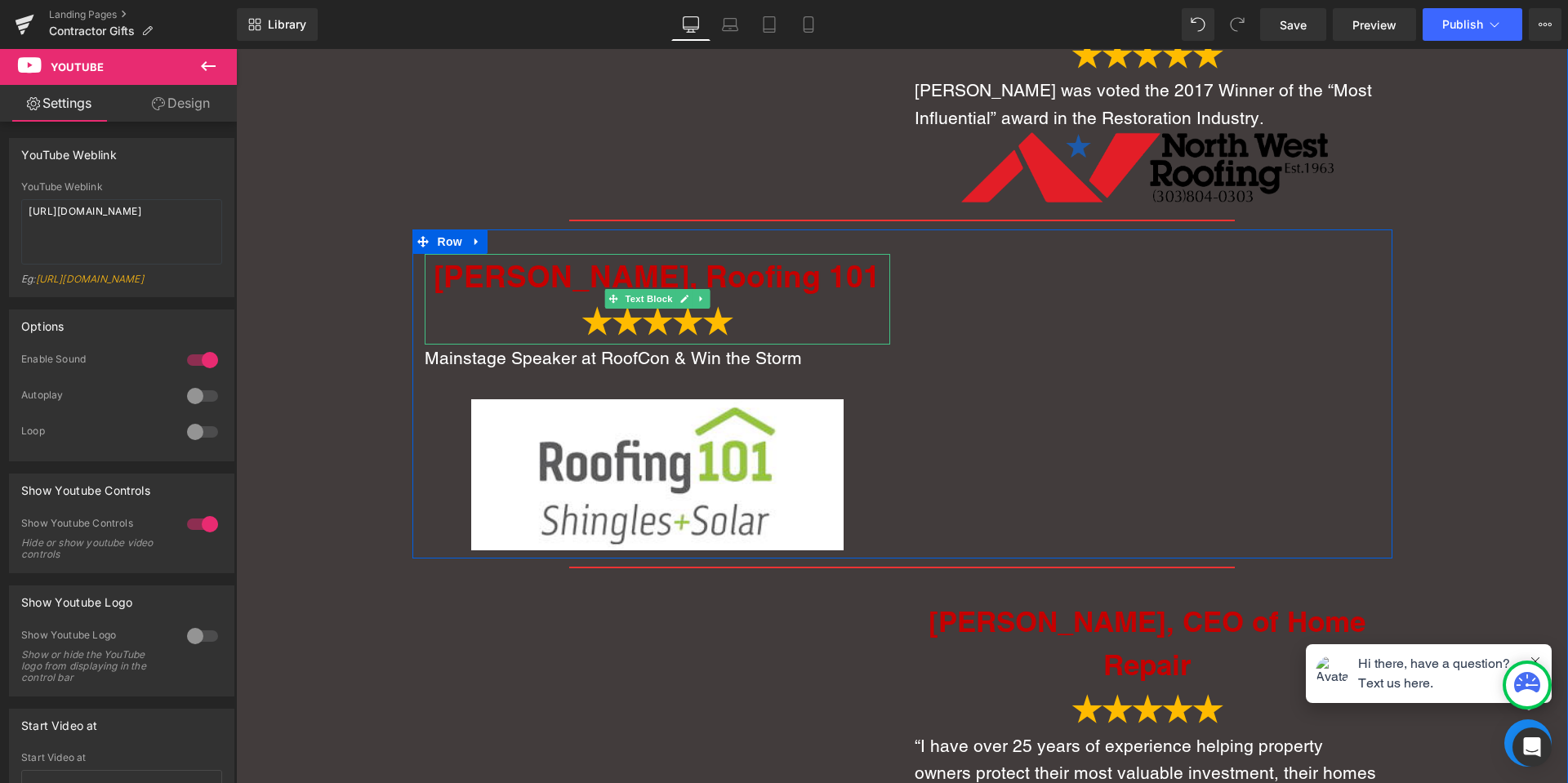 drag, startPoint x: 644, startPoint y: 270, endPoint x: 800, endPoint y: 266, distance: 156.0513 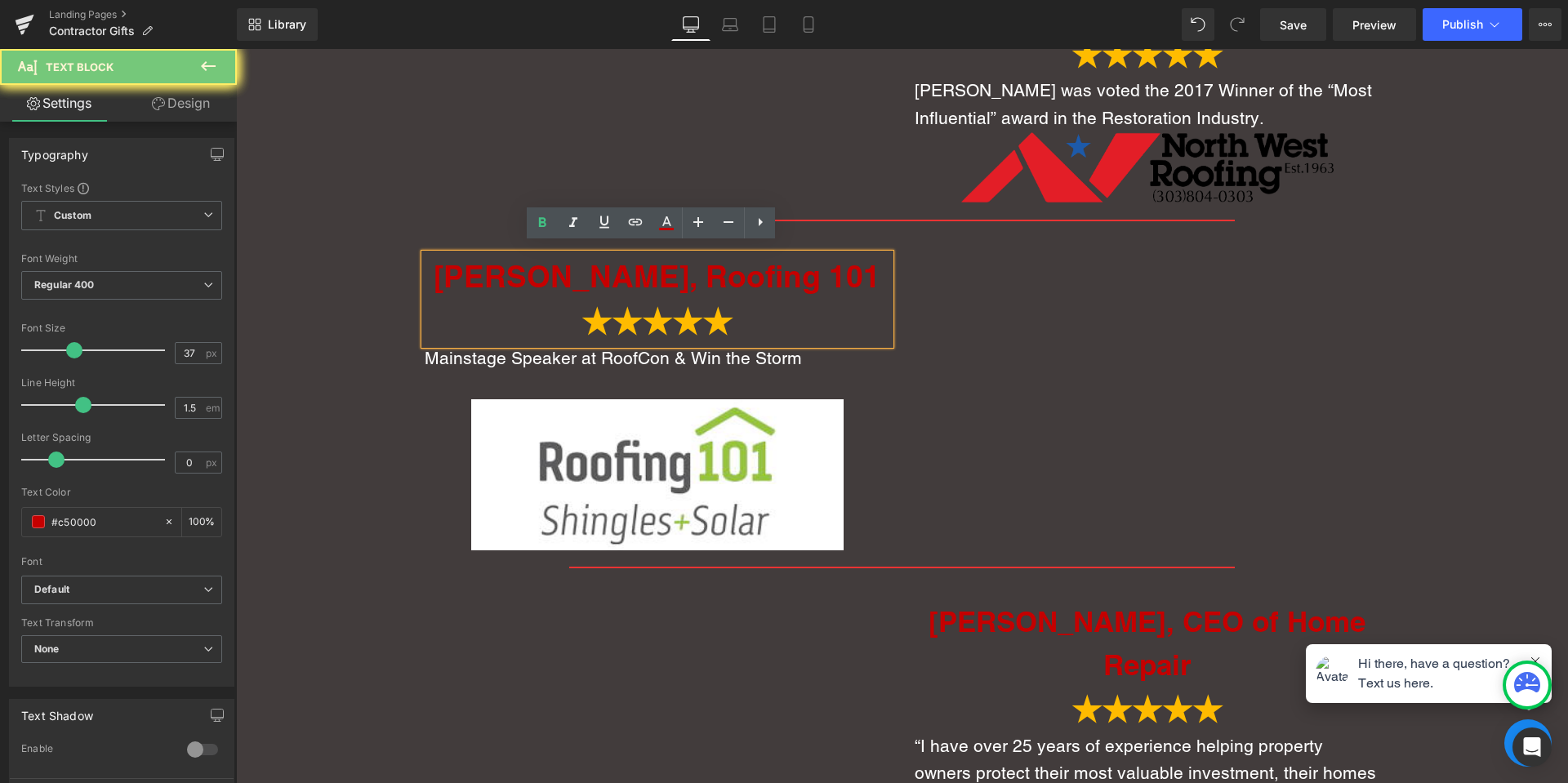 drag, startPoint x: 862, startPoint y: 266, endPoint x: 458, endPoint y: 272, distance: 404.0446 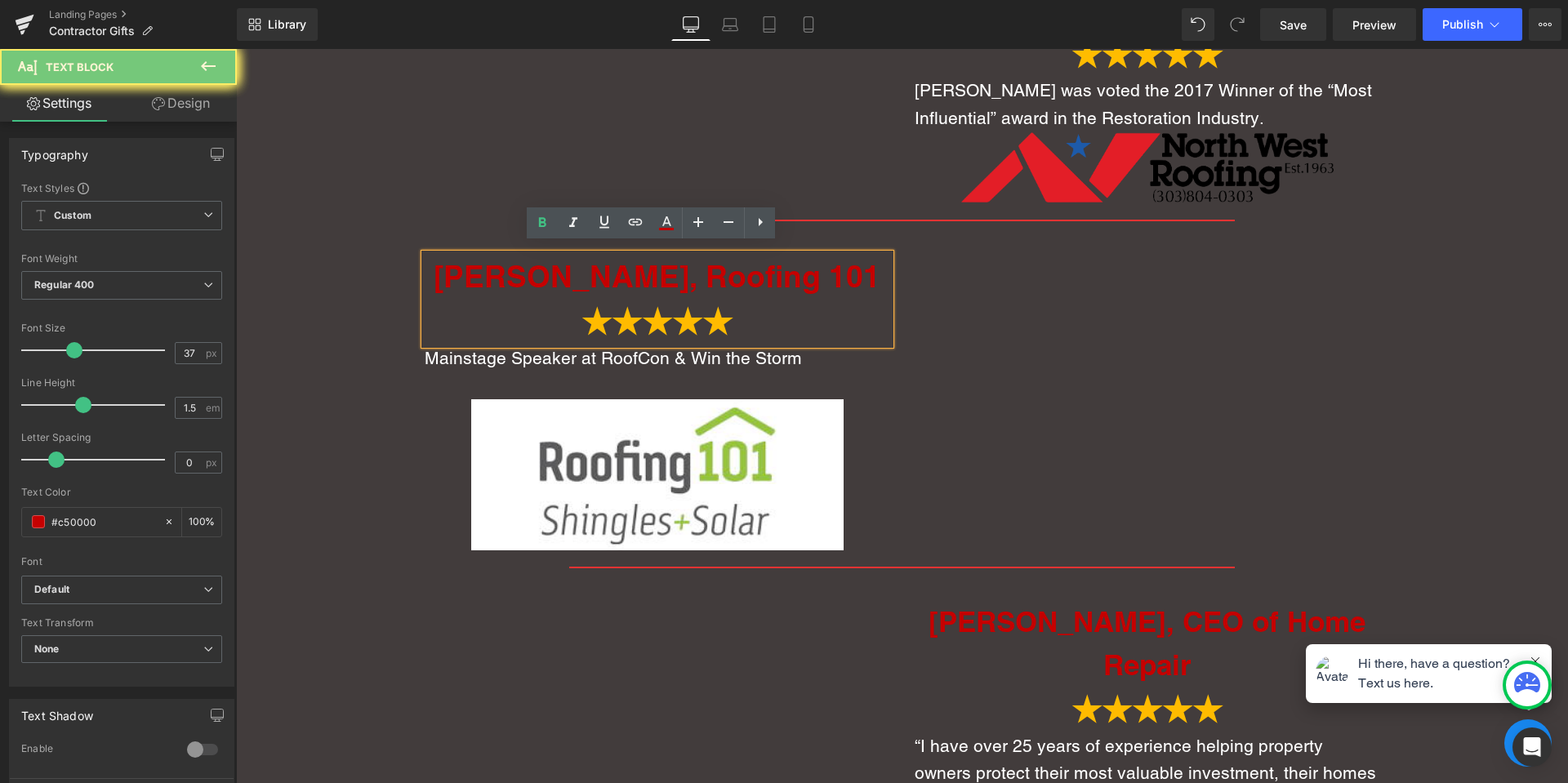 click on "[PERSON_NAME], Roofing 101" at bounding box center [657, 276] 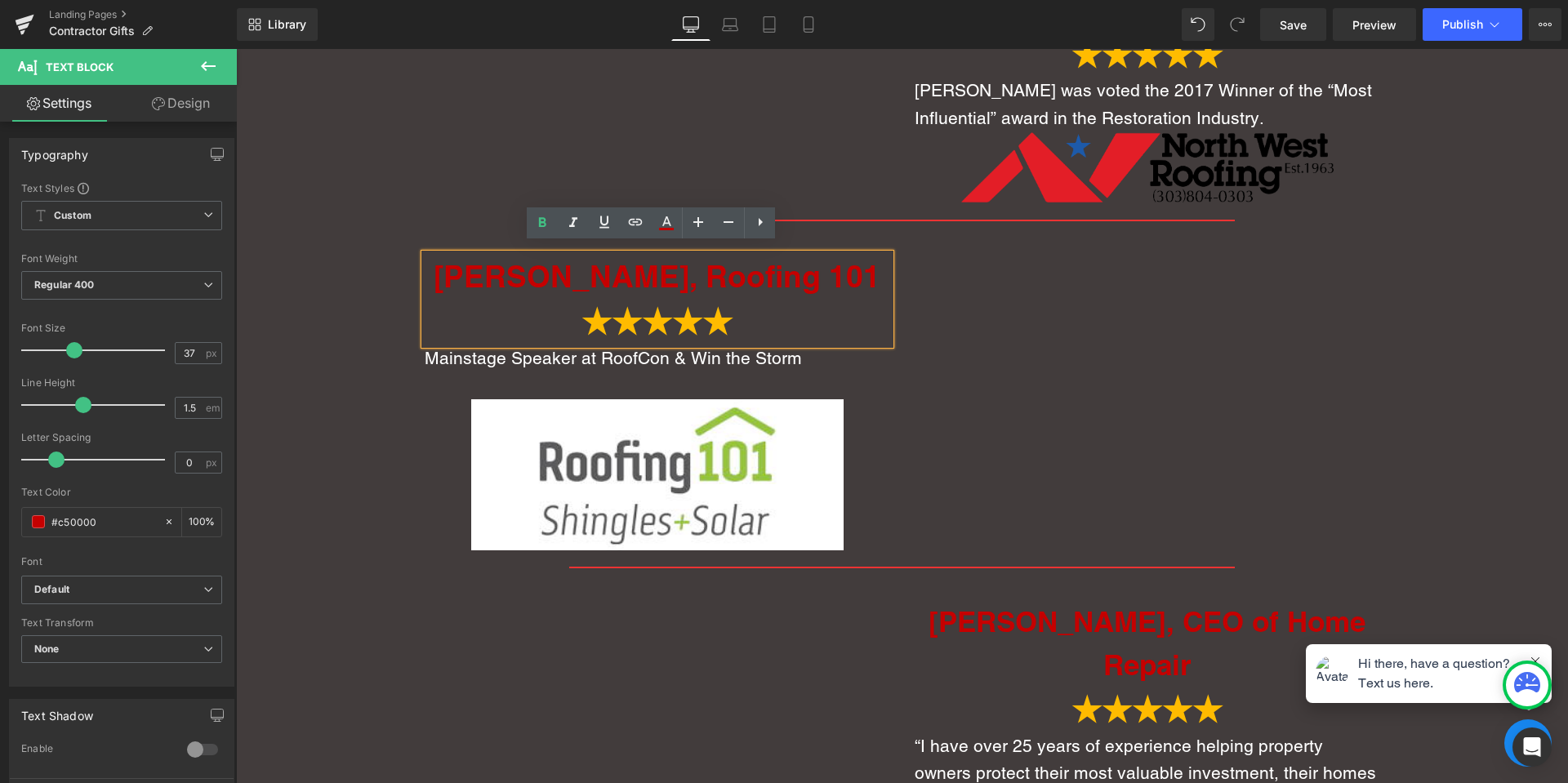 copy on "raham Dessert, Roofing 101" 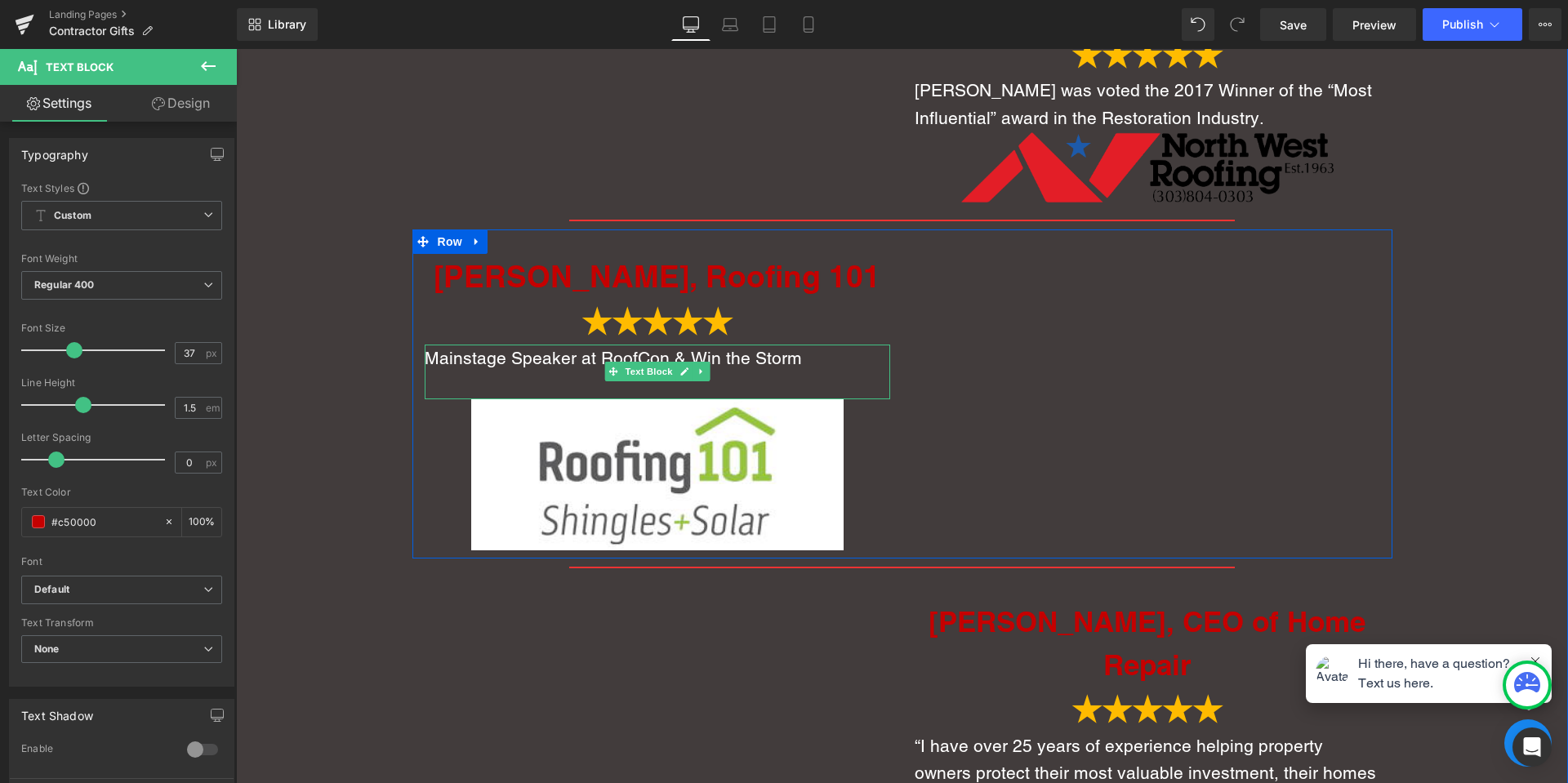 click on "Mainstage Speaker at RoofCon & Win the Storm" at bounding box center [613, 358] 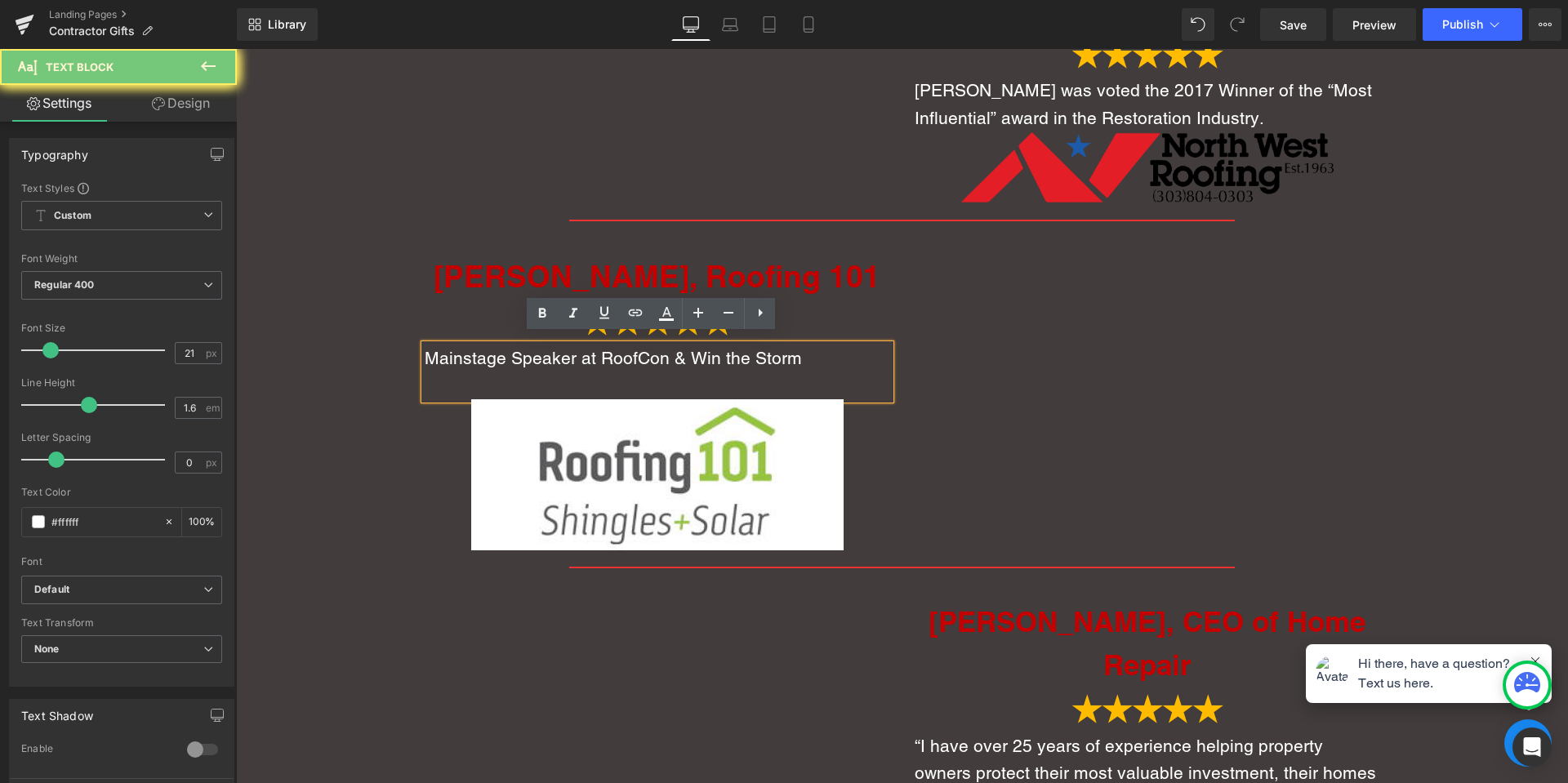 copy on "raham Dessert, Roofing 101" 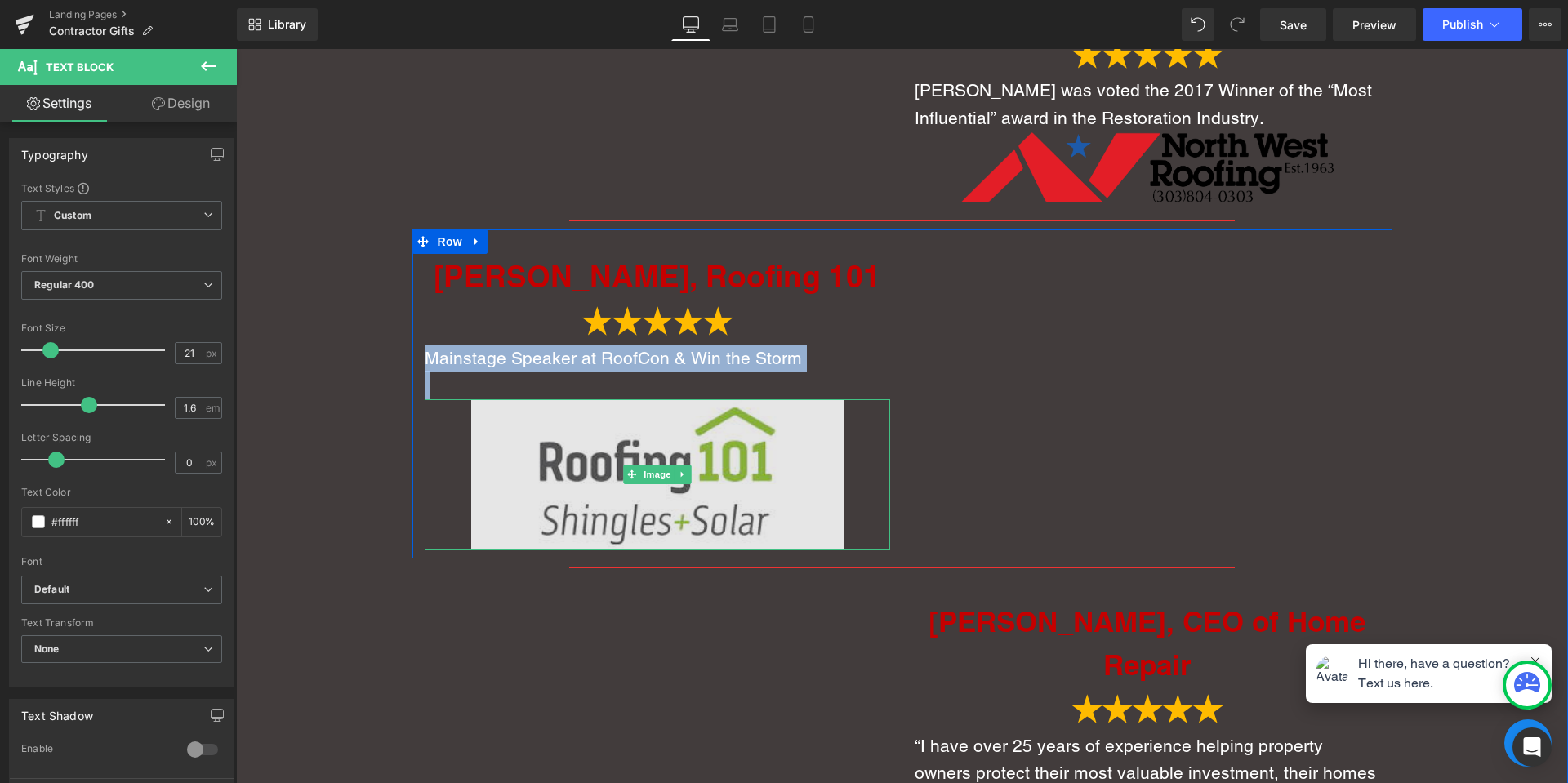 drag, startPoint x: 771, startPoint y: 496, endPoint x: 796, endPoint y: 500, distance: 25.318 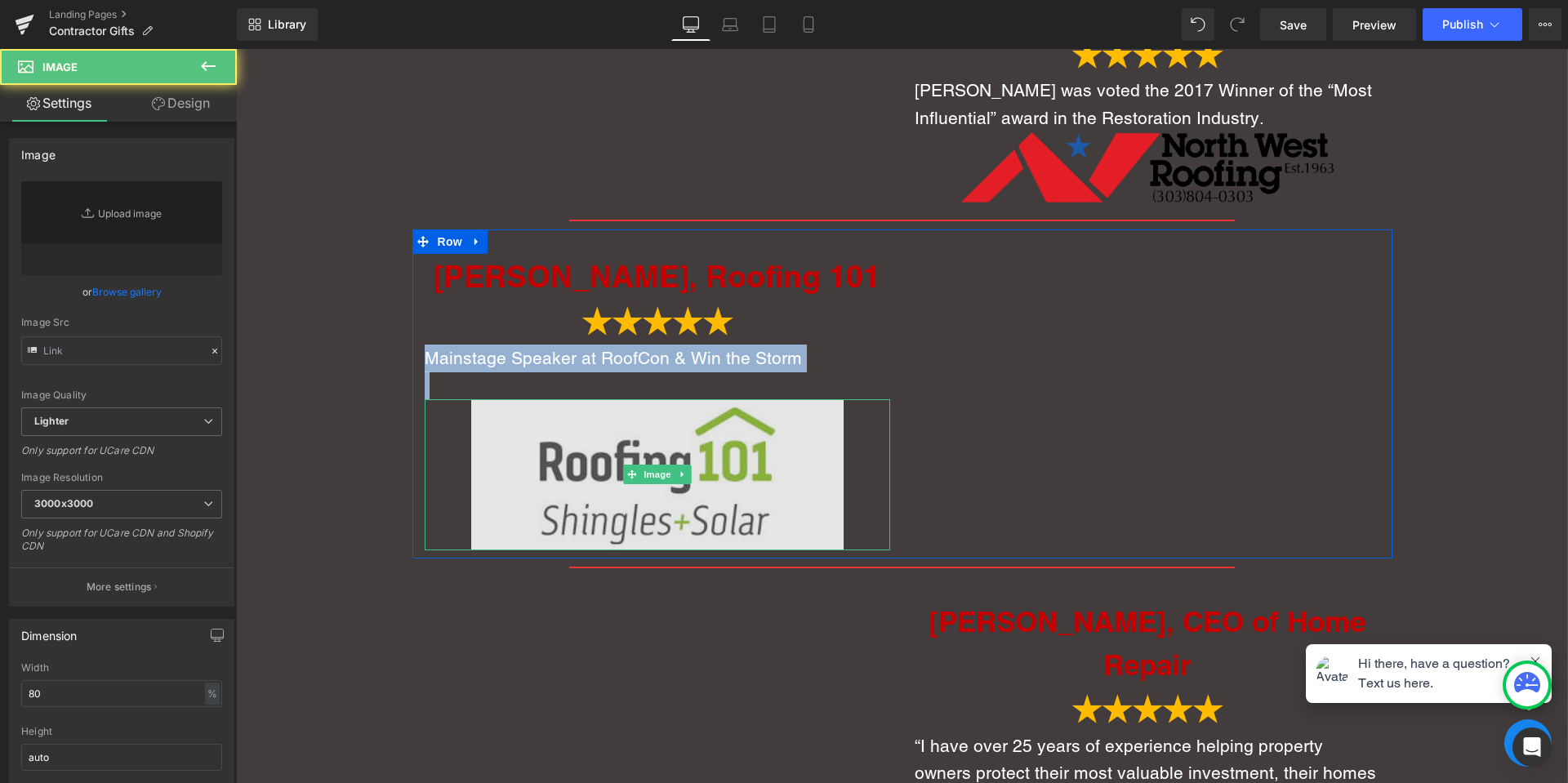 type on "[URL][DOMAIN_NAME]" 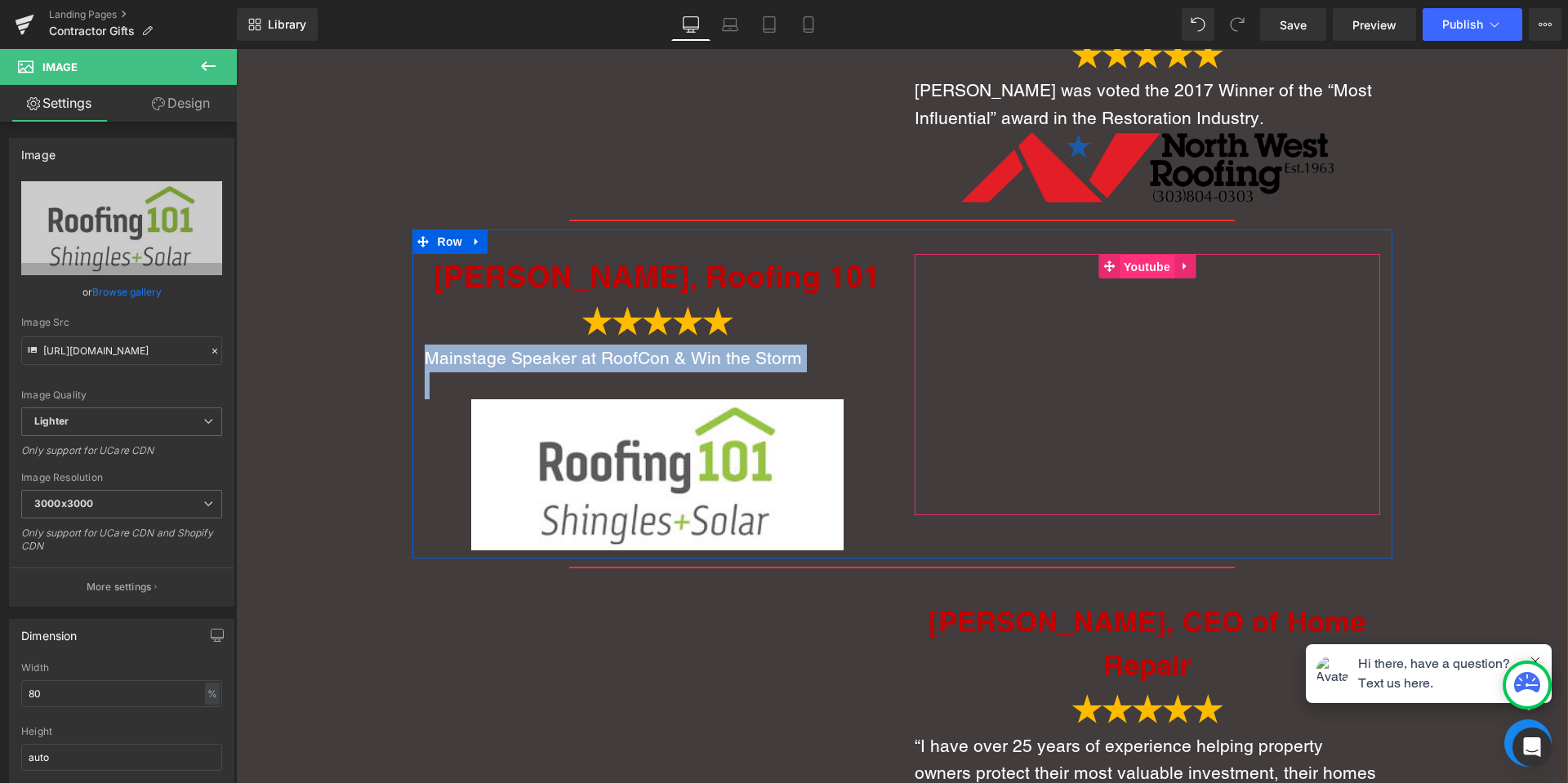 click on "Youtube" at bounding box center [1147, 267] 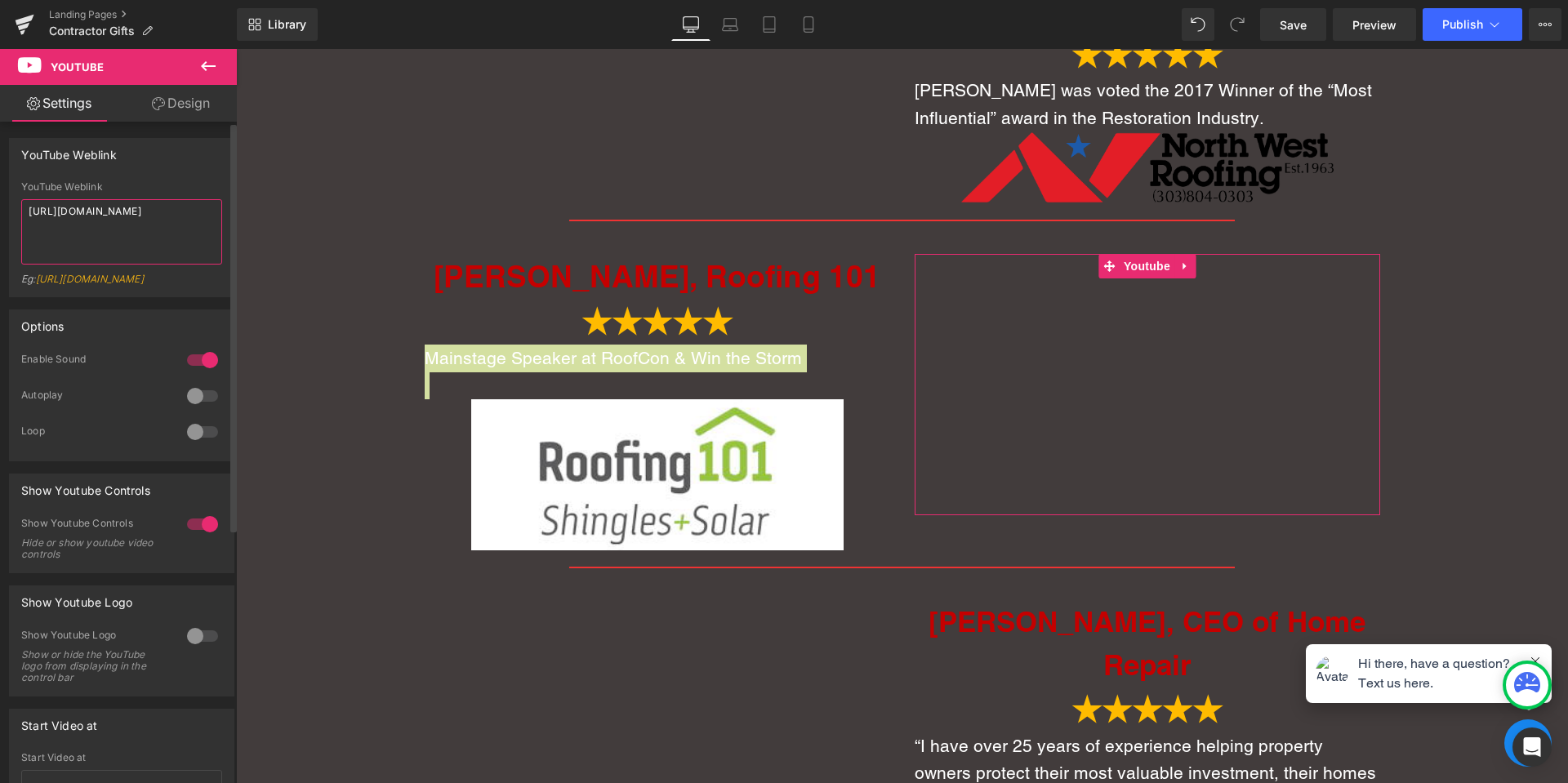 click on "[URL][DOMAIN_NAME]" at bounding box center [122, 232] 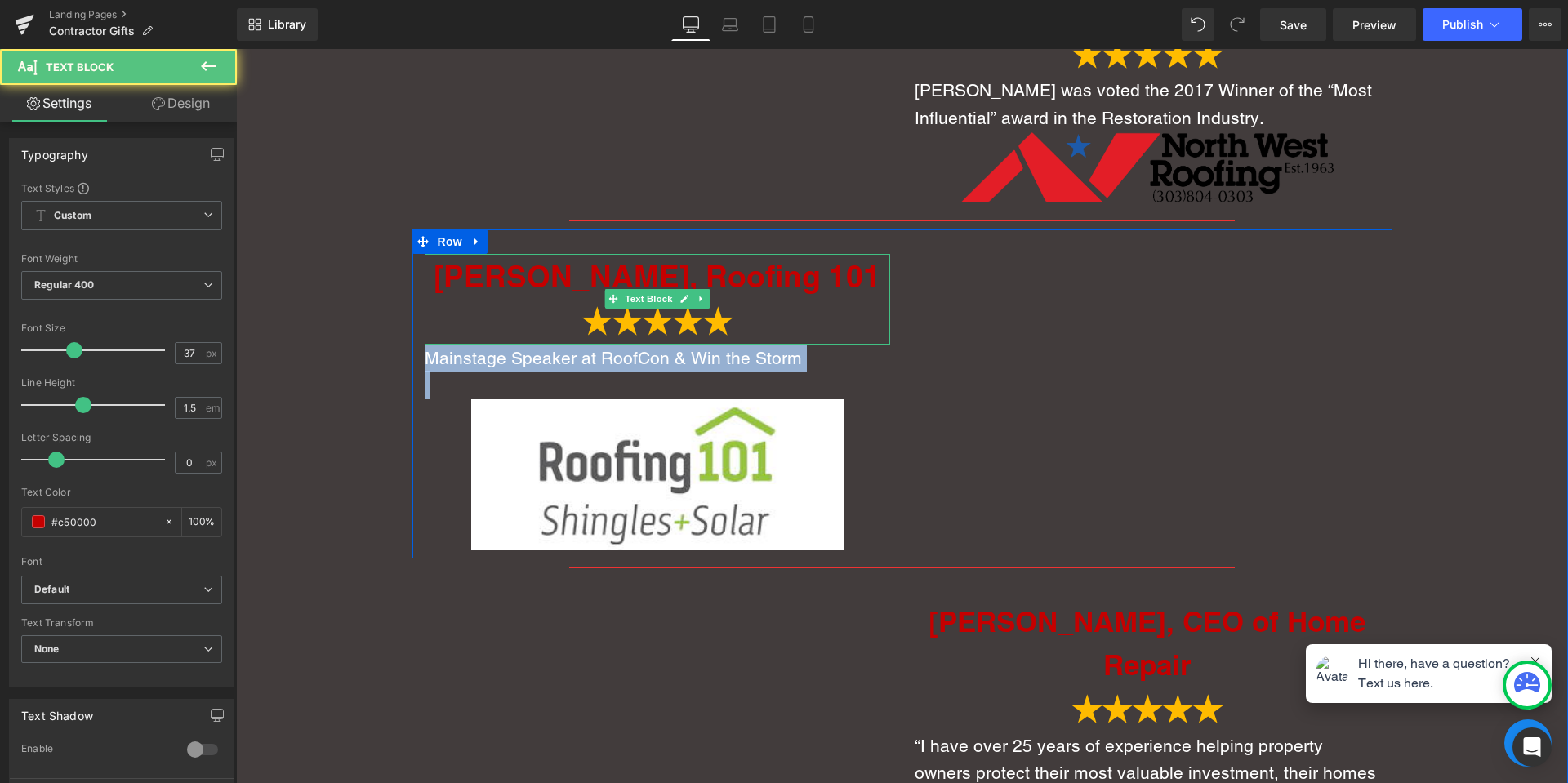 drag, startPoint x: 443, startPoint y: 269, endPoint x: 671, endPoint y: 269, distance: 228 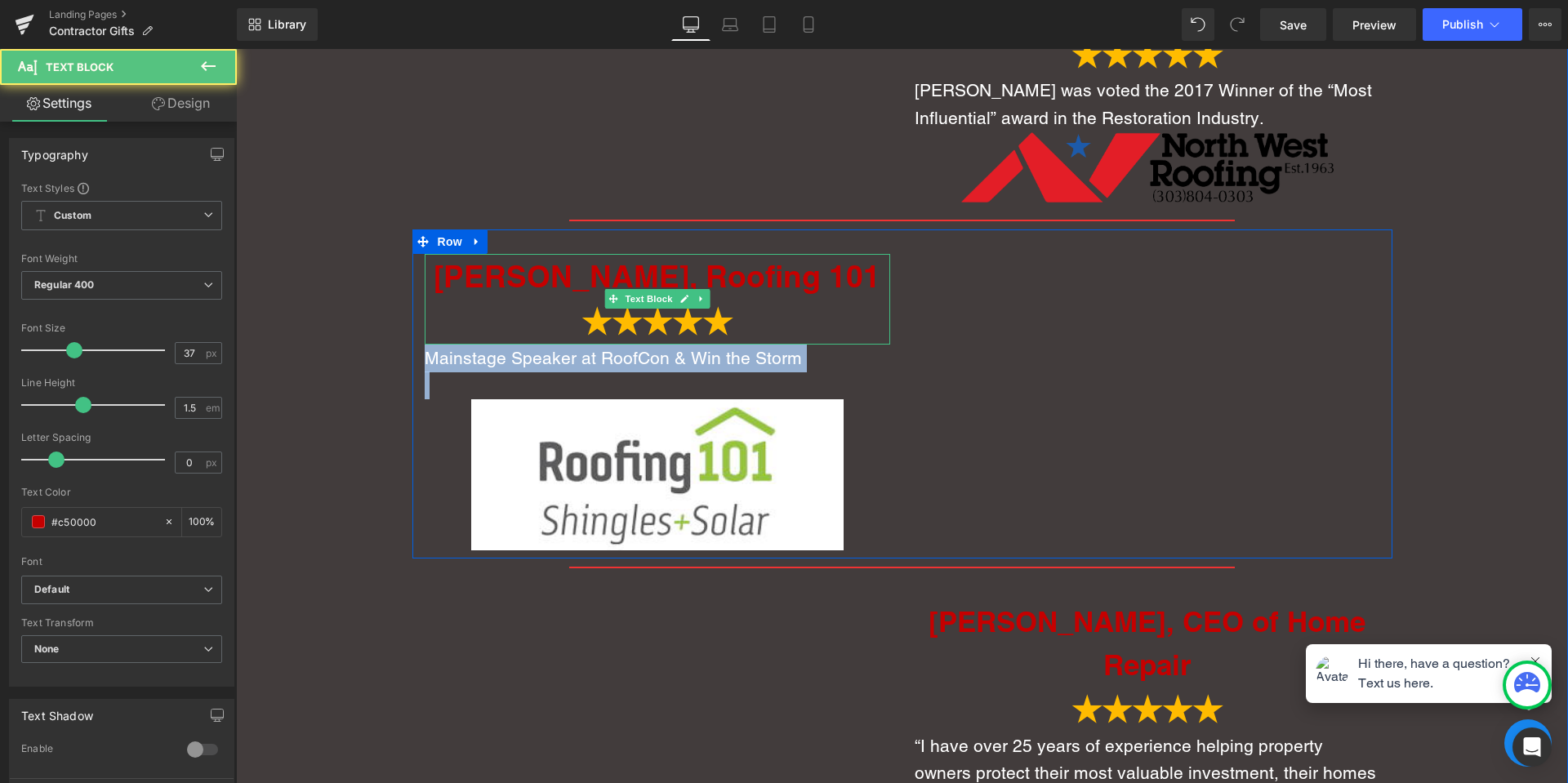 click on "[PERSON_NAME], Roofing 101" at bounding box center [657, 276] 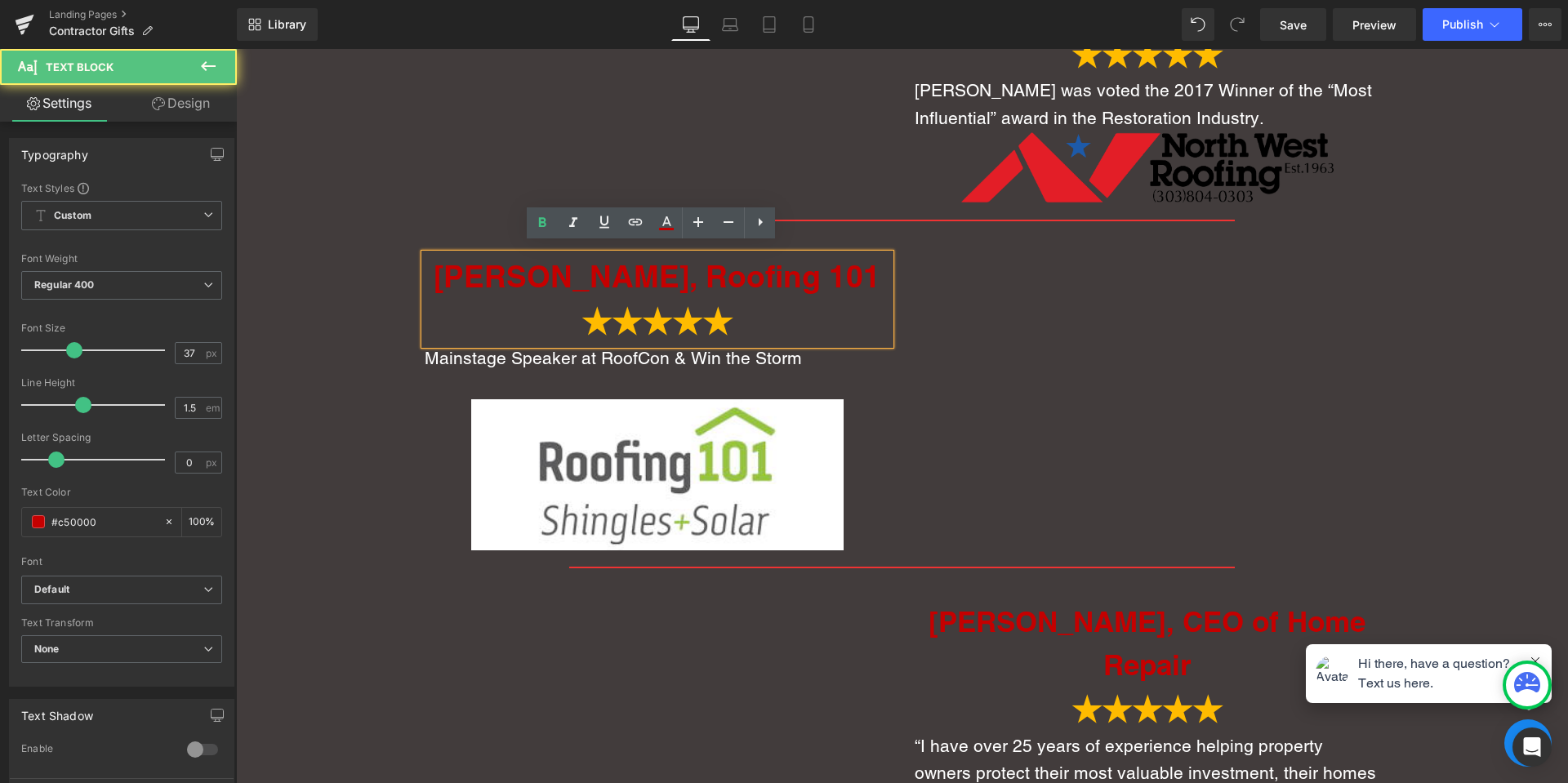 click on "[PERSON_NAME], Roofing 101" at bounding box center (657, 276) 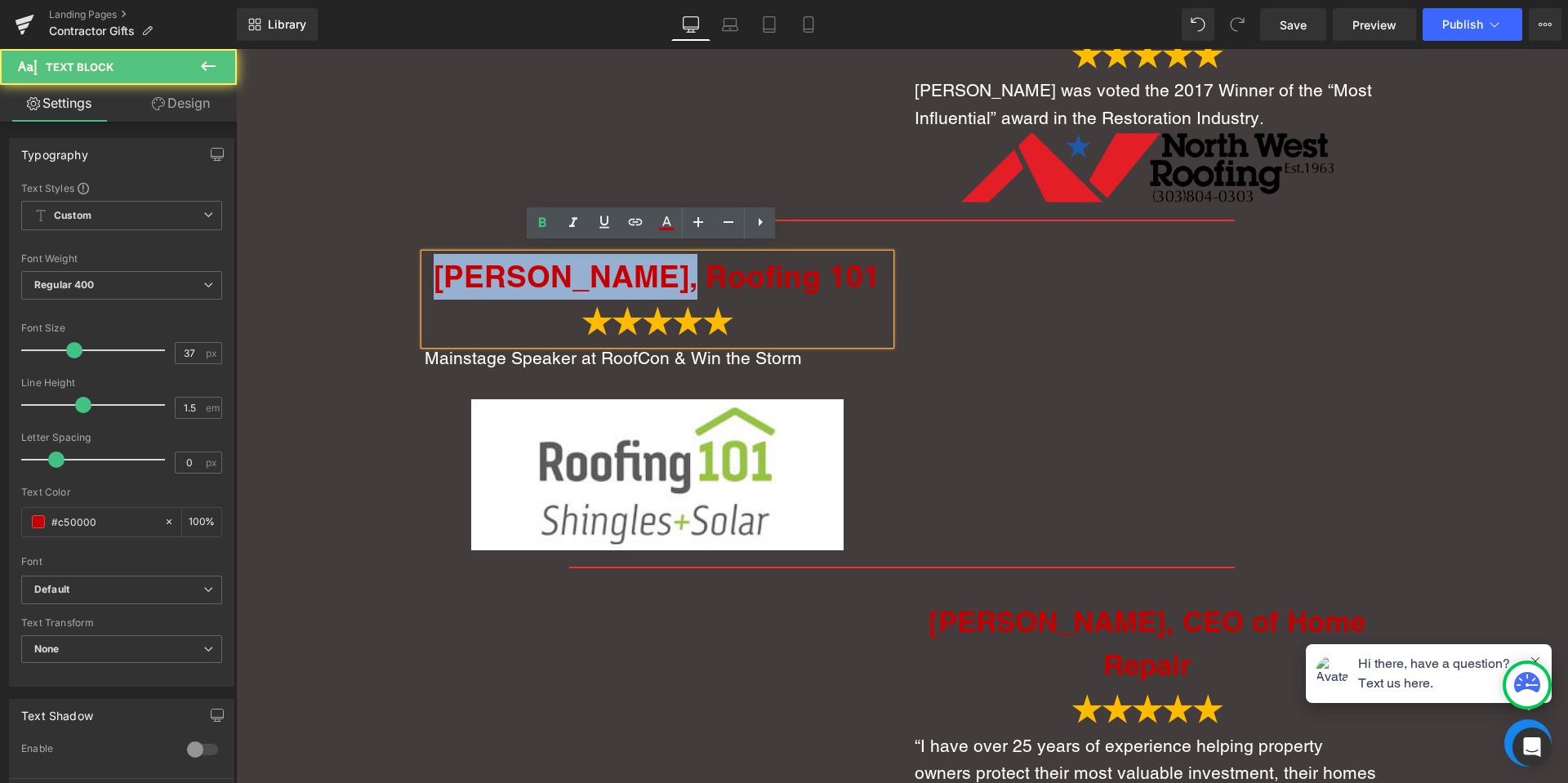drag, startPoint x: 674, startPoint y: 272, endPoint x: 403, endPoint y: 265, distance: 271.09039 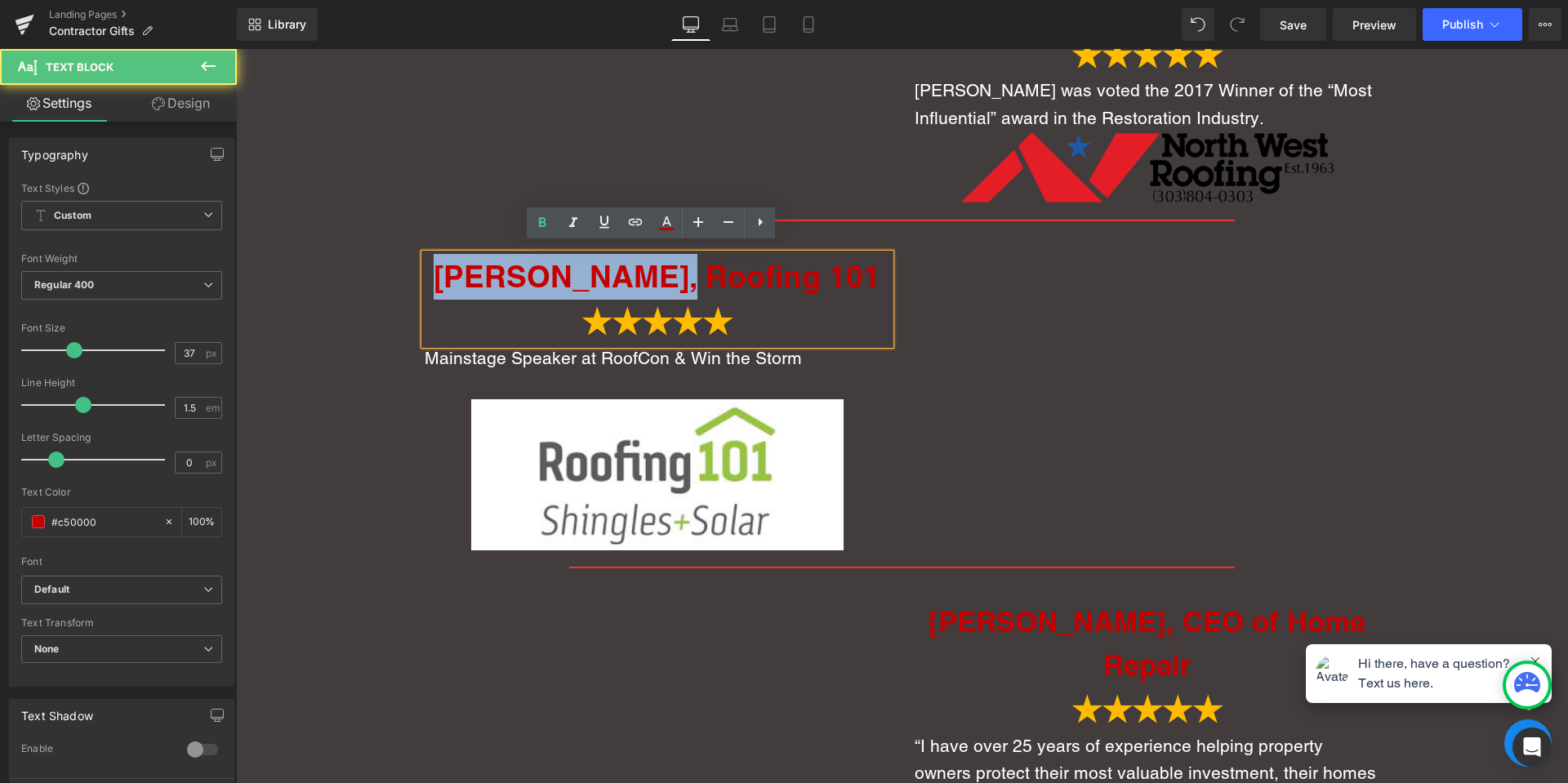 click on "Liquid         What Our Clients are Saying: Heading
Youtube         [PERSON_NAME], Northwest Roofing ★★★★★ Text Block         [PERSON_NAME] was voted the 2017 Winner of the “Most Influential” award in the Restoration Industry. Text Block         Image         Row         Separator         [PERSON_NAME] Dessert, Roofing 101 ★★★★★ Text Block         Mainstage Speaker at RoofCon & Win the Storm Text Block         Image
Youtube         Row         Separator
Youtube         [PERSON_NAME], CEO of Home Repair  ★★★★★ Text Block         “I have over 25 years of experience helping property owners protect their most valuable investment, their homes and businesses. It’s an honor to share tips alongside other construction and restoration leaders. The industry is best served when we all come together to share best practices,” Text Block         Image         Row         Separator         [PERSON_NAME], ​ Owner of Blue Knight Roofing ★★★★★ Text Block" at bounding box center [902, 575] 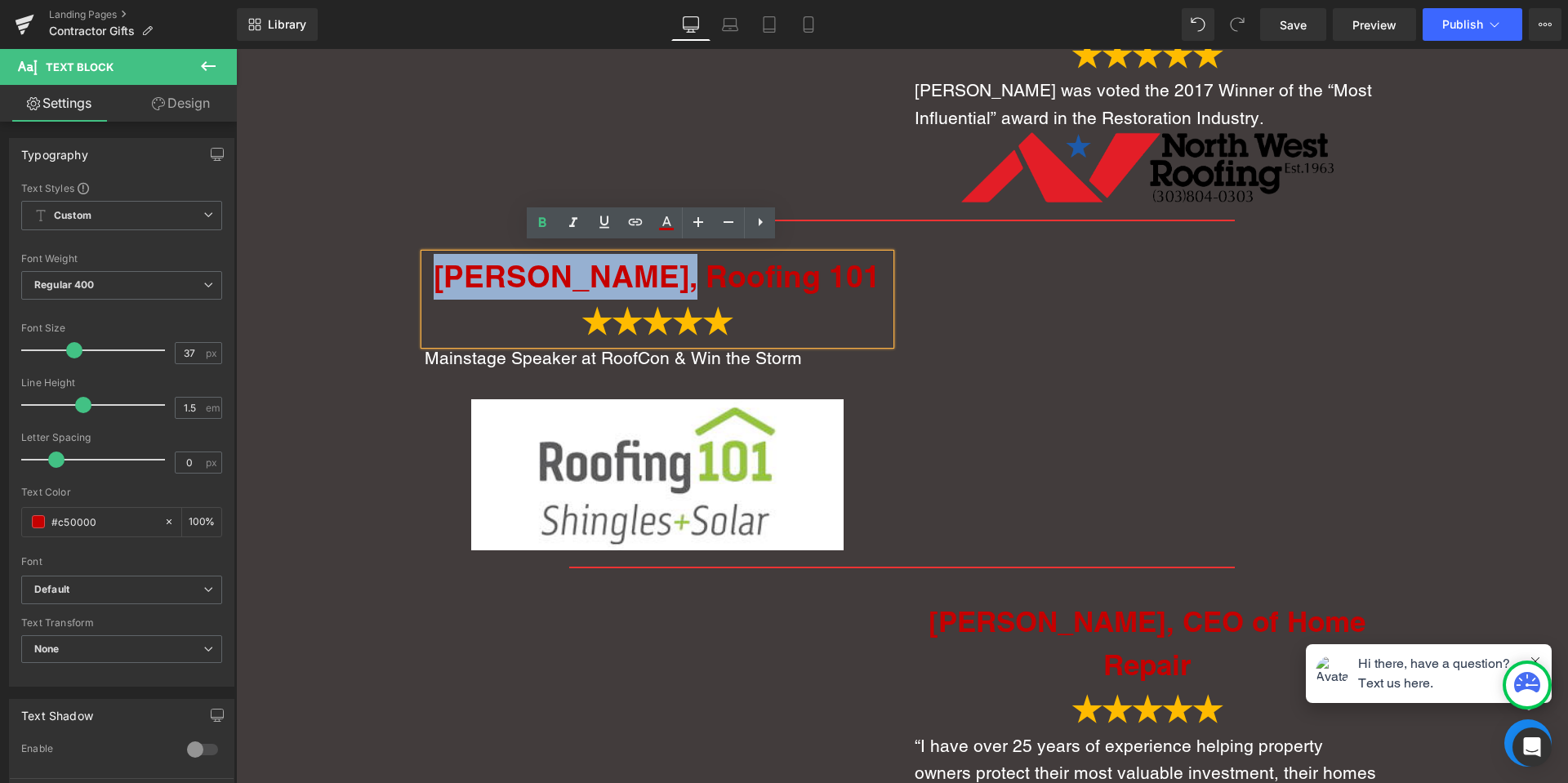 copy on "[PERSON_NAME] Dessert" 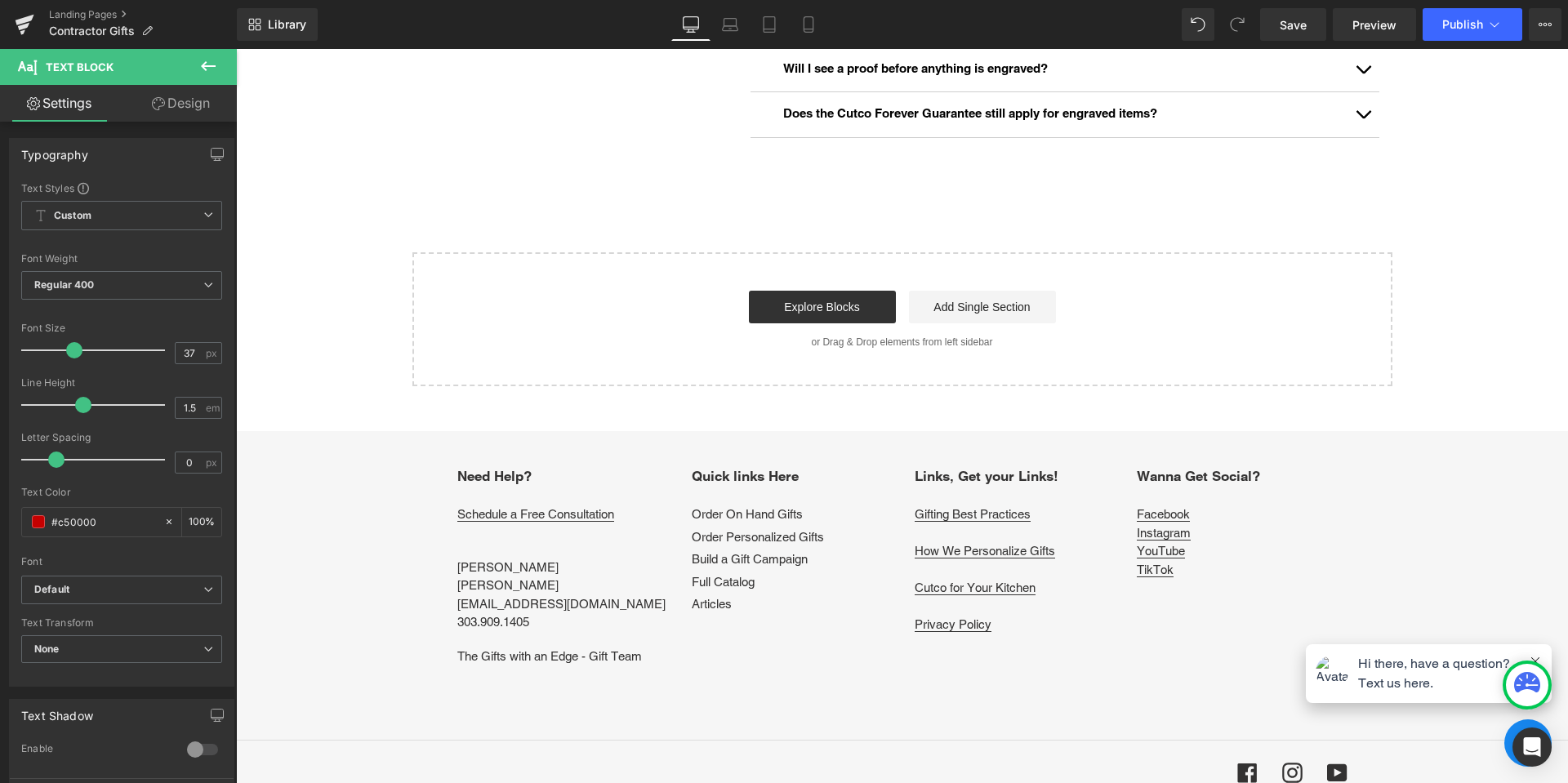 scroll, scrollTop: 4411, scrollLeft: 0, axis: vertical 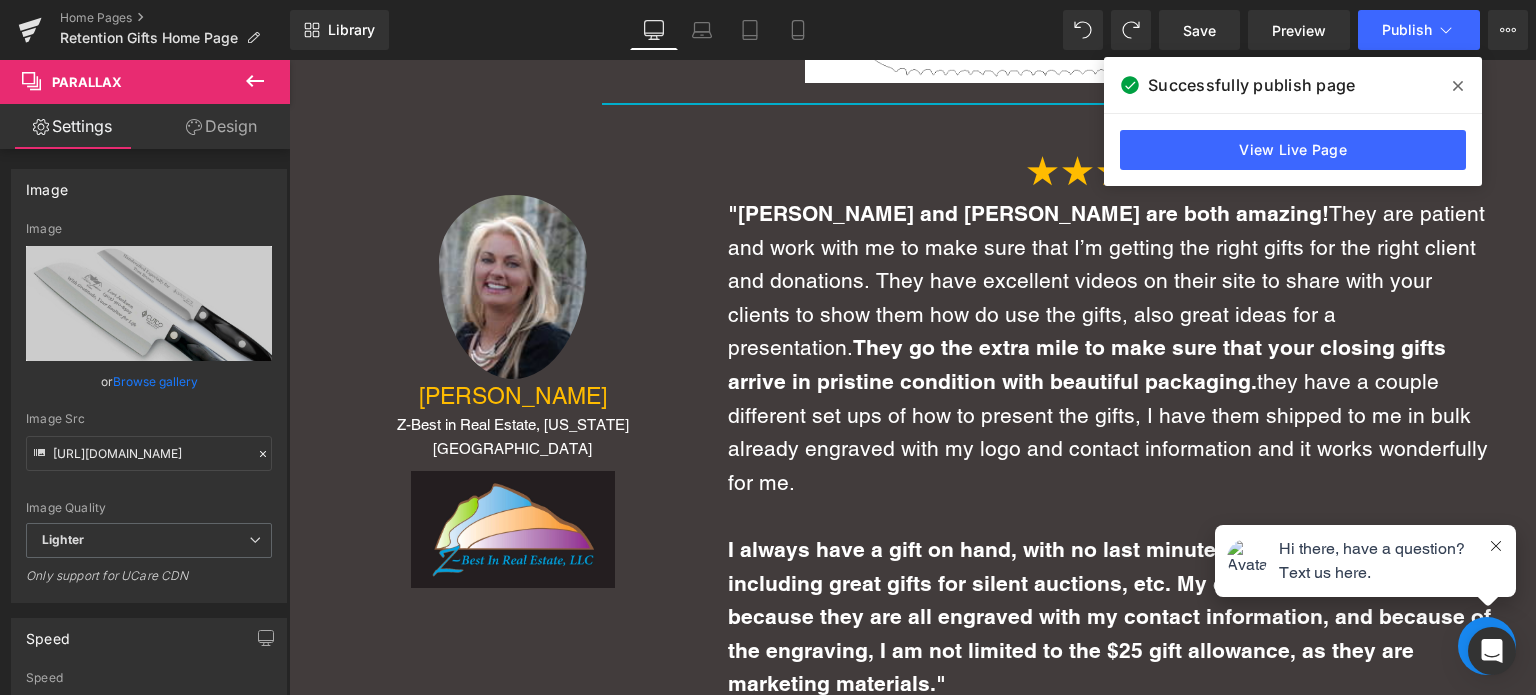 drag, startPoint x: 1448, startPoint y: 79, endPoint x: 1164, endPoint y: 19, distance: 290.26883 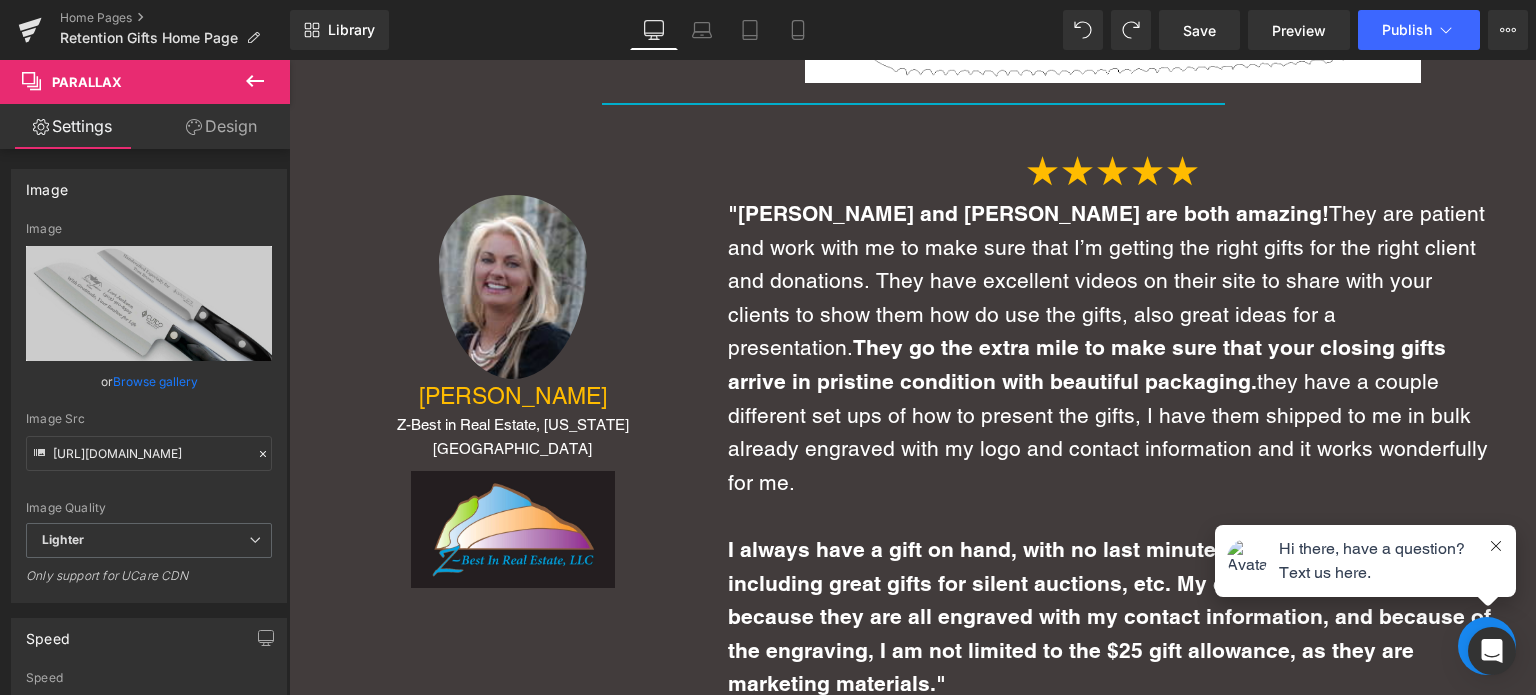 click on ""Michael and Dana are both amazing!  They are patient and work with me to make sure that I’m getting the right gifts for the right client and donations. They have excellent videos on their site to share with your clients to show them how do use the gifts, also great ideas for a presentation.  They go the extra mile to make sure that your closing gifts arrive in pristine condition with beautiful packaging.  they have a couple different set ups of how to present the gifts, I have them shipped to me in bulk already engraved with my logo and contact information and it works wonderfully for me." at bounding box center [1113, 348] 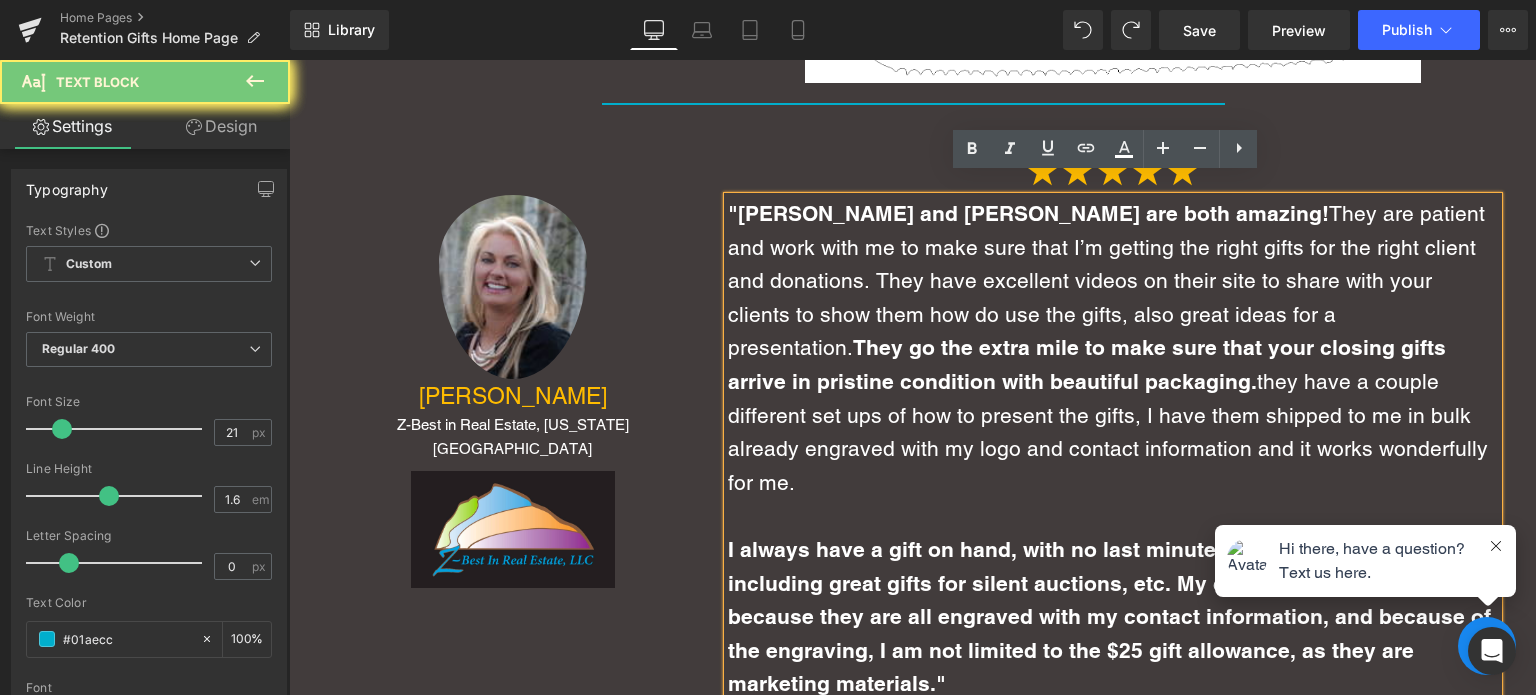 click on ""Michael and Dana are both amazing!  They are patient and work with me to make sure that I’m getting the right gifts for the right client and donations. They have excellent videos on their site to share with your clients to show them how do use the gifts, also great ideas for a presentation.  They go the extra mile to make sure that your closing gifts arrive in pristine condition with beautiful packaging.  they have a couple different set ups of how to present the gifts, I have them shipped to me in bulk already engraved with my logo and contact information and it works wonderfully for me." at bounding box center [1113, 348] 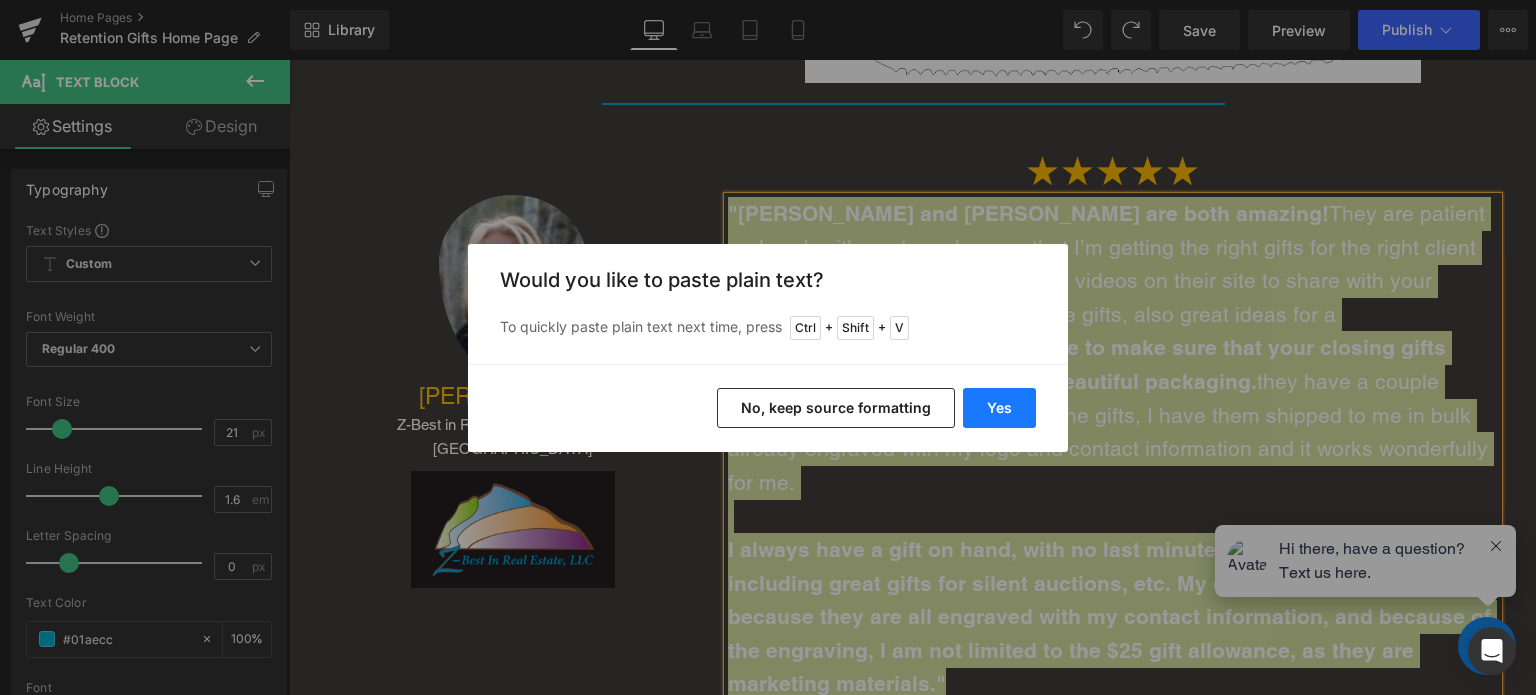 click on "Yes" at bounding box center (999, 408) 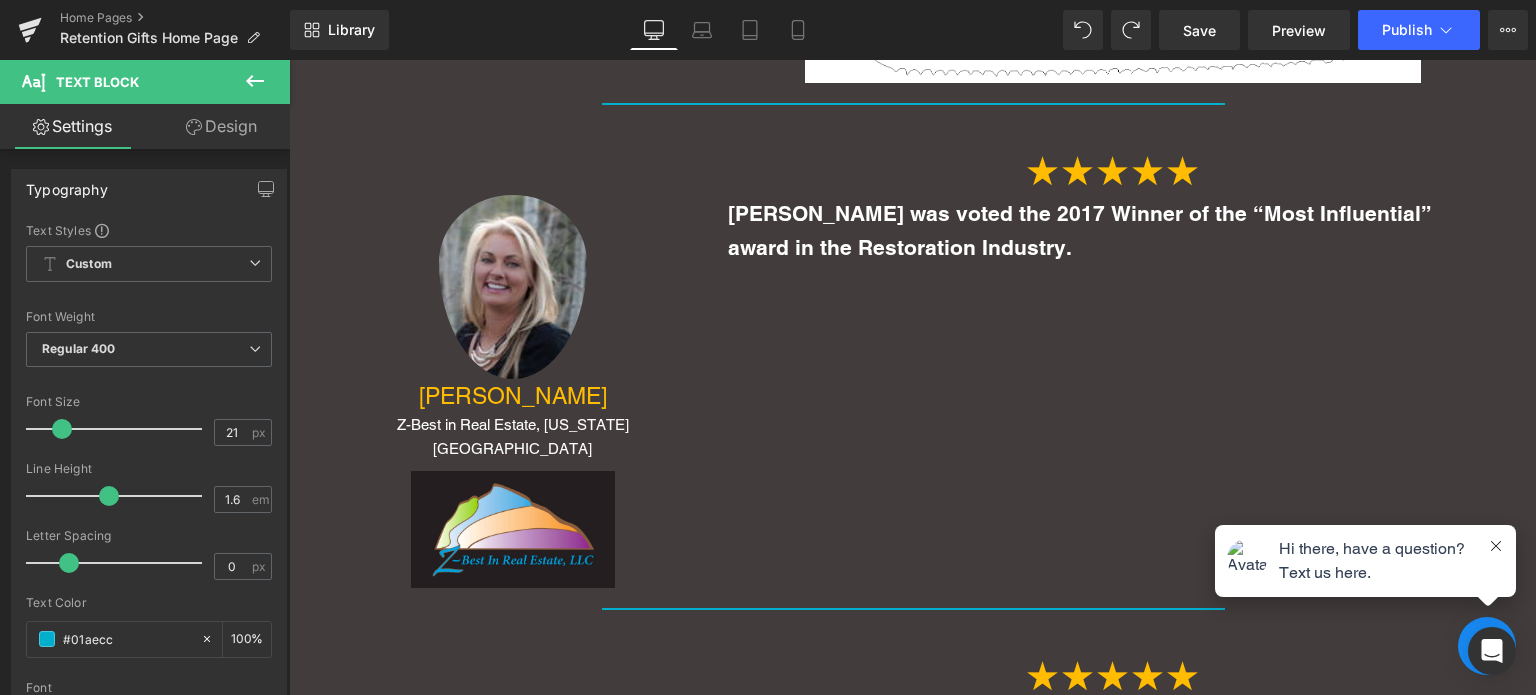 scroll, scrollTop: 7288, scrollLeft: 1232, axis: both 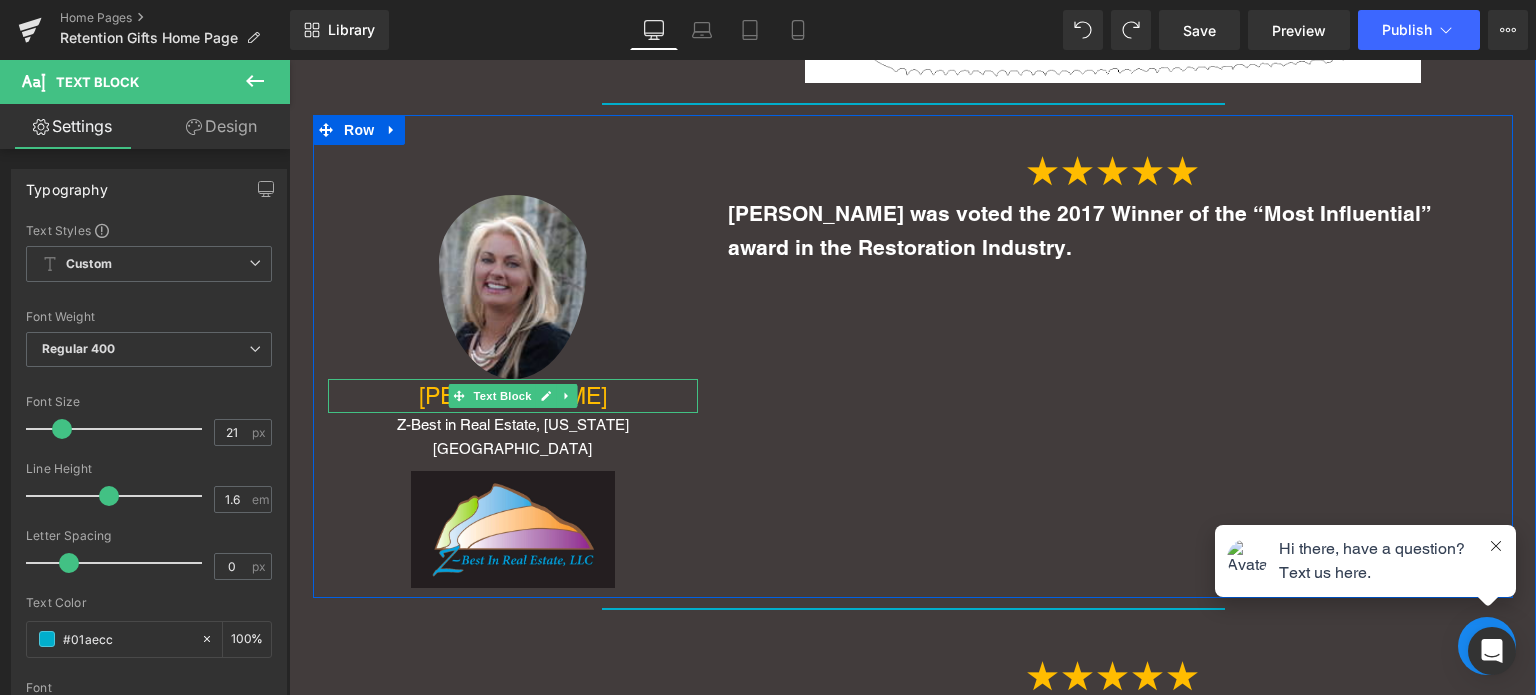 drag, startPoint x: 502, startPoint y: 375, endPoint x: 599, endPoint y: 382, distance: 97.25225 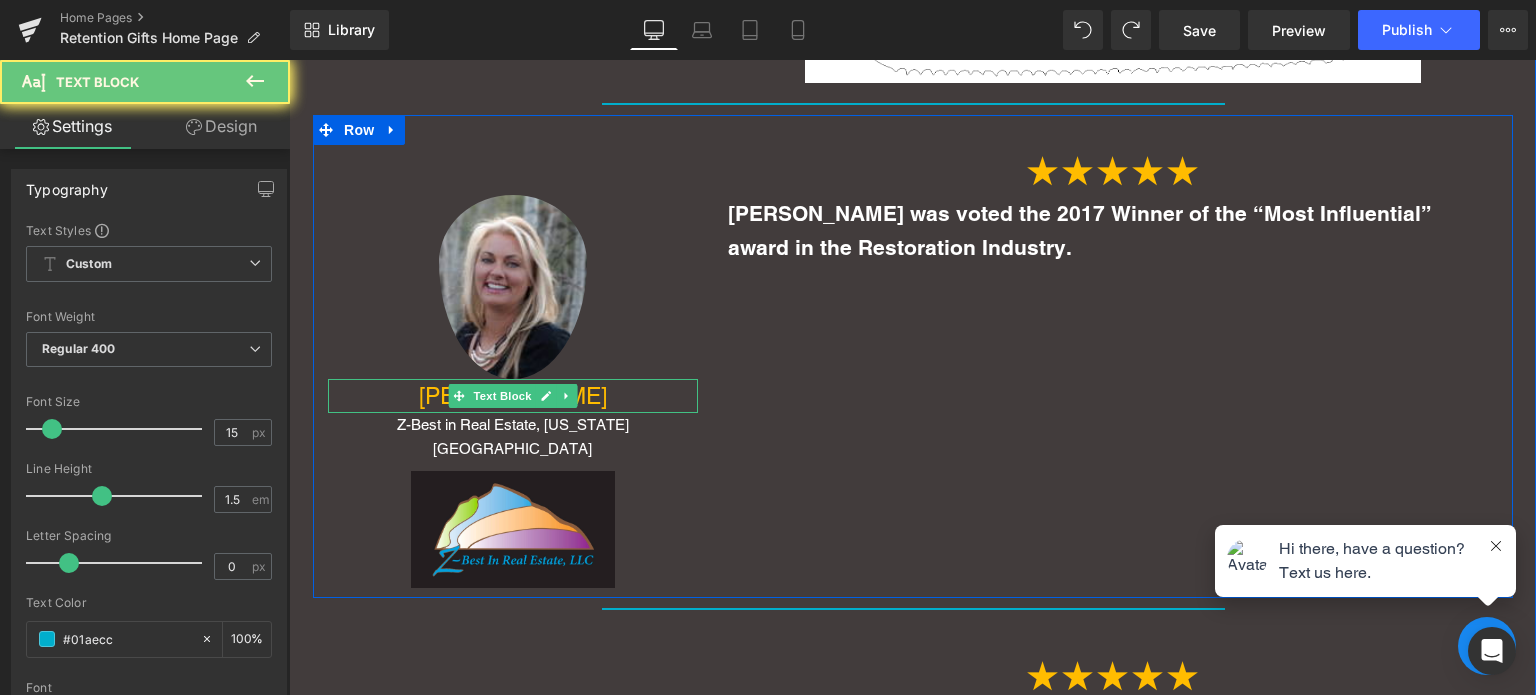 click on "ZANYA RODABOUGH" at bounding box center [513, 396] 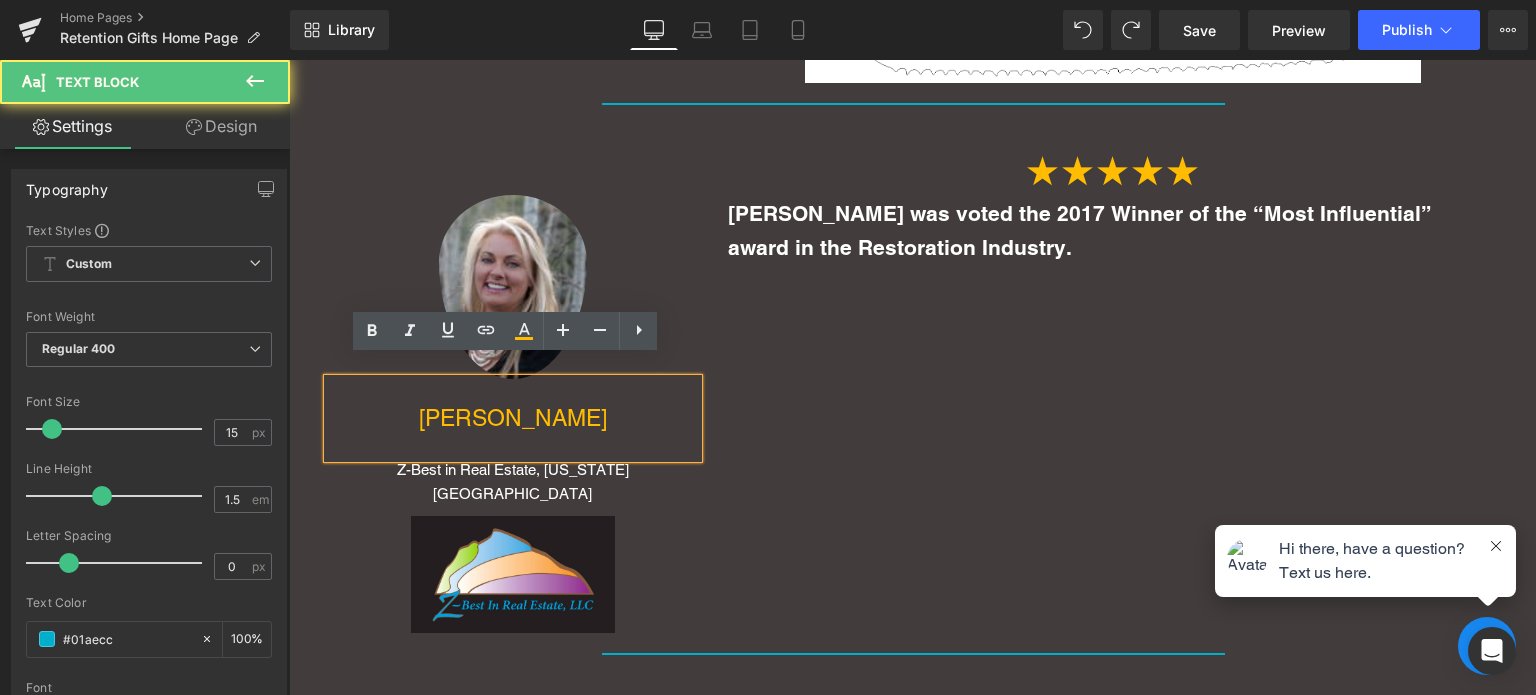 click on "ZANYA RODABOUGH" at bounding box center [513, 418] 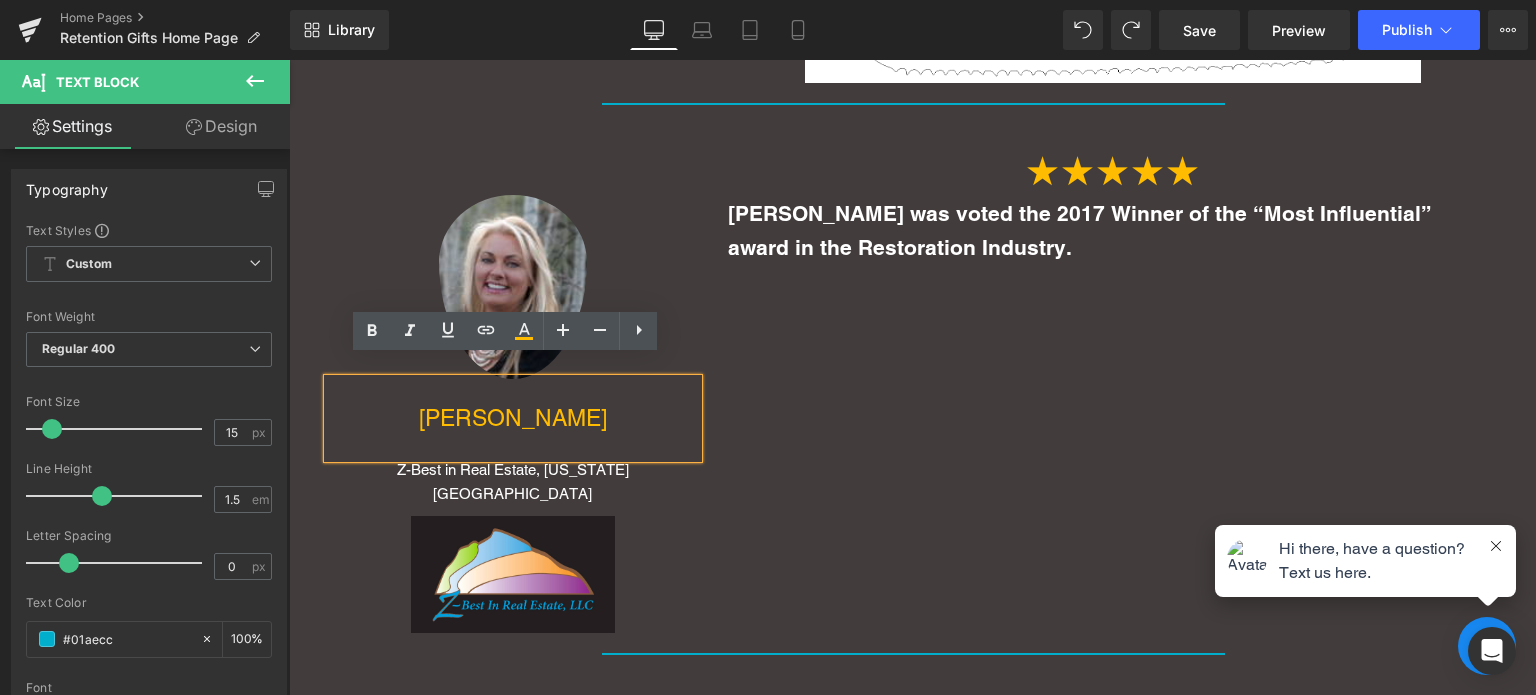 click on "ZANYA RODABOUGH" at bounding box center (513, 418) 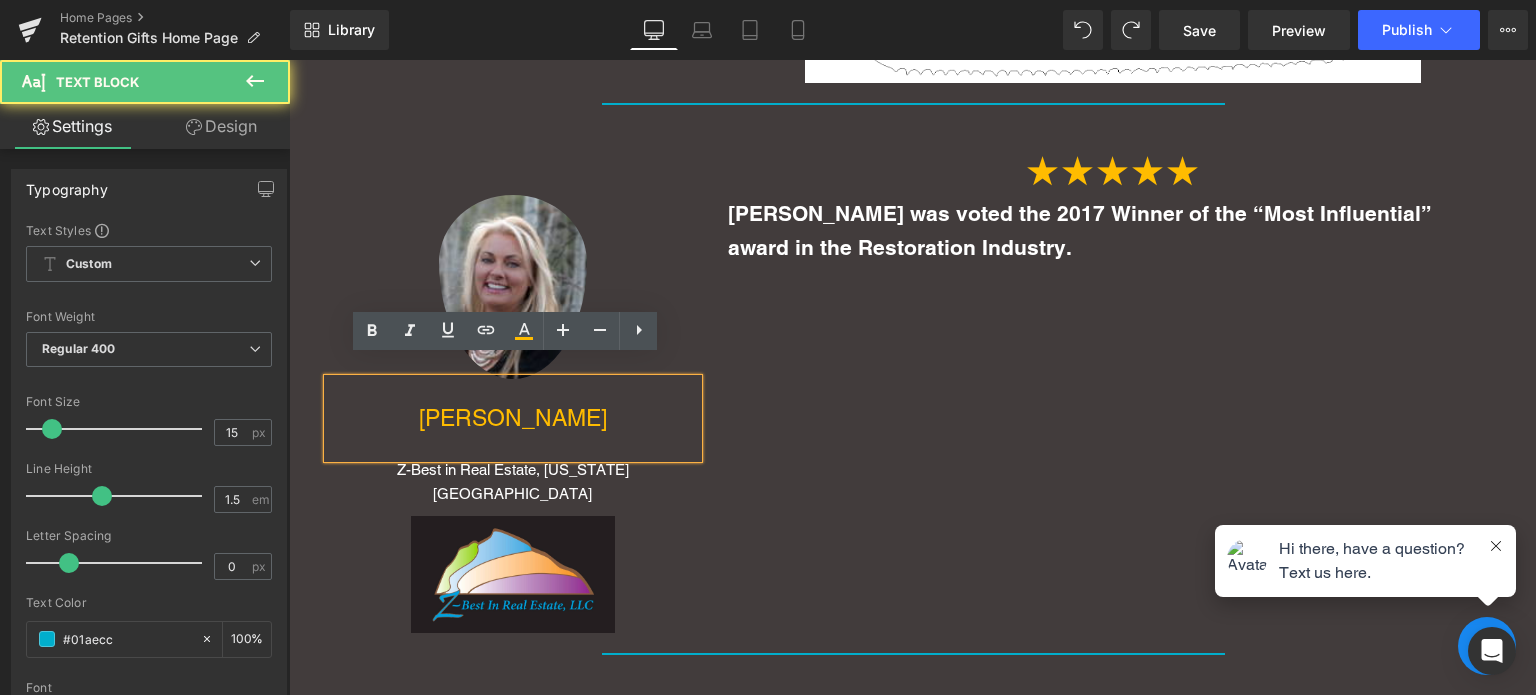 click on "ZANYA RODABOUGH" at bounding box center (513, 418) 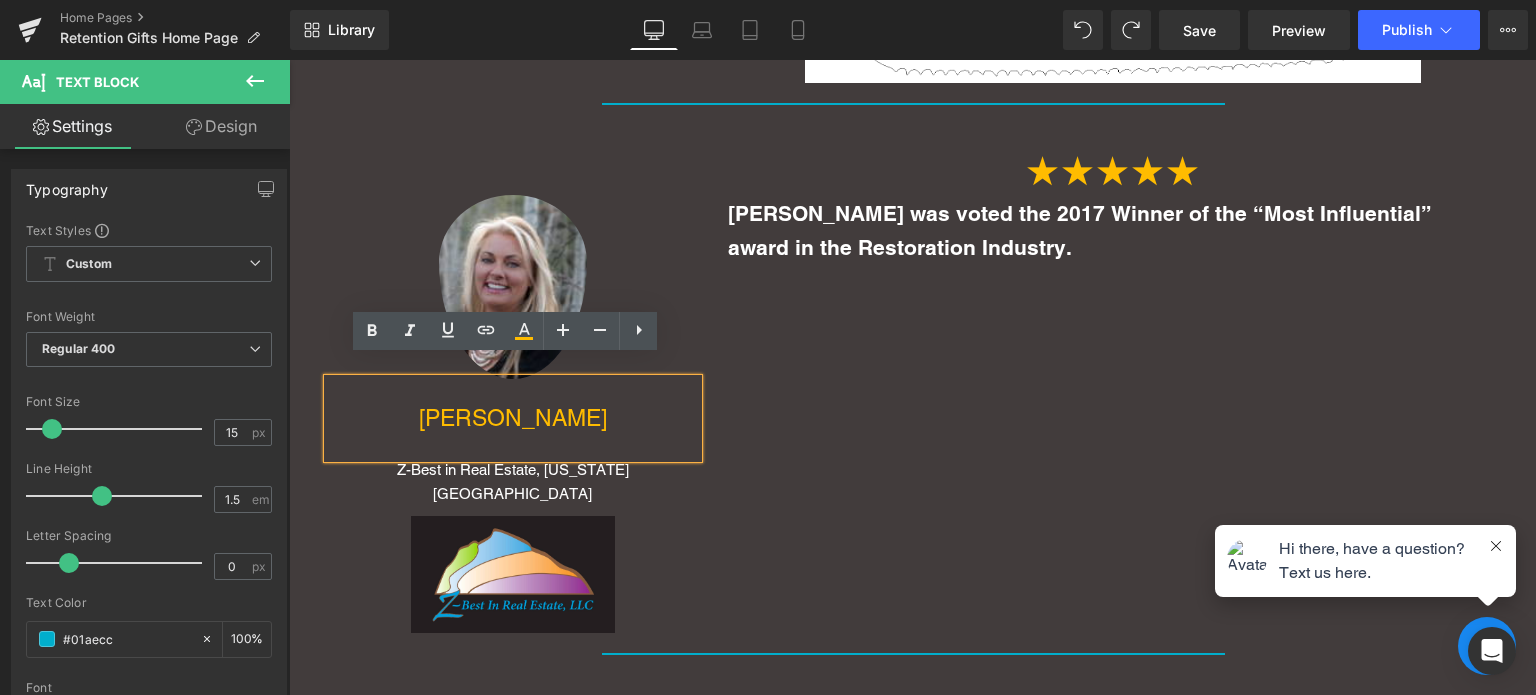 click on "Image         ZANYA RODABOUGH Text Block         Z-Best in Real Estate, Colorado Springs Text Block         Image         ★★★★★ Text Block         Paul Reed was voted the 2017 Winner of the “Most Influential” award in the Restoration Industry. Text Block         Row" at bounding box center (913, 379) 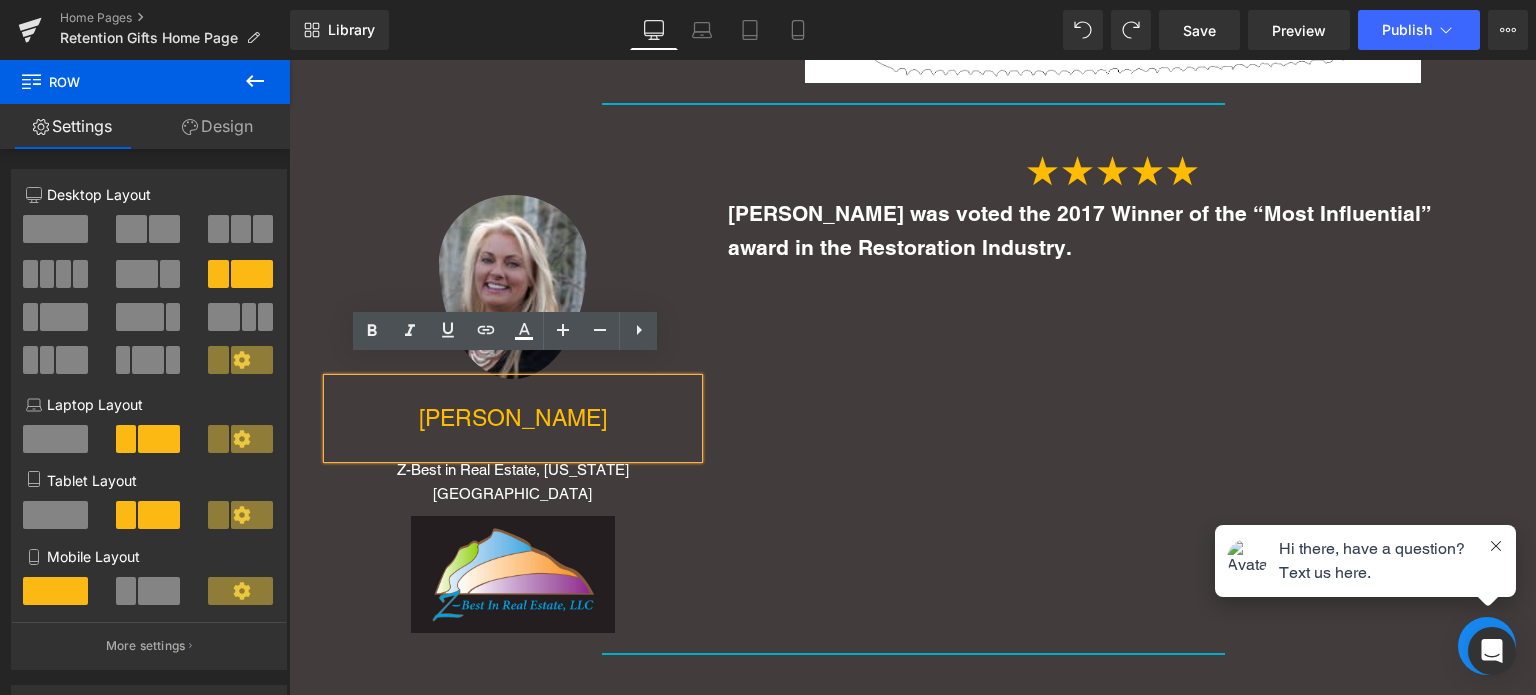 click on "ZANYA RODABOUGH" at bounding box center (513, 418) 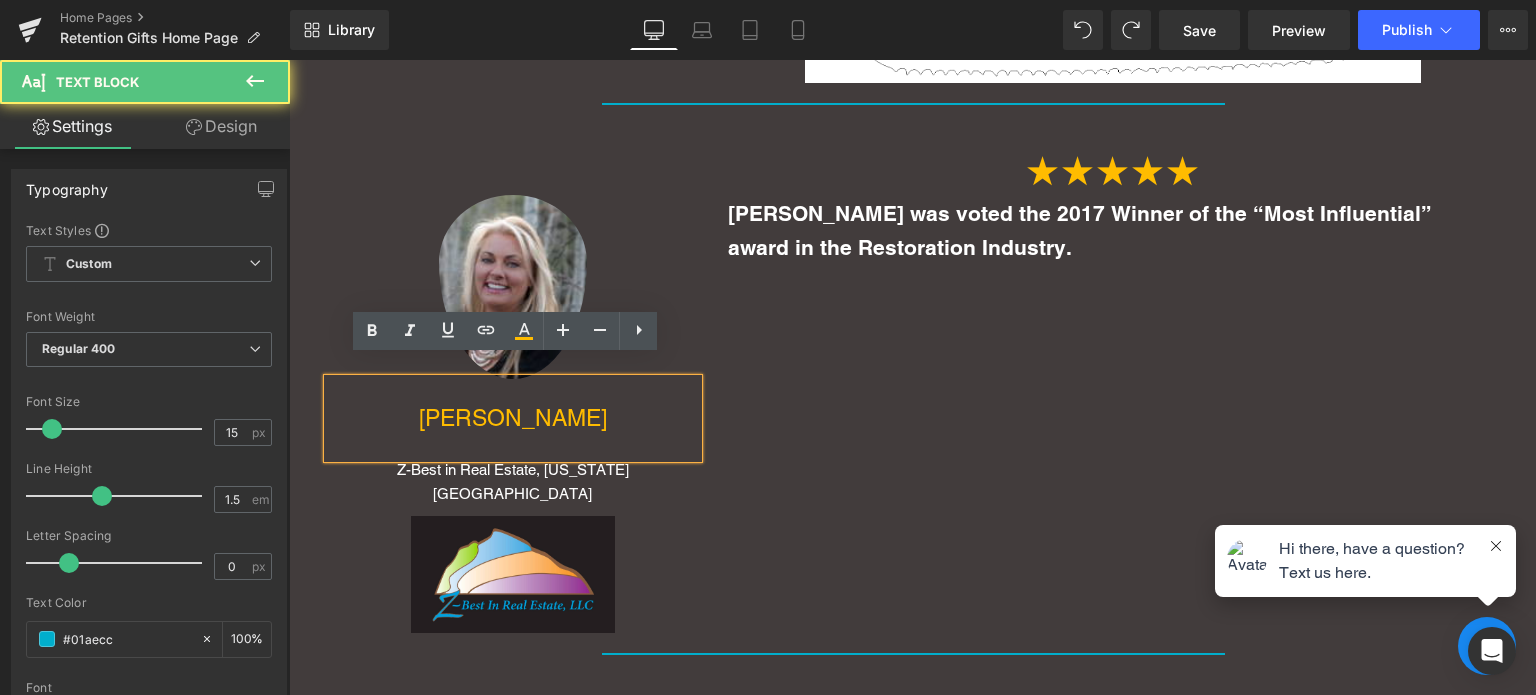 click on "ZANYA RODABOUGH" at bounding box center (513, 418) 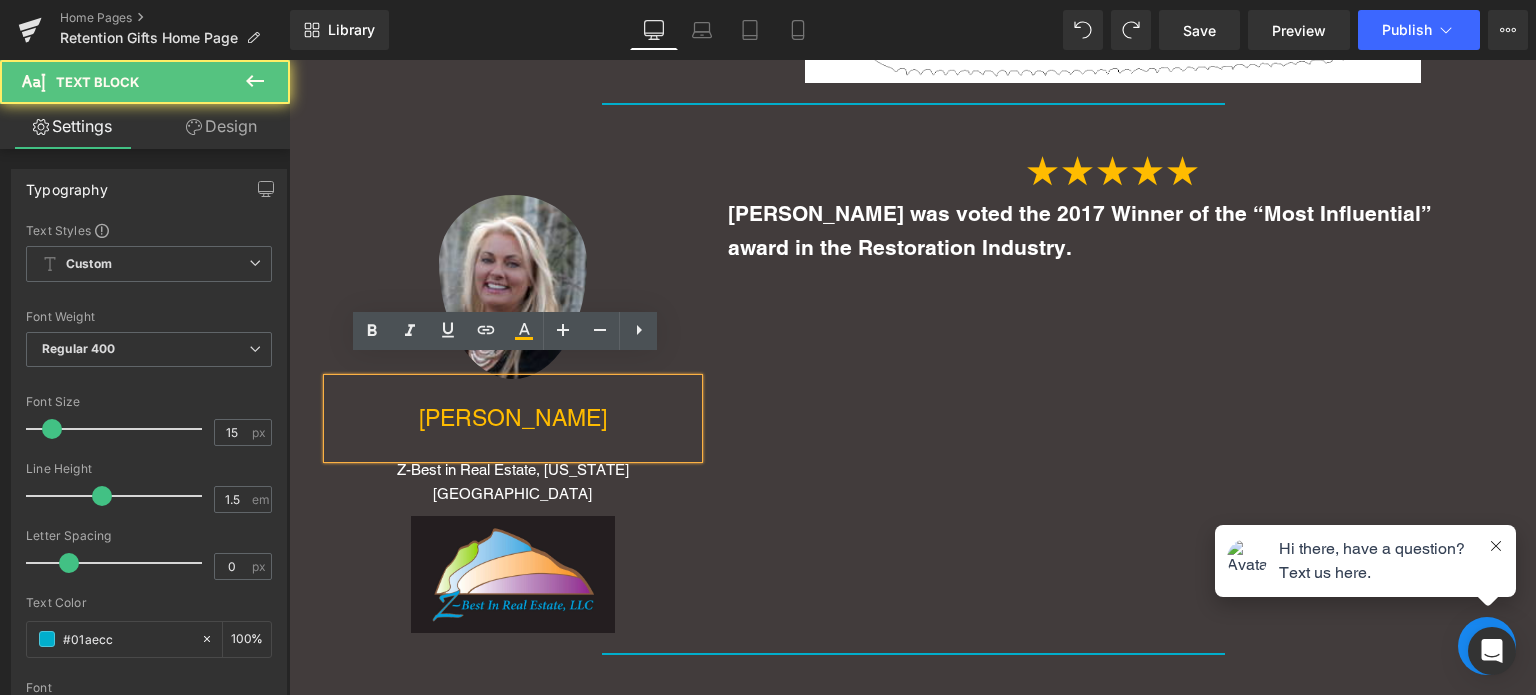 paste 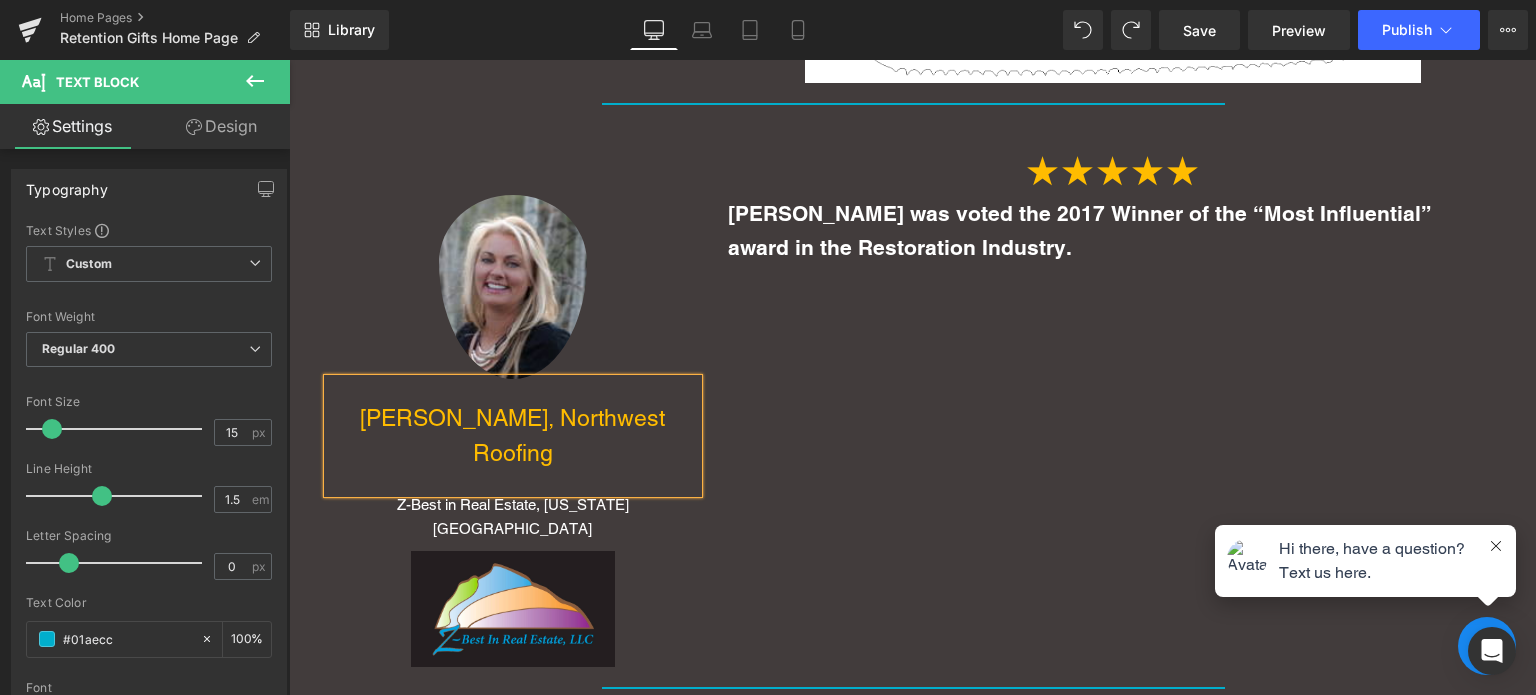 click on "Image         Paul Reed, Northwest Roofing Text Block         Z-Best in Real Estate, Colorado Springs Text Block         Image         ★★★★★ Text Block         Paul Reed was voted the 2017 Winner of the “Most Influential” award in the Restoration Industry. Text Block         Row" at bounding box center [913, 396] 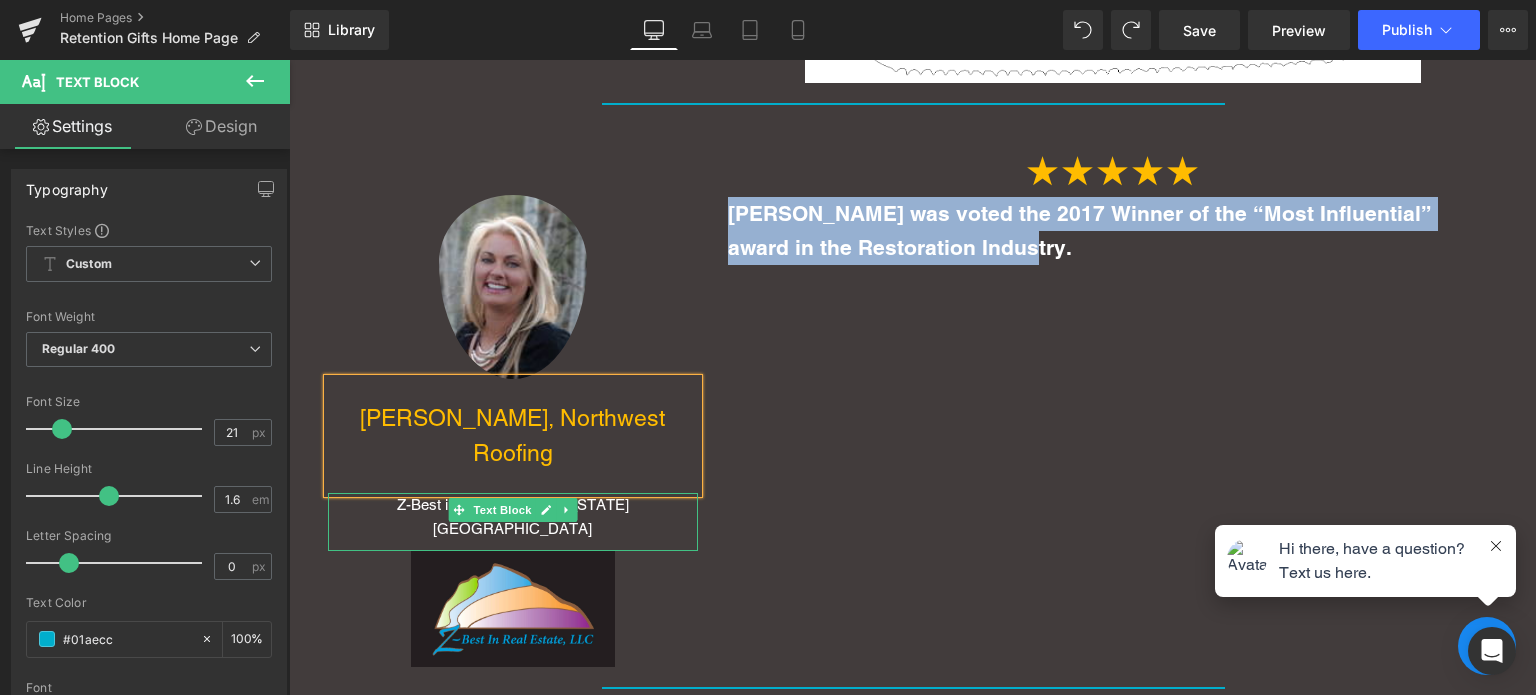 click on "Z-Best in Real Estate, Colorado Springs" at bounding box center (513, 516) 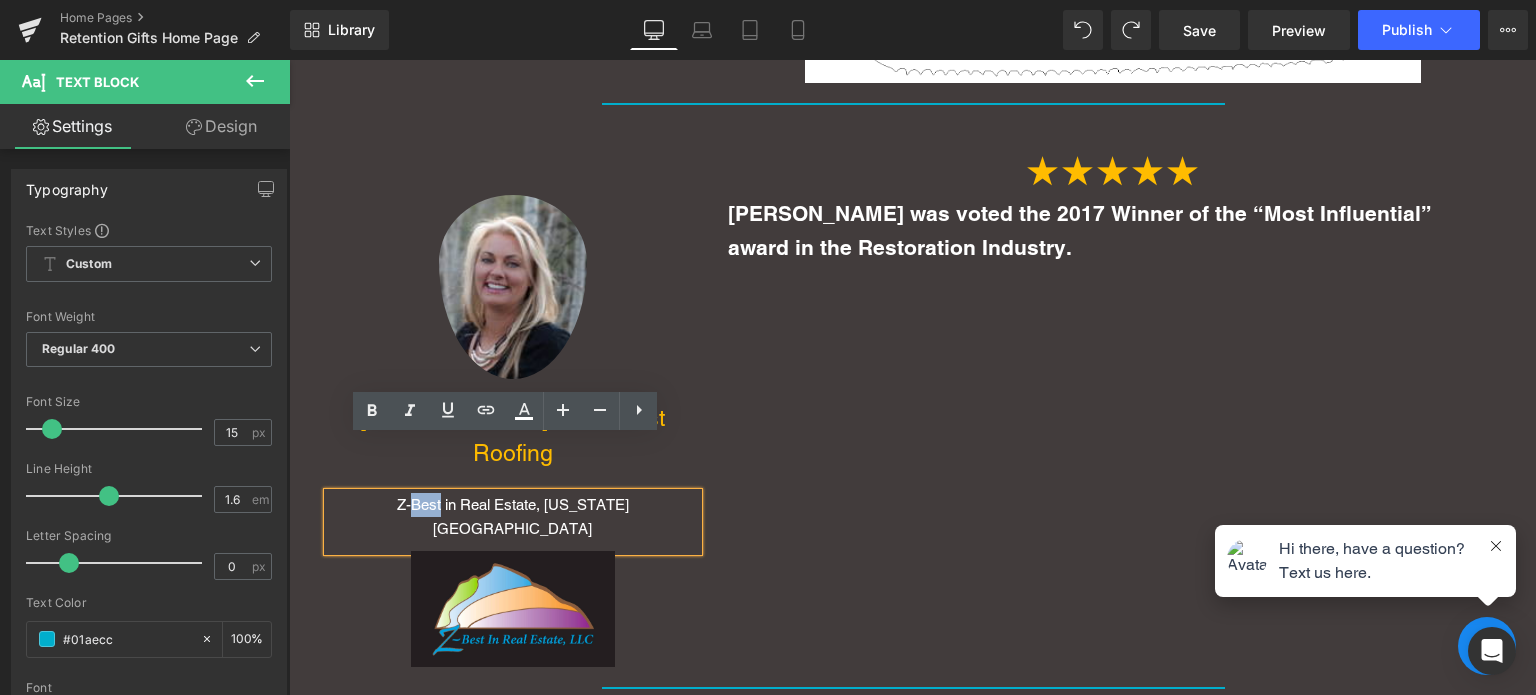 click on "Z-Best in Real Estate, Colorado Springs" at bounding box center [513, 516] 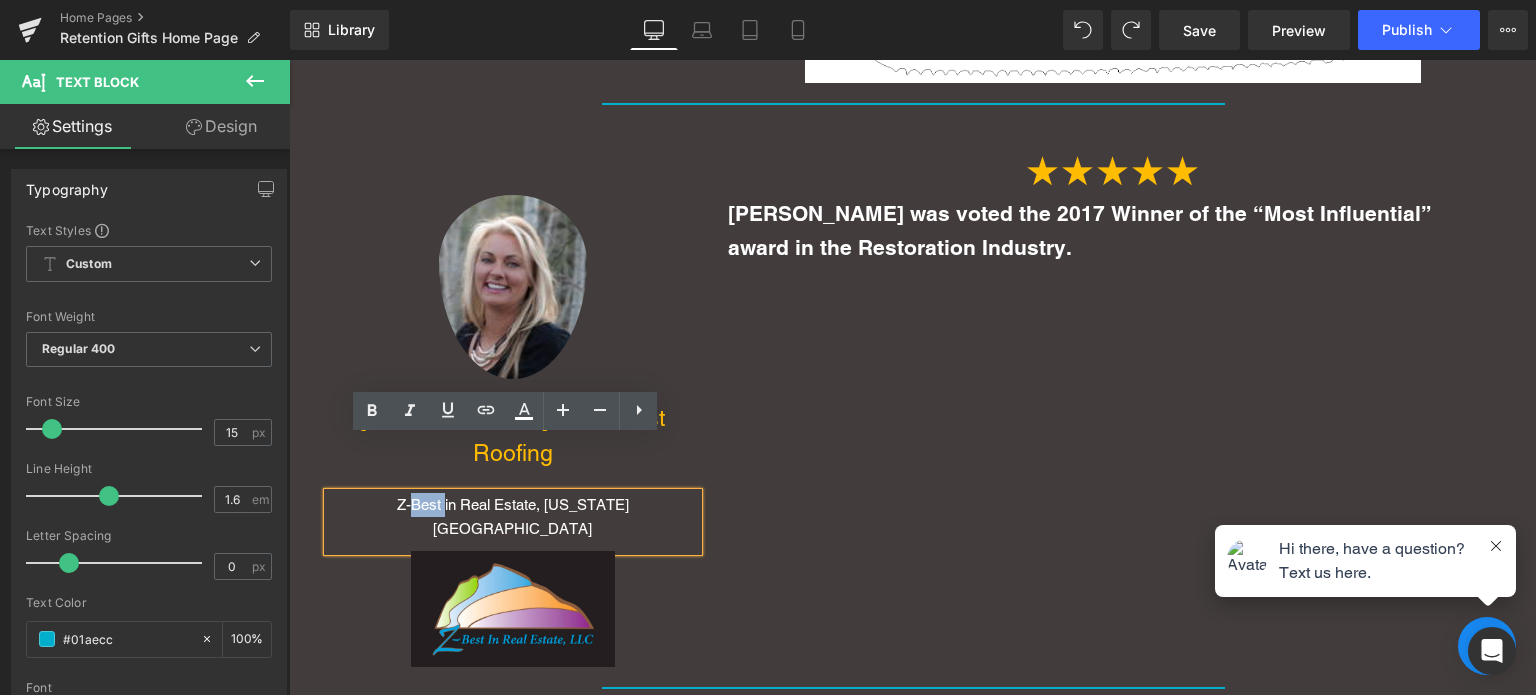 click on "Z-Best in Real Estate, Colorado Springs" at bounding box center [513, 516] 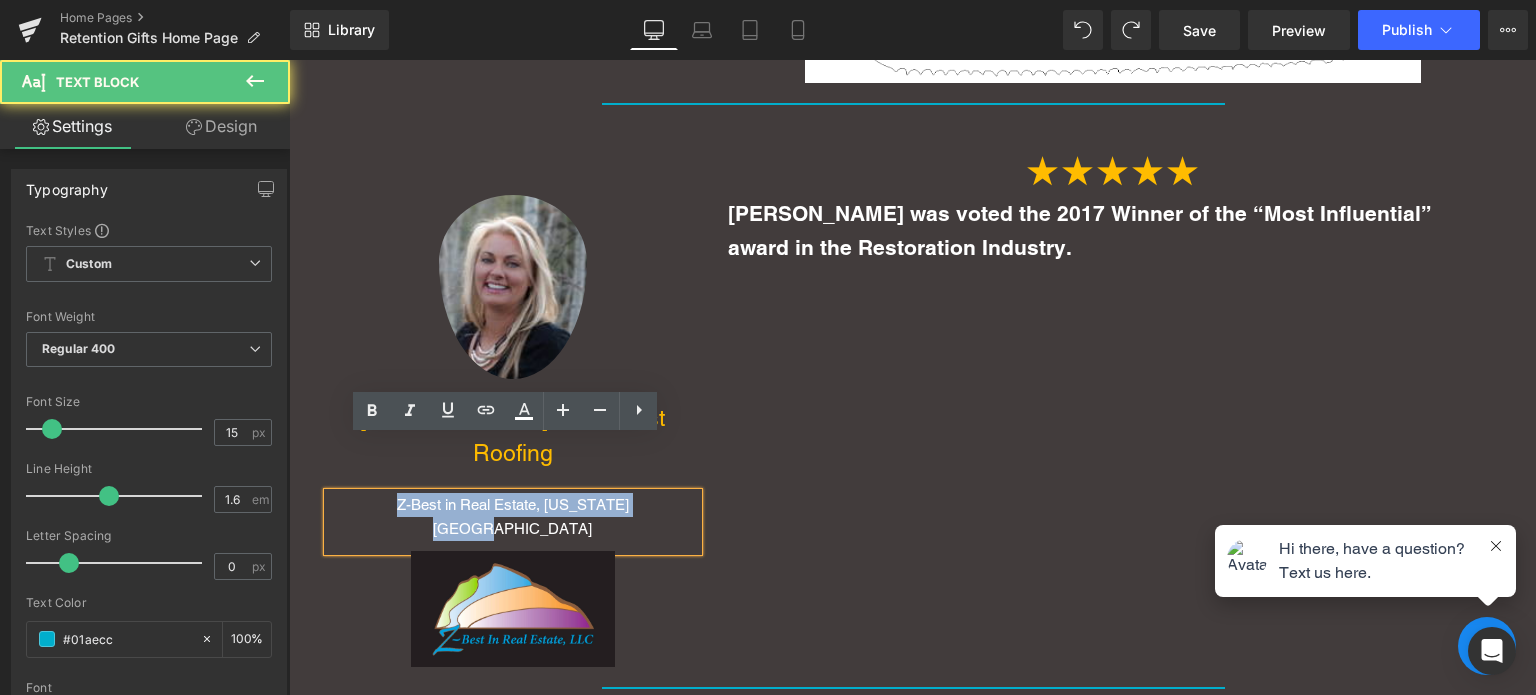 click on "Z-Best in Real Estate, Colorado Springs" at bounding box center (513, 516) 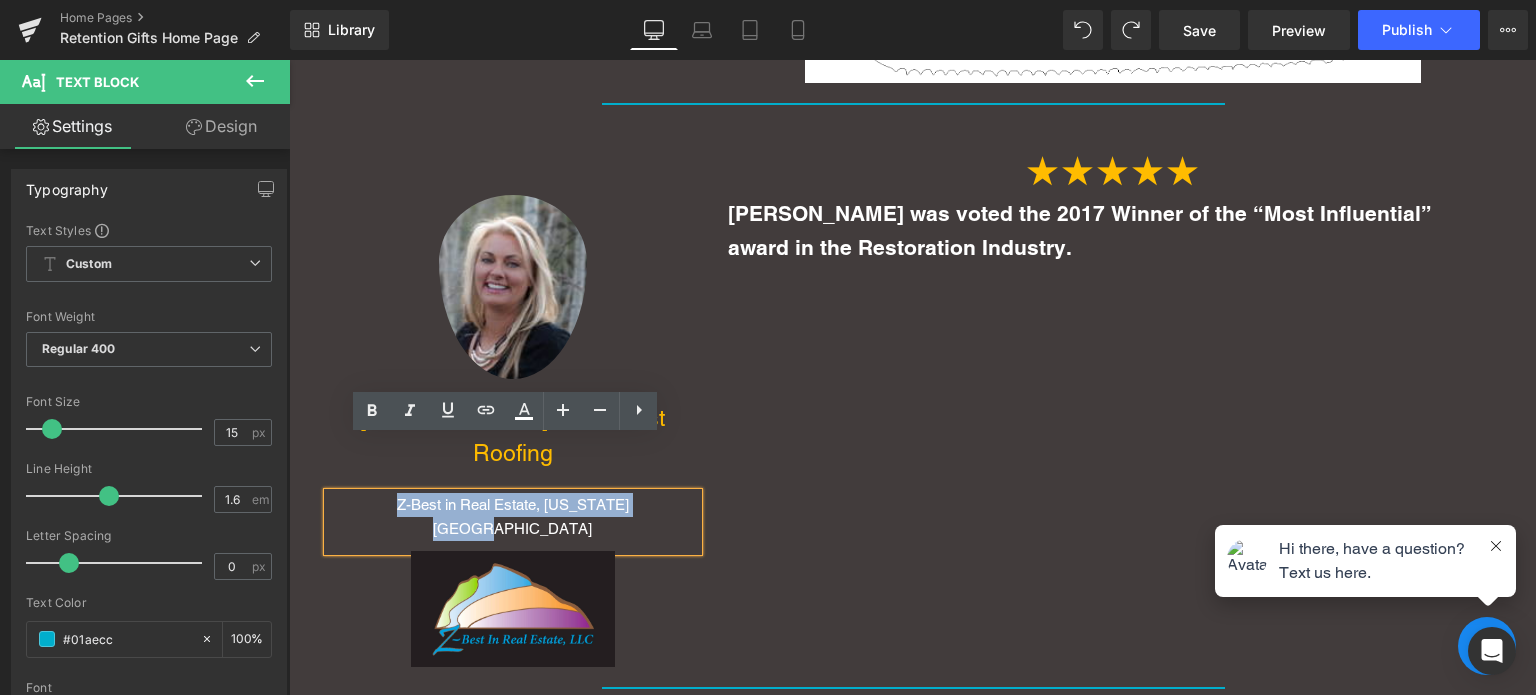 paste 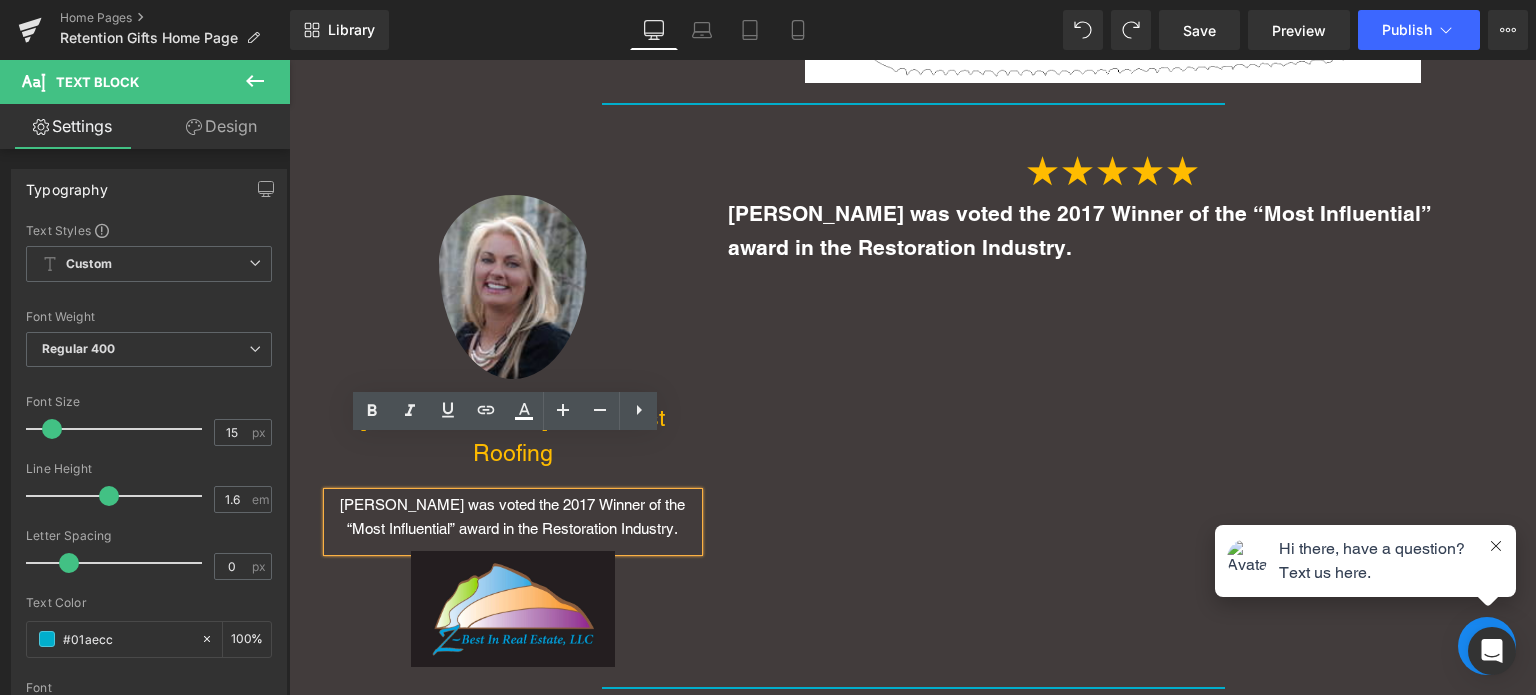 scroll, scrollTop: 7357, scrollLeft: 1232, axis: both 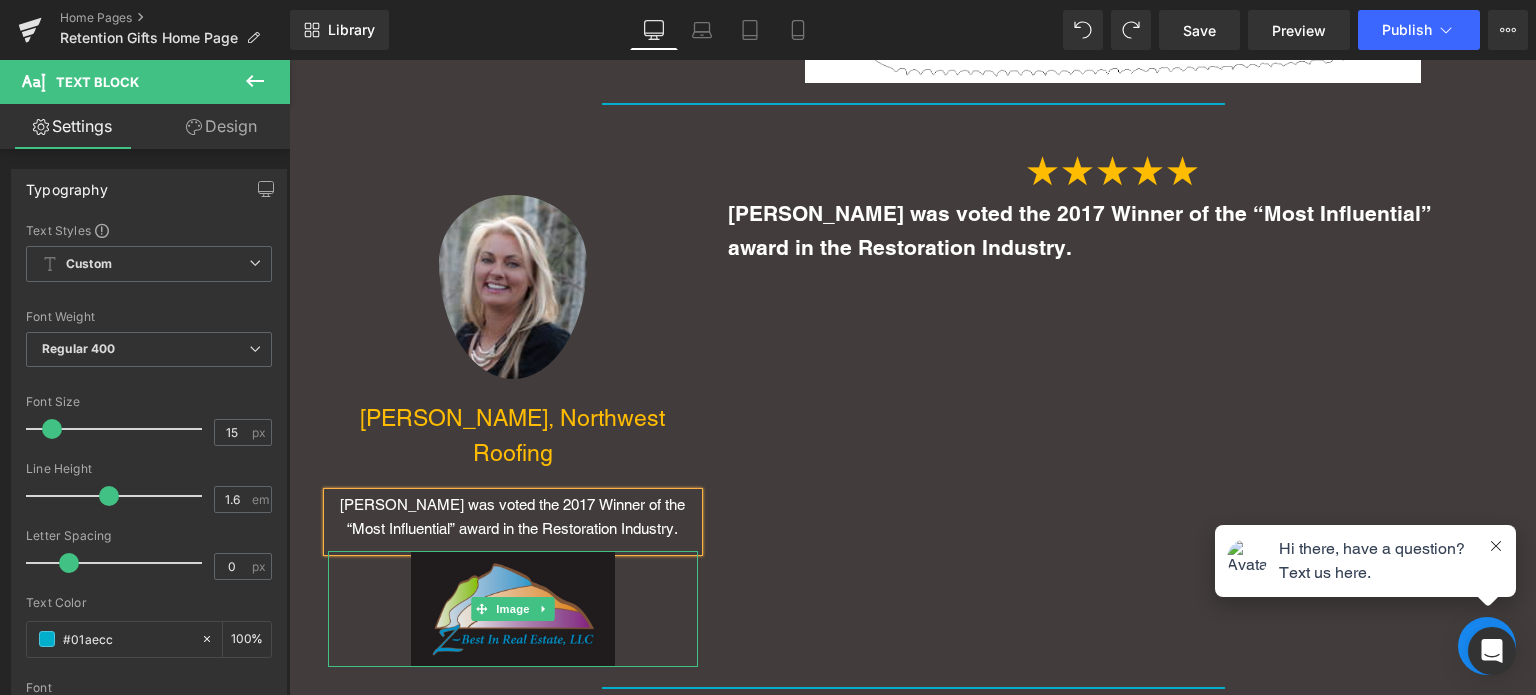 click at bounding box center [512, 609] 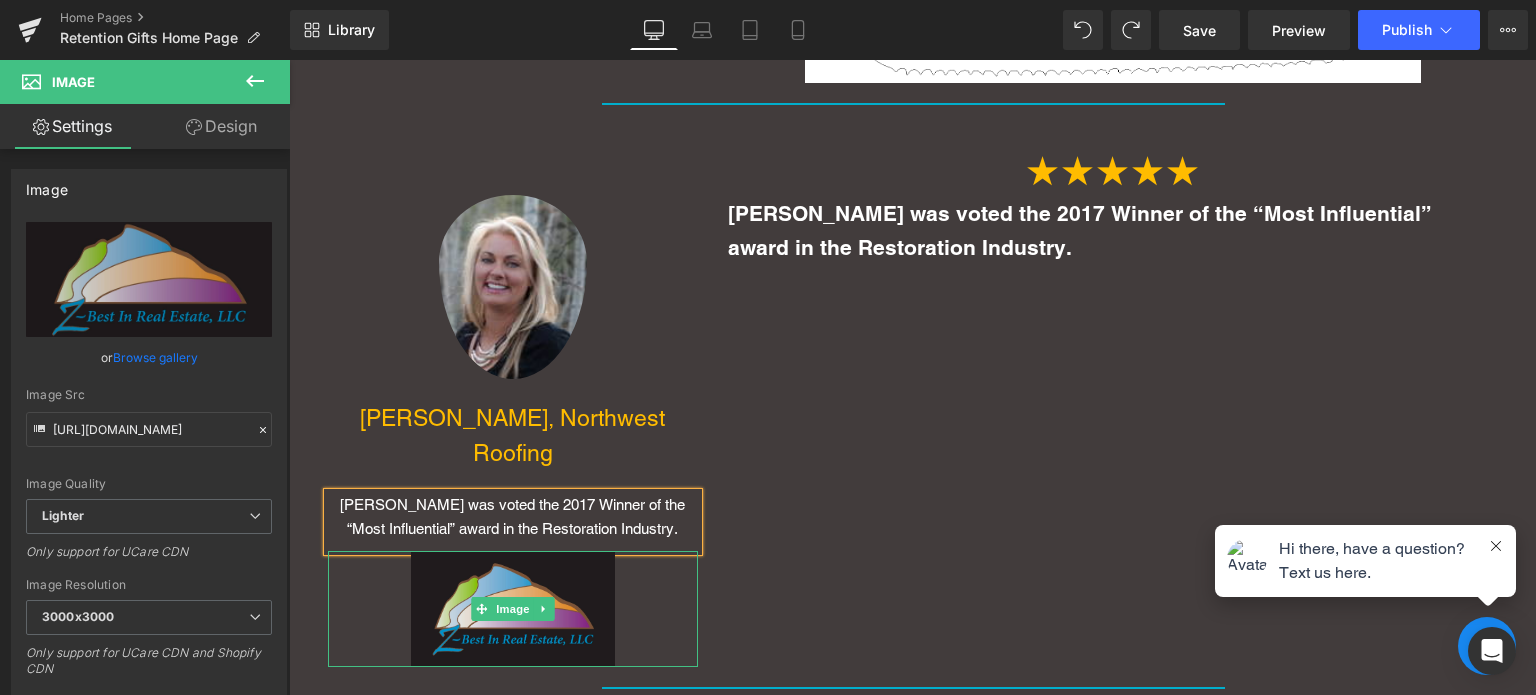 click on "Image" at bounding box center [513, 609] 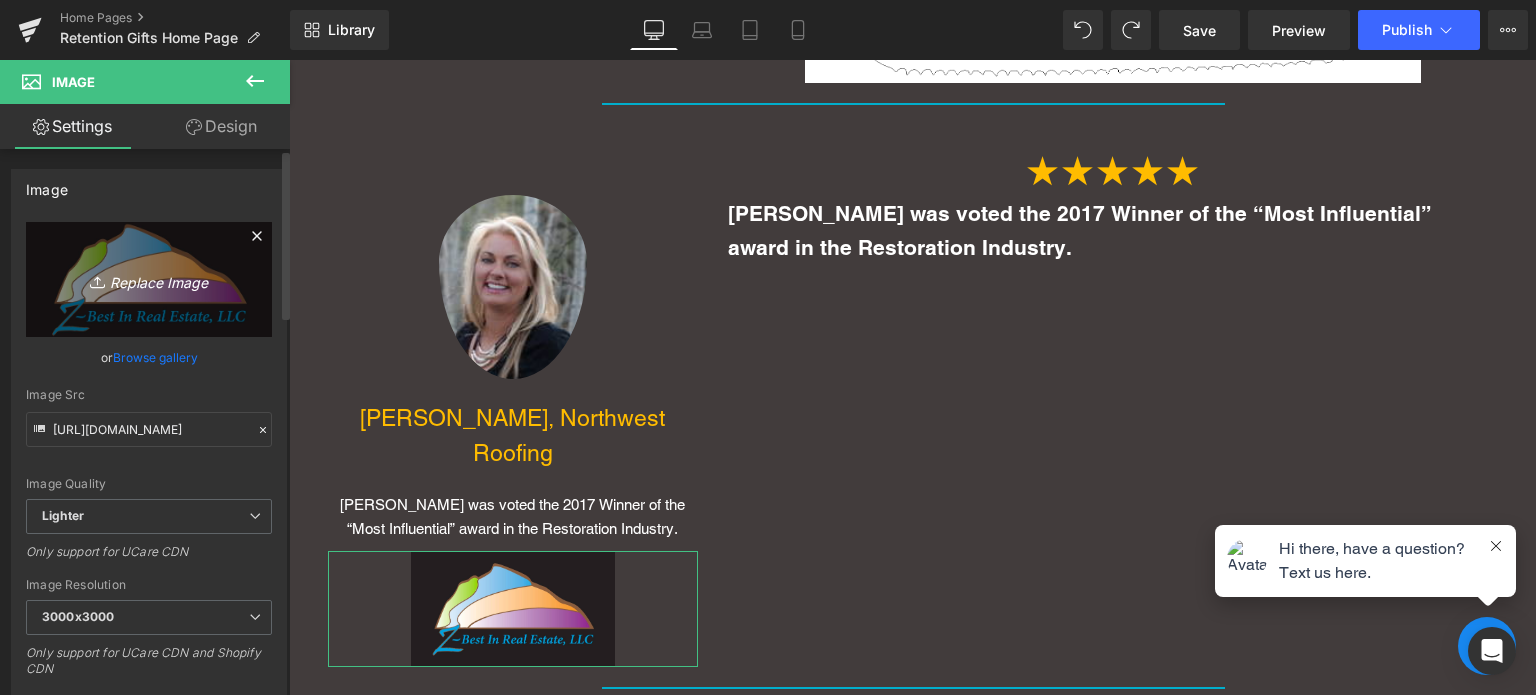 click on "Replace Image" at bounding box center [149, 279] 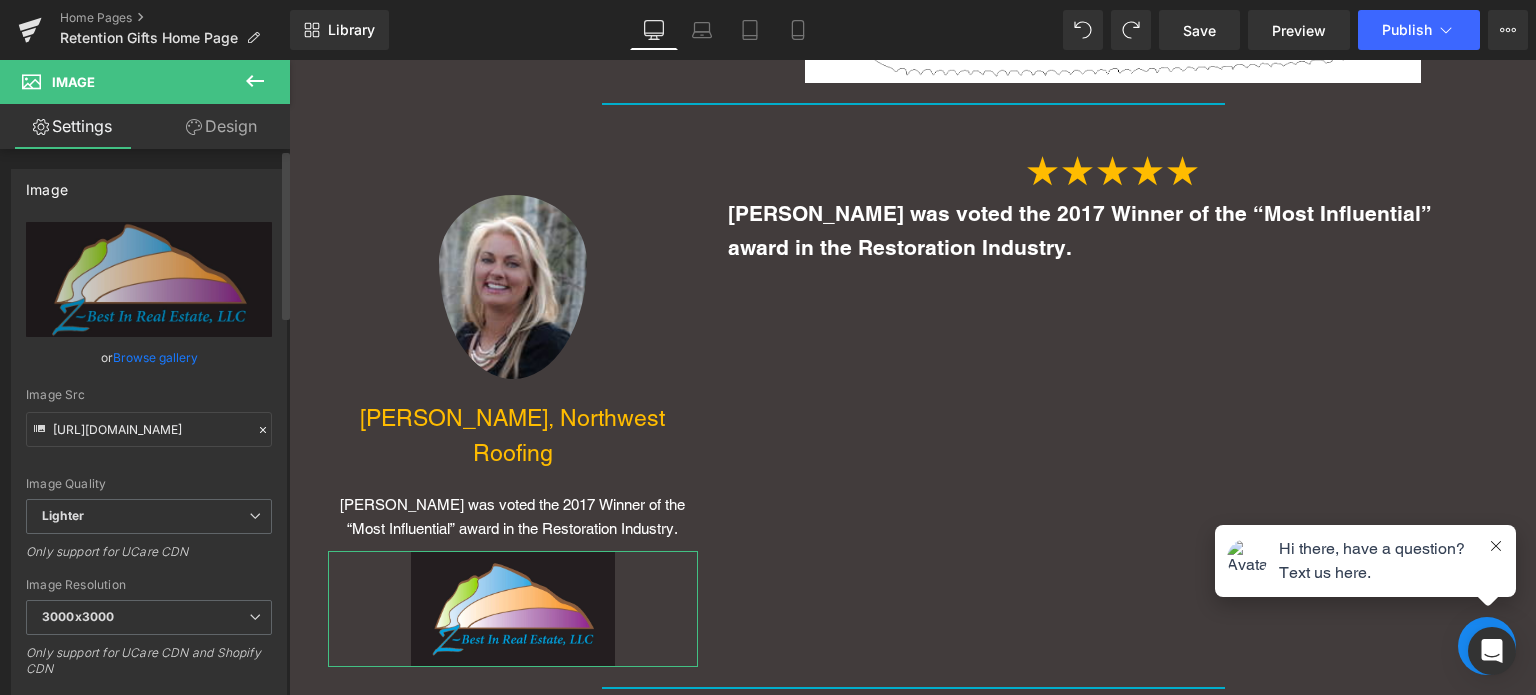 click on "Browse gallery" at bounding box center [155, 357] 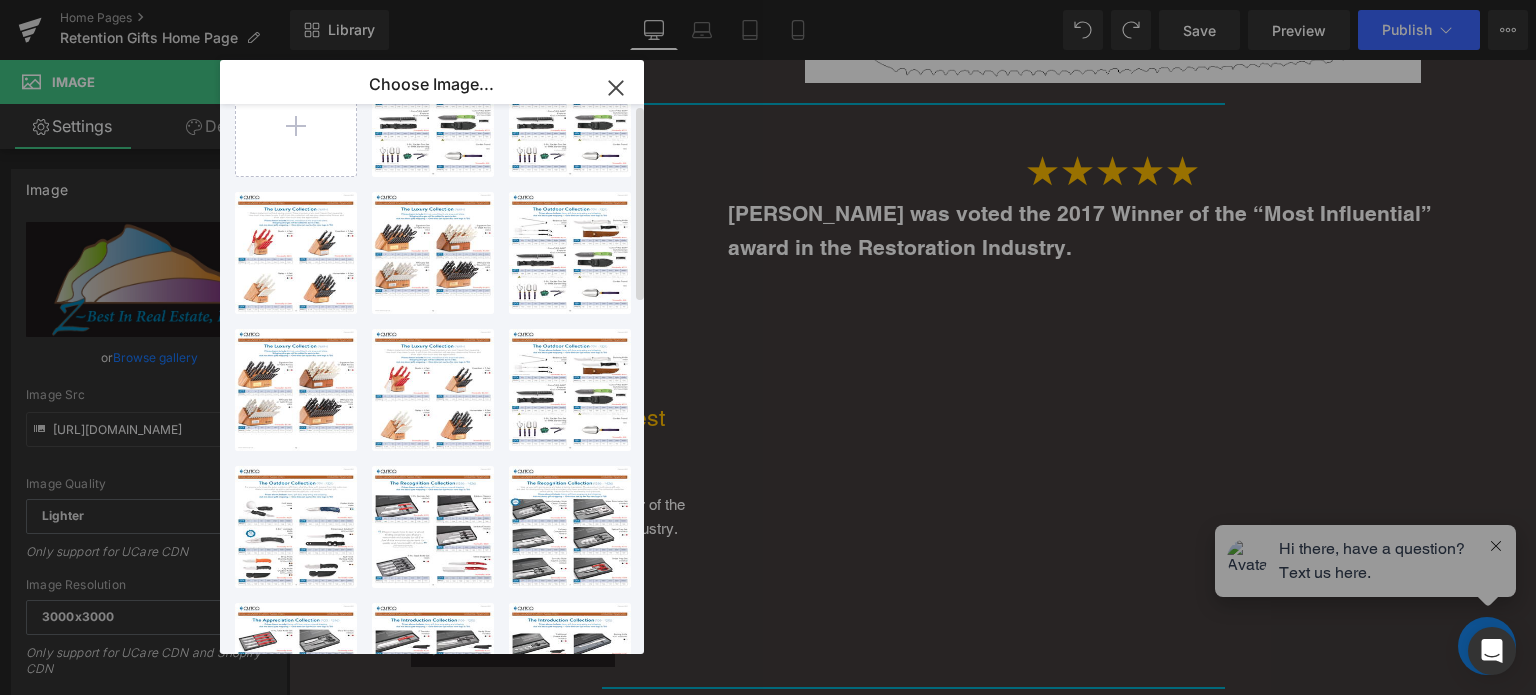scroll, scrollTop: 0, scrollLeft: 0, axis: both 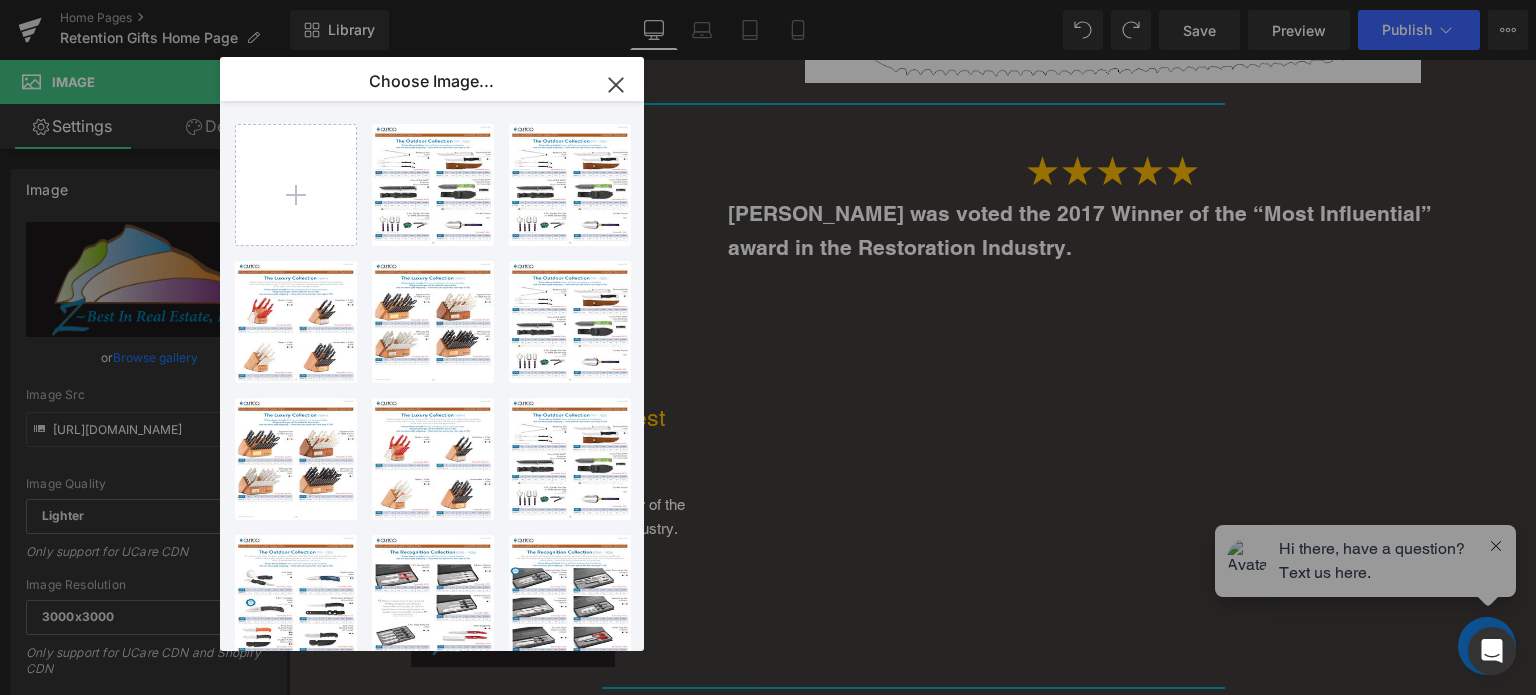 click on "Choose Image..." at bounding box center (432, 82) 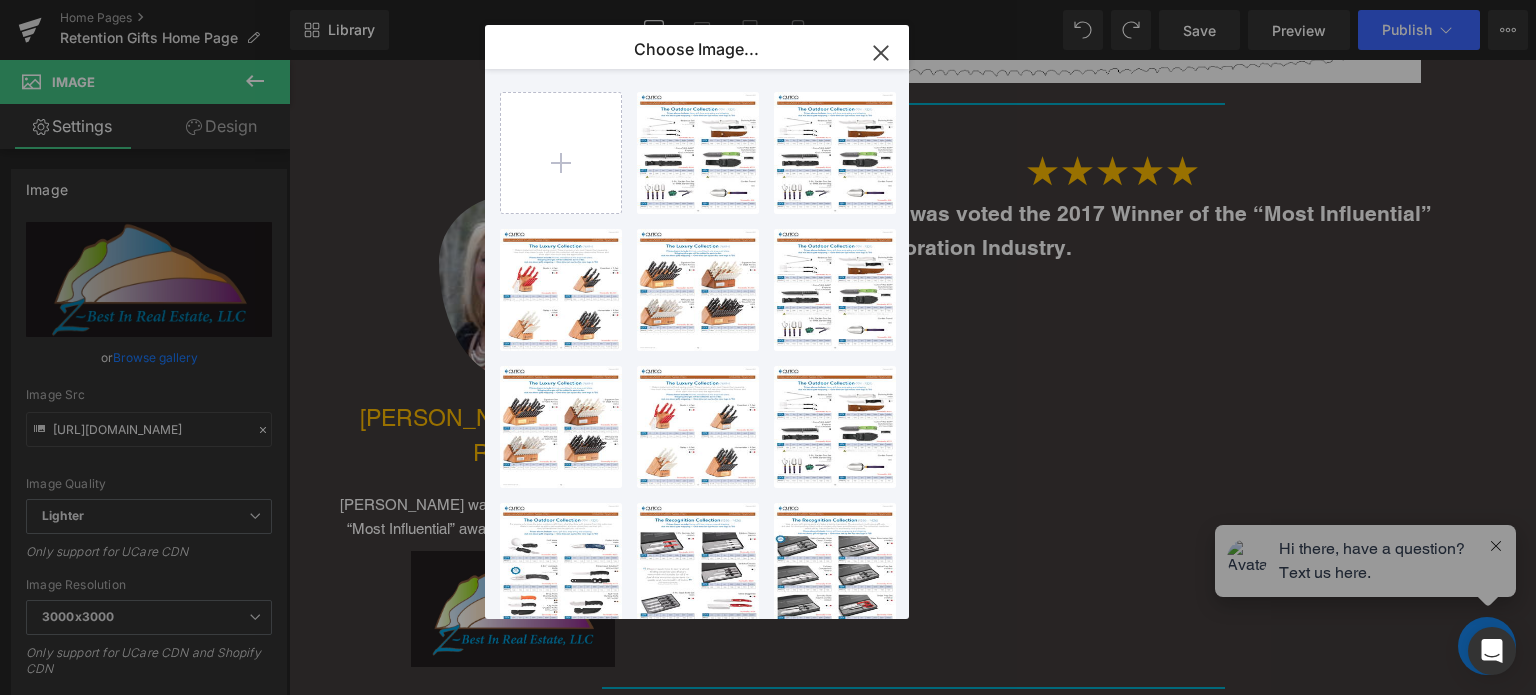 drag, startPoint x: 427, startPoint y: 75, endPoint x: 695, endPoint y: 36, distance: 270.8228 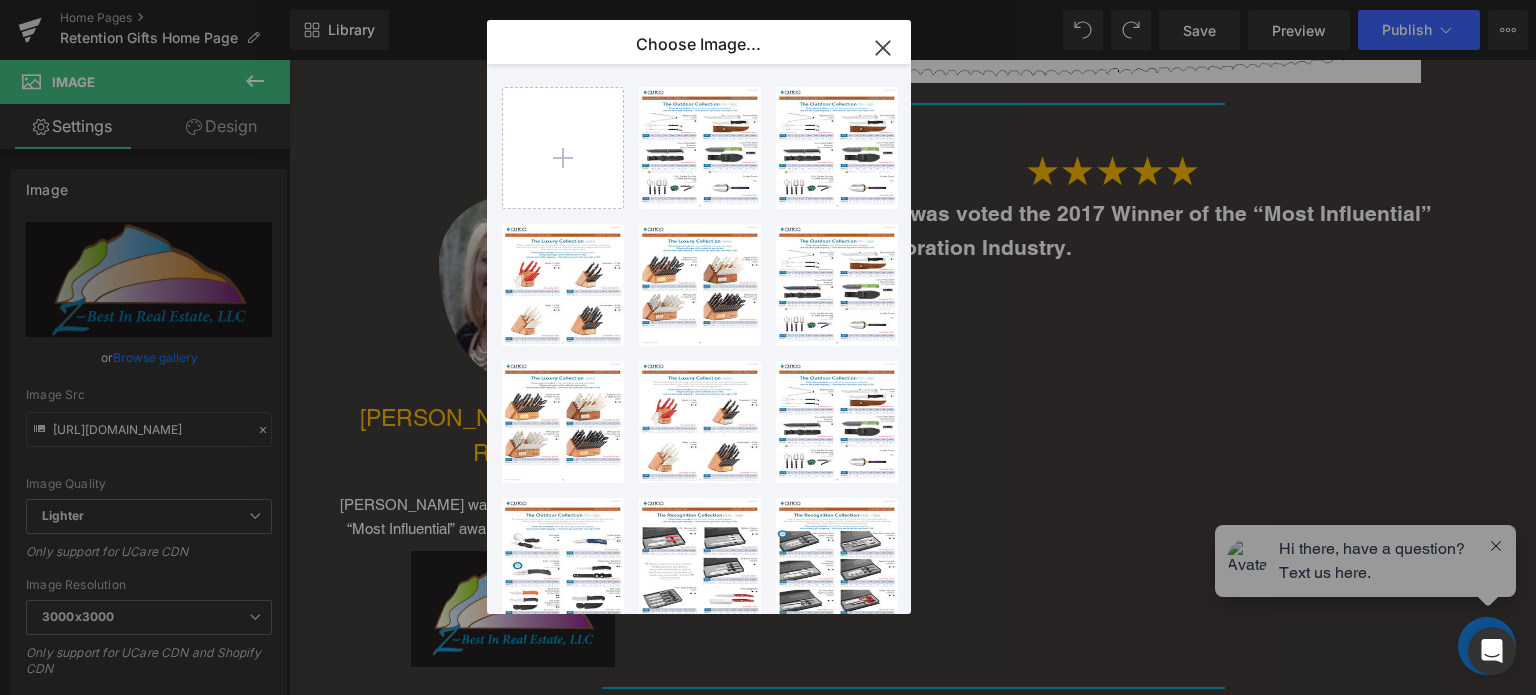 click 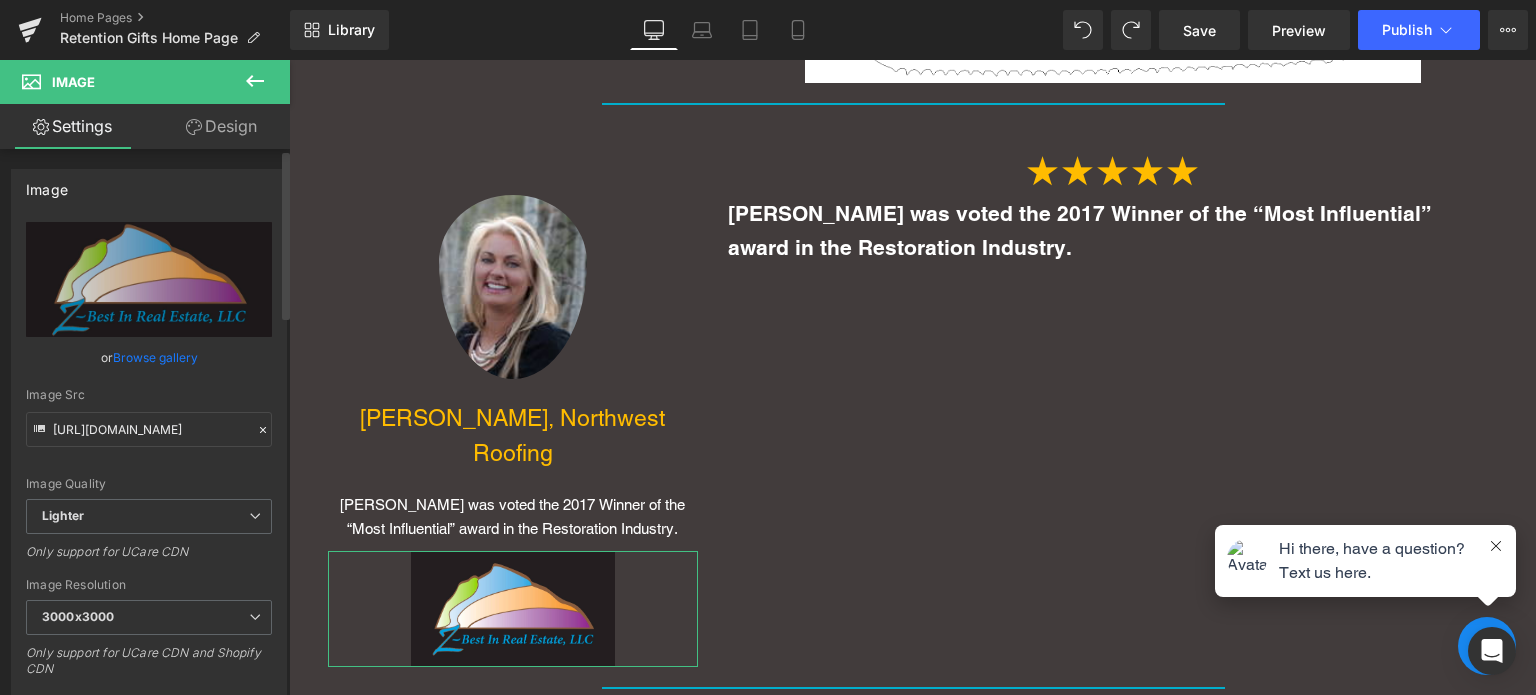 click on "Browse gallery" at bounding box center [155, 357] 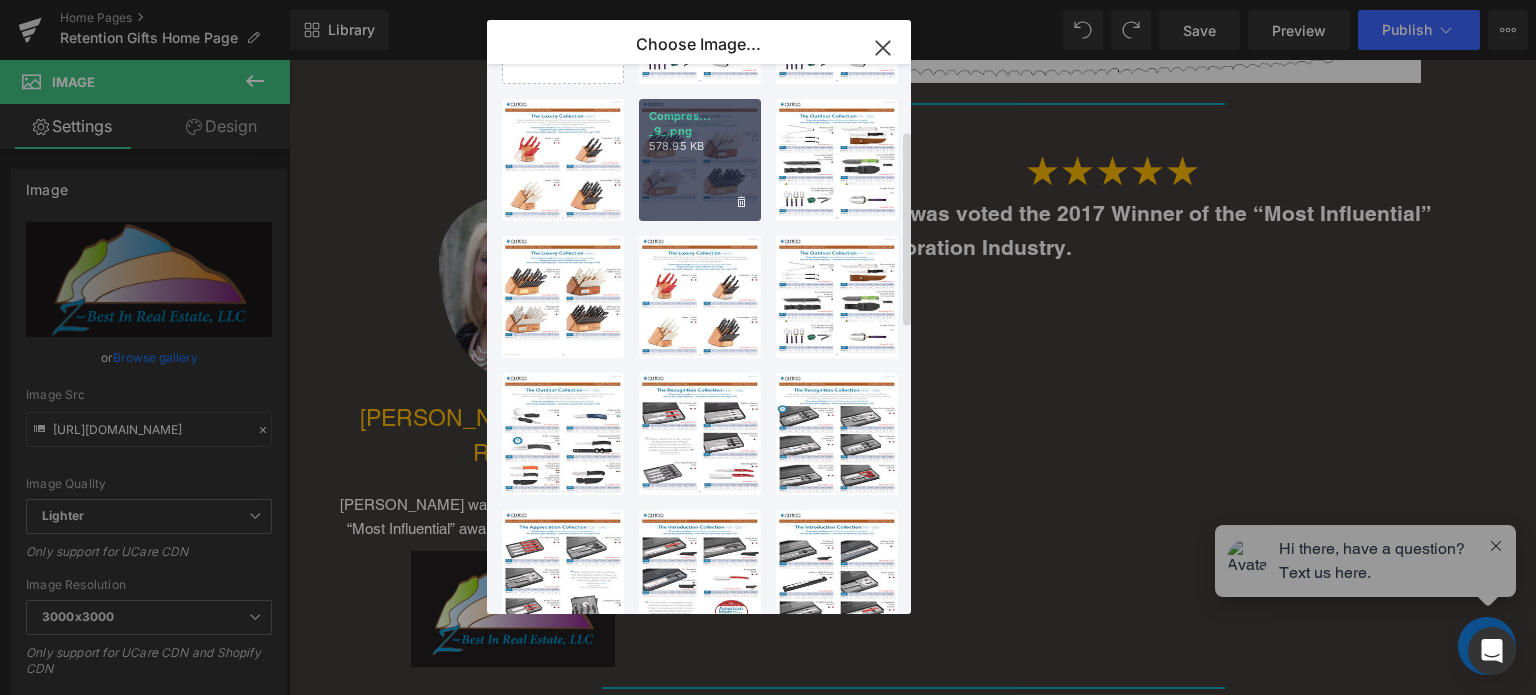 scroll, scrollTop: 0, scrollLeft: 0, axis: both 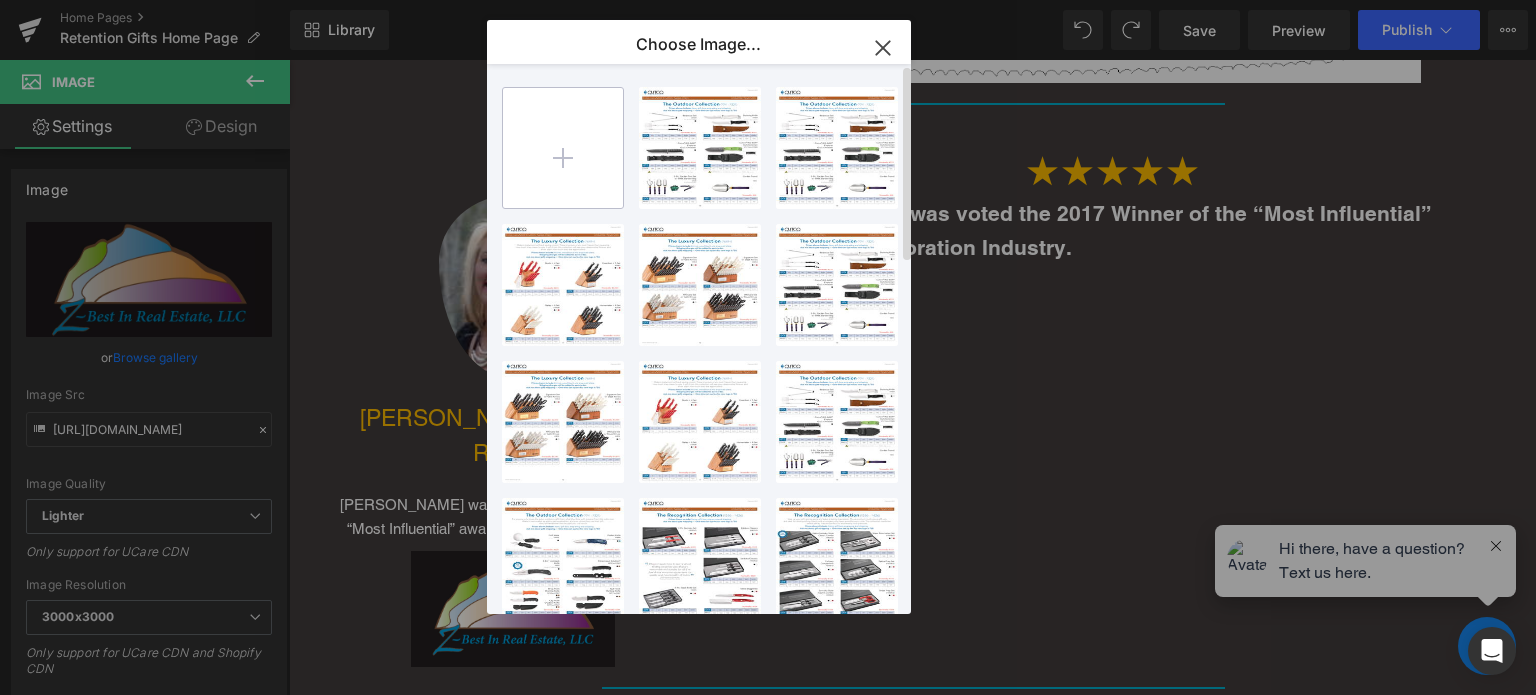 click at bounding box center [563, 148] 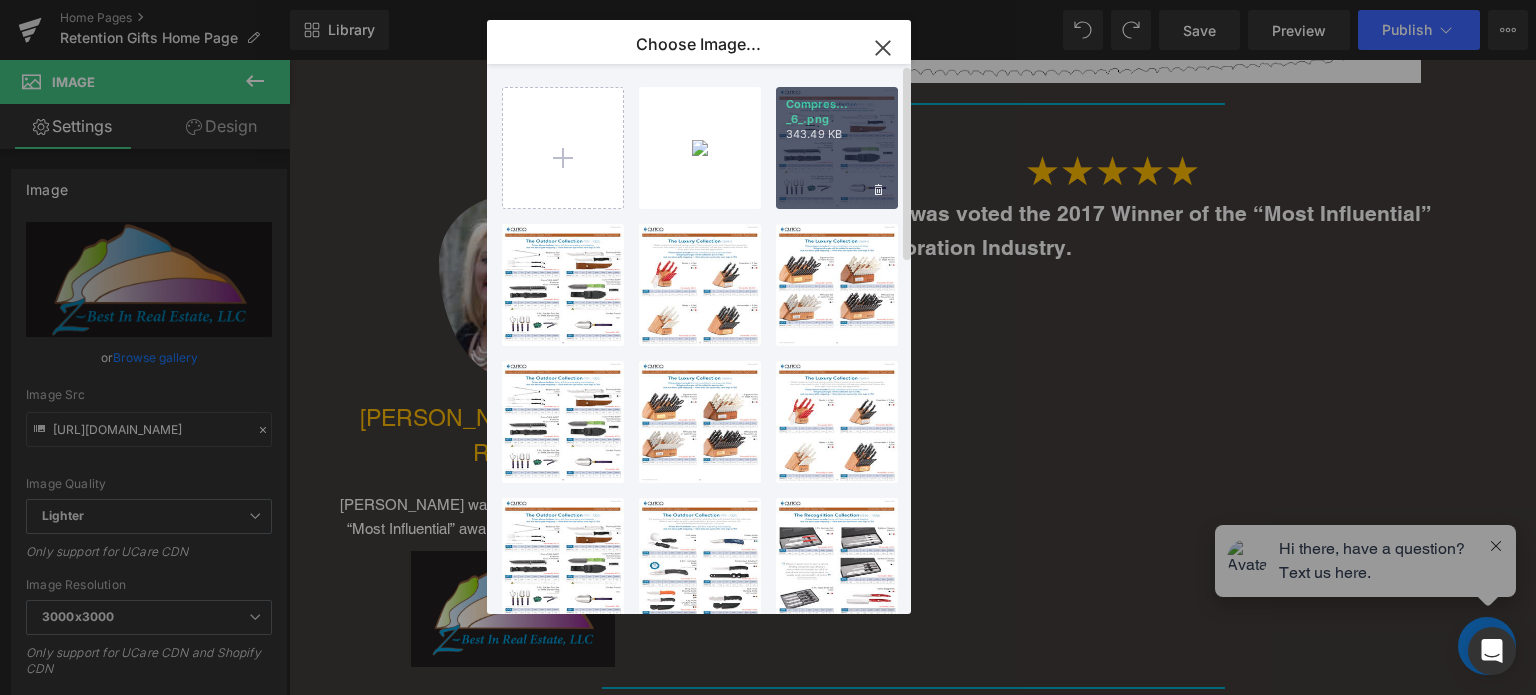 type 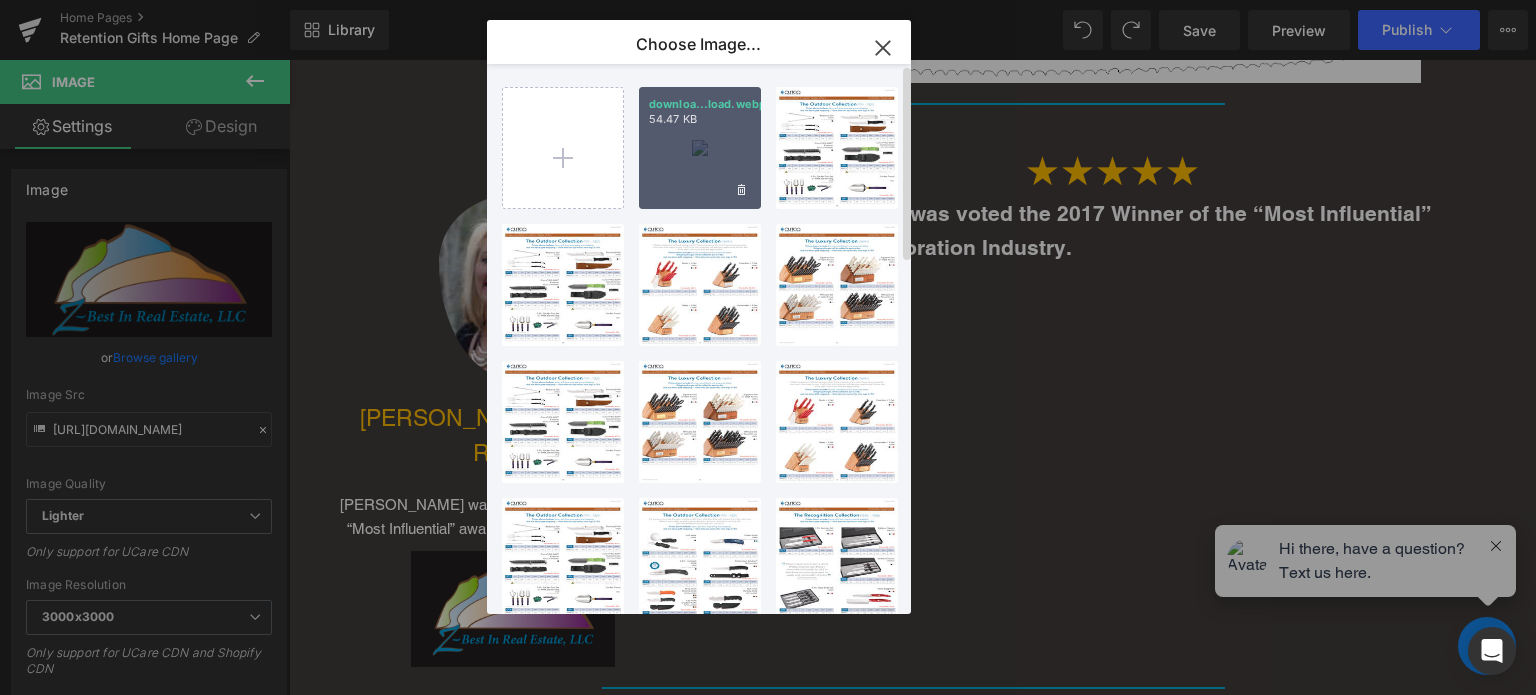 click on "downloa...load.webp 54.47 KB" at bounding box center [700, 148] 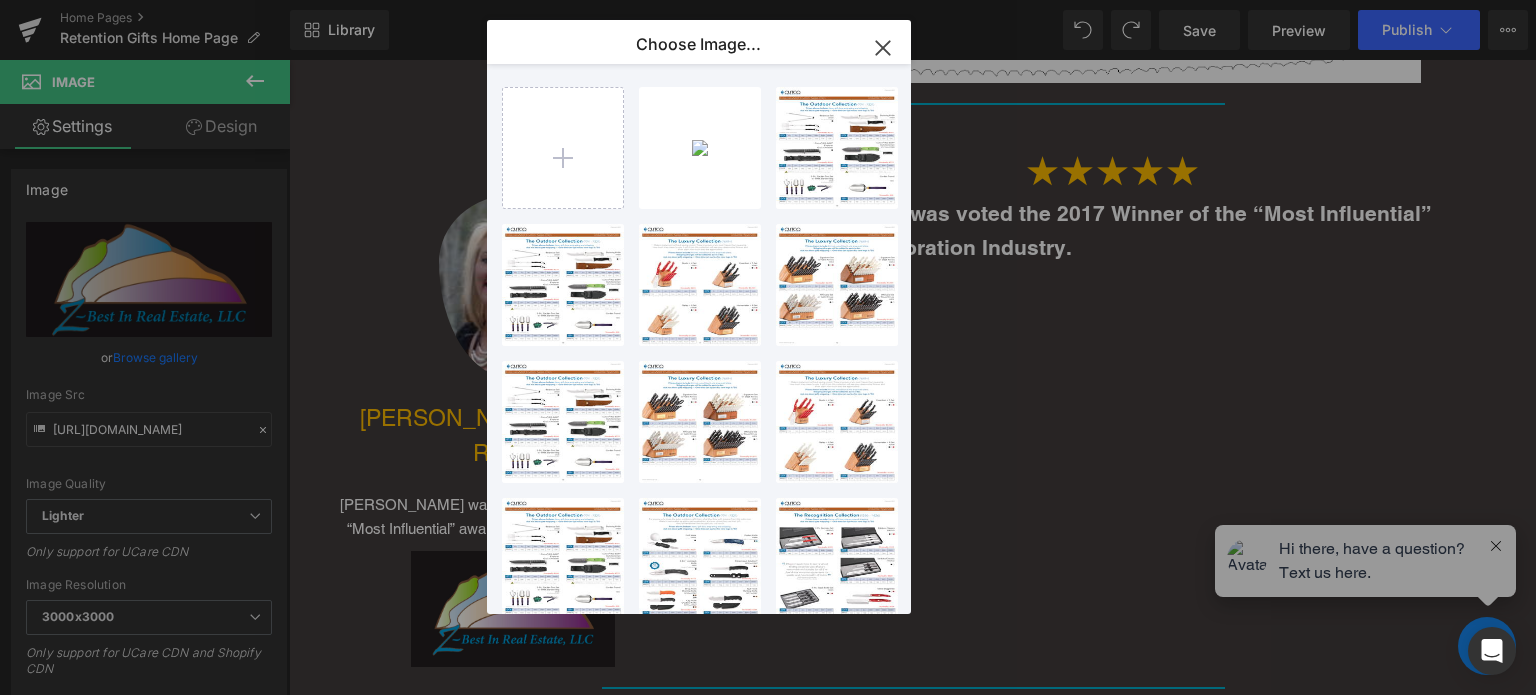 click on "★★★★★" at bounding box center (1113, 171) 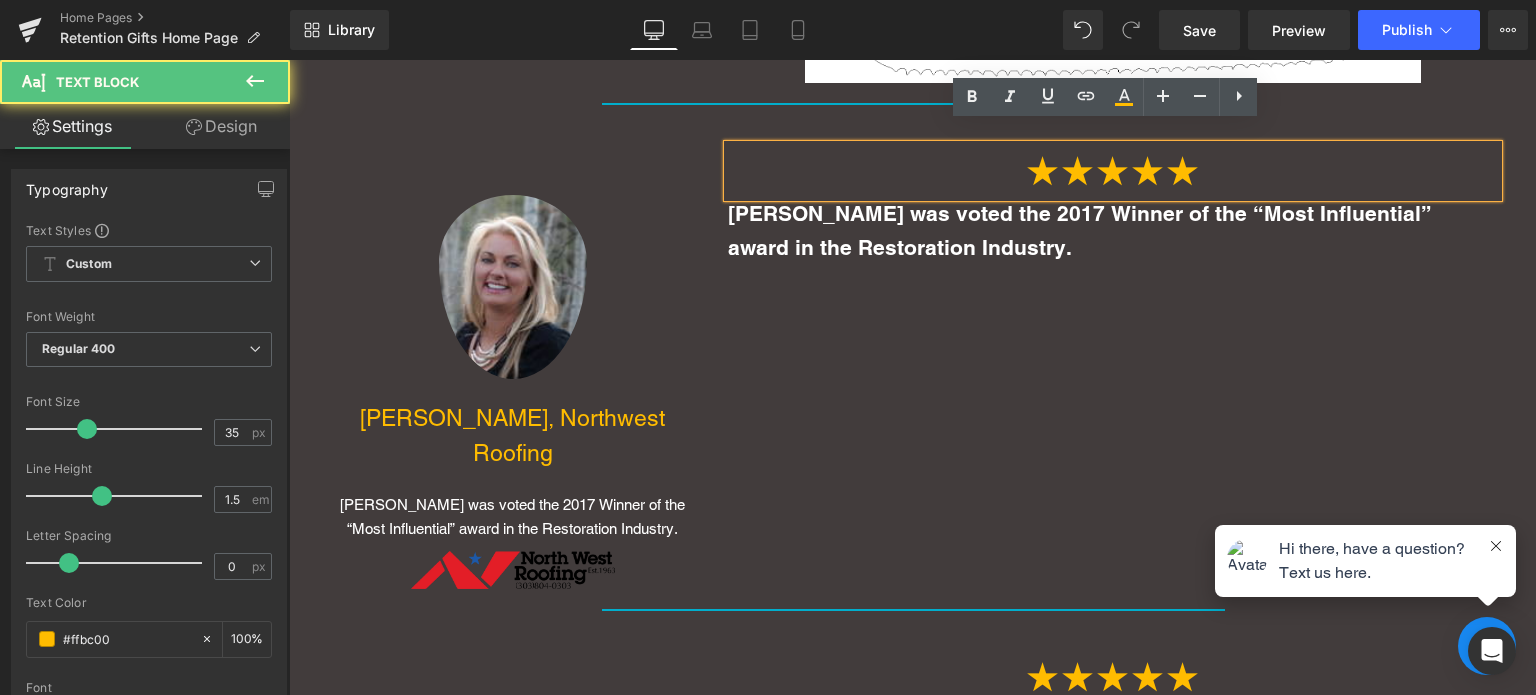 scroll, scrollTop: 7280, scrollLeft: 1232, axis: both 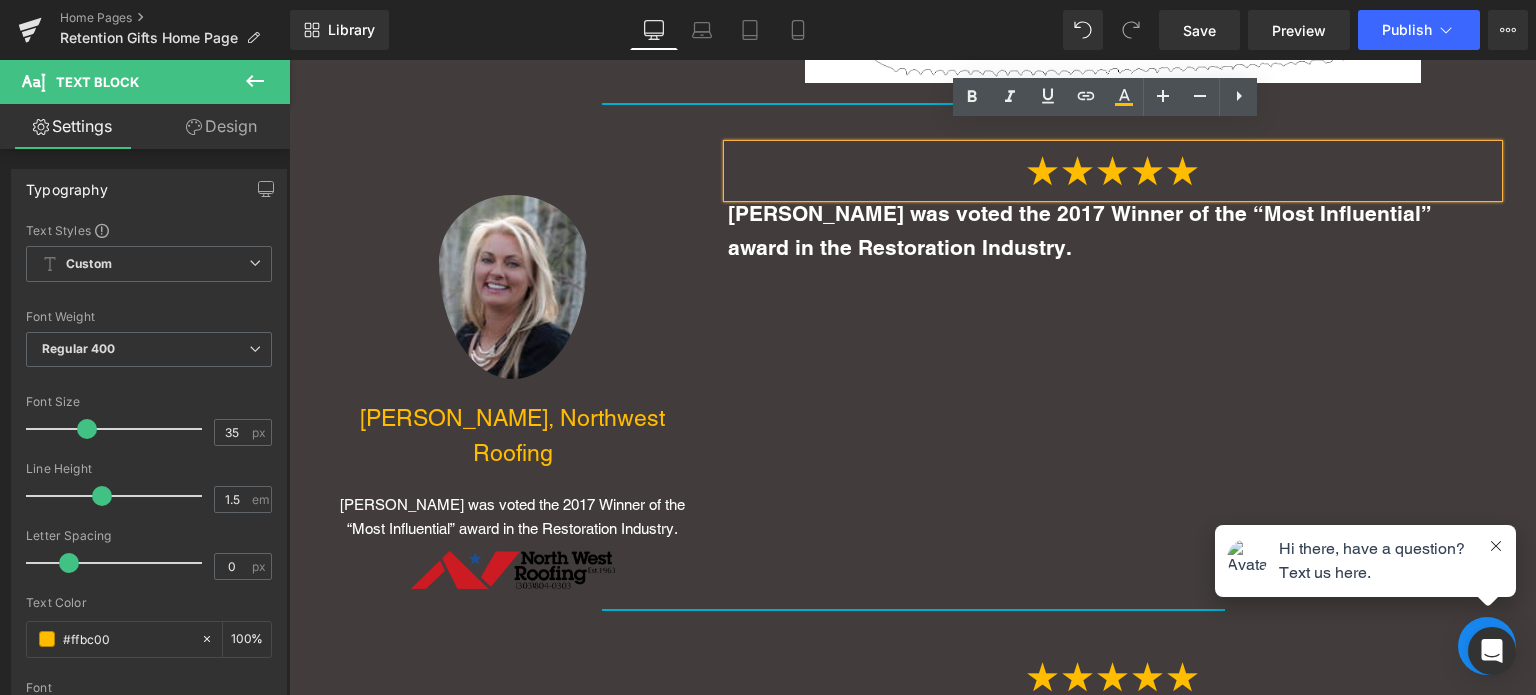 click at bounding box center [512, 570] 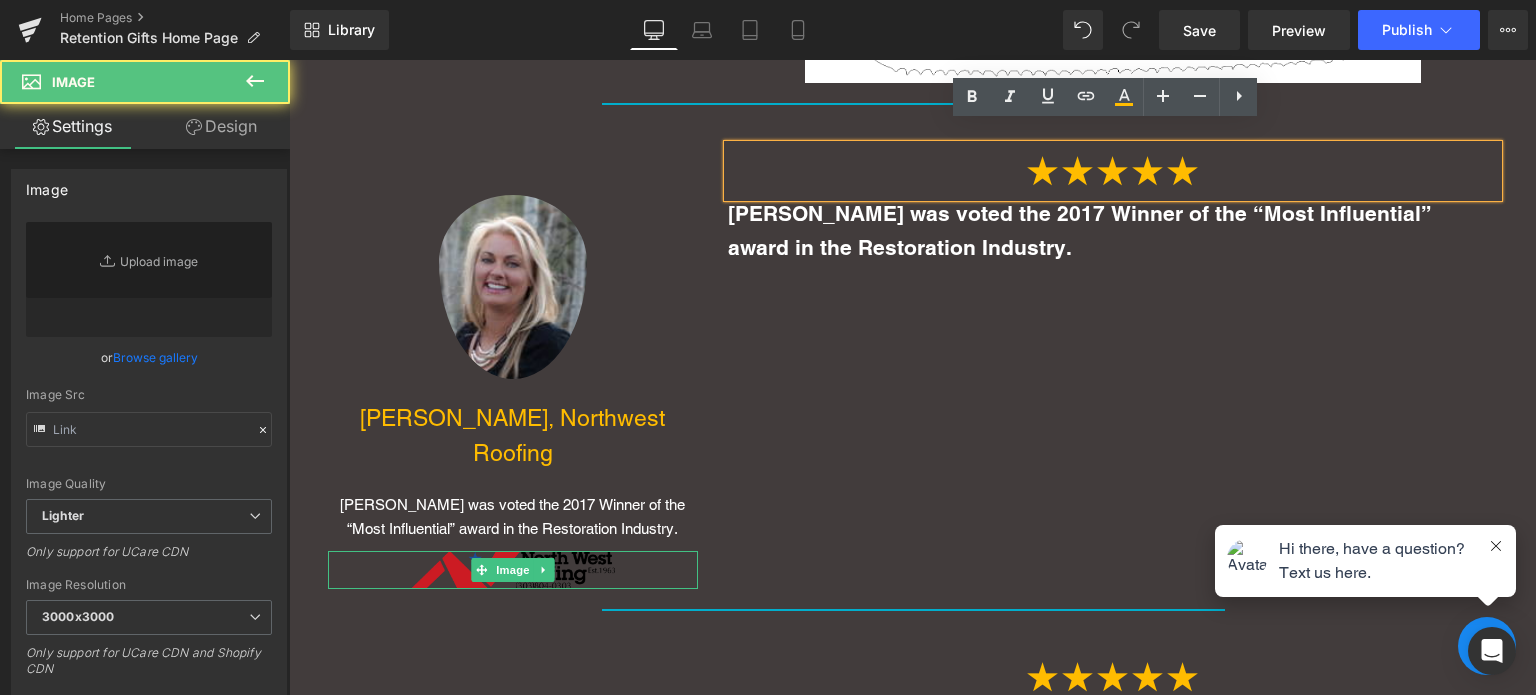 type on "https://ucarecdn.com/89bb266f-f491-4751-8a81-3adee237be9a/-/format/auto/-/preview/3000x3000/-/quality/lighter/download.webp" 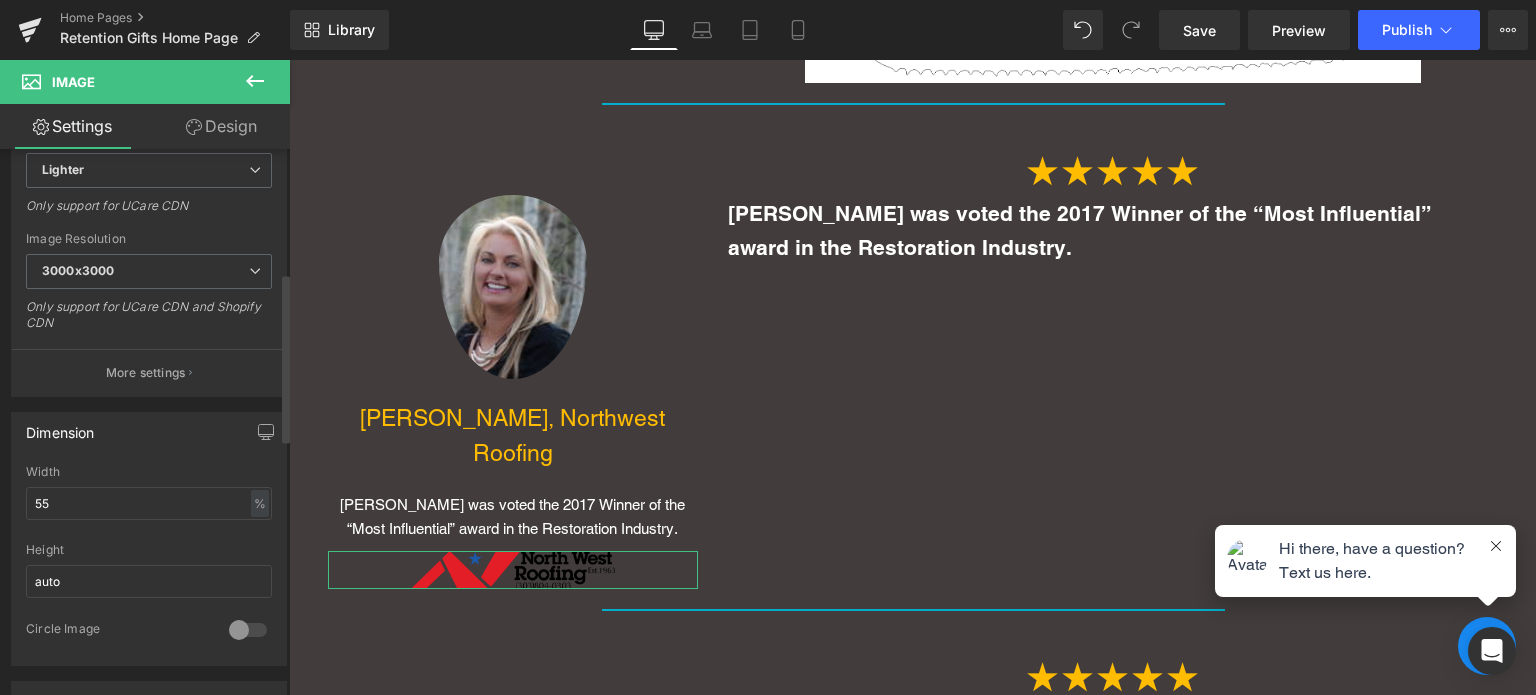 scroll, scrollTop: 400, scrollLeft: 0, axis: vertical 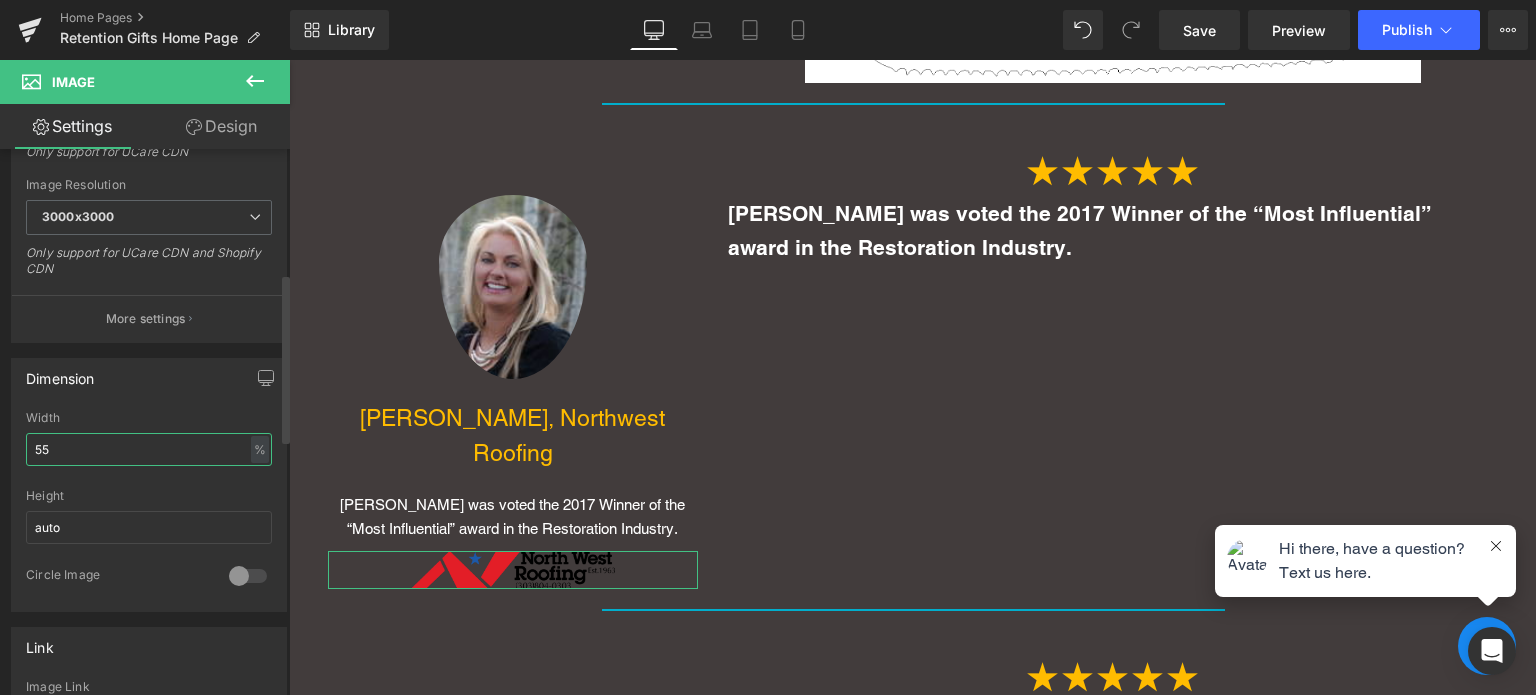 drag, startPoint x: 48, startPoint y: 445, endPoint x: 7, endPoint y: 447, distance: 41.04875 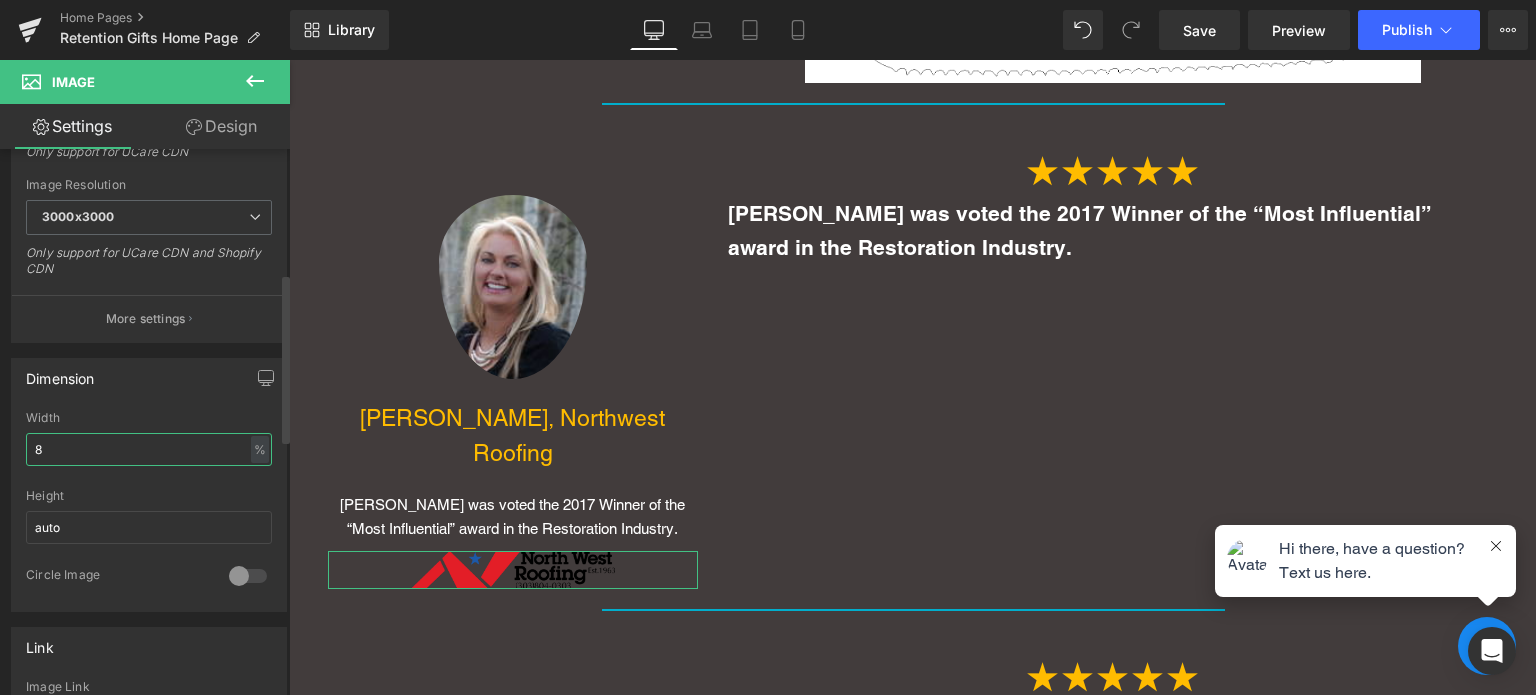 type on "80" 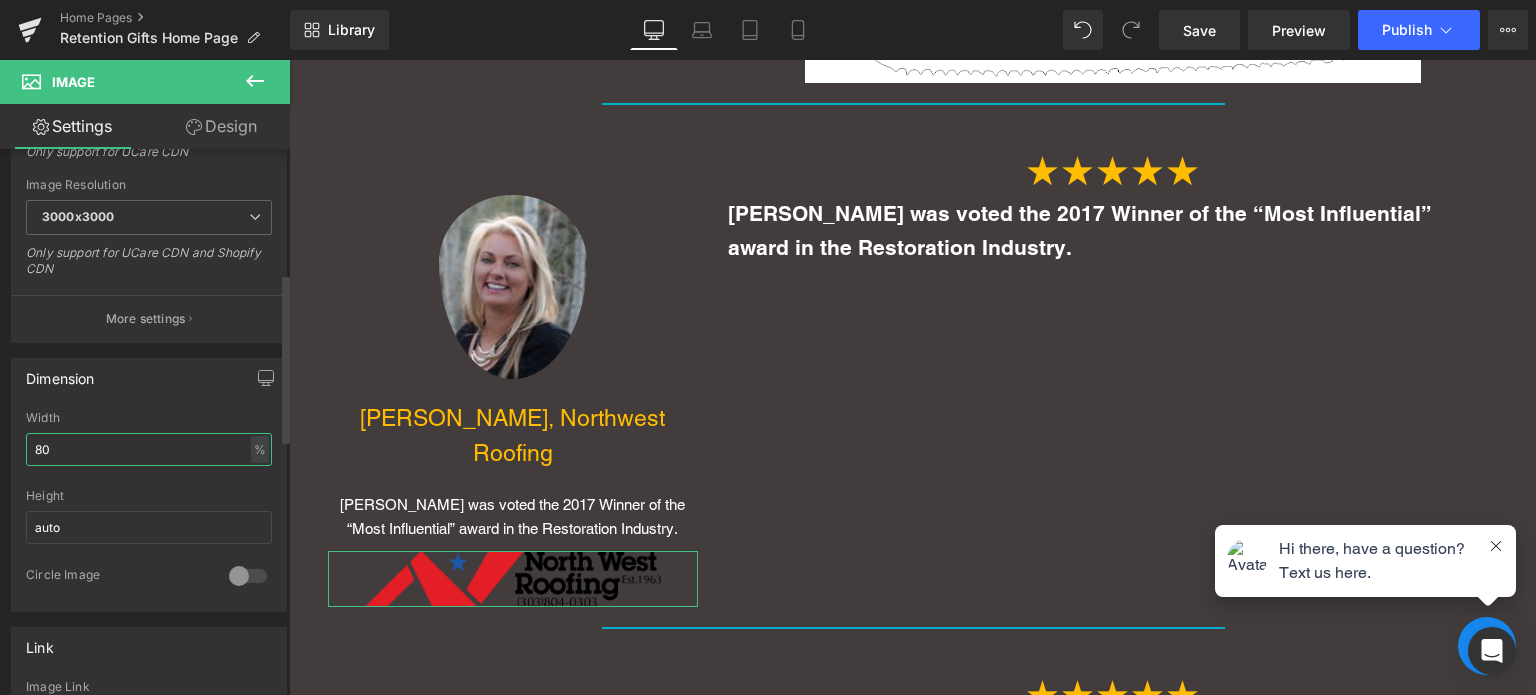 scroll, scrollTop: 9, scrollLeft: 10, axis: both 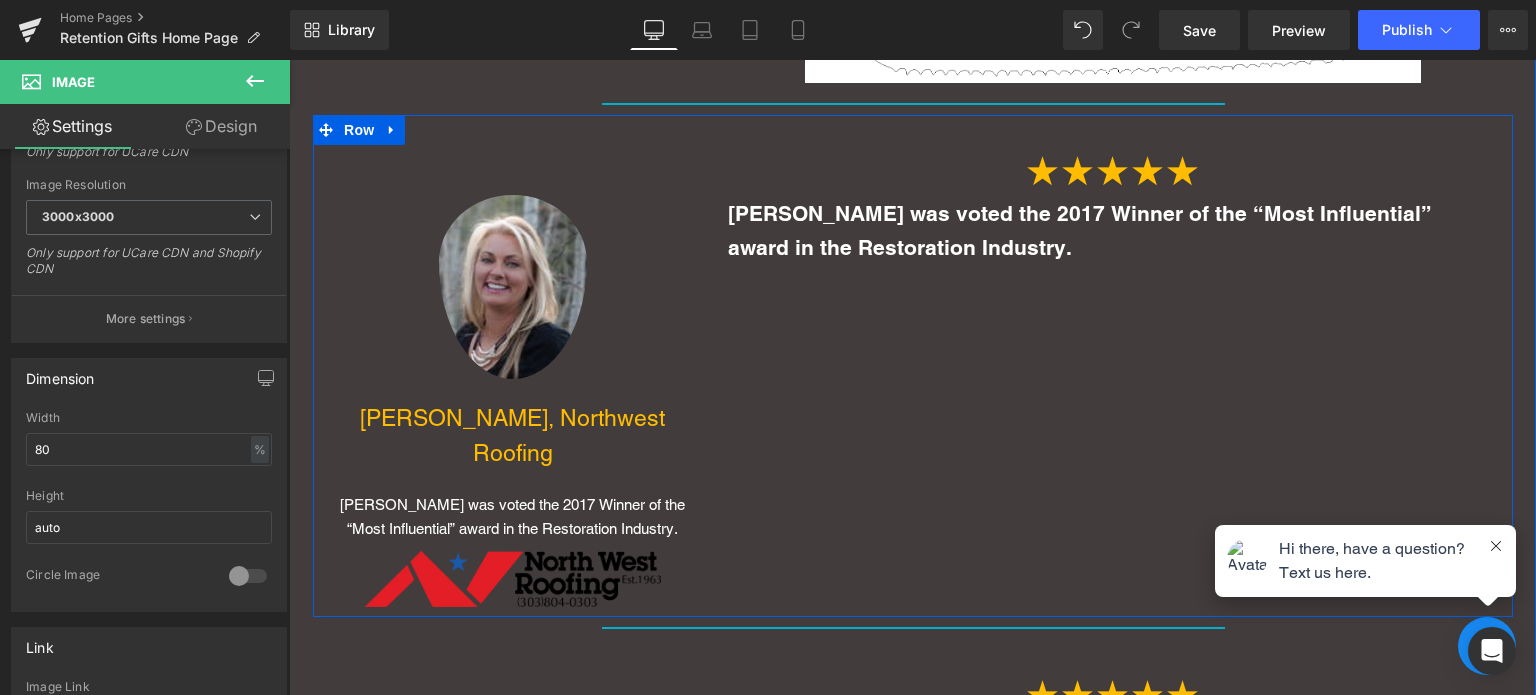 click on "Image         Paul Reed, Northwest Roofing Text Block         Paul Reed was voted the 2017 Winner of the “Most Influential” award in the Restoration Industry. Text Block         Image         ★★★★★ Text Block         Paul Reed was voted the 2017 Winner of the “Most Influential” award in the Restoration Industry. Text Block         Row" at bounding box center (913, 366) 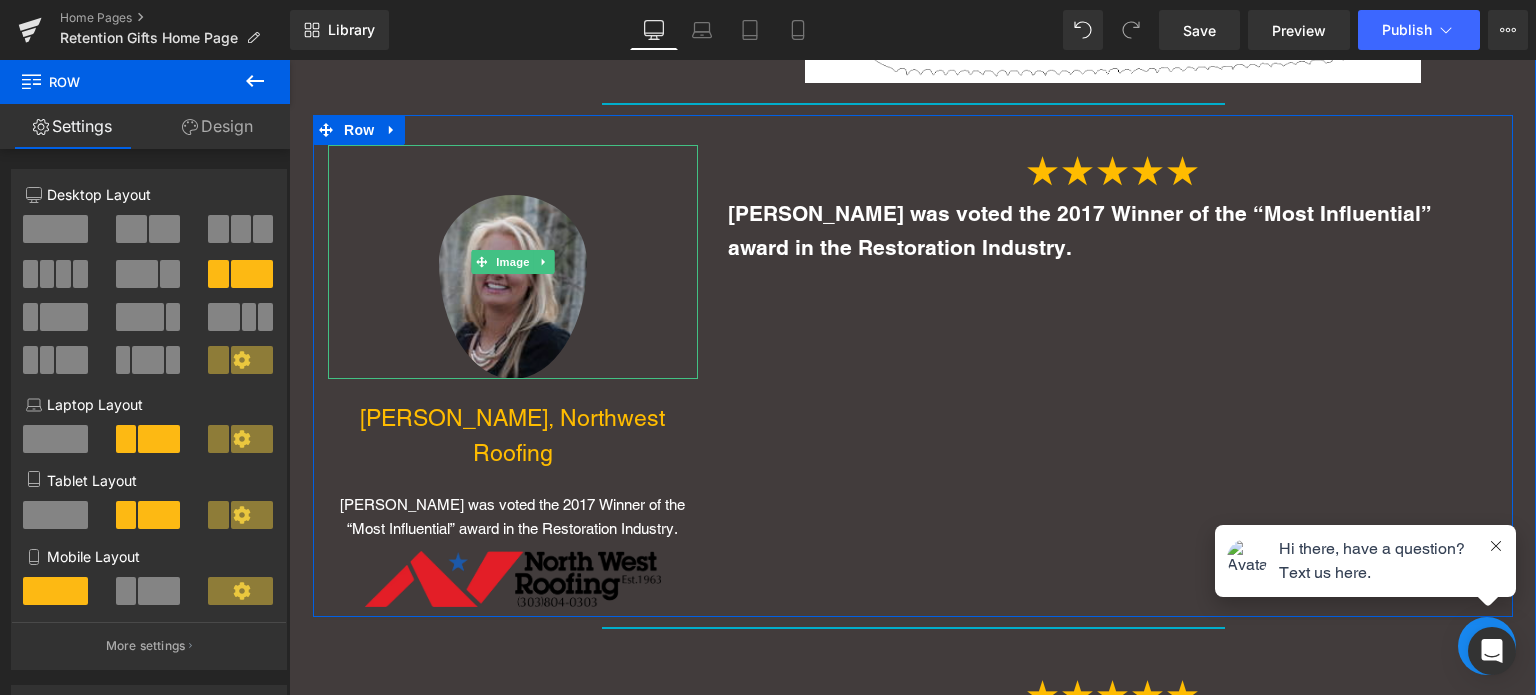 click at bounding box center (513, 262) 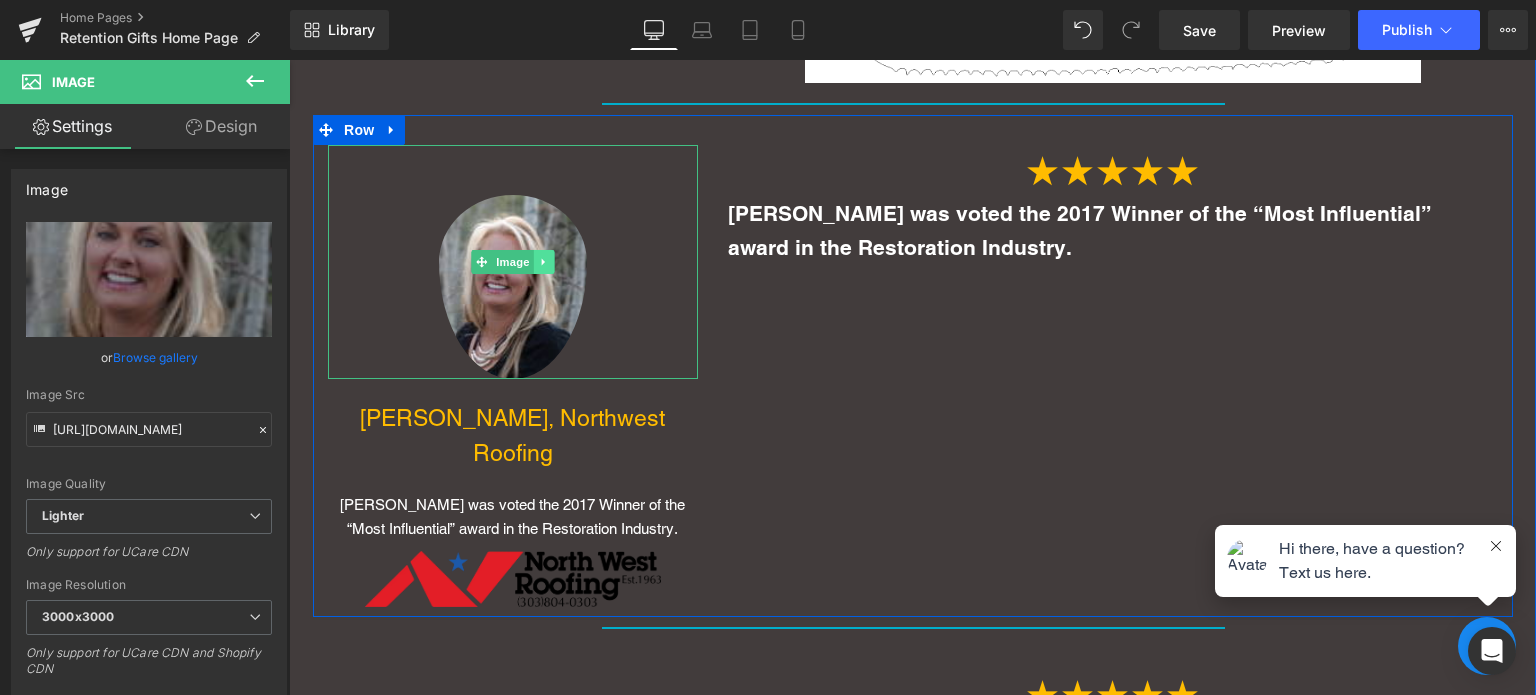 click 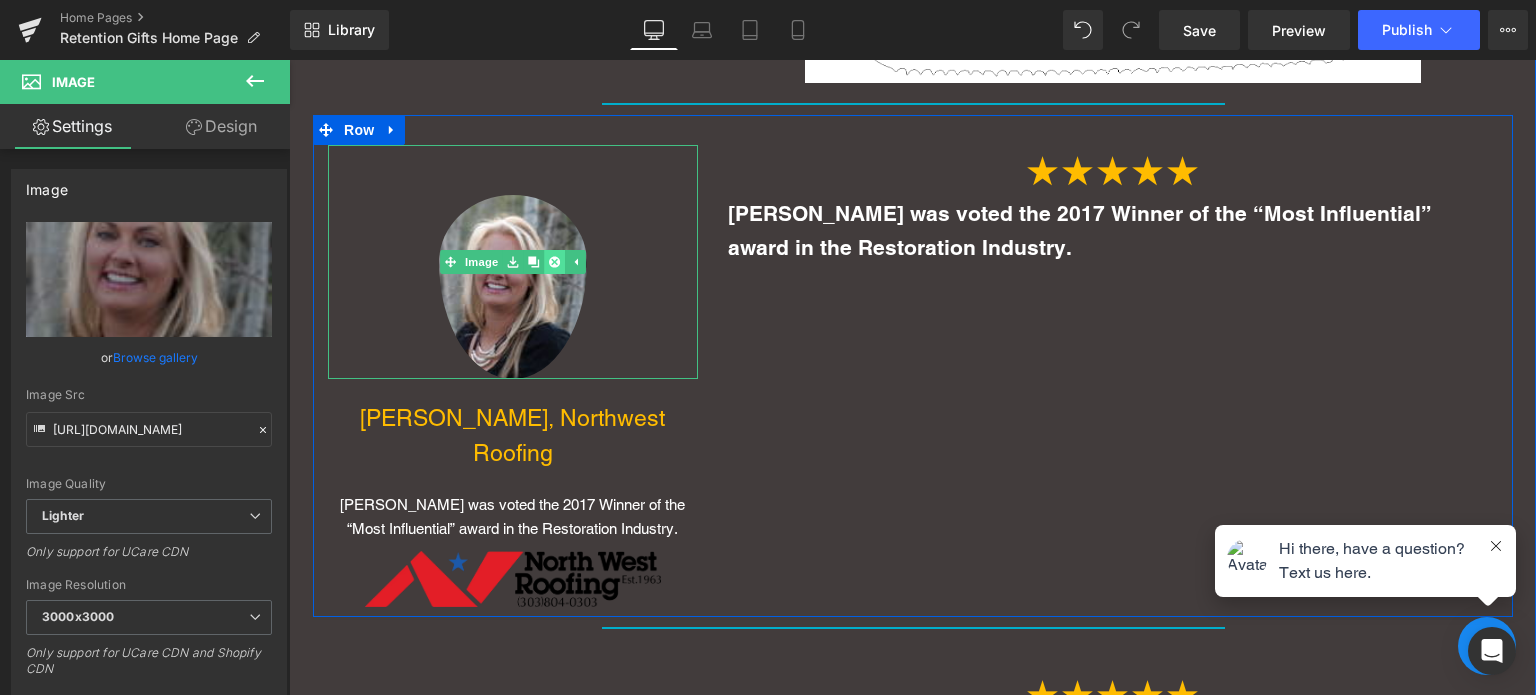 click 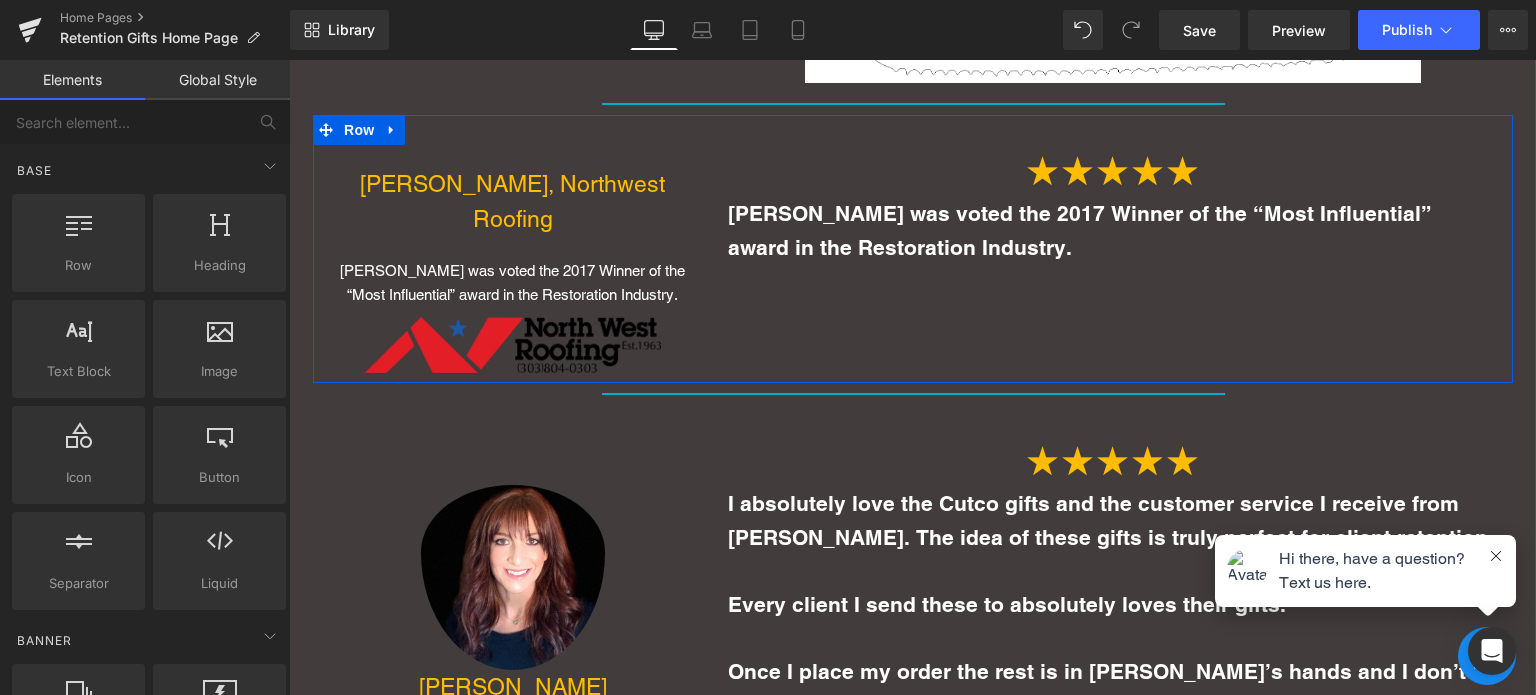 scroll, scrollTop: 7062, scrollLeft: 1232, axis: both 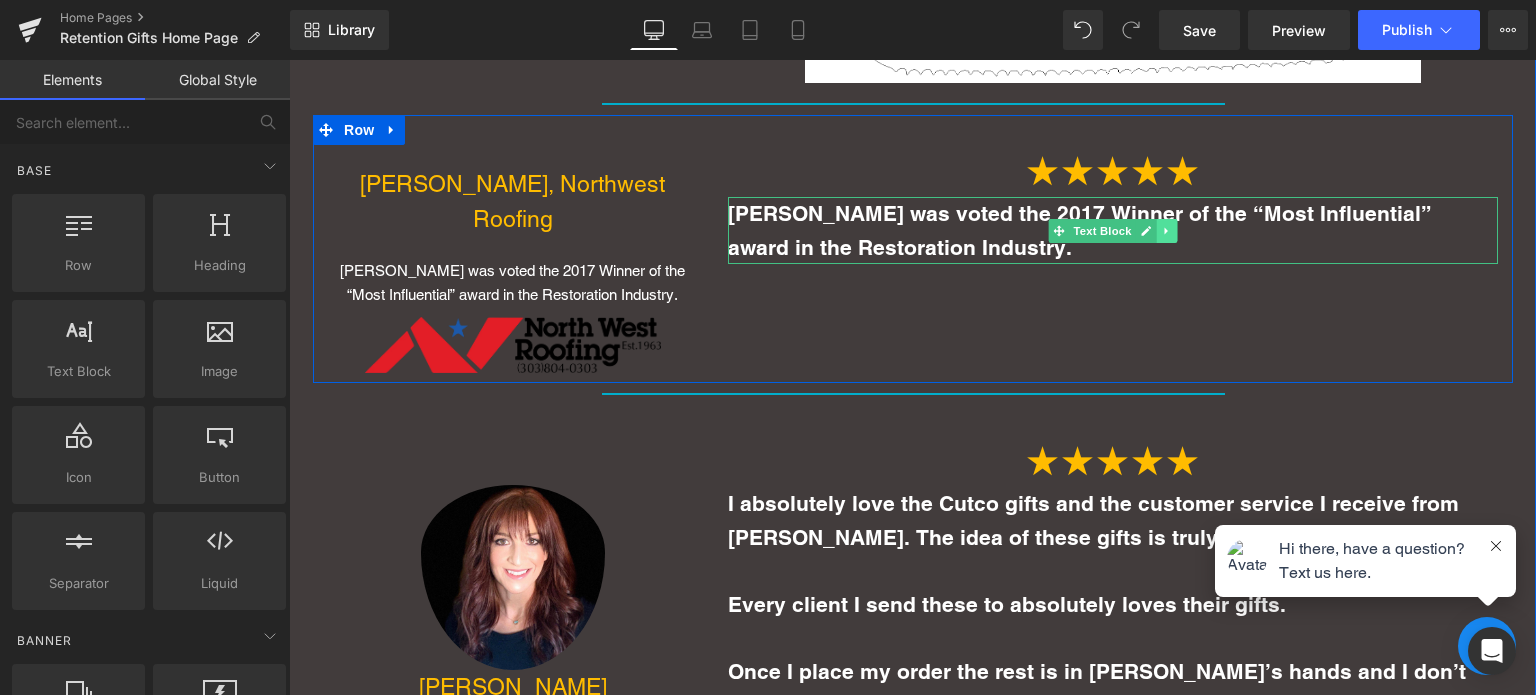 click at bounding box center (1166, 231) 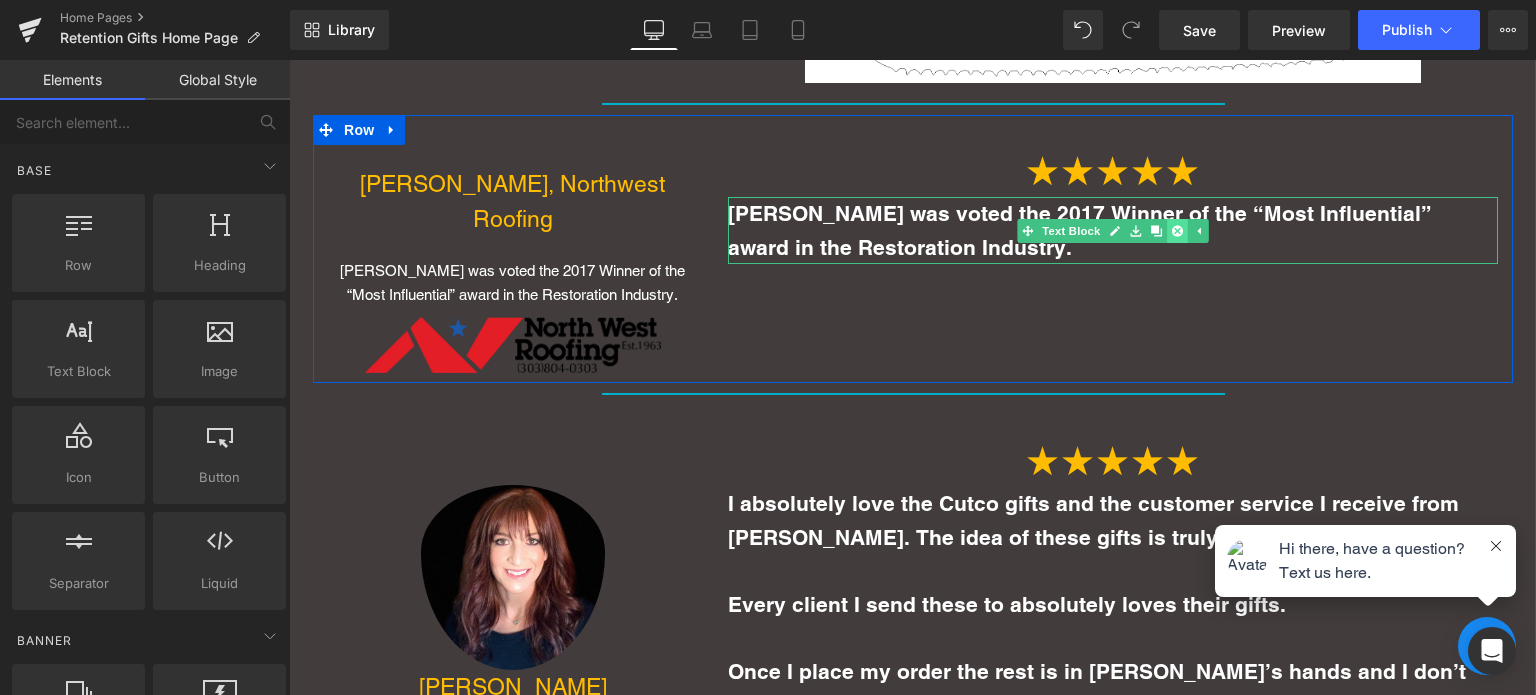 click 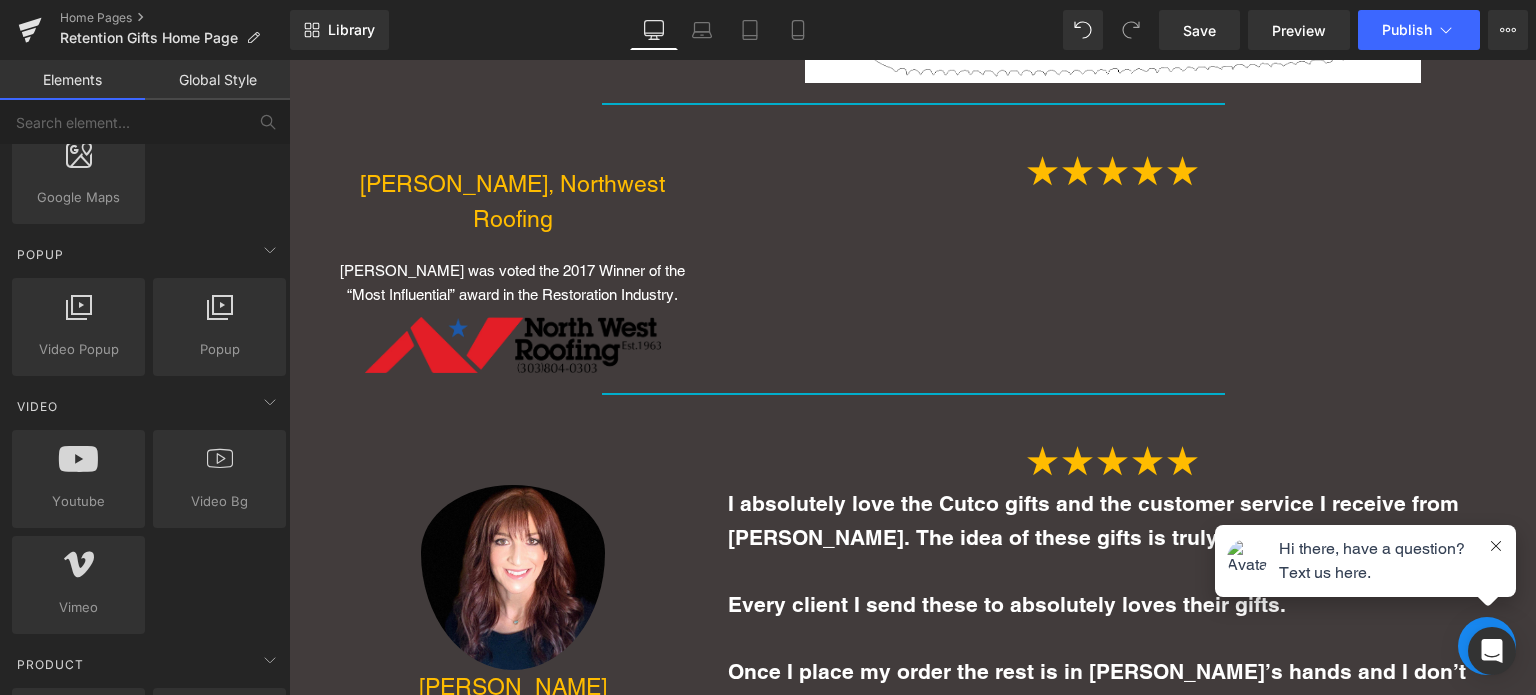 scroll, scrollTop: 1066, scrollLeft: 0, axis: vertical 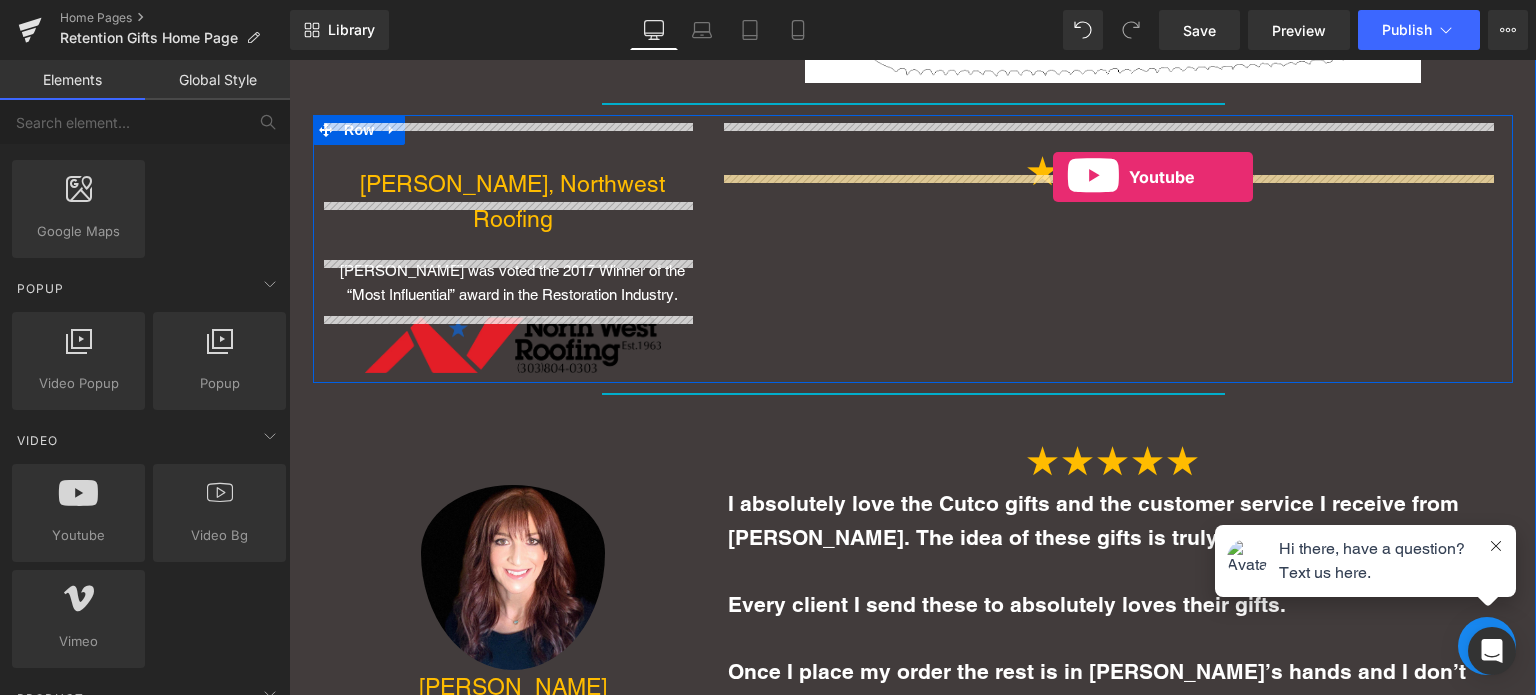 drag, startPoint x: 385, startPoint y: 583, endPoint x: 1053, endPoint y: 177, distance: 781.70325 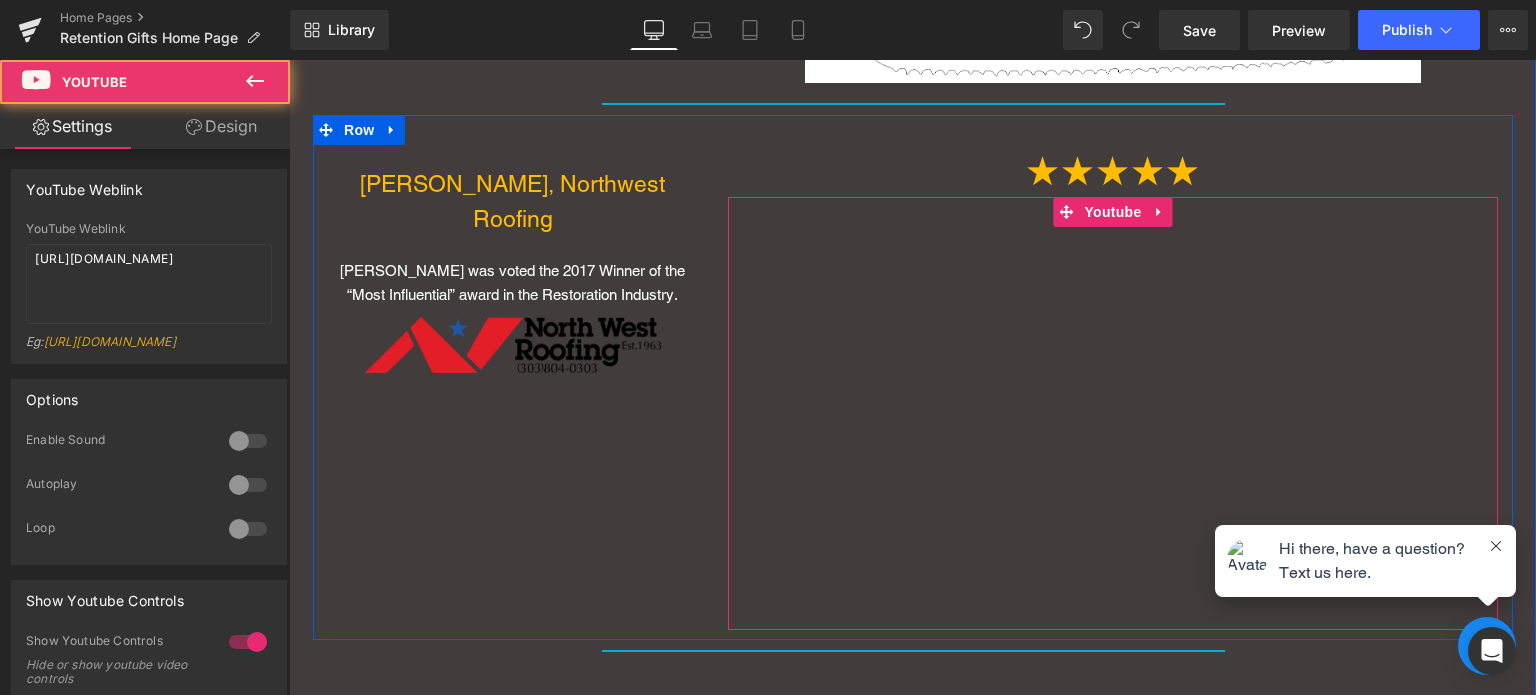 scroll, scrollTop: 9, scrollLeft: 10, axis: both 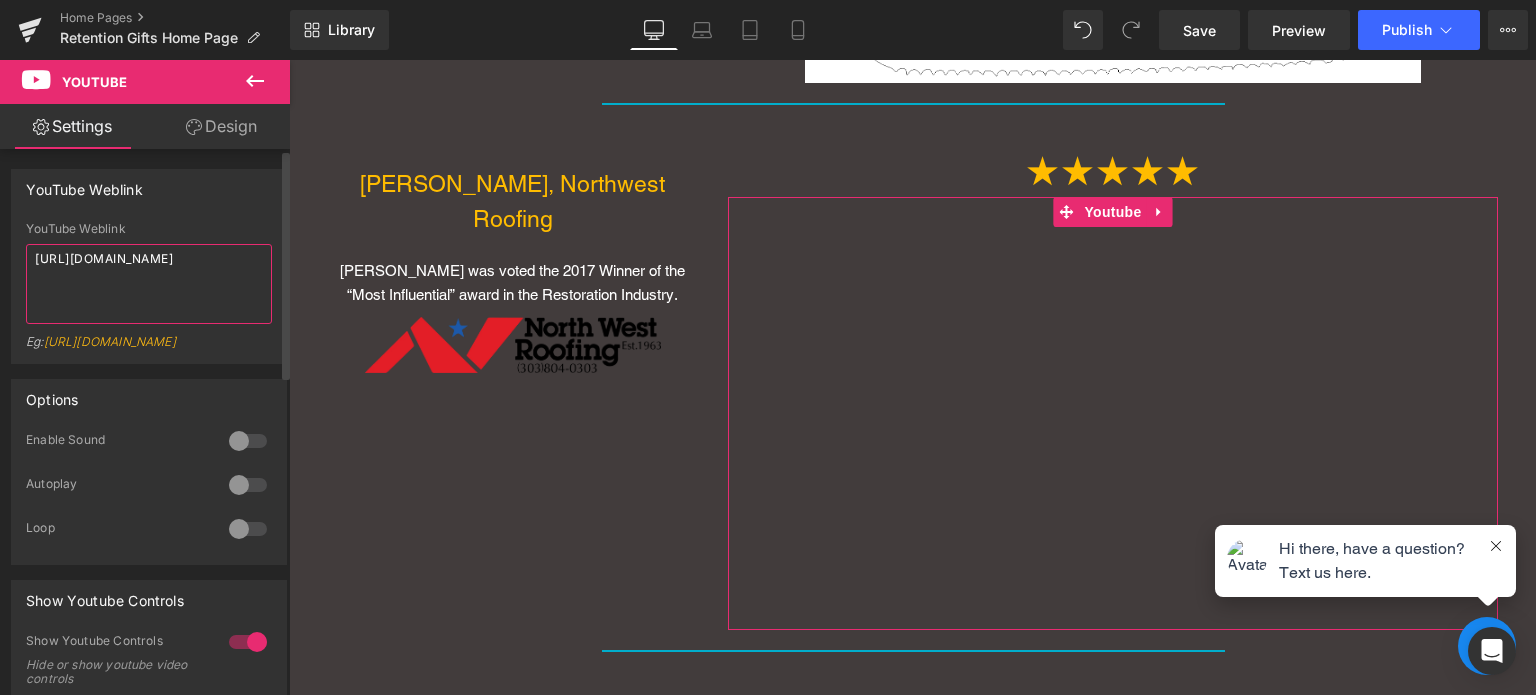drag, startPoint x: 162, startPoint y: 278, endPoint x: 0, endPoint y: 226, distance: 170.14111 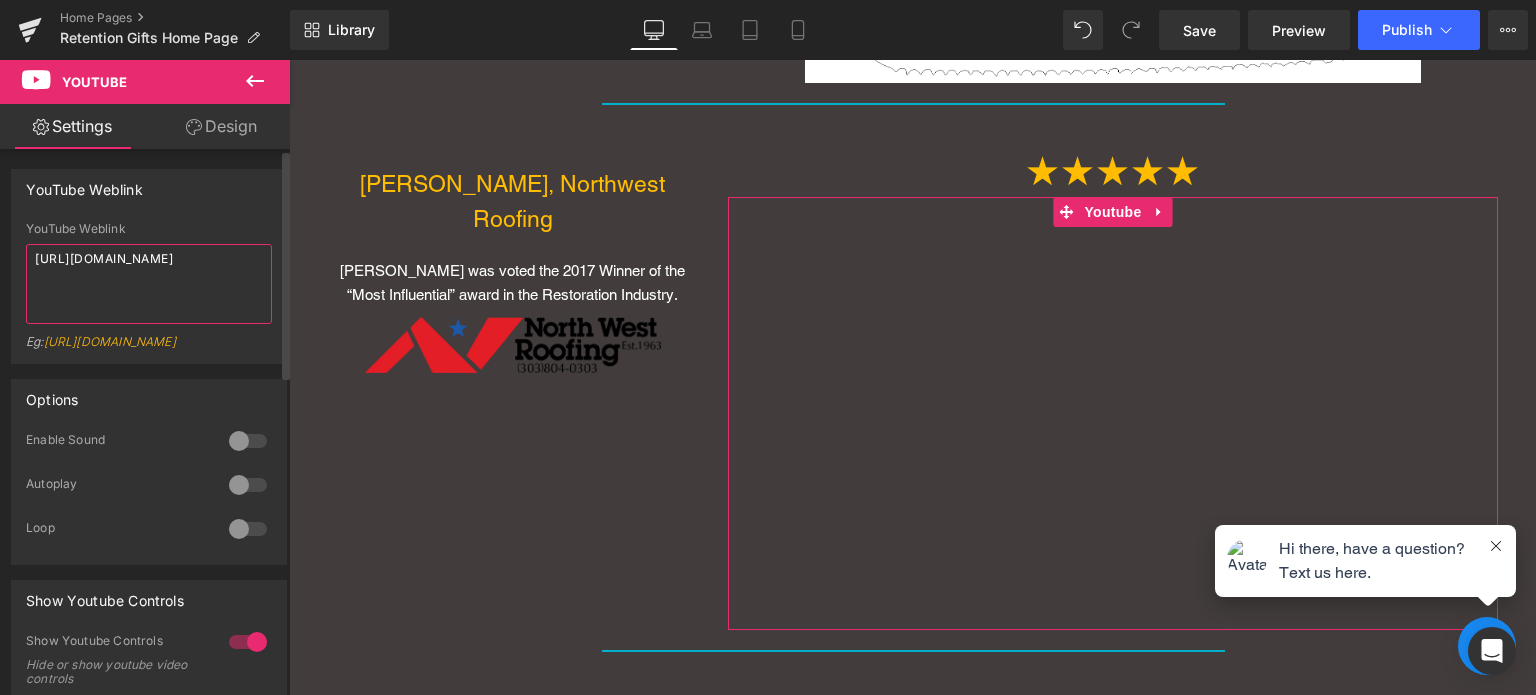 paste on "youtu.be/mSteqJEK0Rw" 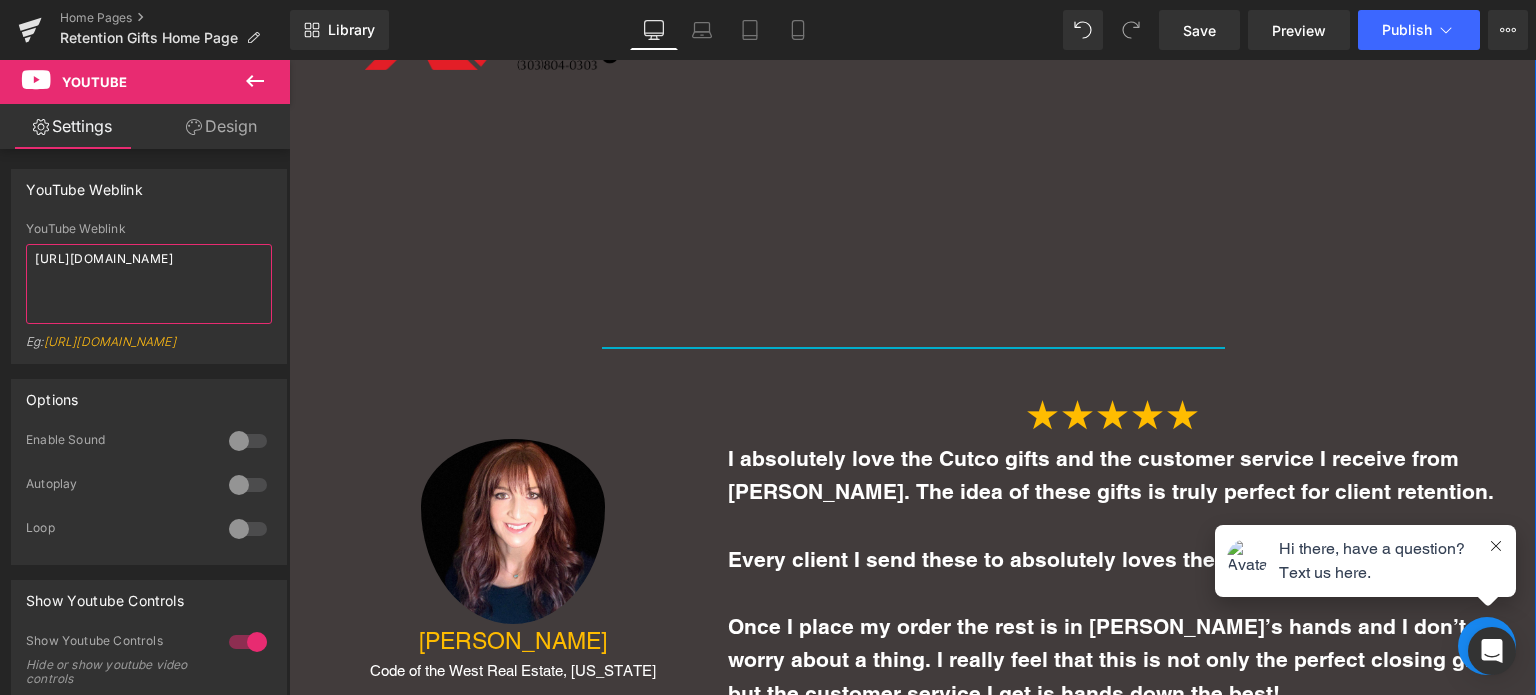 scroll, scrollTop: 4751, scrollLeft: 0, axis: vertical 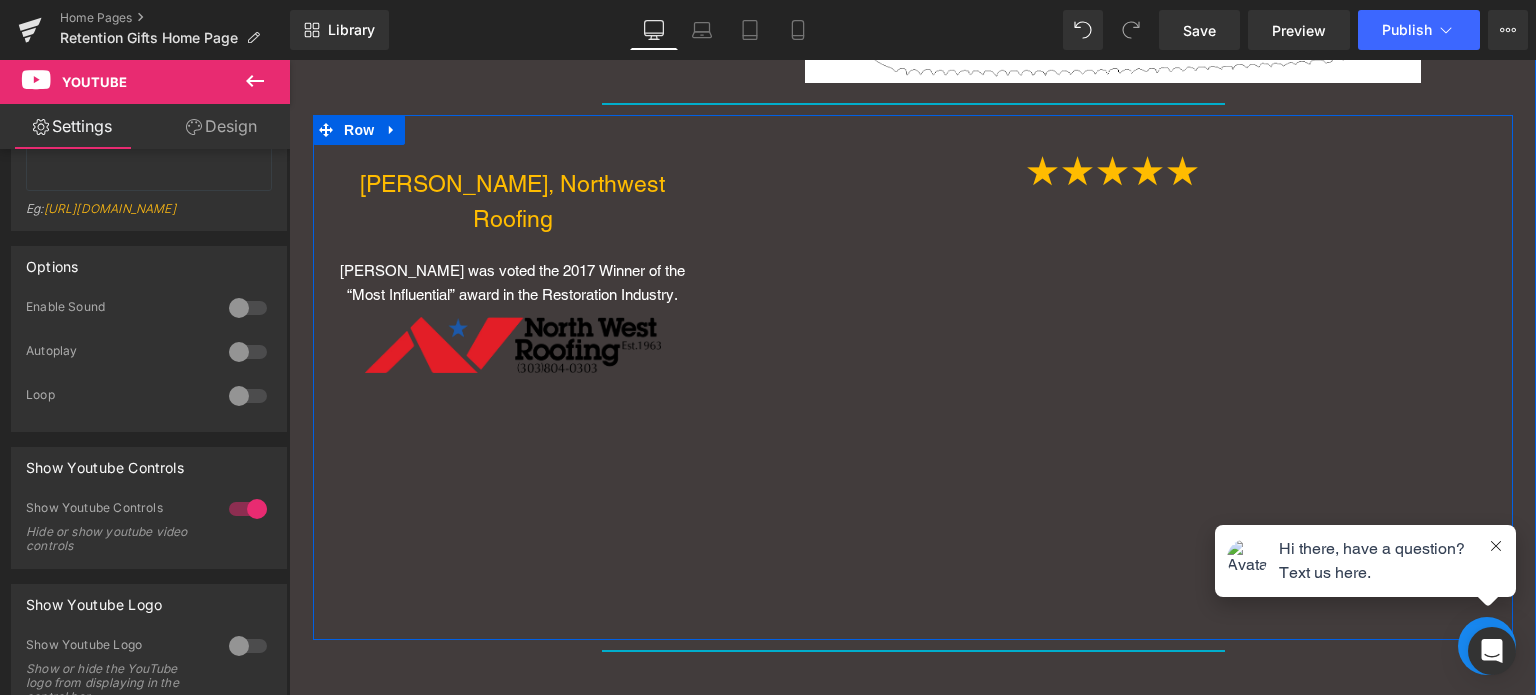 click at bounding box center [913, 130] 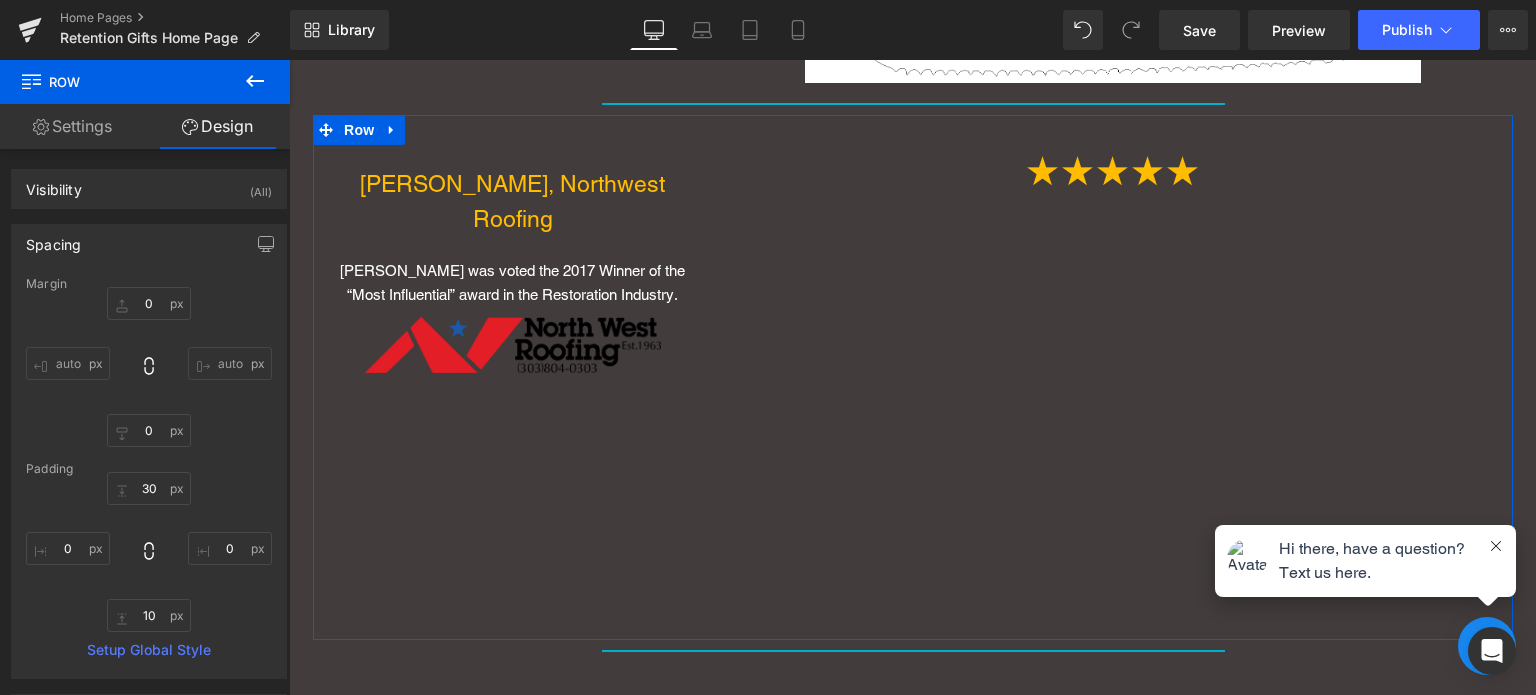 click on "Settings" at bounding box center (72, 126) 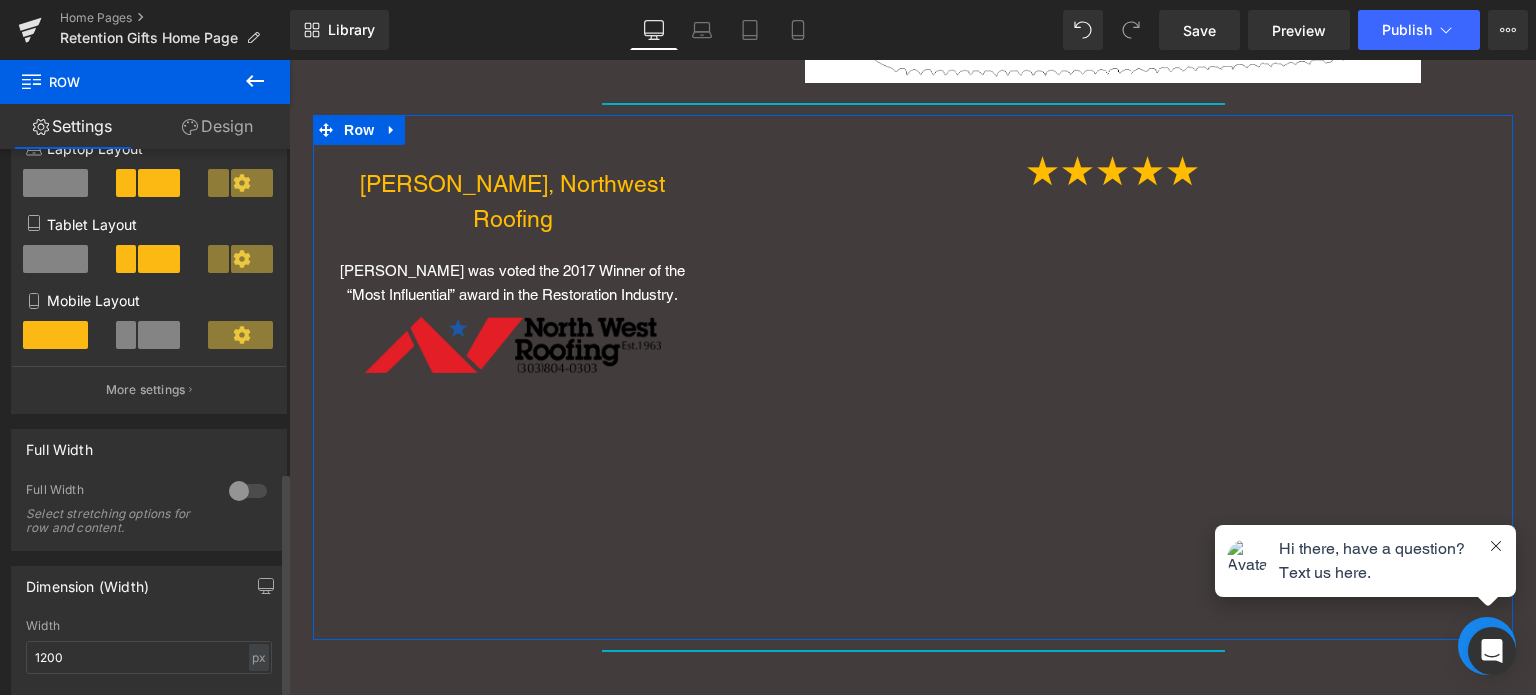 scroll, scrollTop: 0, scrollLeft: 0, axis: both 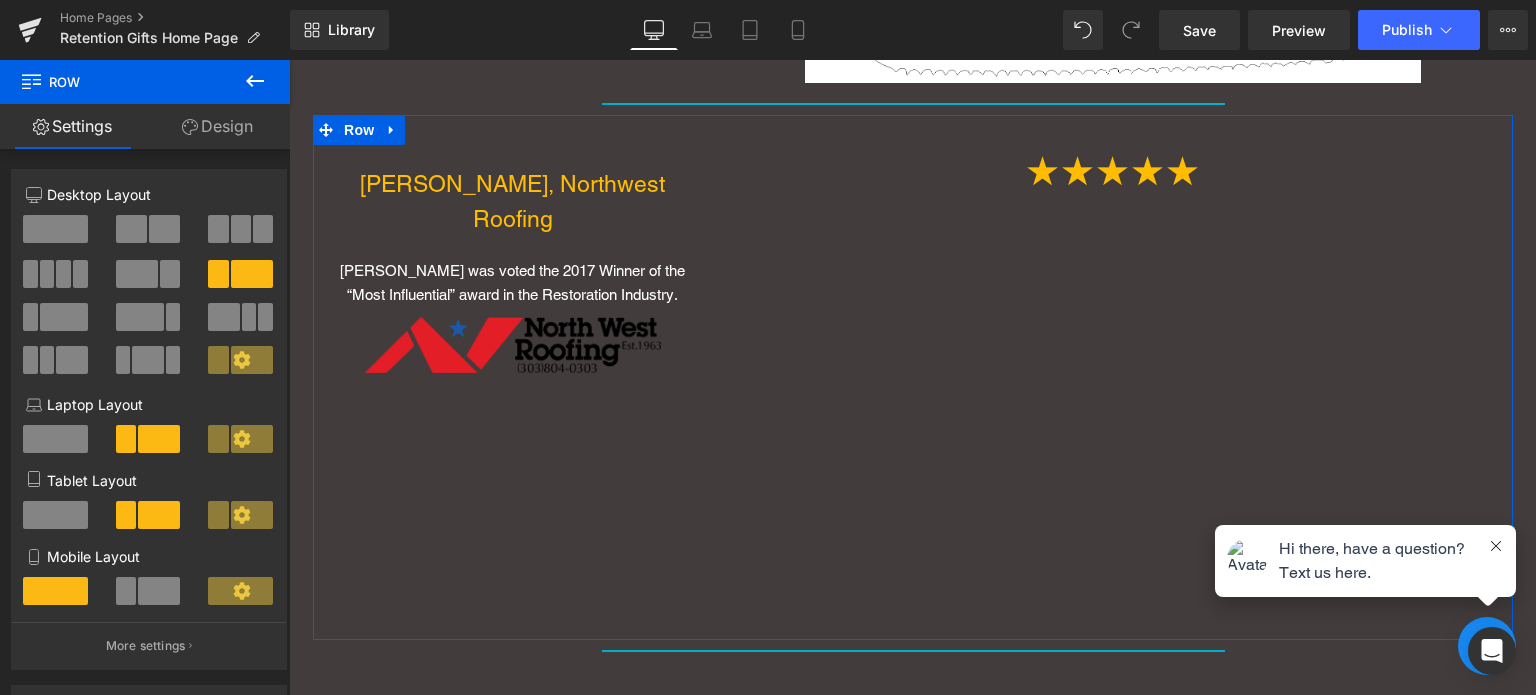 click on "Design" at bounding box center (217, 126) 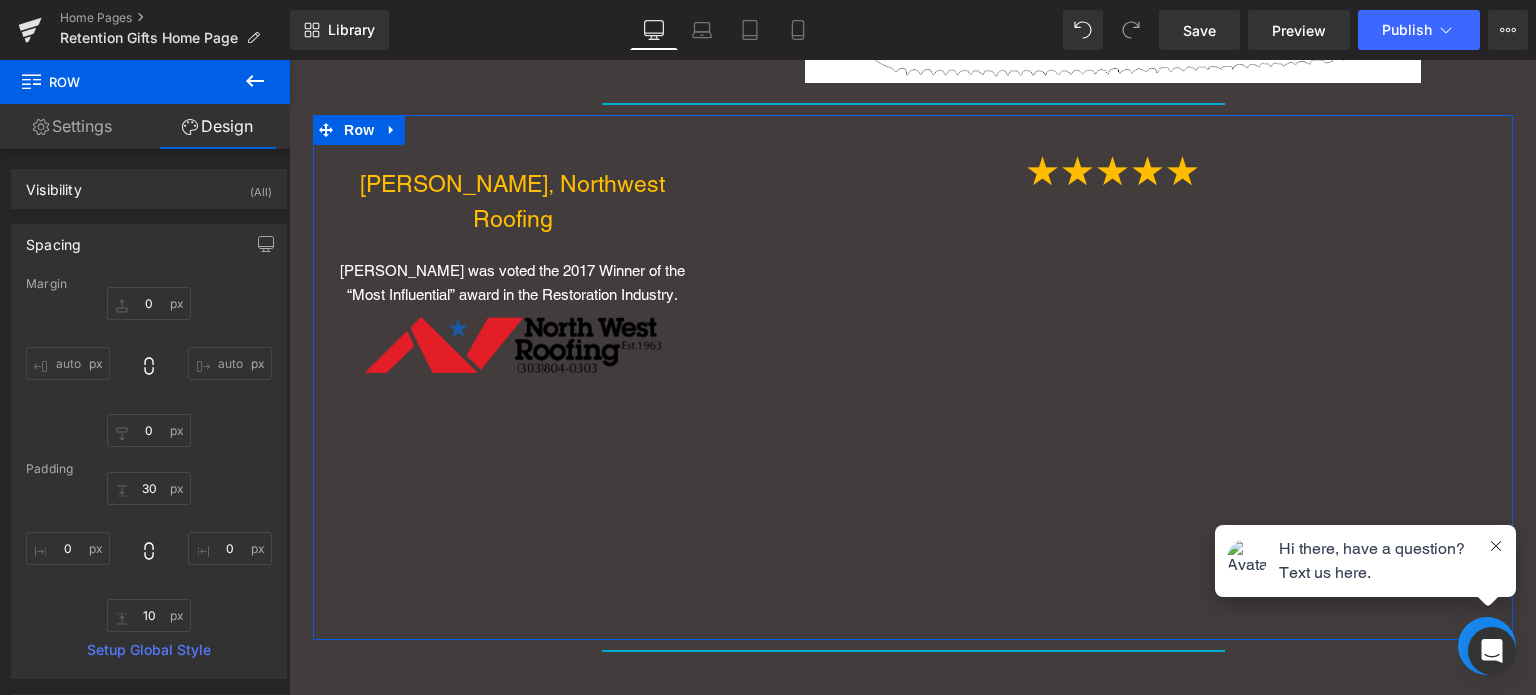 type on "0" 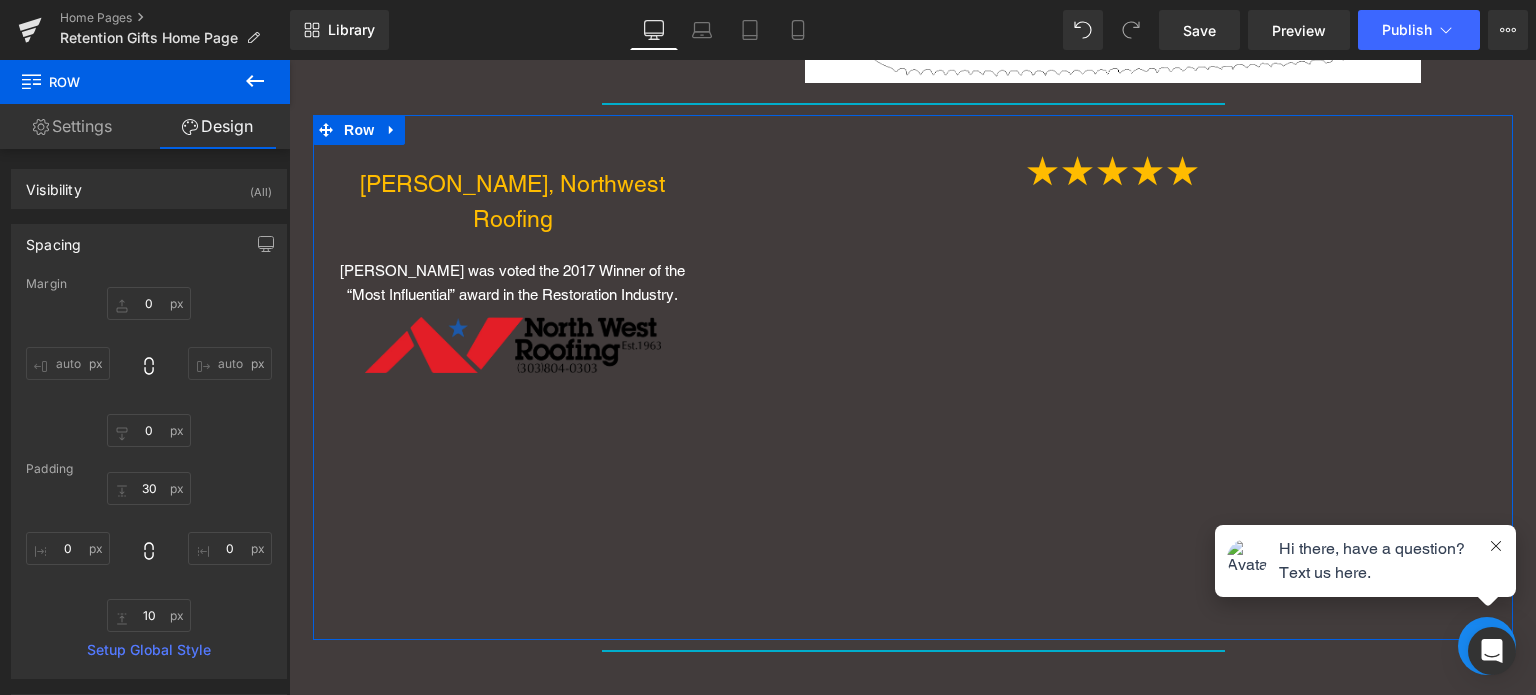 type on "0" 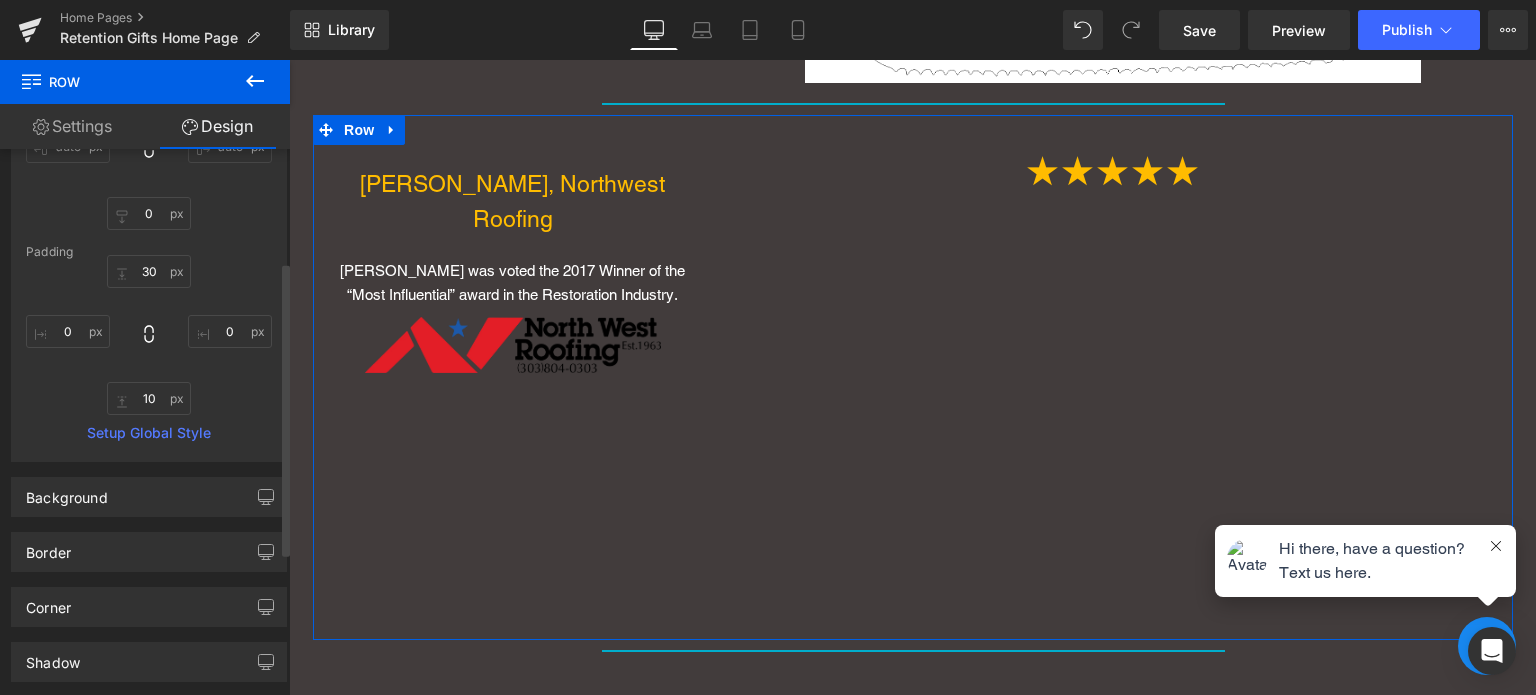 scroll, scrollTop: 209, scrollLeft: 0, axis: vertical 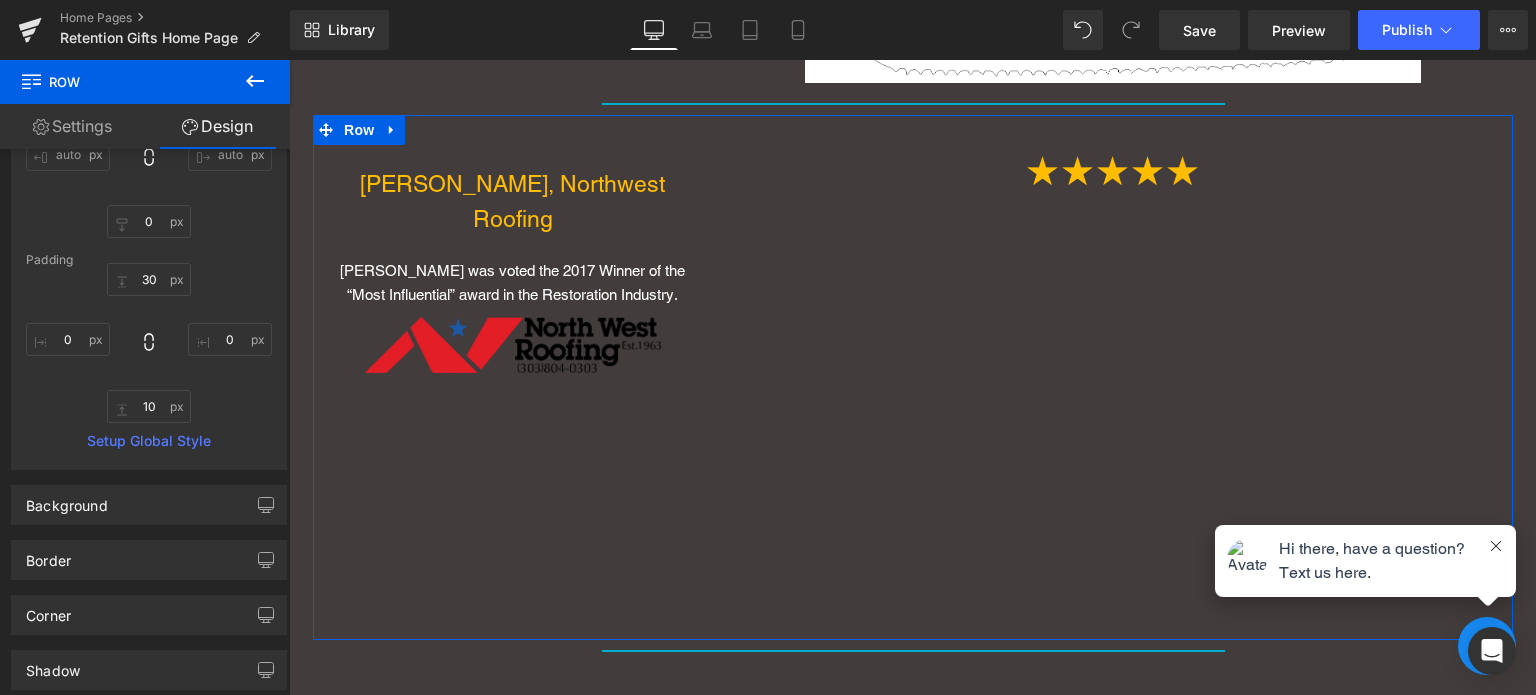 click on "Settings" at bounding box center [72, 126] 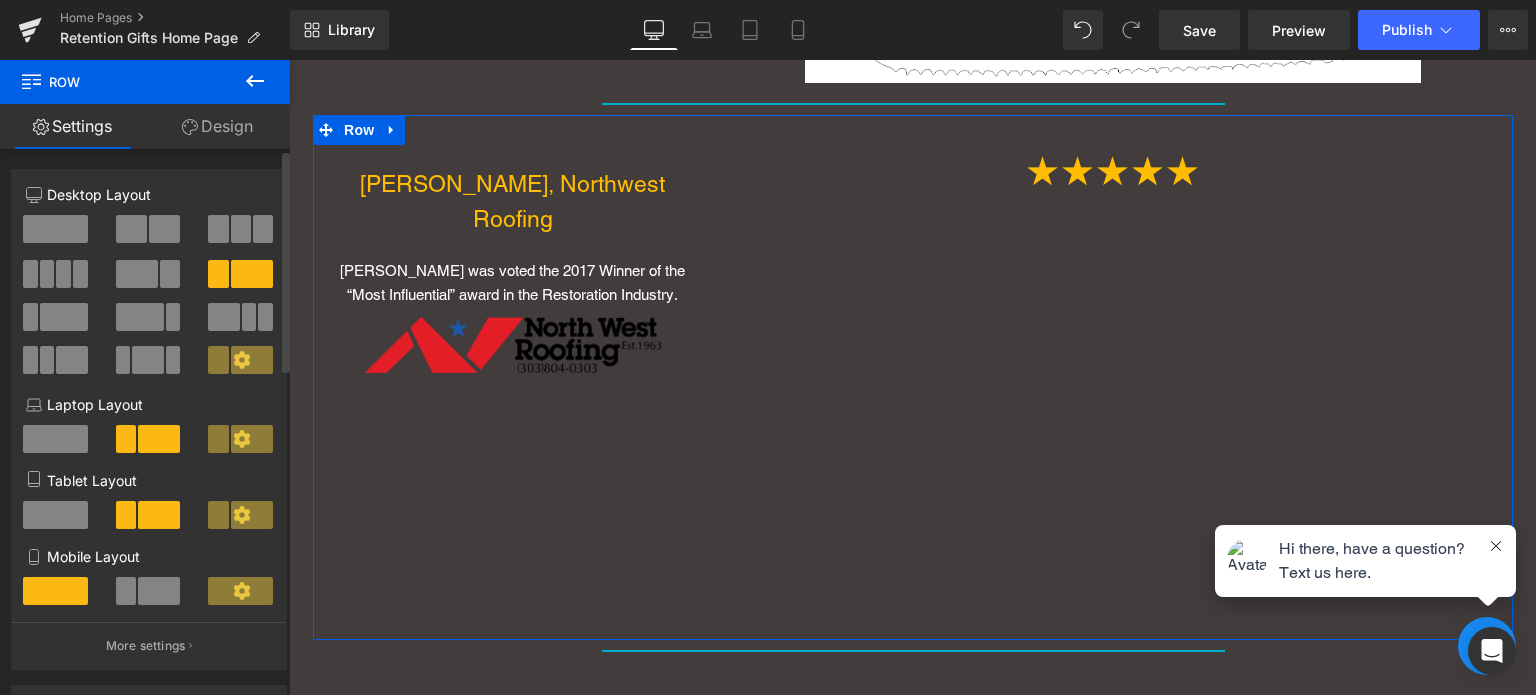click 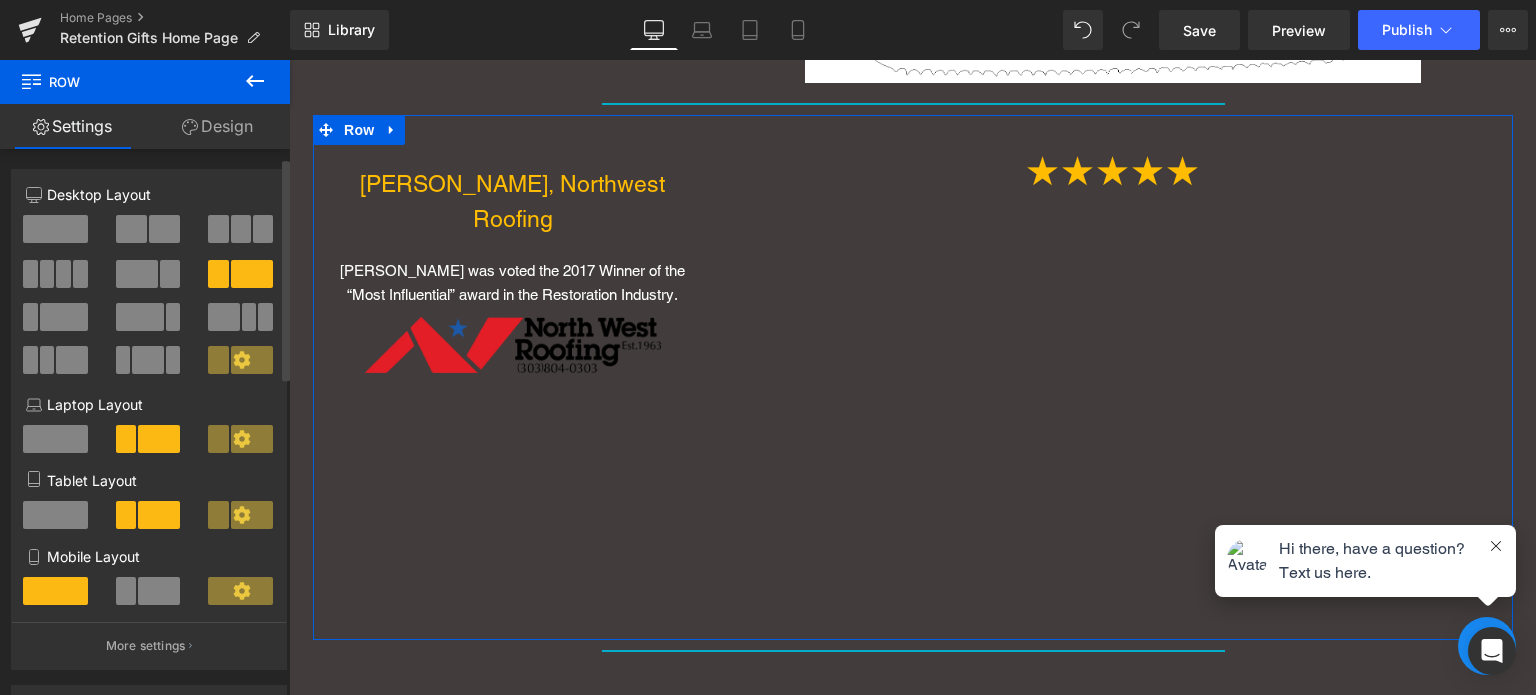 scroll, scrollTop: 133, scrollLeft: 0, axis: vertical 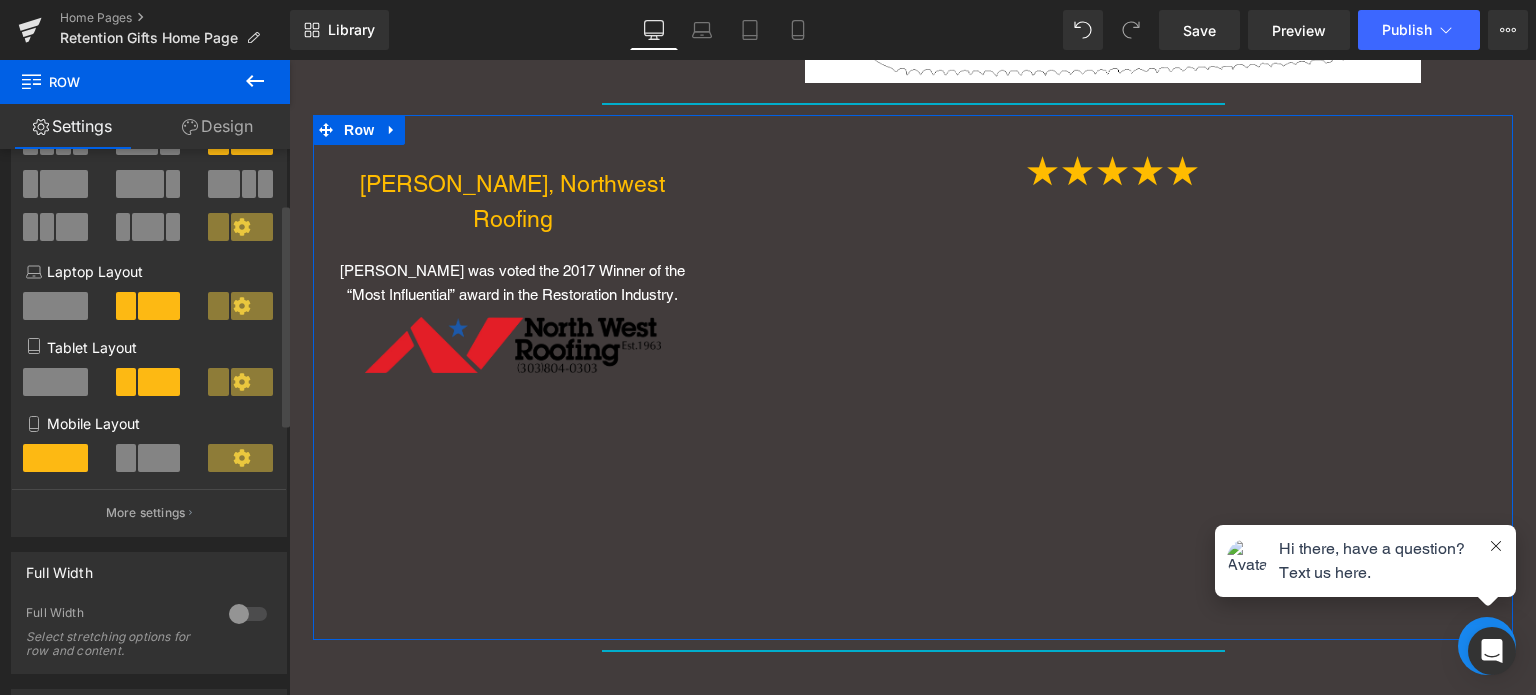 click 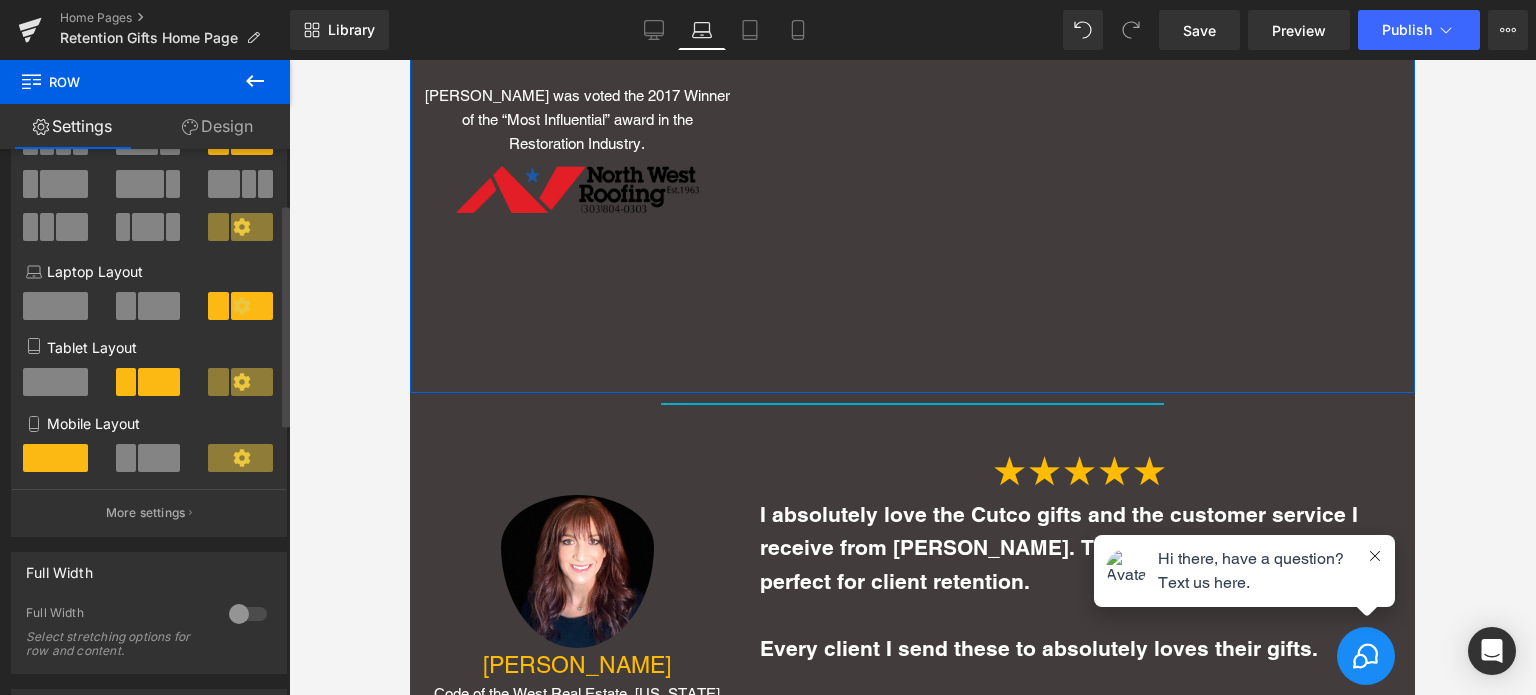 scroll, scrollTop: 4209, scrollLeft: 0, axis: vertical 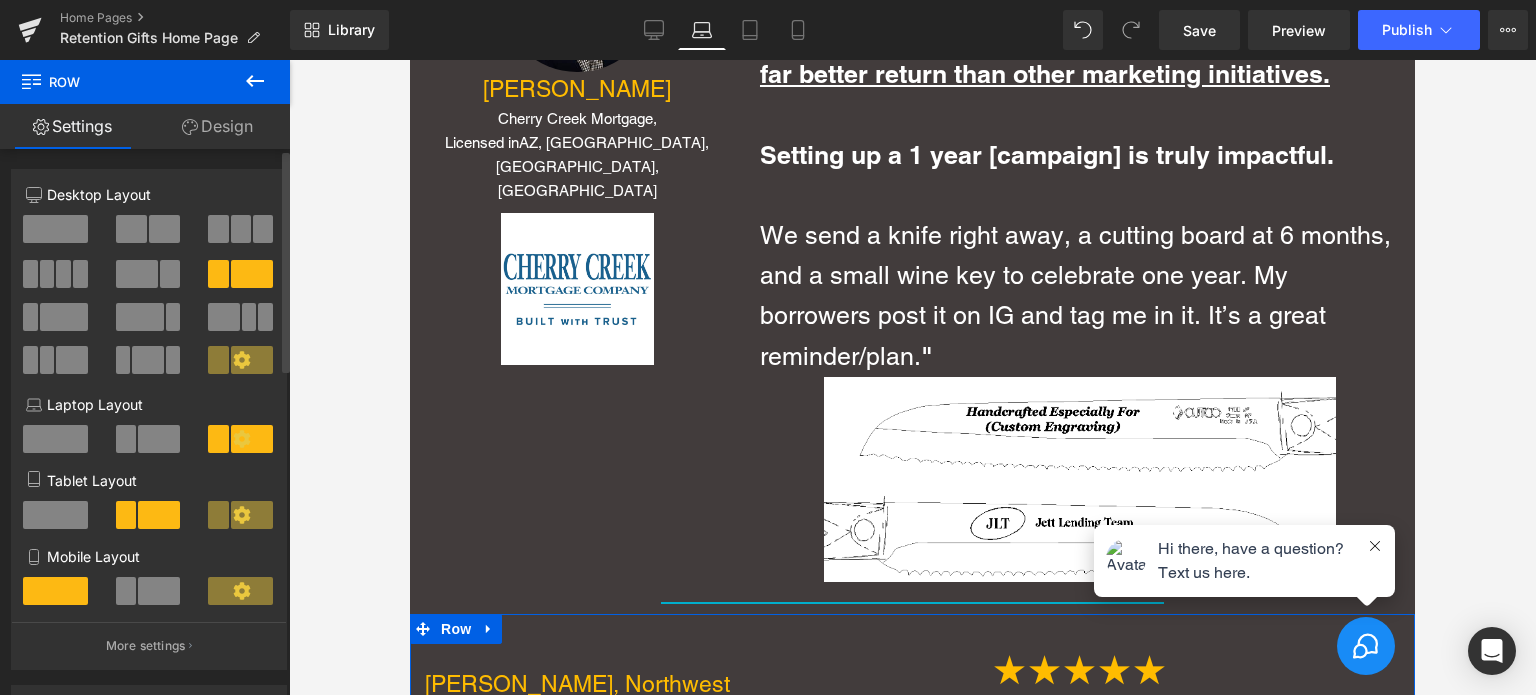 click at bounding box center [252, 274] 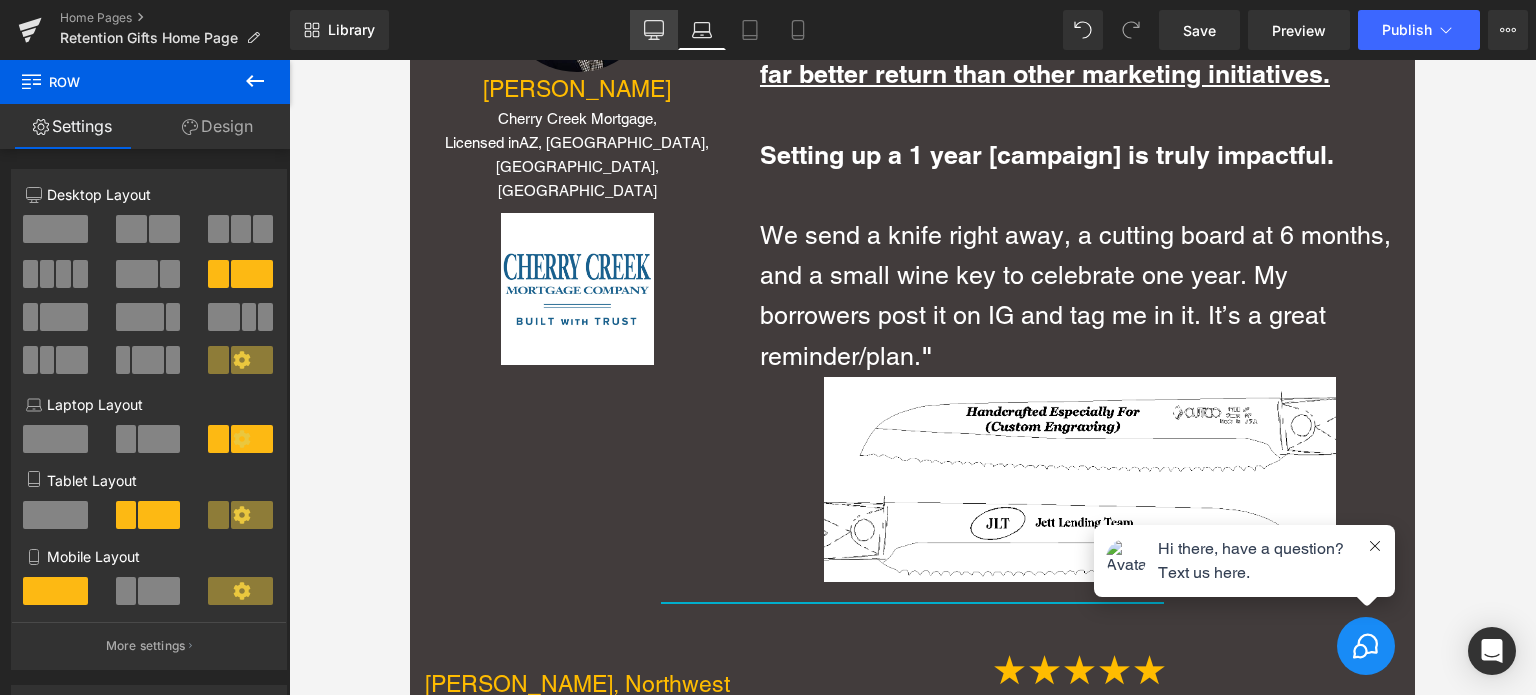 drag, startPoint x: 649, startPoint y: 30, endPoint x: 411, endPoint y: 71, distance: 241.50569 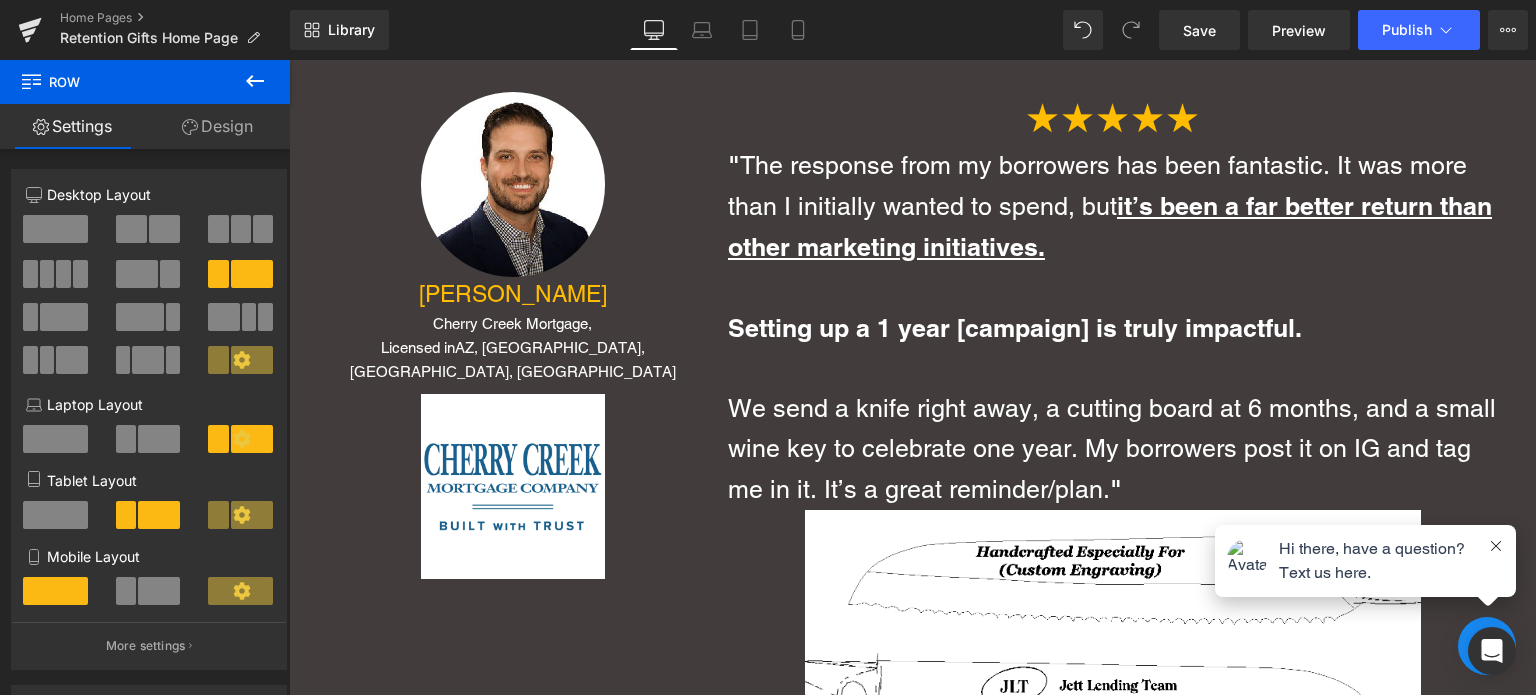 scroll, scrollTop: 4169, scrollLeft: 0, axis: vertical 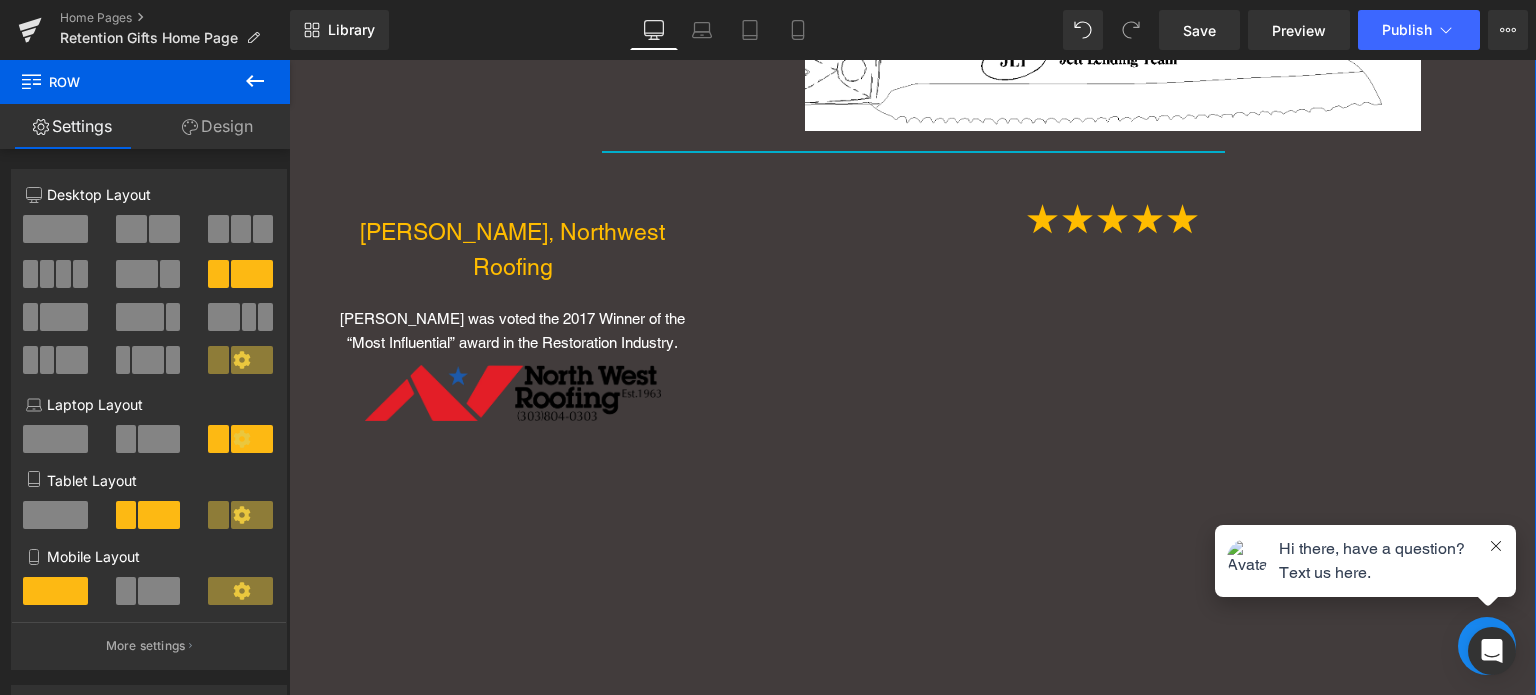 click at bounding box center (289, 60) 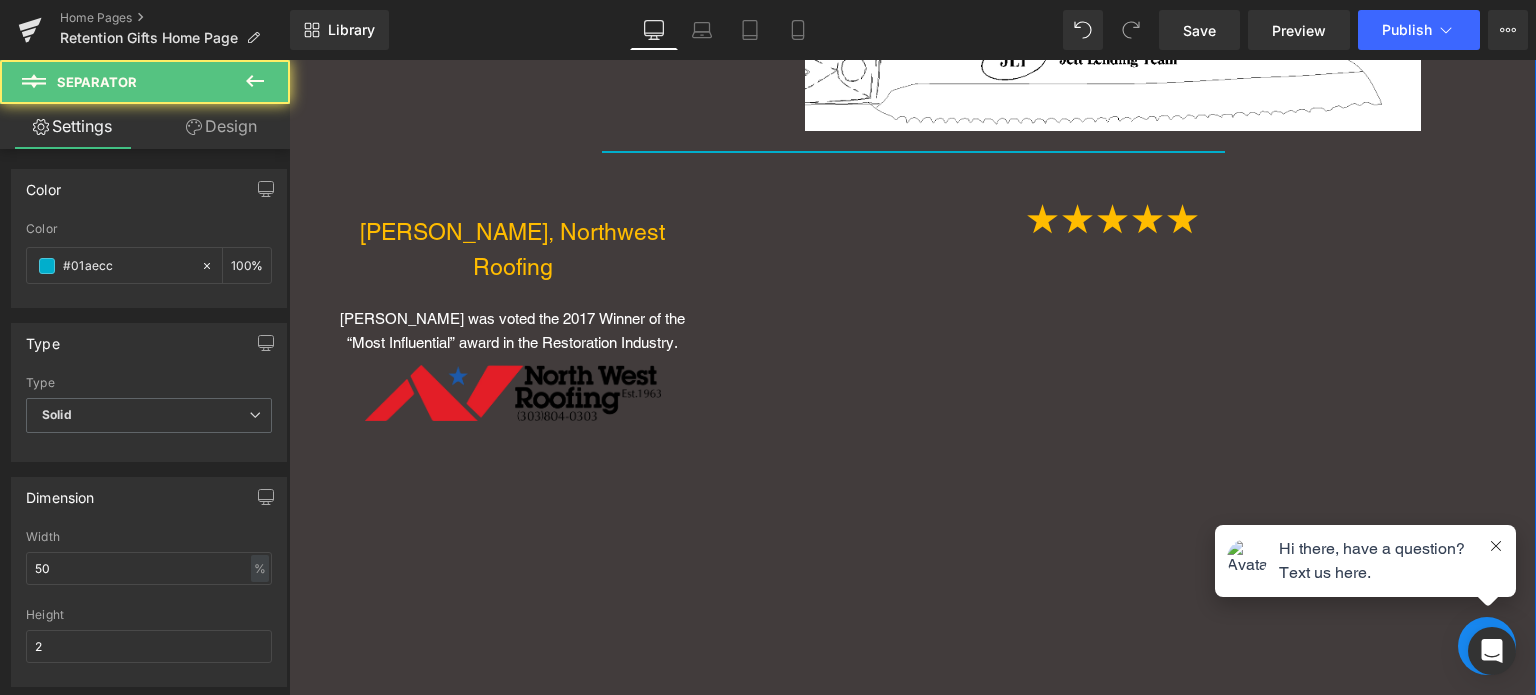 click on "Liquid         What Our Clients are Saying: Heading         Image         JETT MILLER Text Block         Cherry Creek Mortgage,  Licensed in  AZ, IL, MI, NV Text Block         Image         ★★★★★ Text Block         " The response from my borrowers has been fantastic. It was more than I initially wanted to spend, but  it’s been a far better return than other marketing initiatives.   Setting up a 1 year [campaign] is truly impactful. We send a knife right away, a cutting board at 6 months, and a small wine key to celebrate one year. My borrowers post it on IG and tag me in it. It’s a great reminder/plan. " Text Block         Image         Row         Separator         Paul Reed, Northwest Roofing Text Block         Paul Reed was voted the 2017 Winner of the “Most Influential” award in the Restoration Industry. Text Block         Image         ★★★★★ Text Block
Youtube         Row         Separator         Image         Amanda Salas Text Block         Text Block" at bounding box center (913, 267) 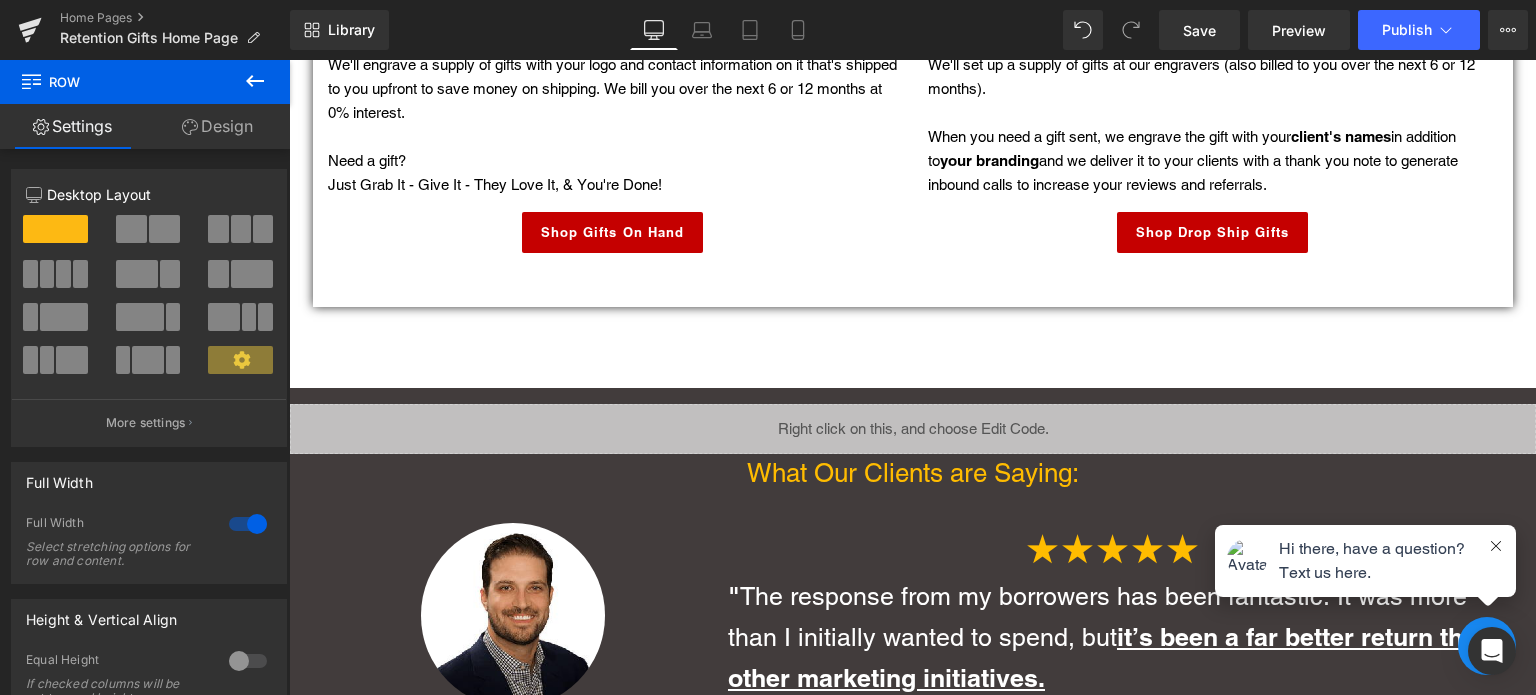 scroll, scrollTop: 3769, scrollLeft: 0, axis: vertical 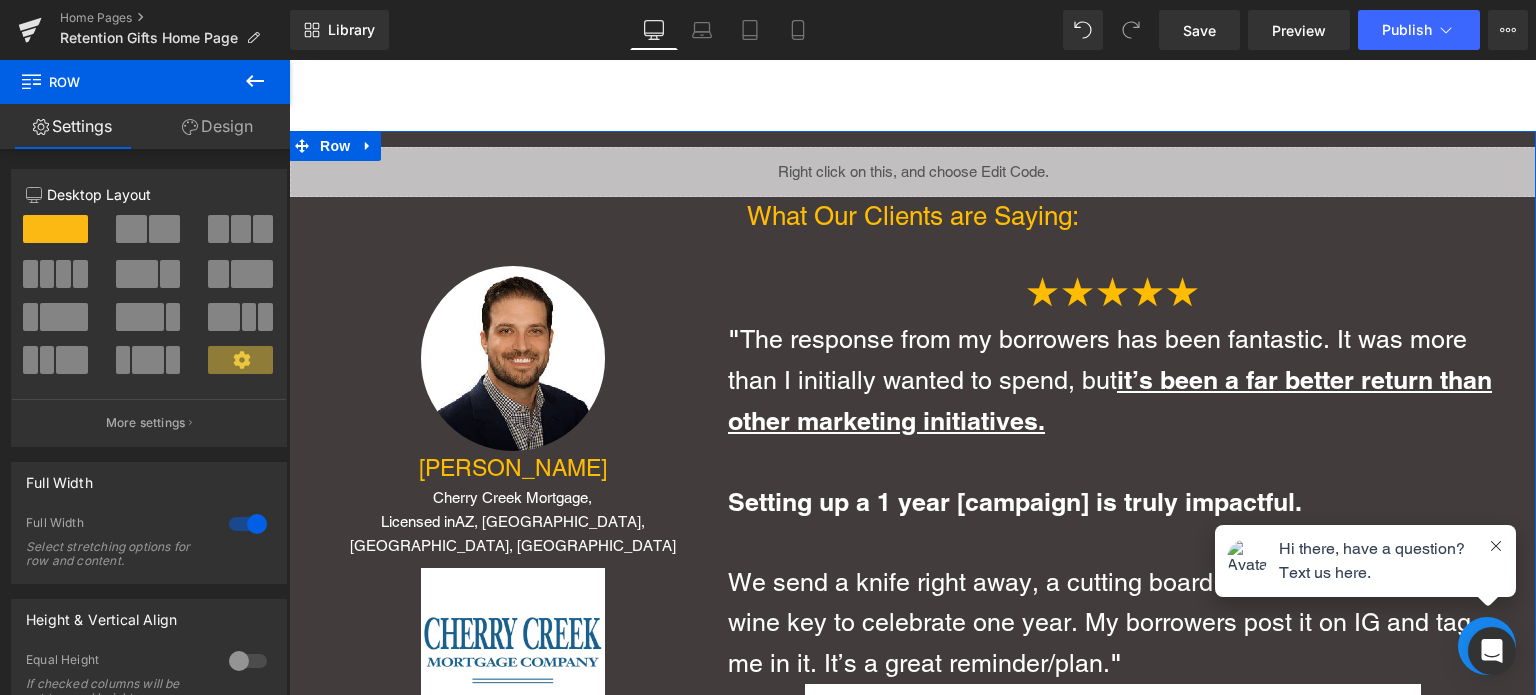 click on "Liquid         What Our Clients are Saying: Heading         Image         JETT MILLER Text Block         Cherry Creek Mortgage,  Licensed in  AZ, IL, MI, NV Text Block         Image         ★★★★★ Text Block         " The response from my borrowers has been fantastic. It was more than I initially wanted to spend, but  it’s been a far better return than other marketing initiatives.   Setting up a 1 year [campaign] is truly impactful. We send a knife right away, a cutting board at 6 months, and a small wine key to celebrate one year. My borrowers post it on IG and tag me in it. It’s a great reminder/plan. " Text Block         Image         Row         Separator         Paul Reed, Northwest Roofing Text Block         Paul Reed was voted the 2017 Winner of the “Most Influential” award in the Restoration Industry. Text Block         Image         ★★★★★ Text Block
Youtube         Row         Separator         Image         Amanda Salas Text Block         Text Block" at bounding box center (913, 1067) 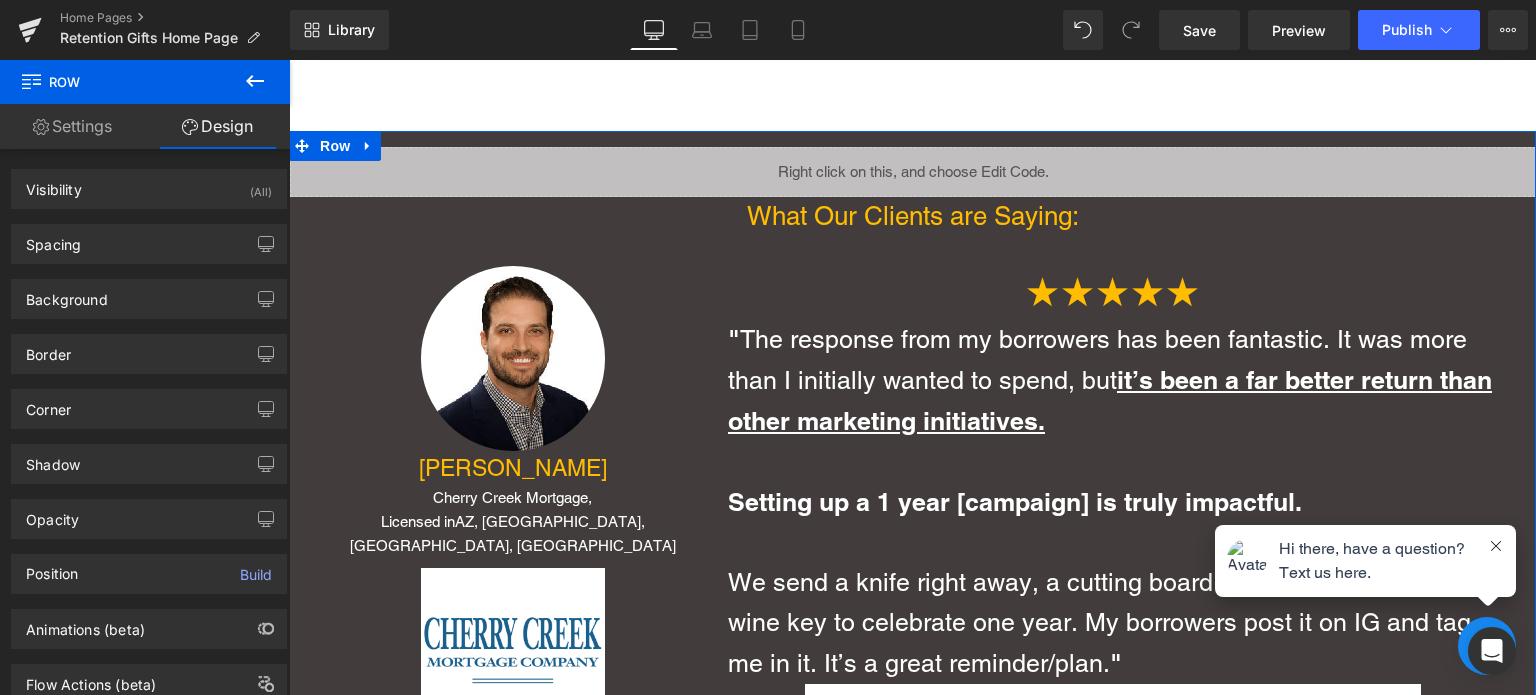 type on "#423c3c" 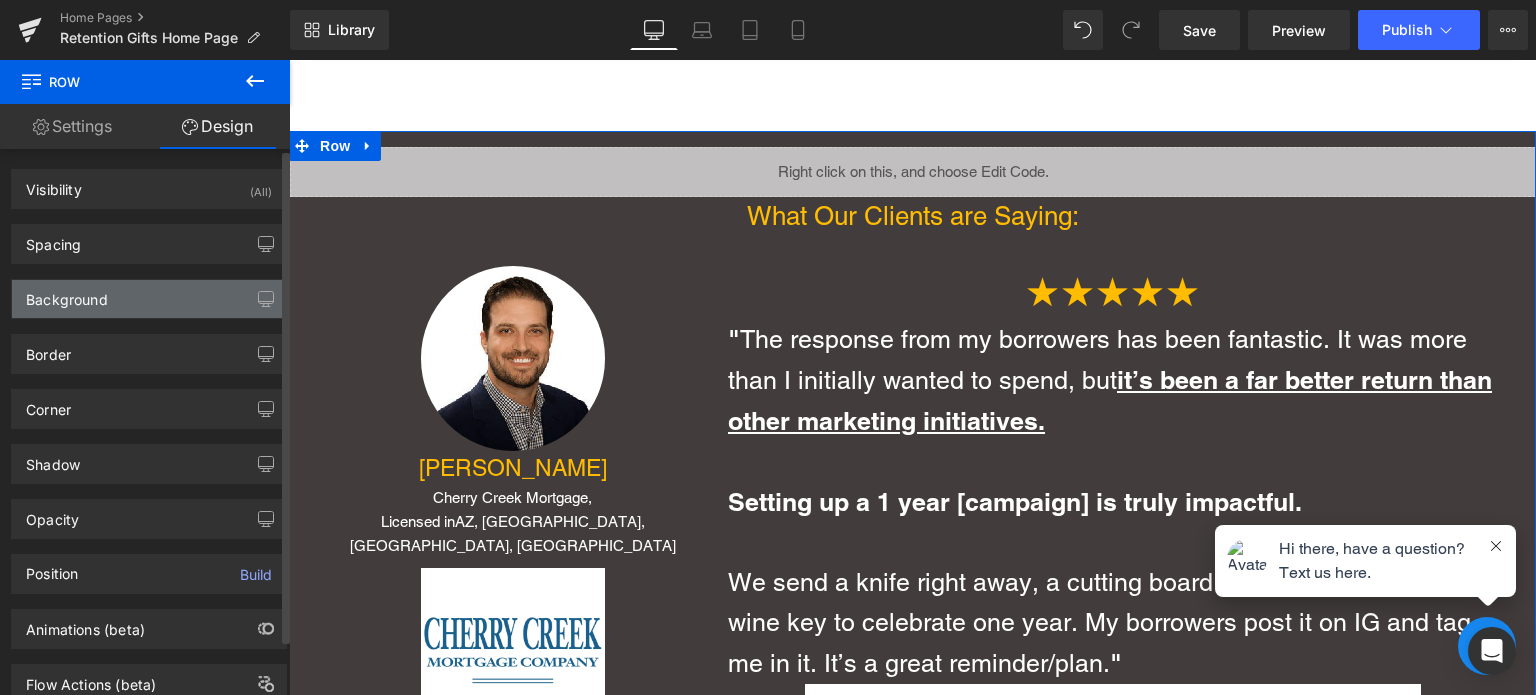 click on "Background" at bounding box center [67, 294] 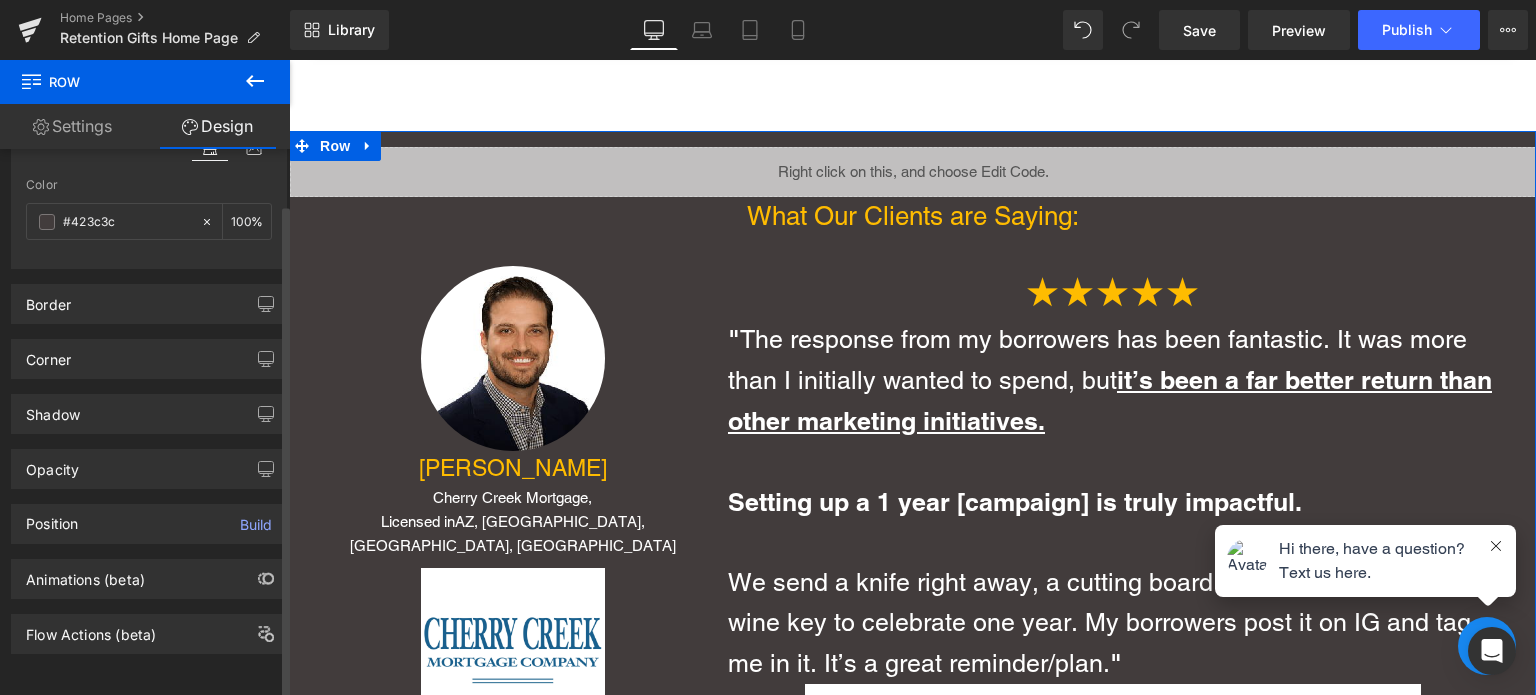 scroll, scrollTop: 82, scrollLeft: 0, axis: vertical 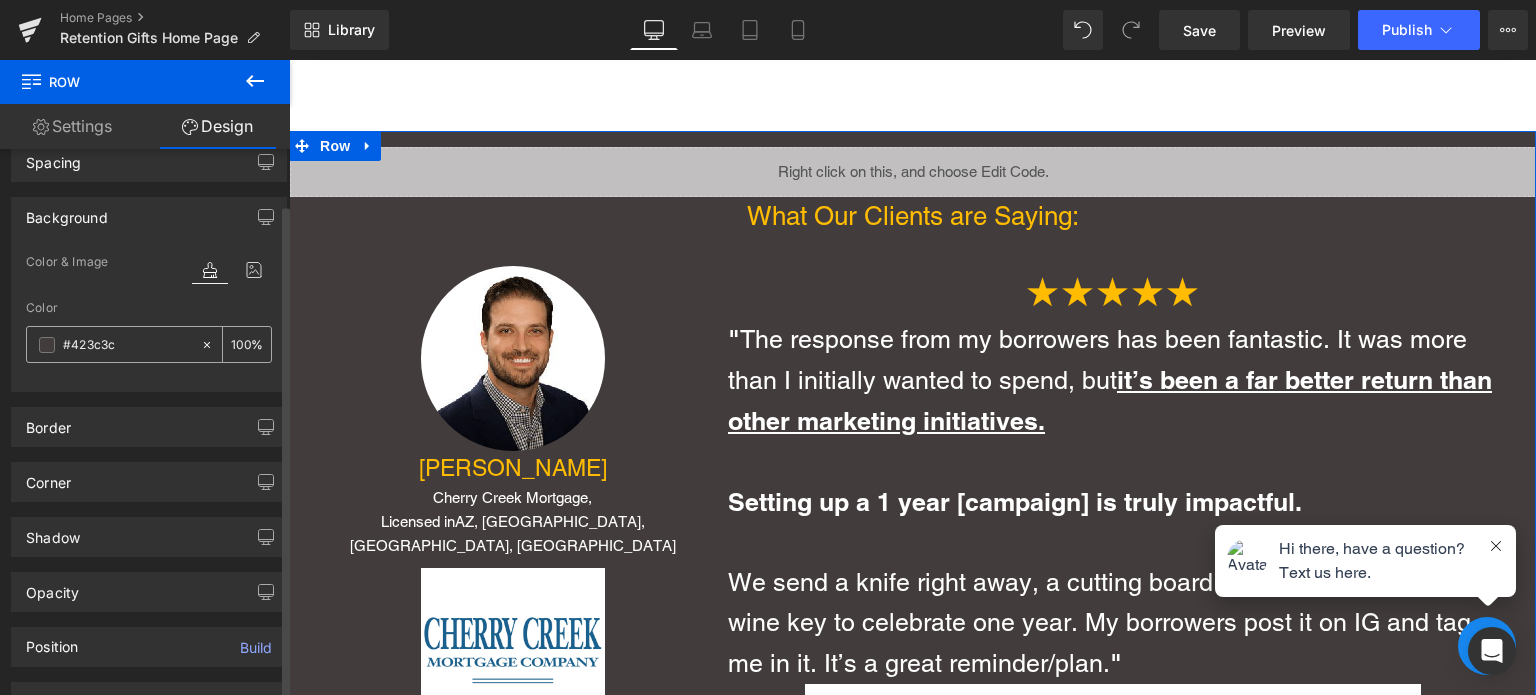 click on "#423c3c" at bounding box center [127, 345] 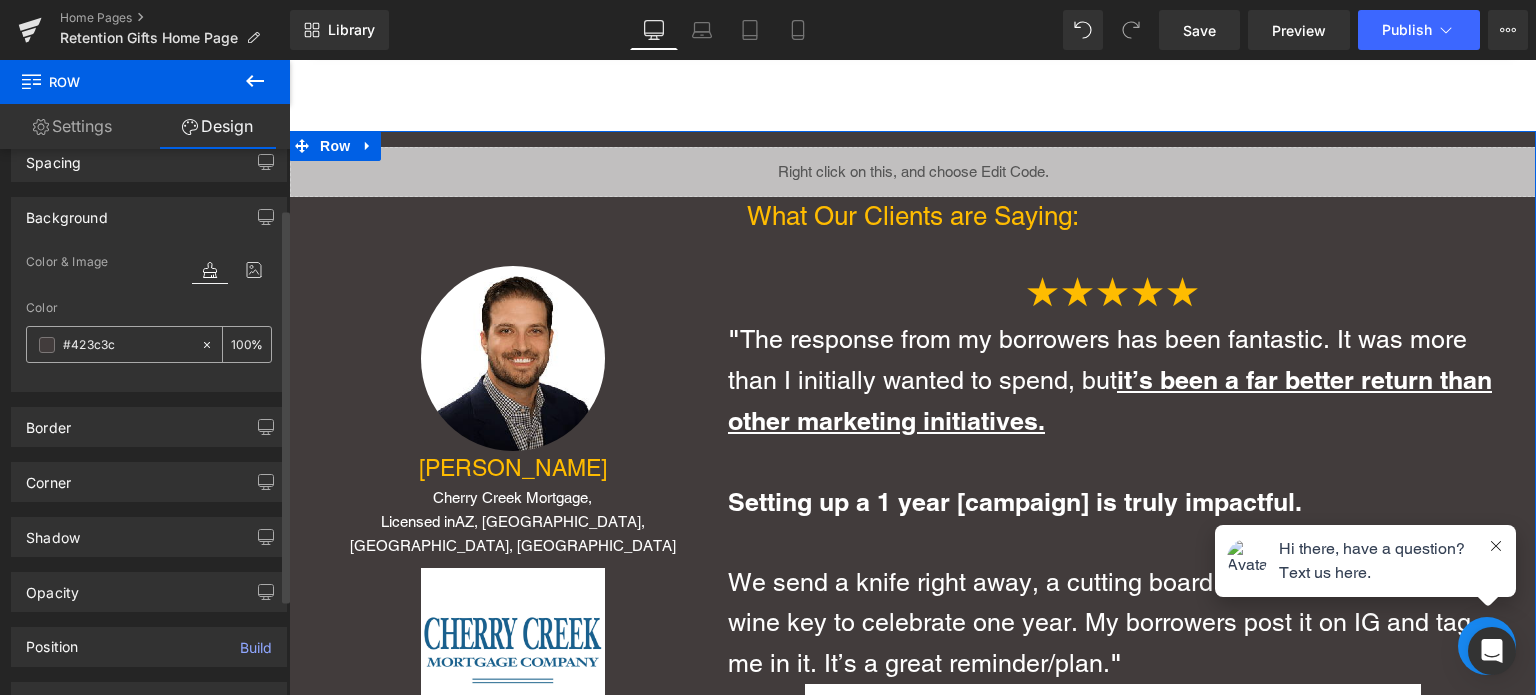 click at bounding box center [47, 345] 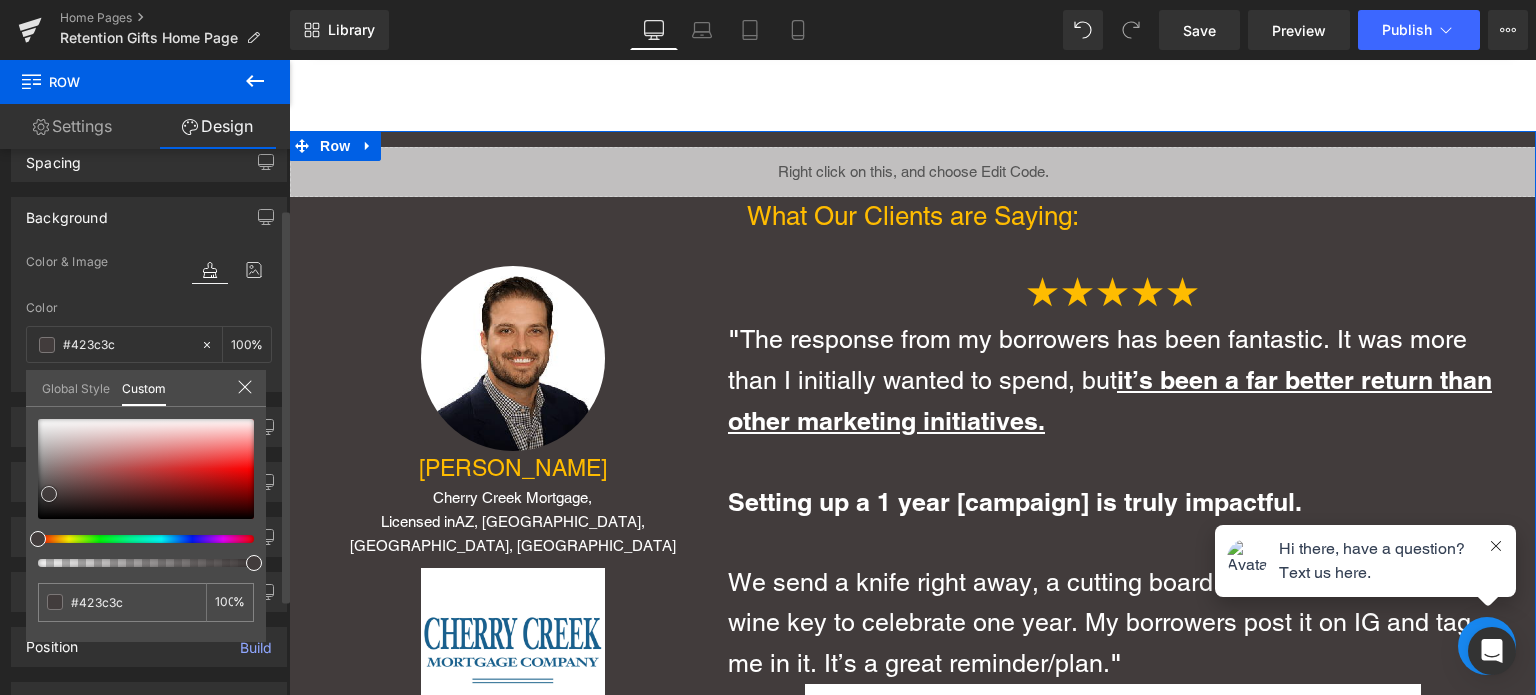 type on "#453e3e" 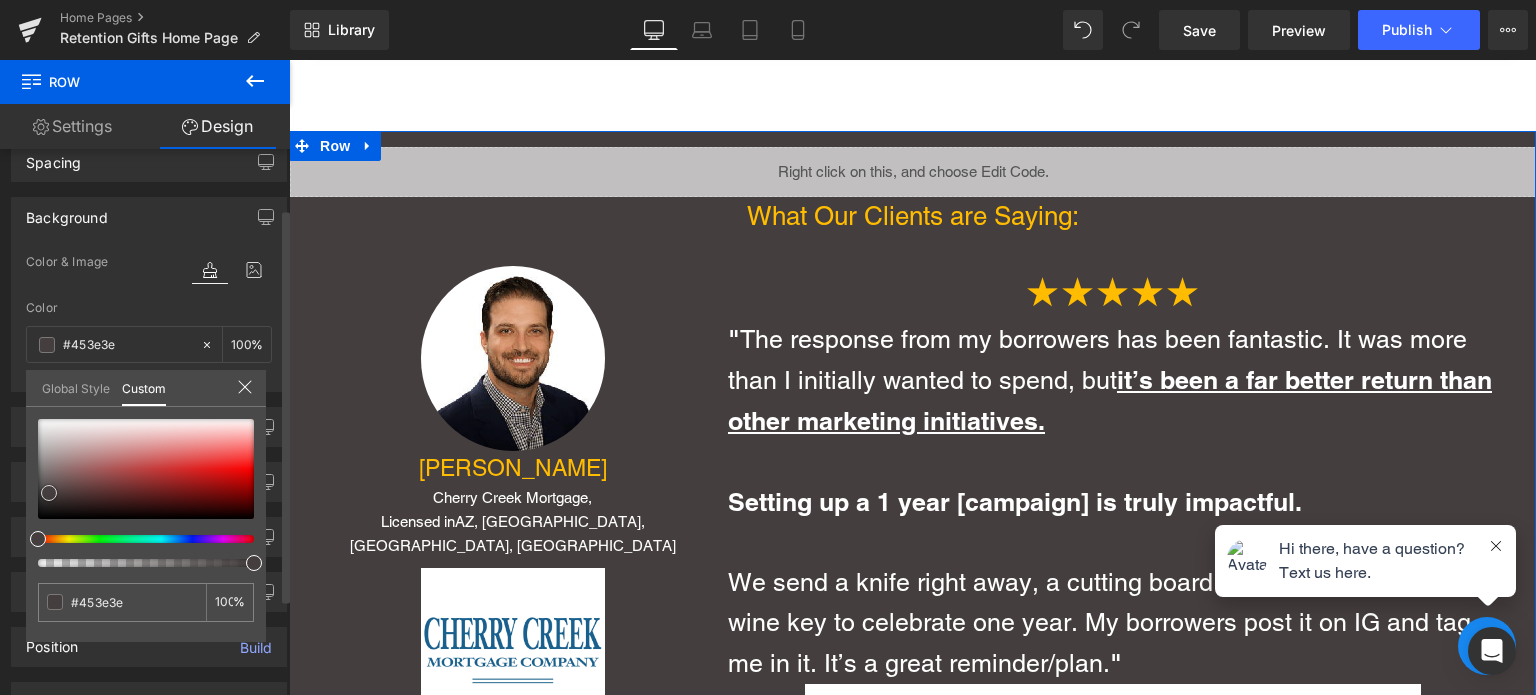 type on "#4a4343" 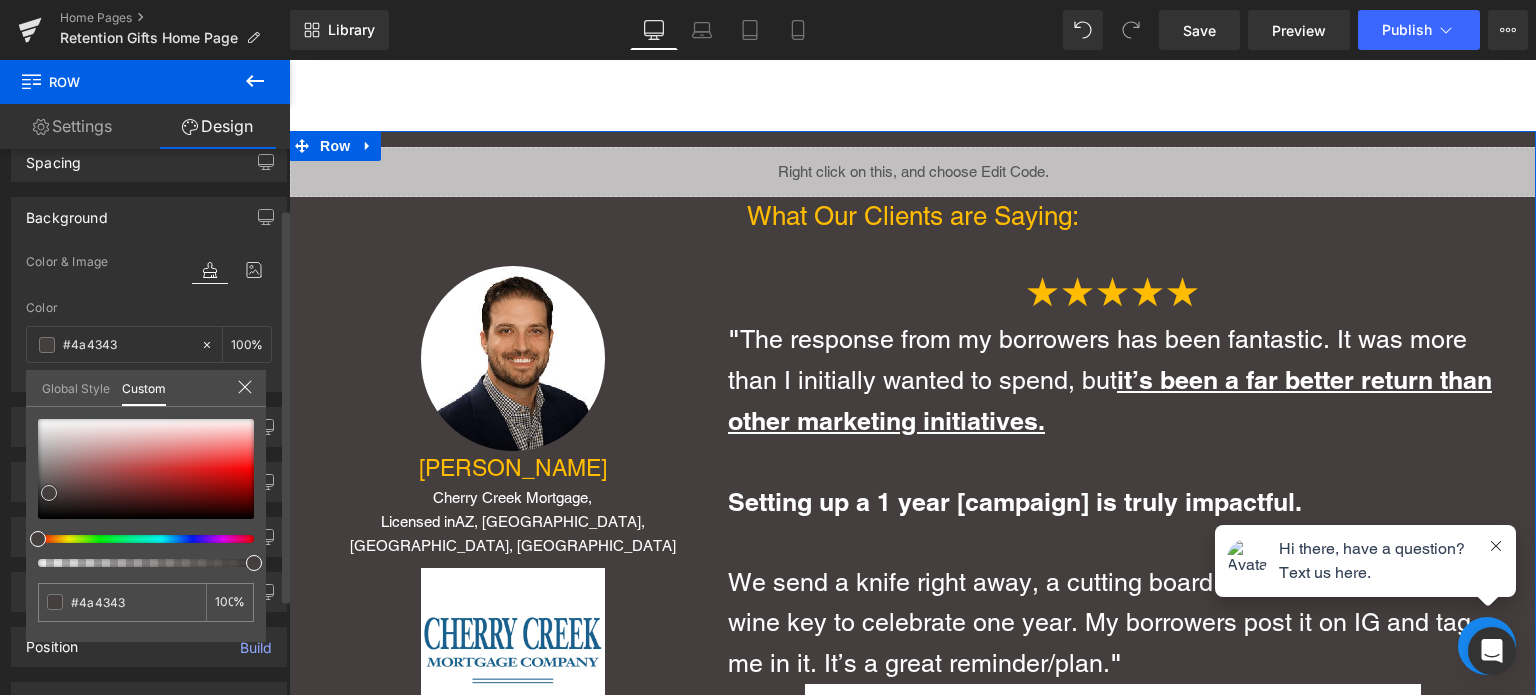 type on "#4e4545" 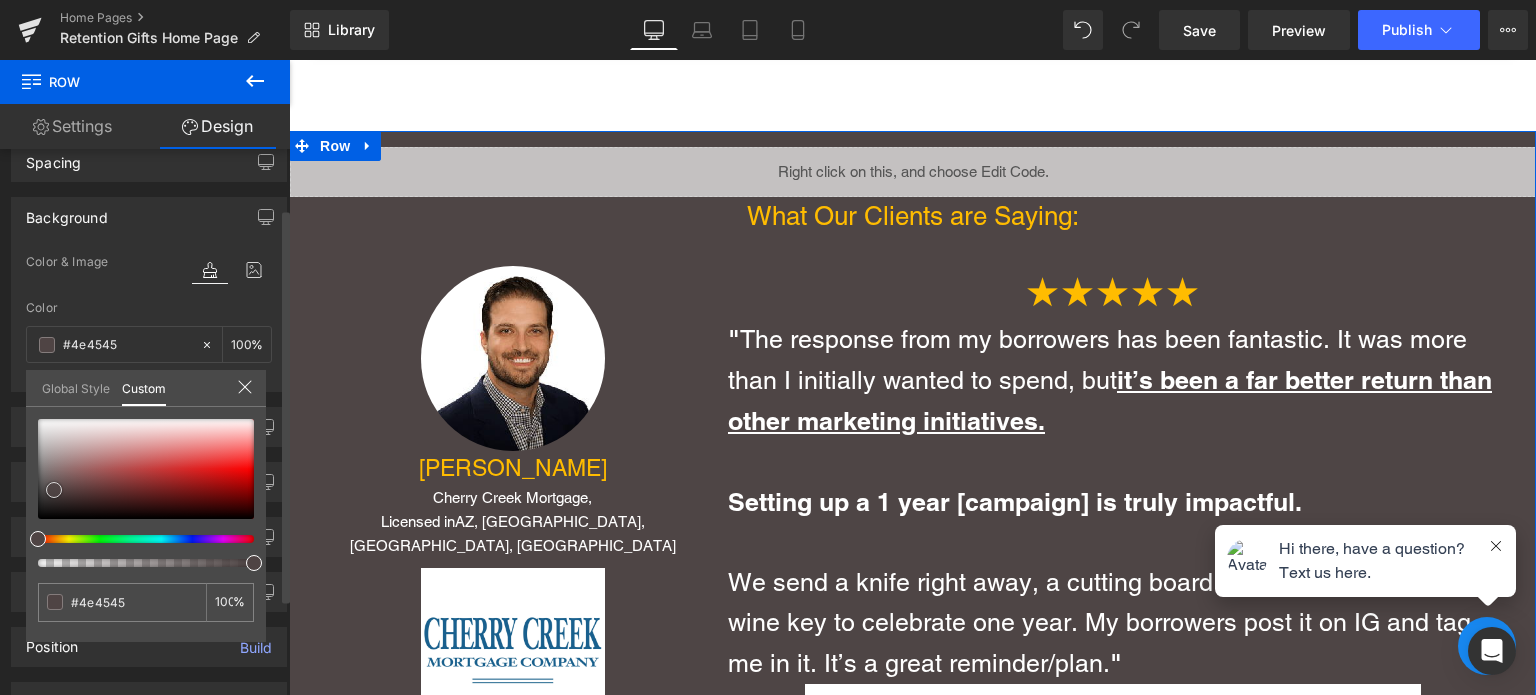 type on "#4f4444" 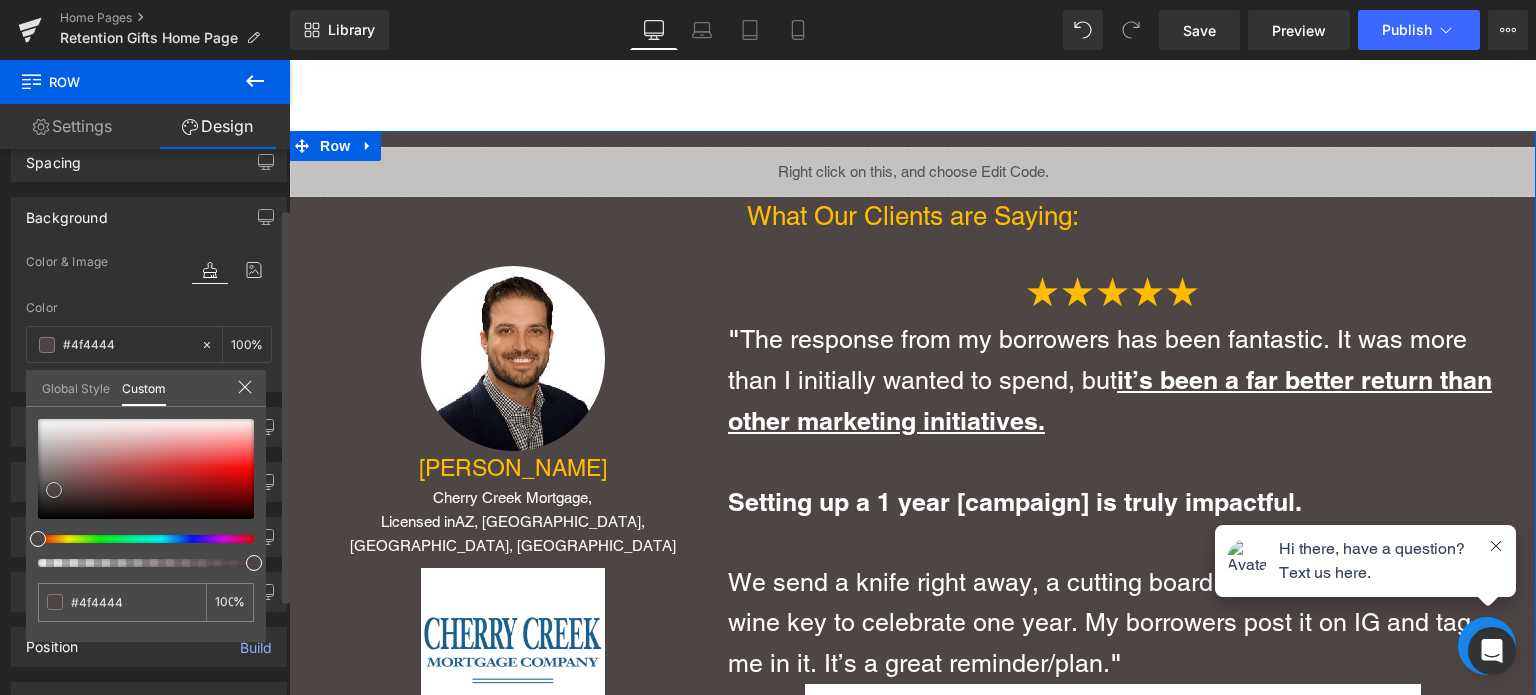 type on "#544949" 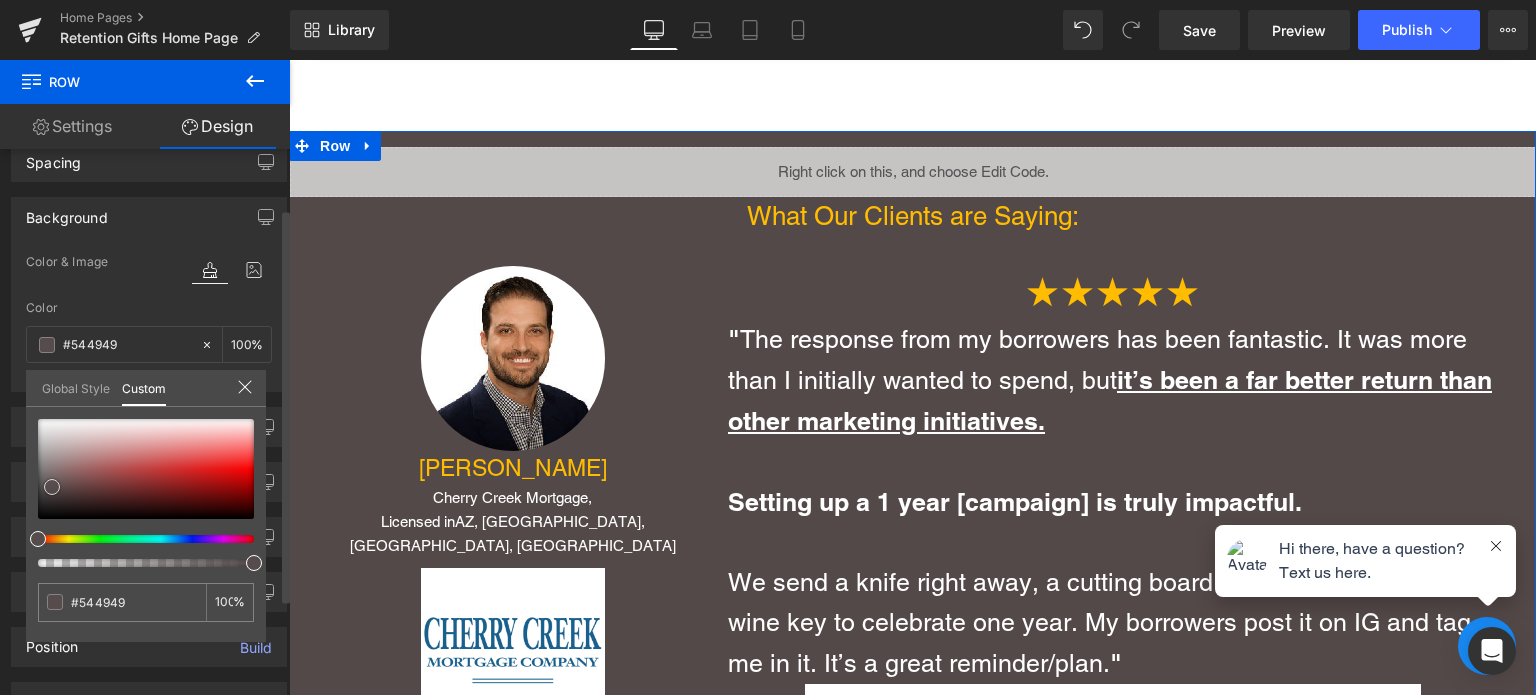 type on "#574b4b" 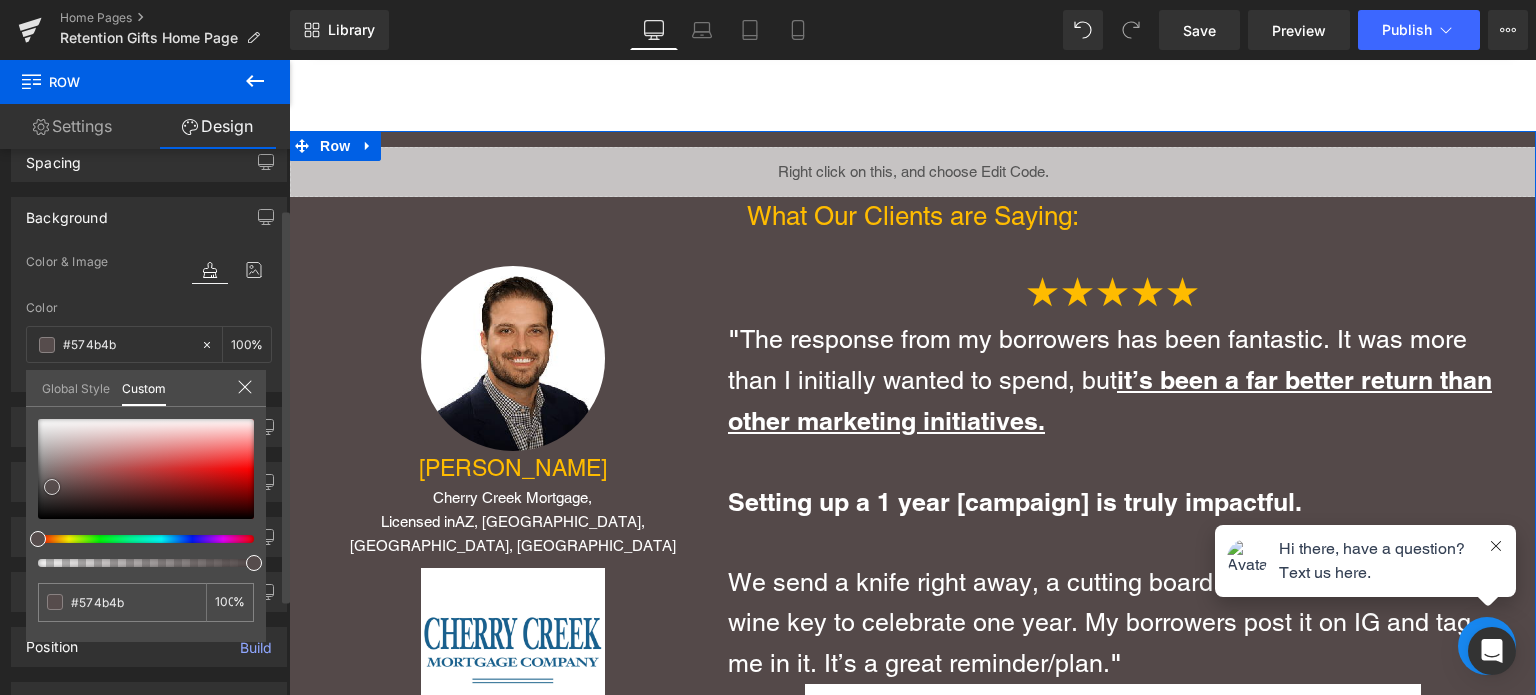 type on "#594f4f" 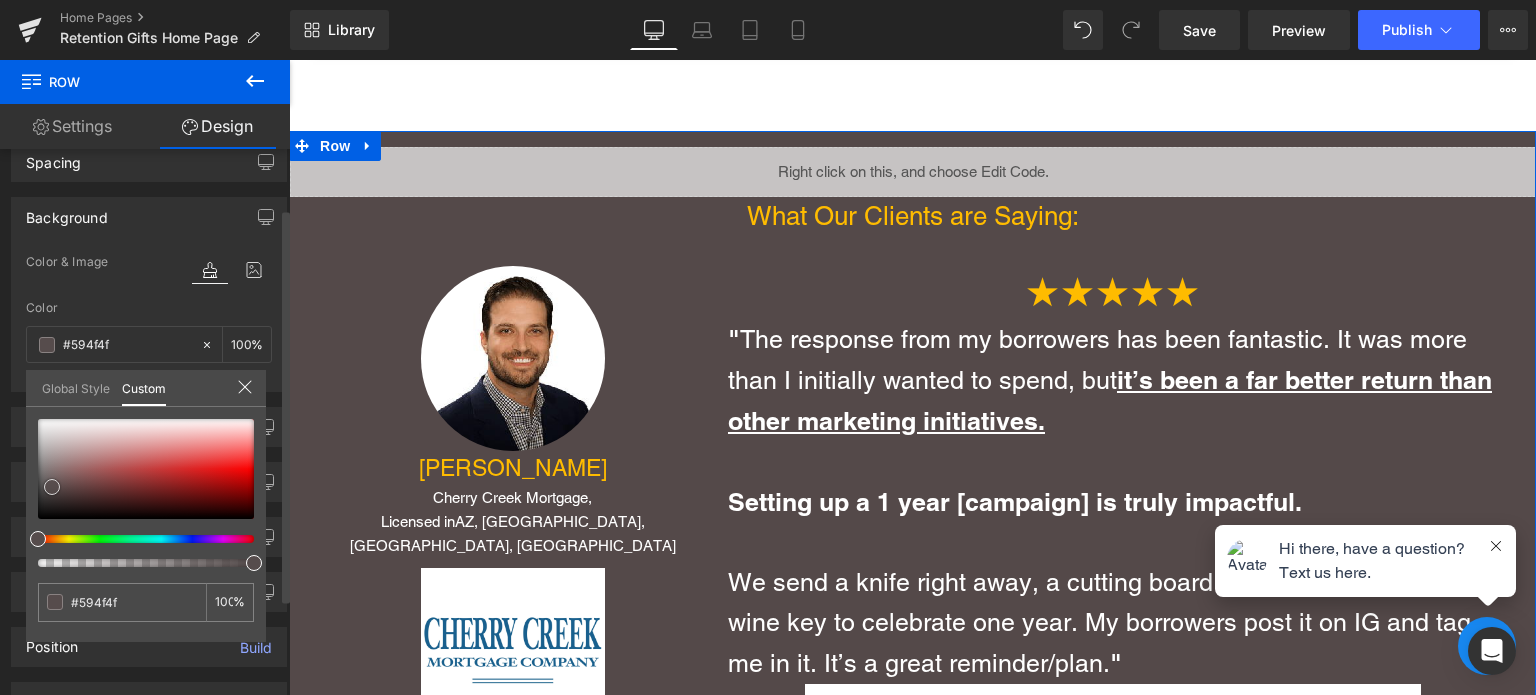 type on "#5b5151" 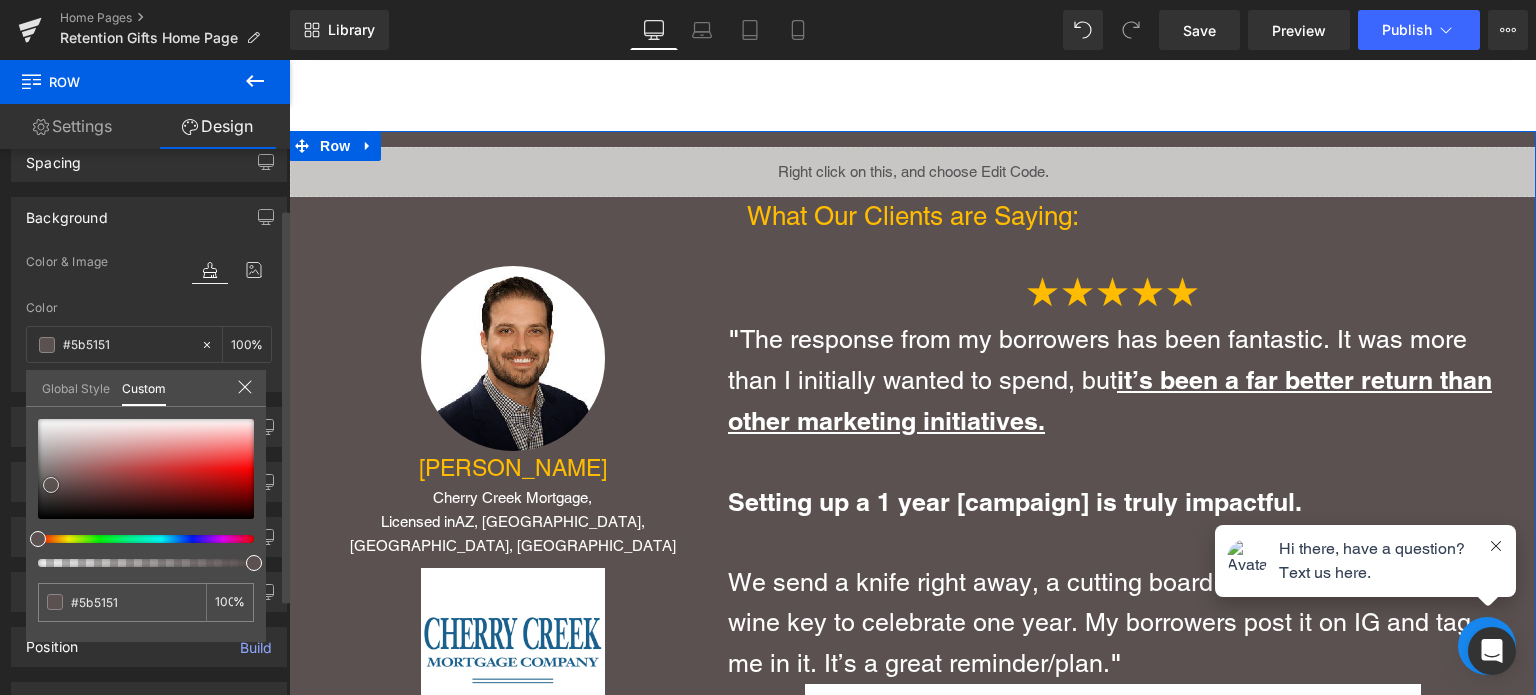 type on "#5e5353" 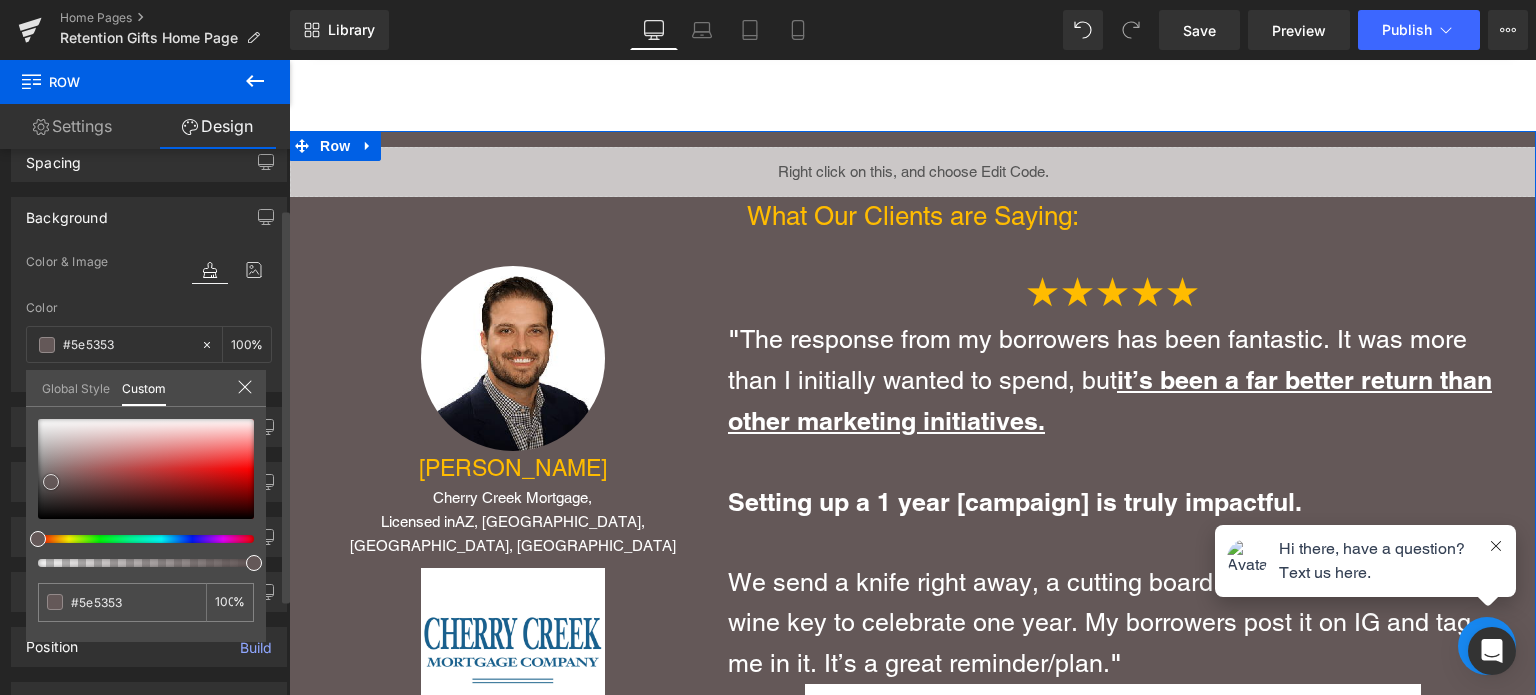 type on "#645858" 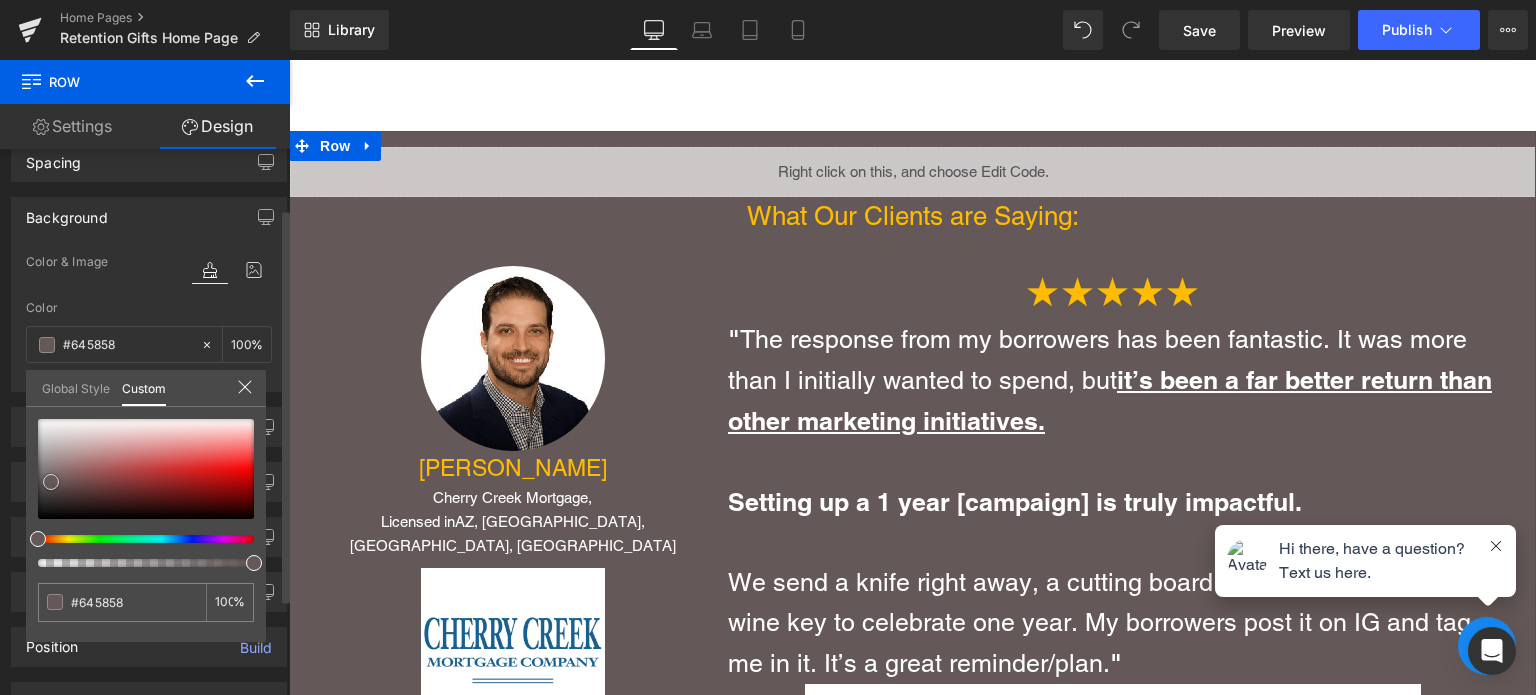 type on "#695d5d" 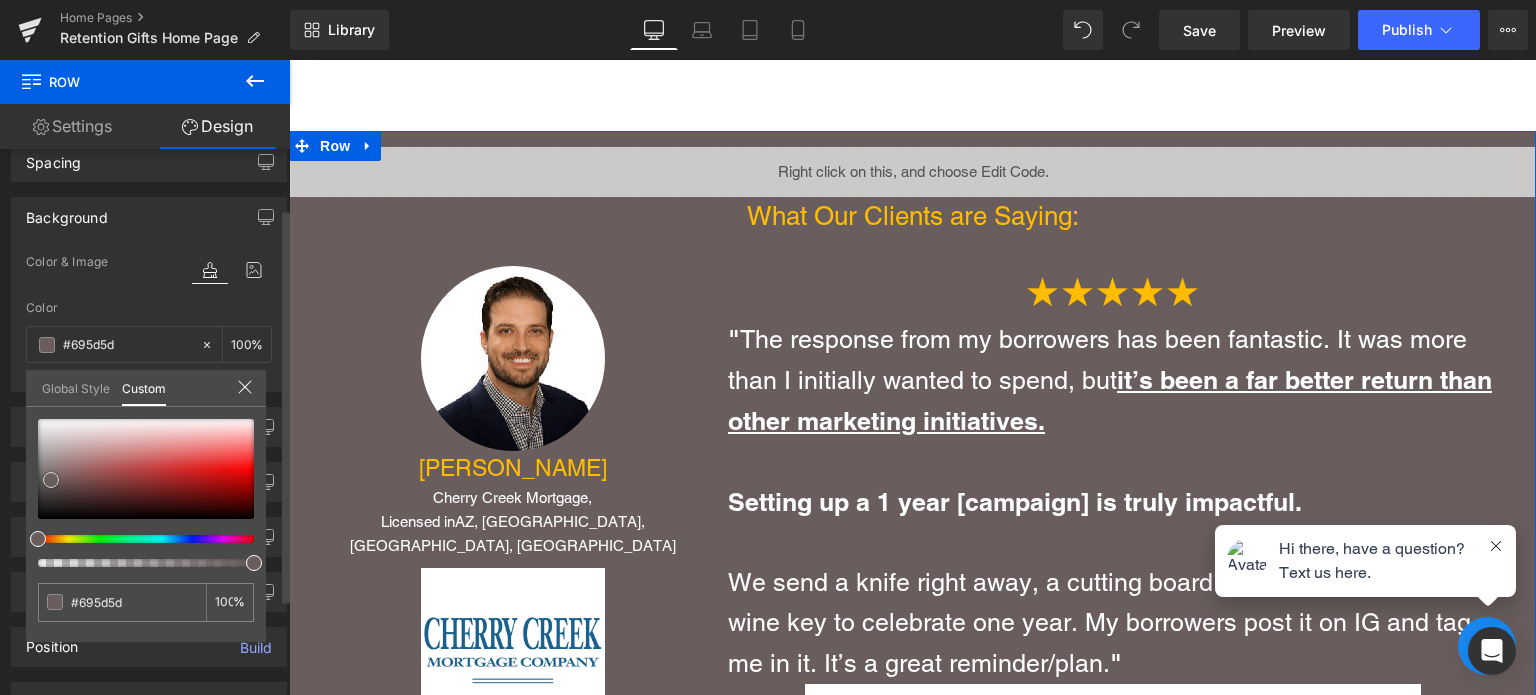 type on "#665b5b" 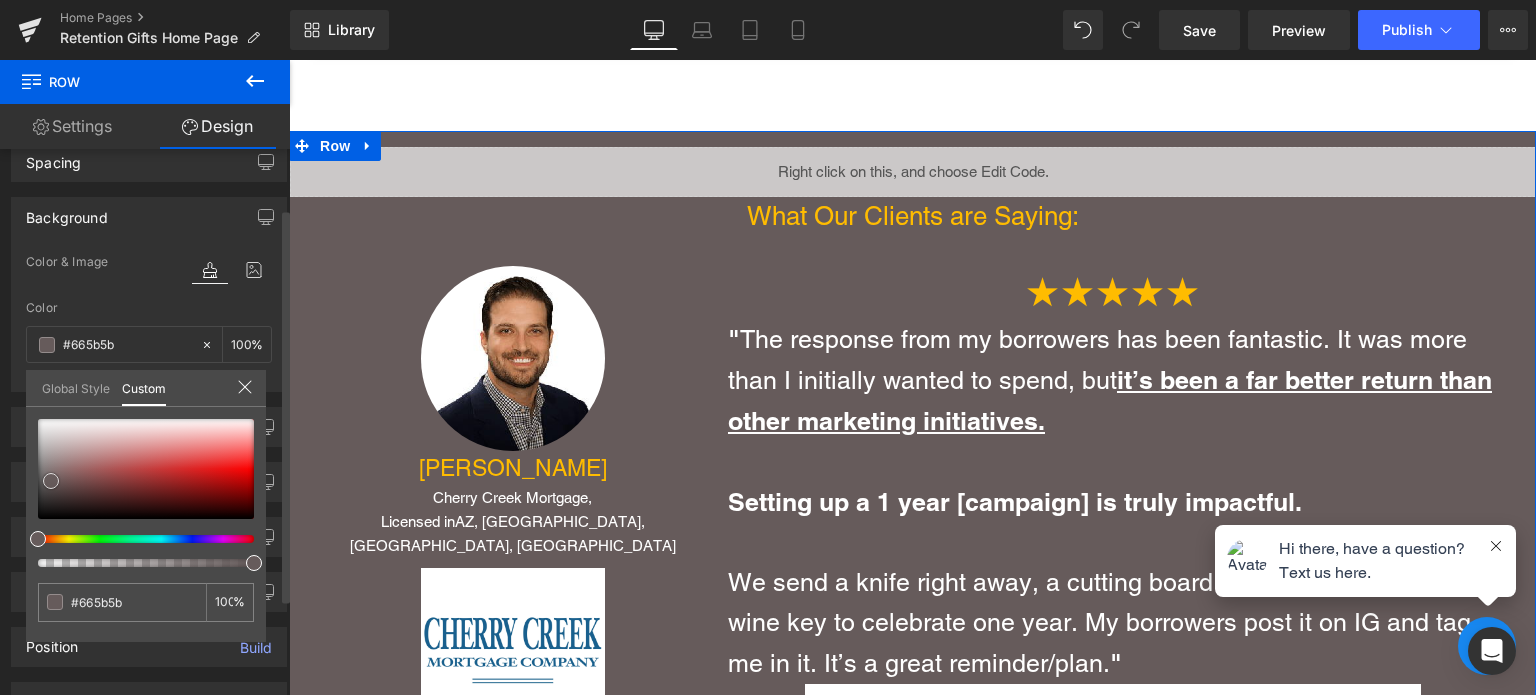 type on "#645858" 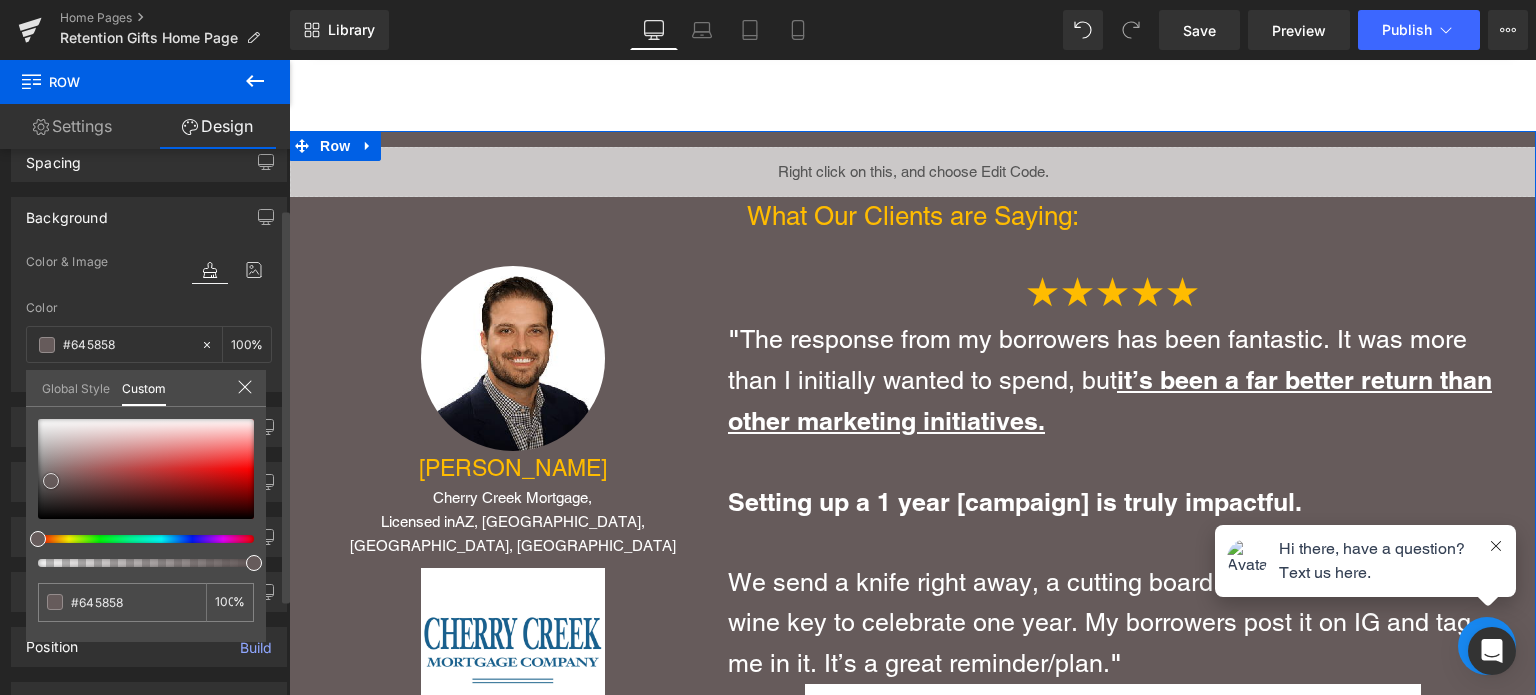 type on "#615656" 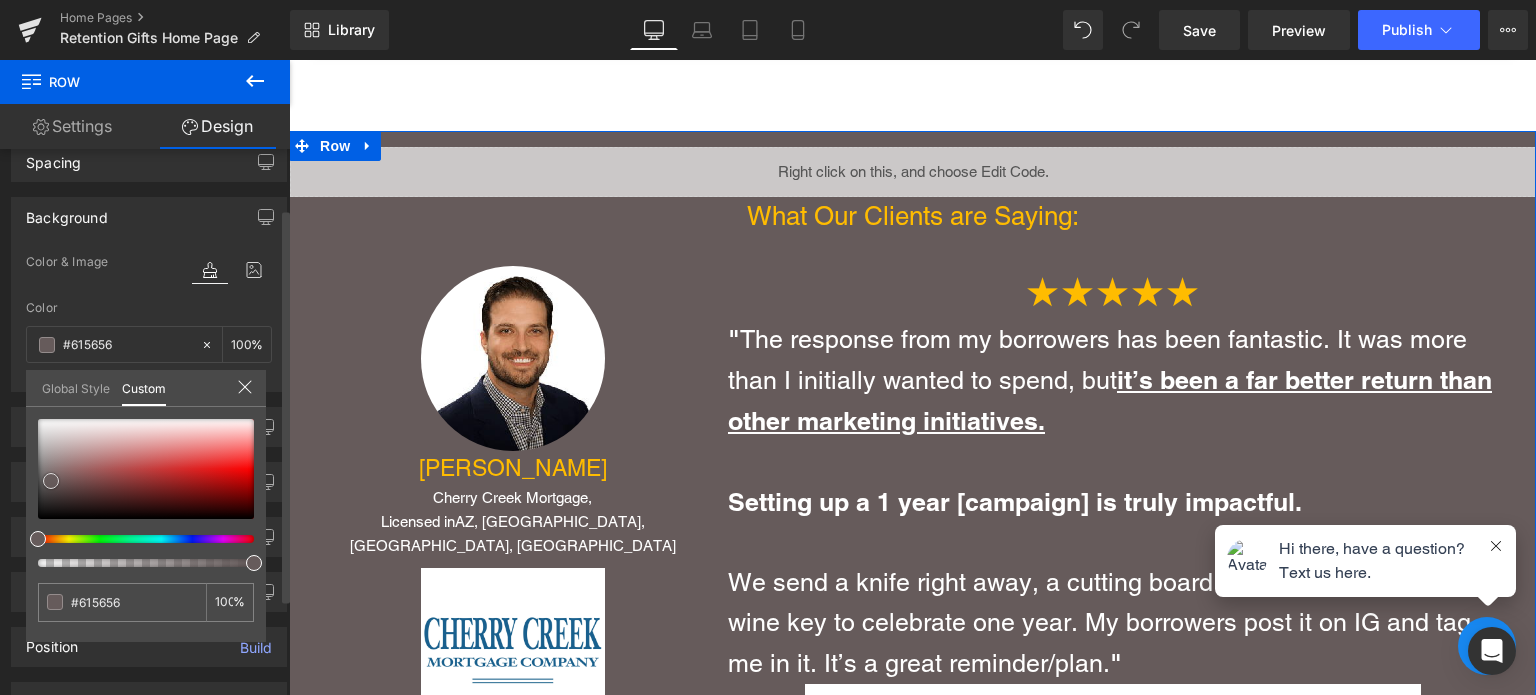 type on "#5e5353" 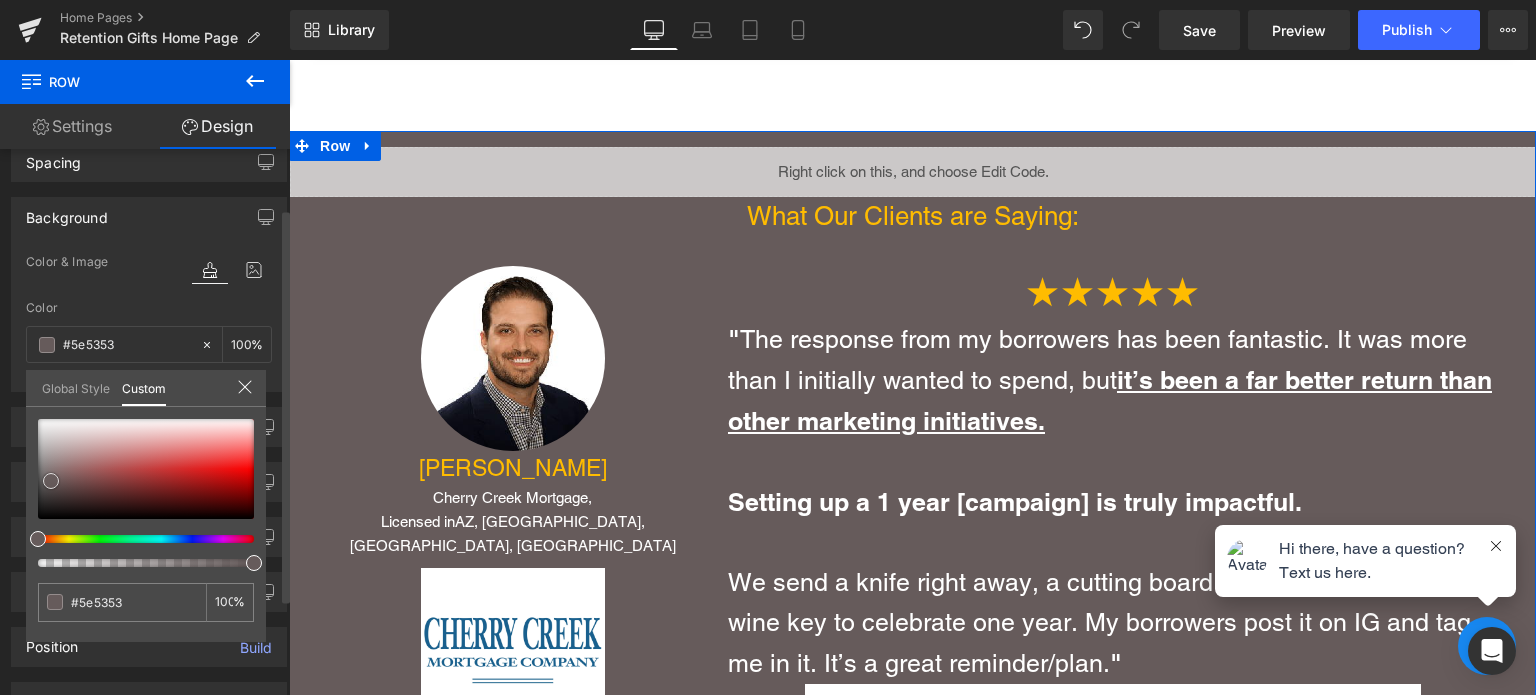 type on "#594f4f" 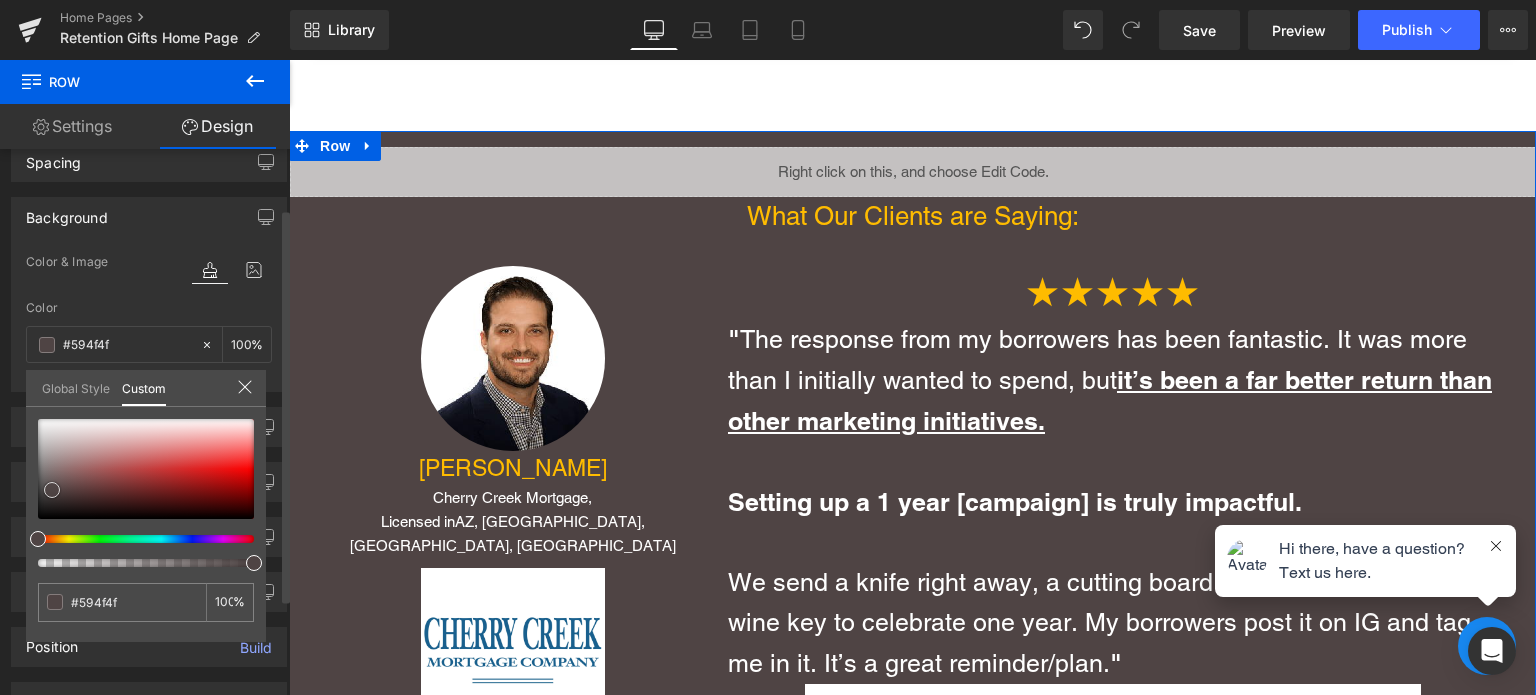 type on "#4f4444" 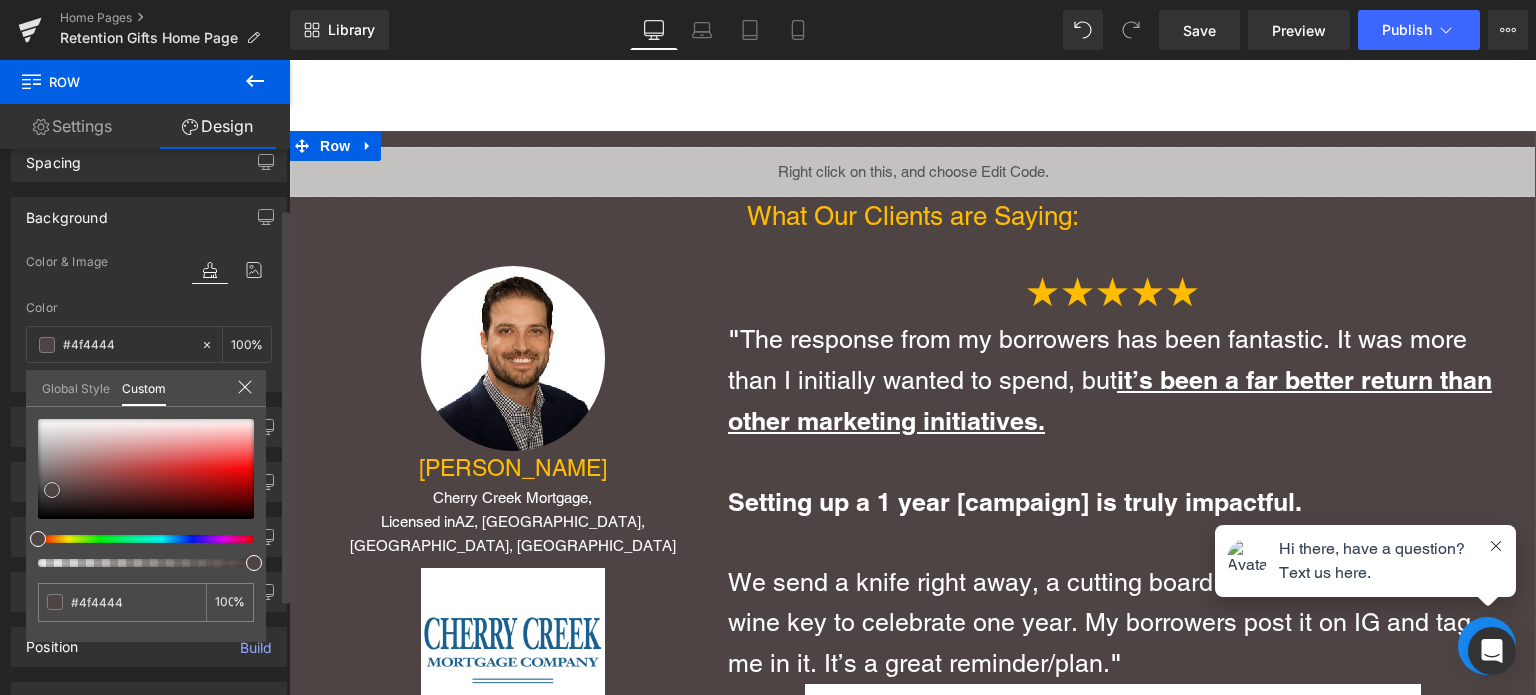 type on "#534a4a" 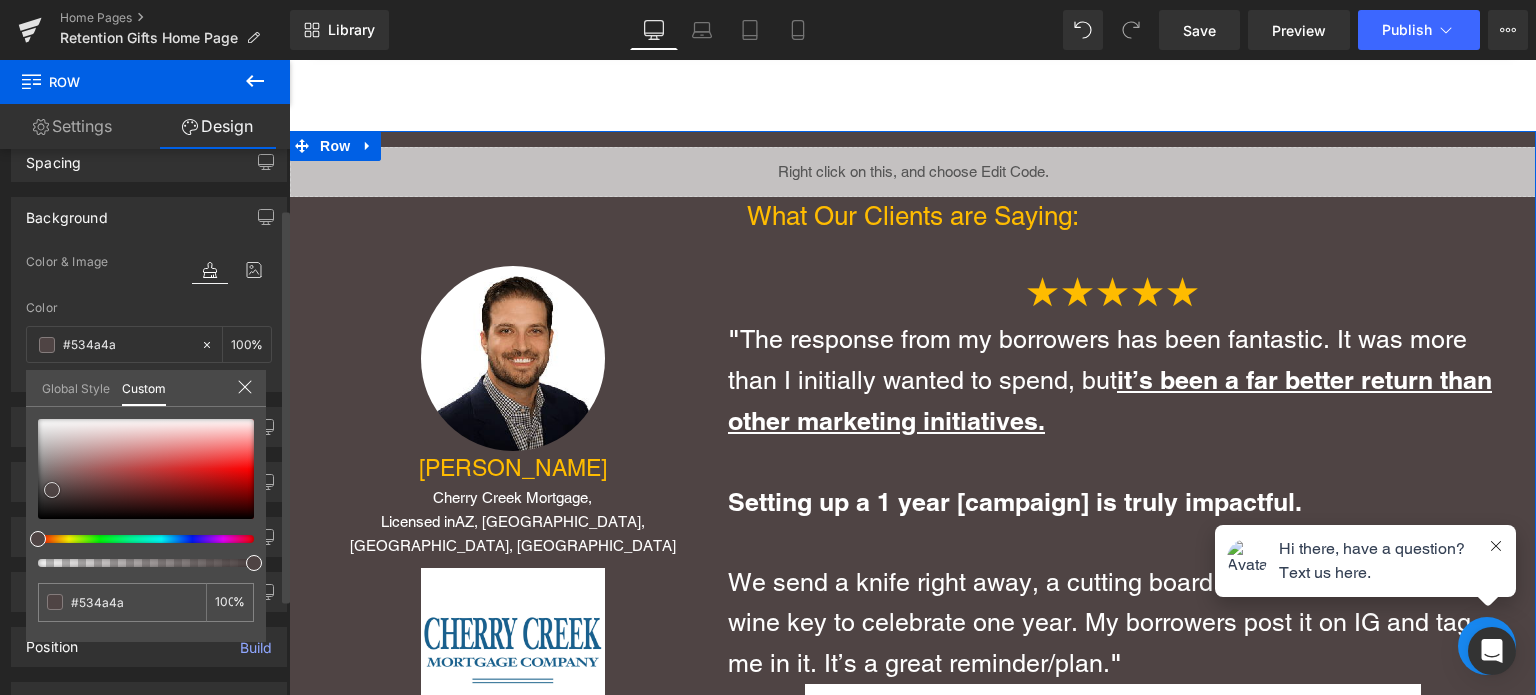 type on "#564c4c" 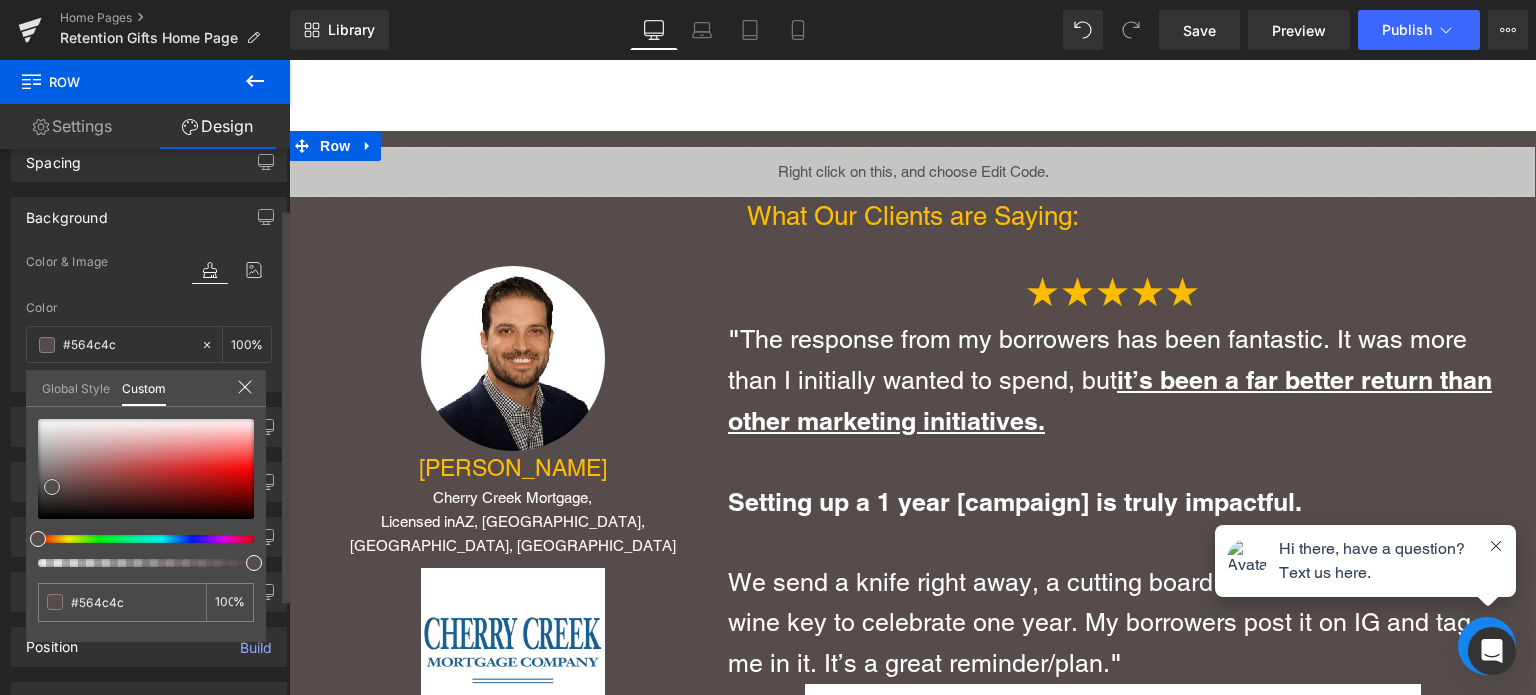 click at bounding box center (52, 487) 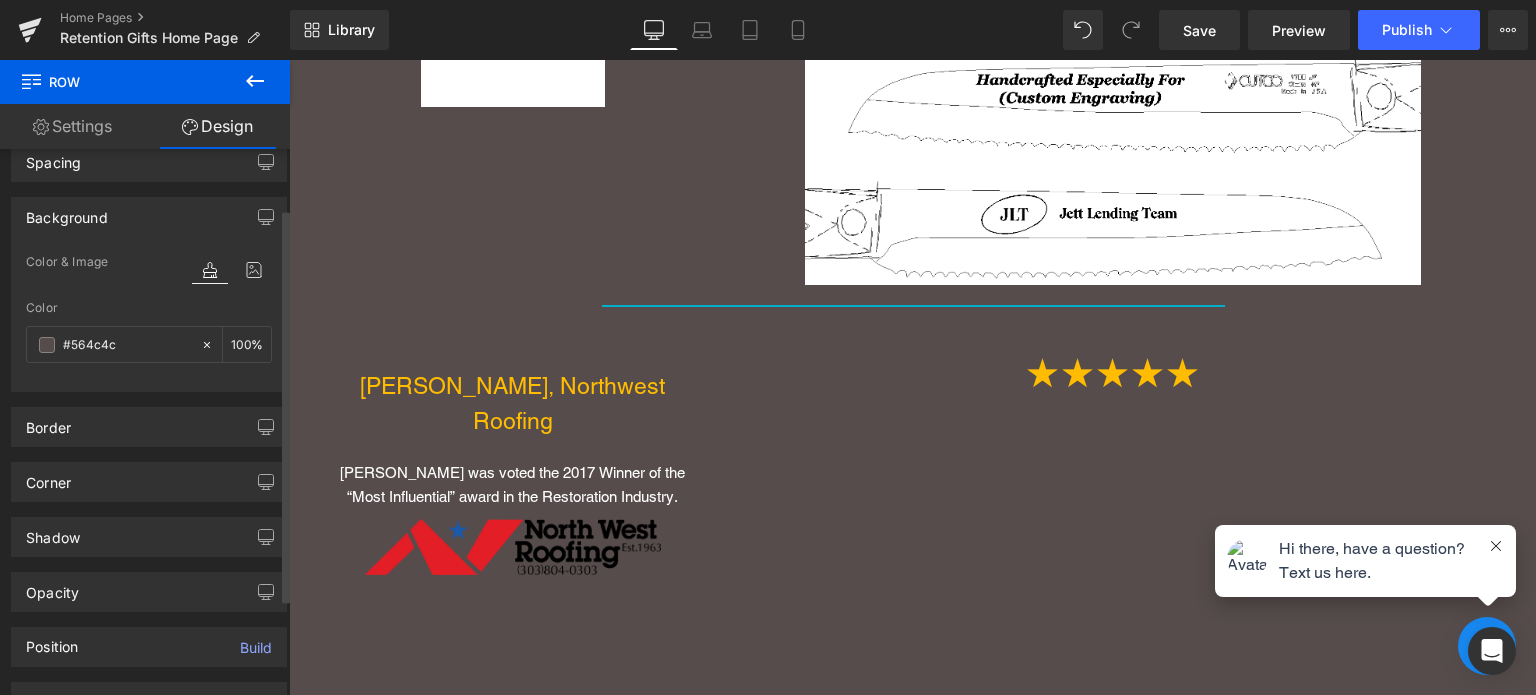 scroll, scrollTop: 4569, scrollLeft: 0, axis: vertical 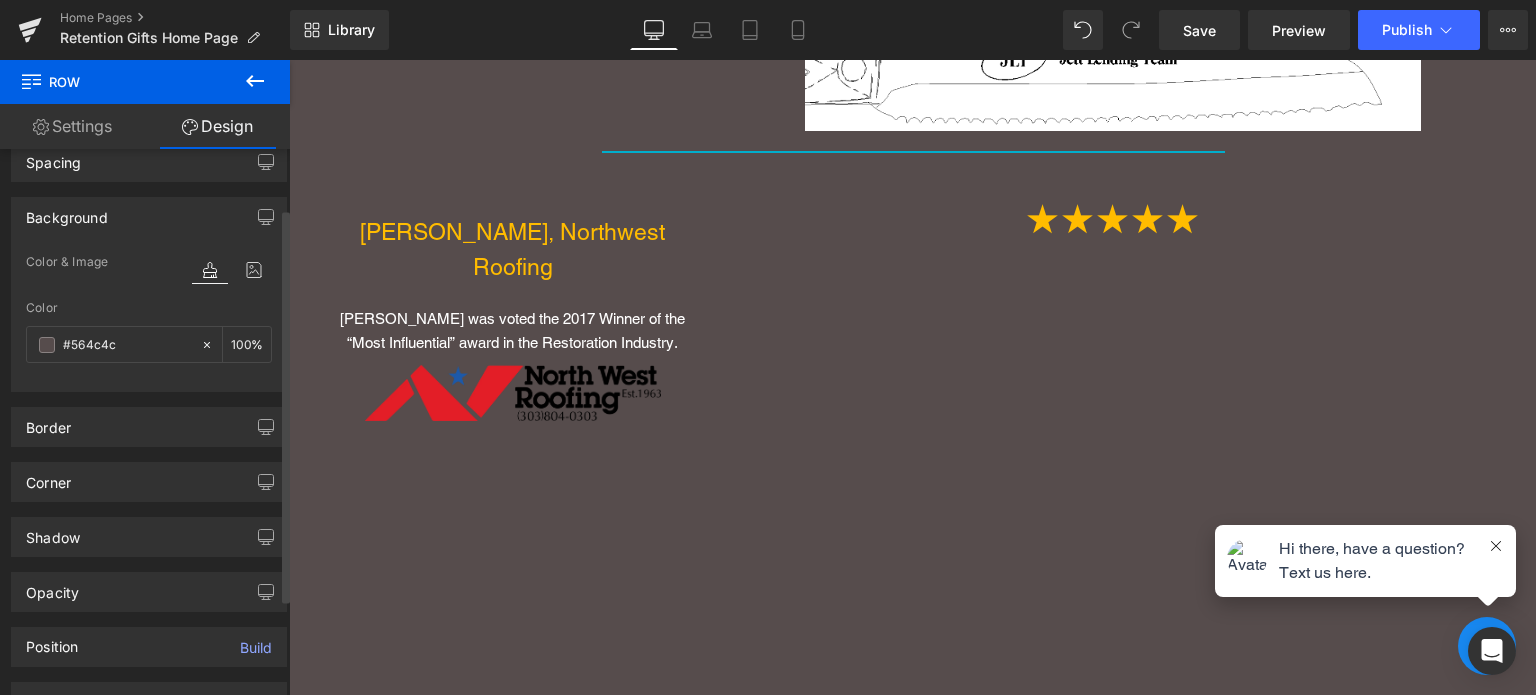 click on "Skip to content
Just added to your cart
Qty:
View cart ( )
Continue shopping
Submit
Close search
Search
Log in" at bounding box center [912, -809] 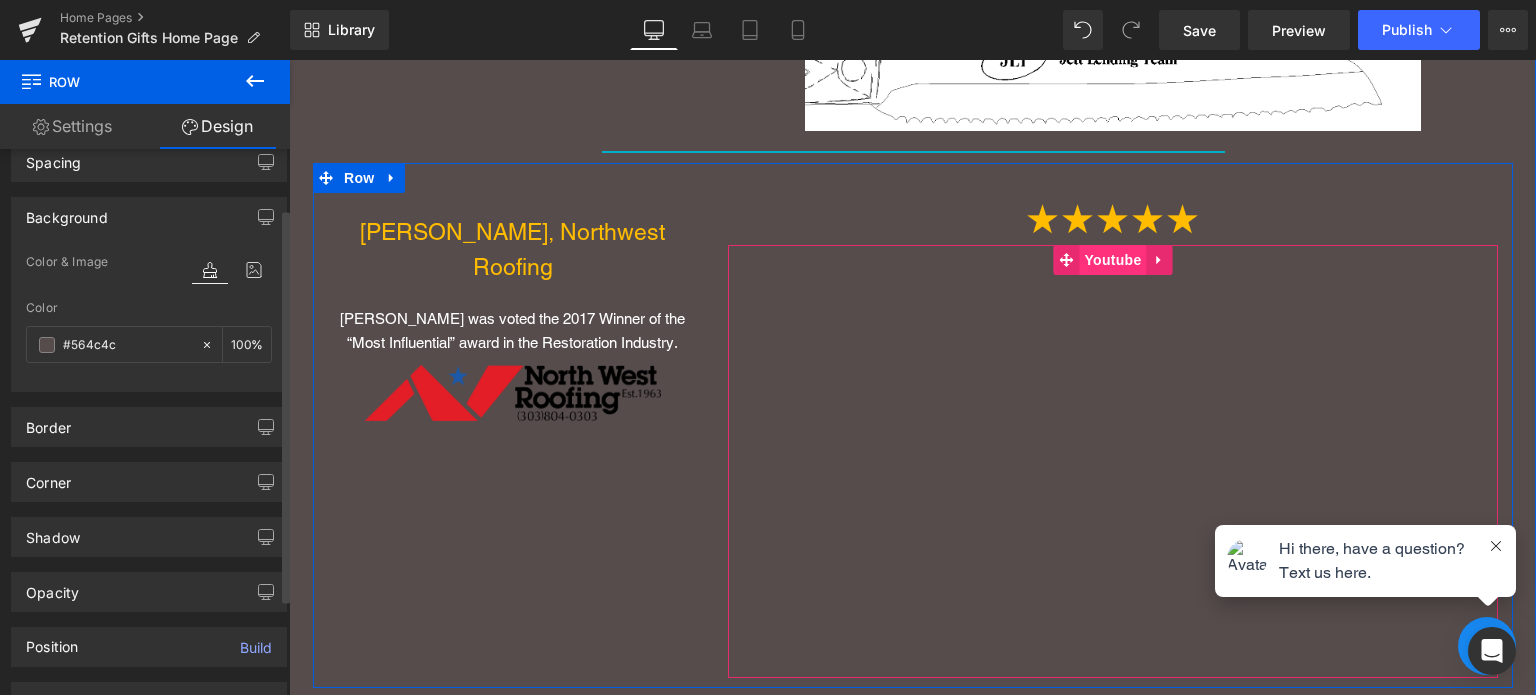 click on "Youtube" at bounding box center [1112, 260] 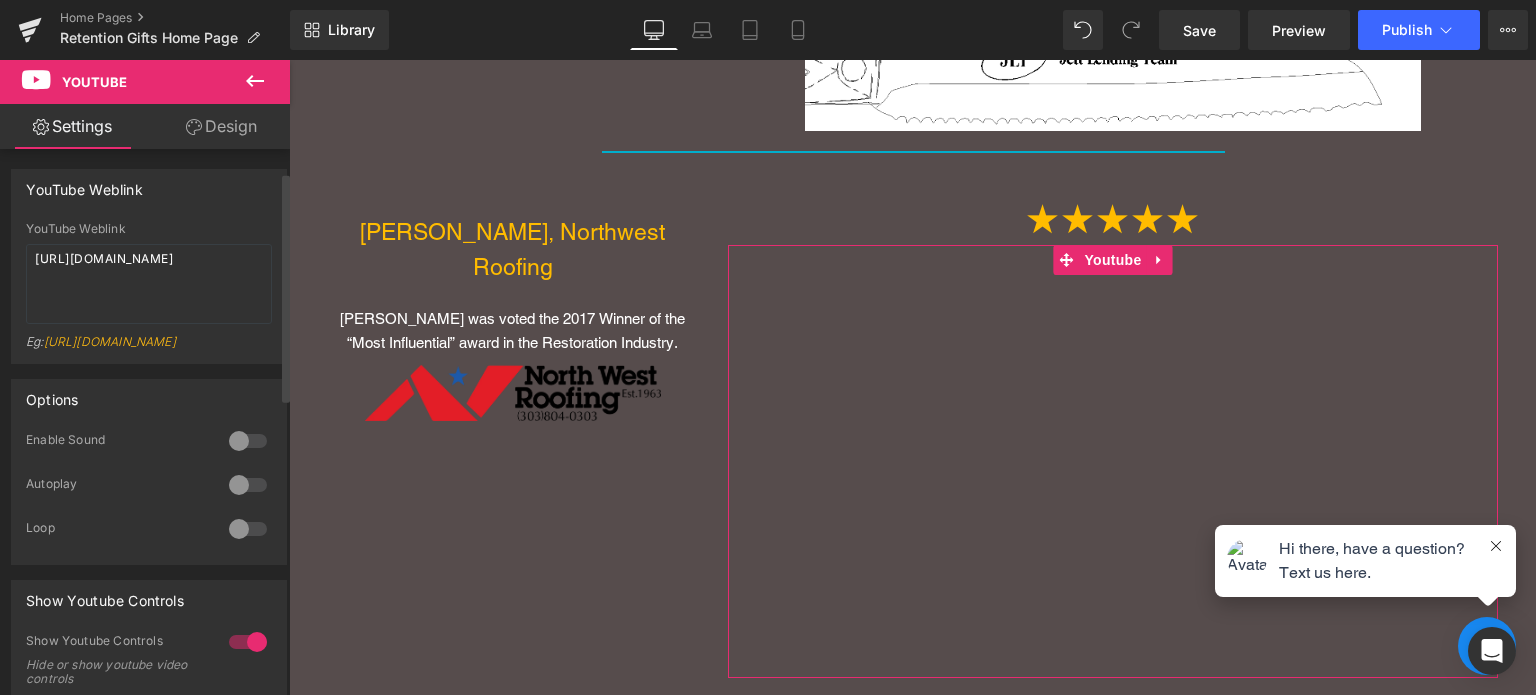 scroll, scrollTop: 133, scrollLeft: 0, axis: vertical 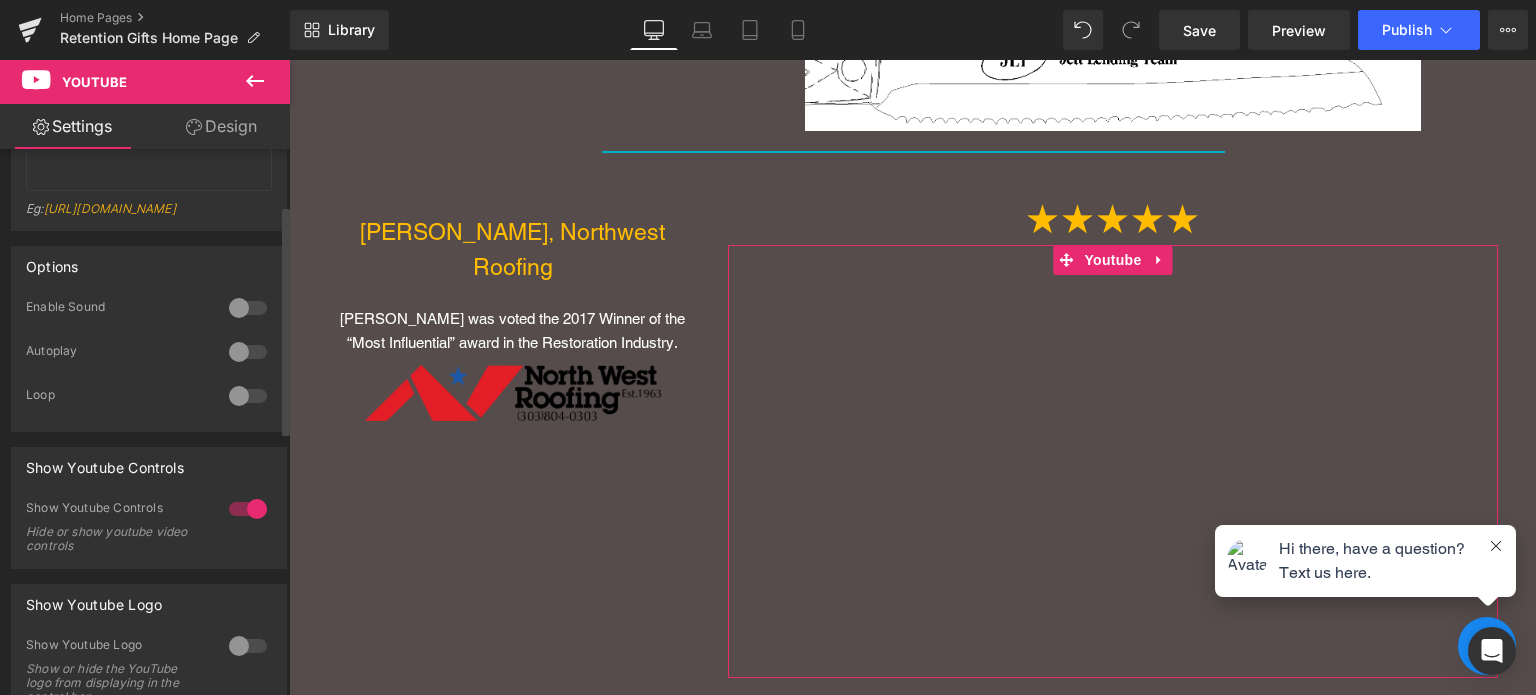 click at bounding box center [248, 308] 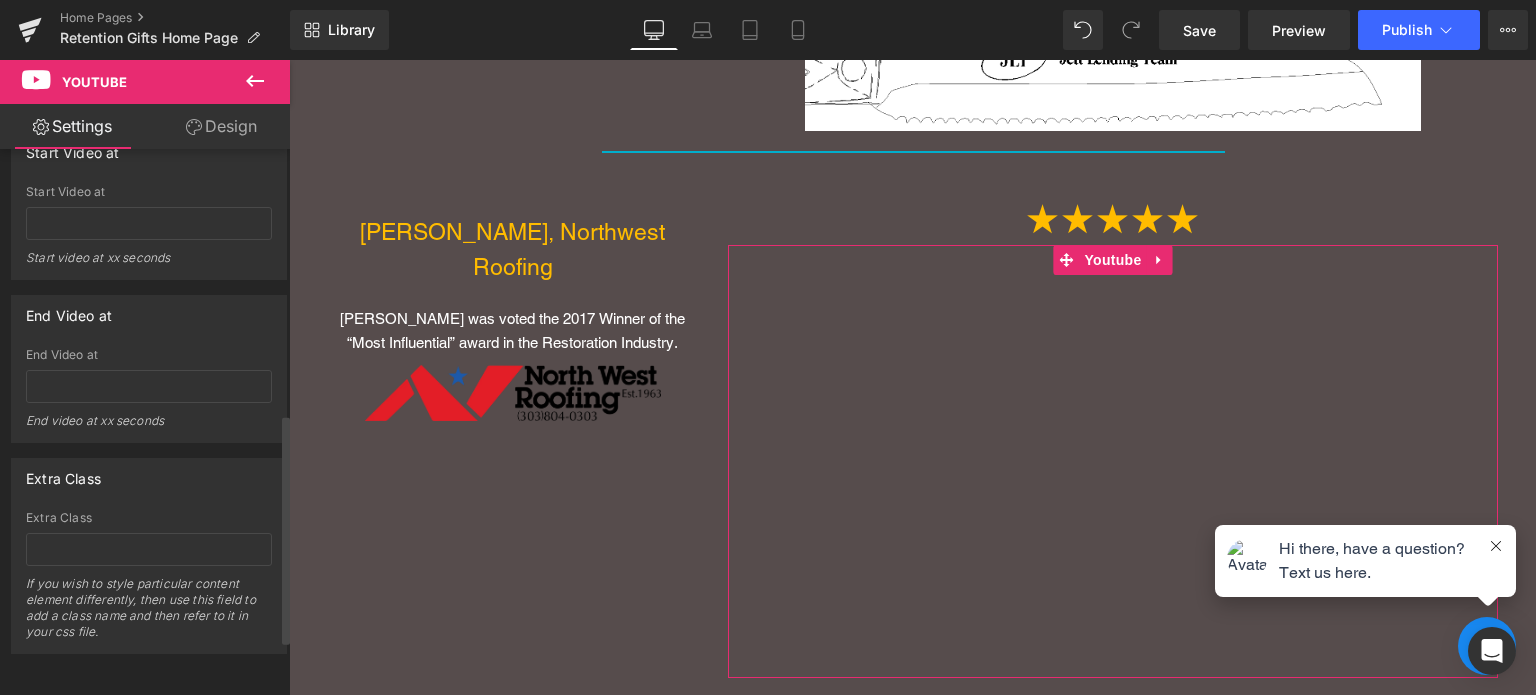 scroll, scrollTop: 497, scrollLeft: 0, axis: vertical 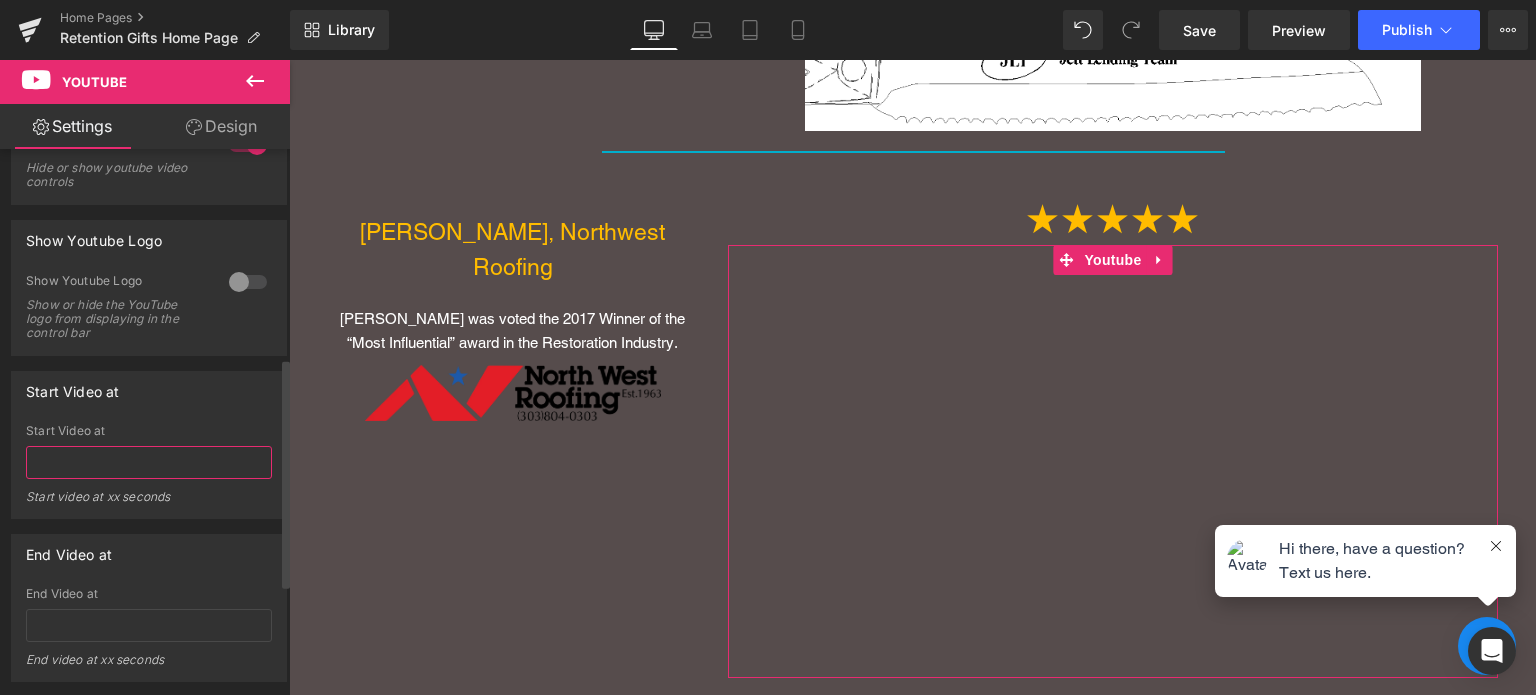 click at bounding box center (149, 462) 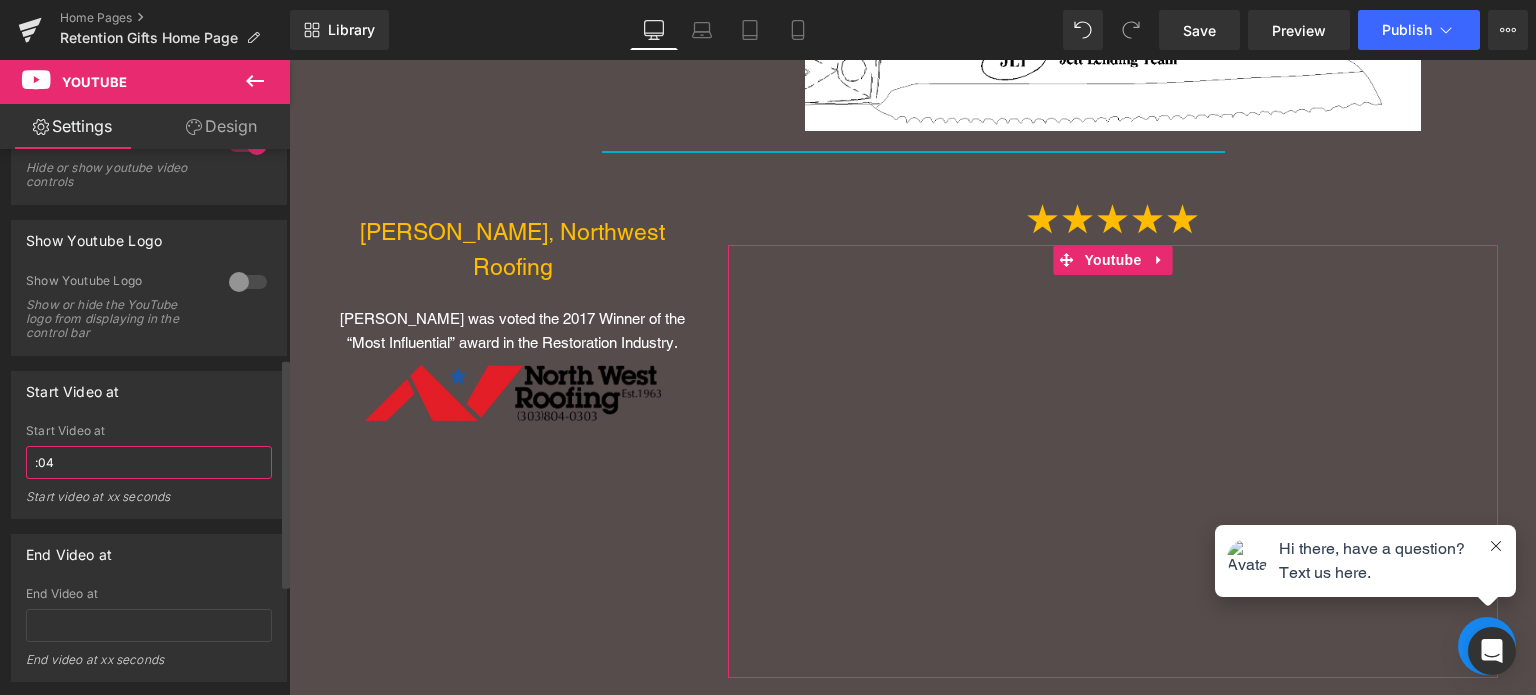 drag, startPoint x: 36, startPoint y: 475, endPoint x: 0, endPoint y: 475, distance: 36 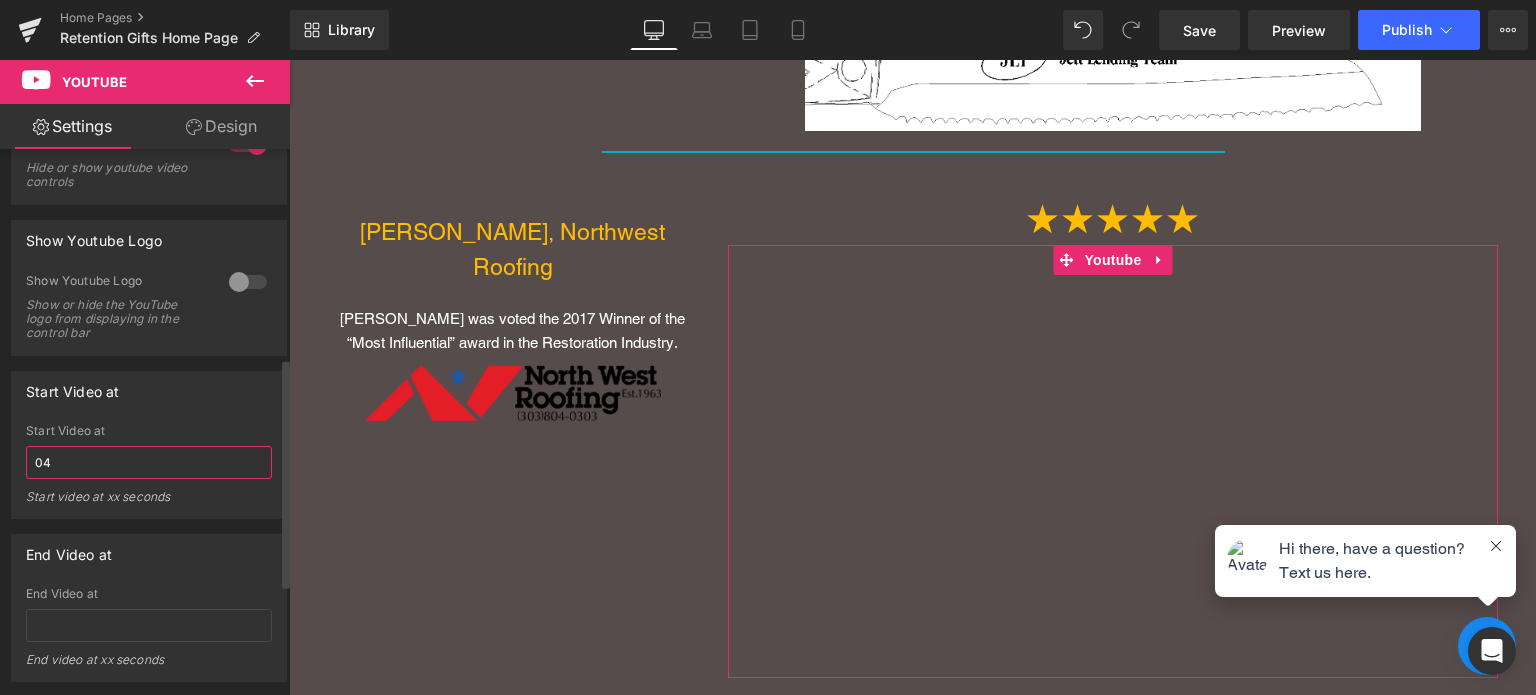 type on "04" 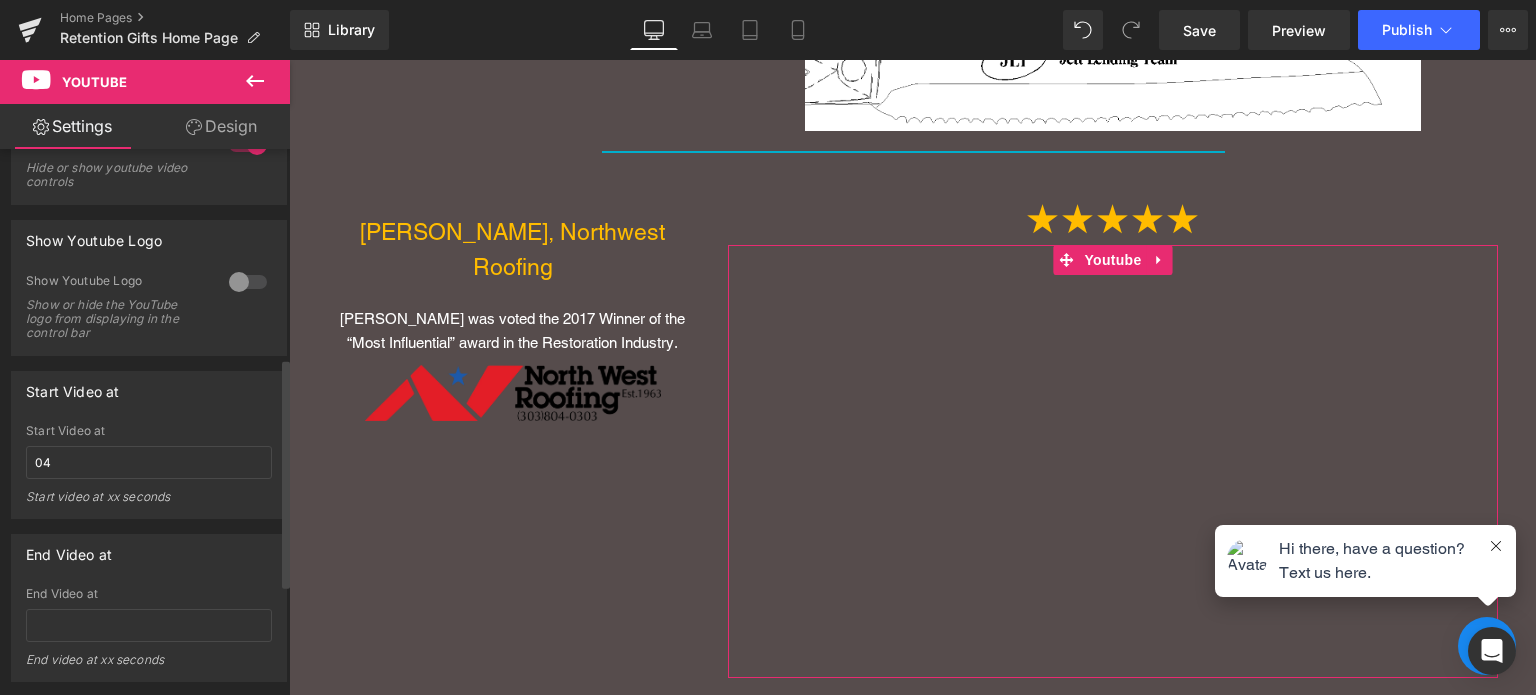 click on "Start Video at 04 Start Video at 04 Start video at xx seconds" at bounding box center [149, 445] 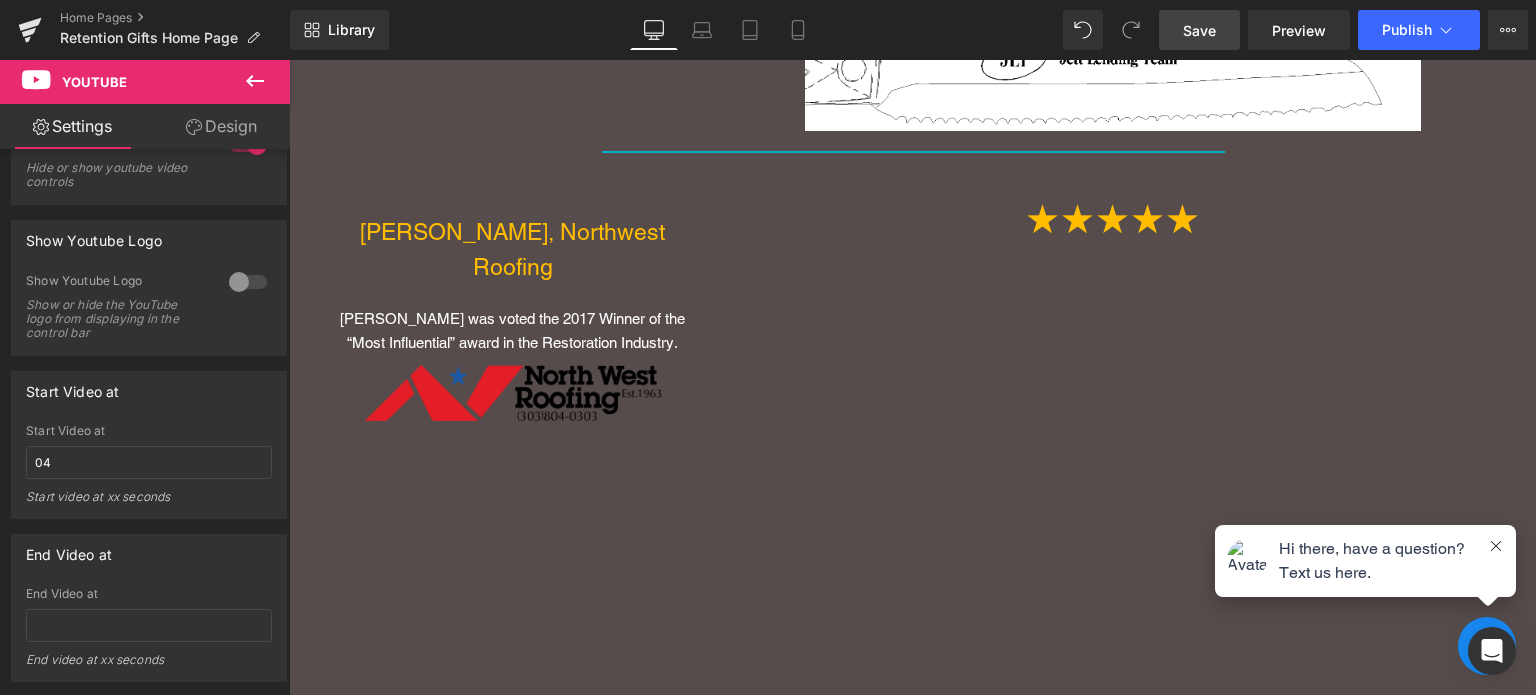 drag, startPoint x: 1211, startPoint y: 23, endPoint x: 145, endPoint y: 355, distance: 1116.5034 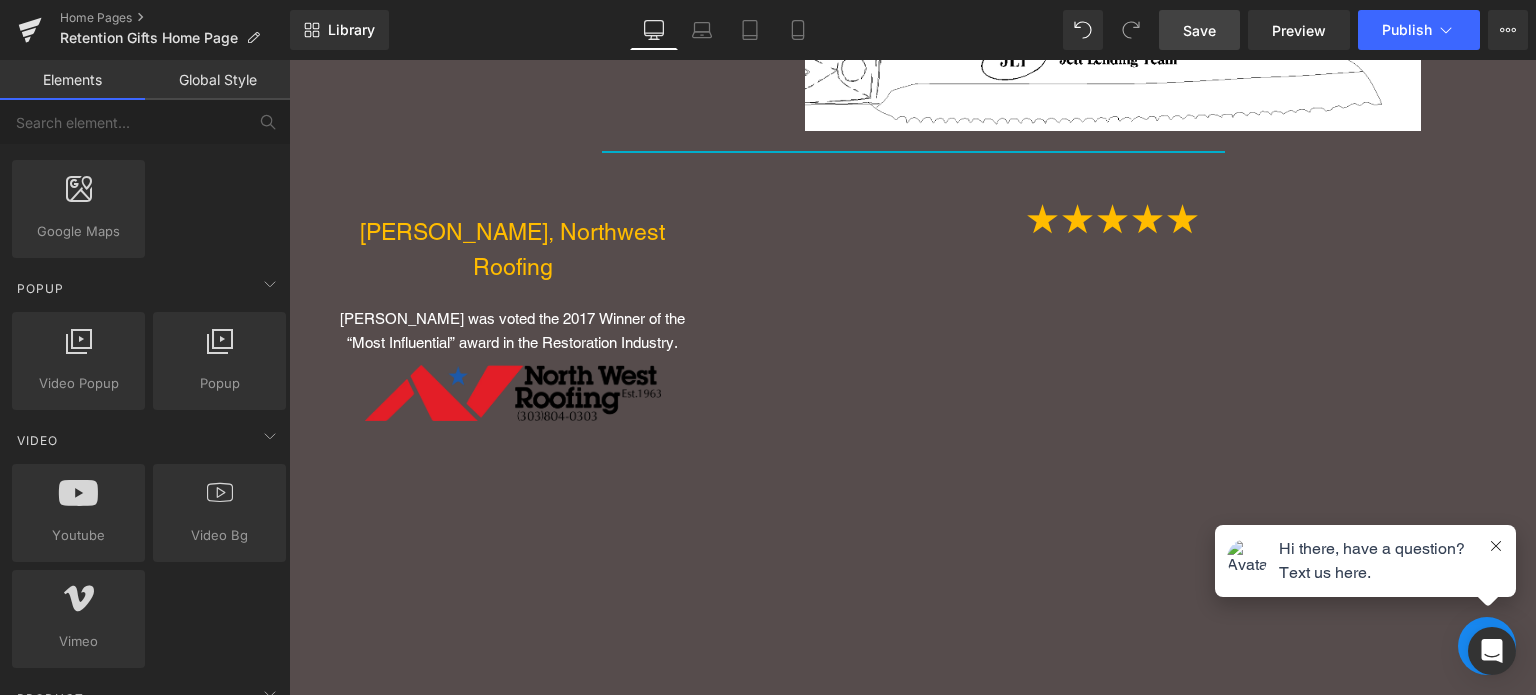 click 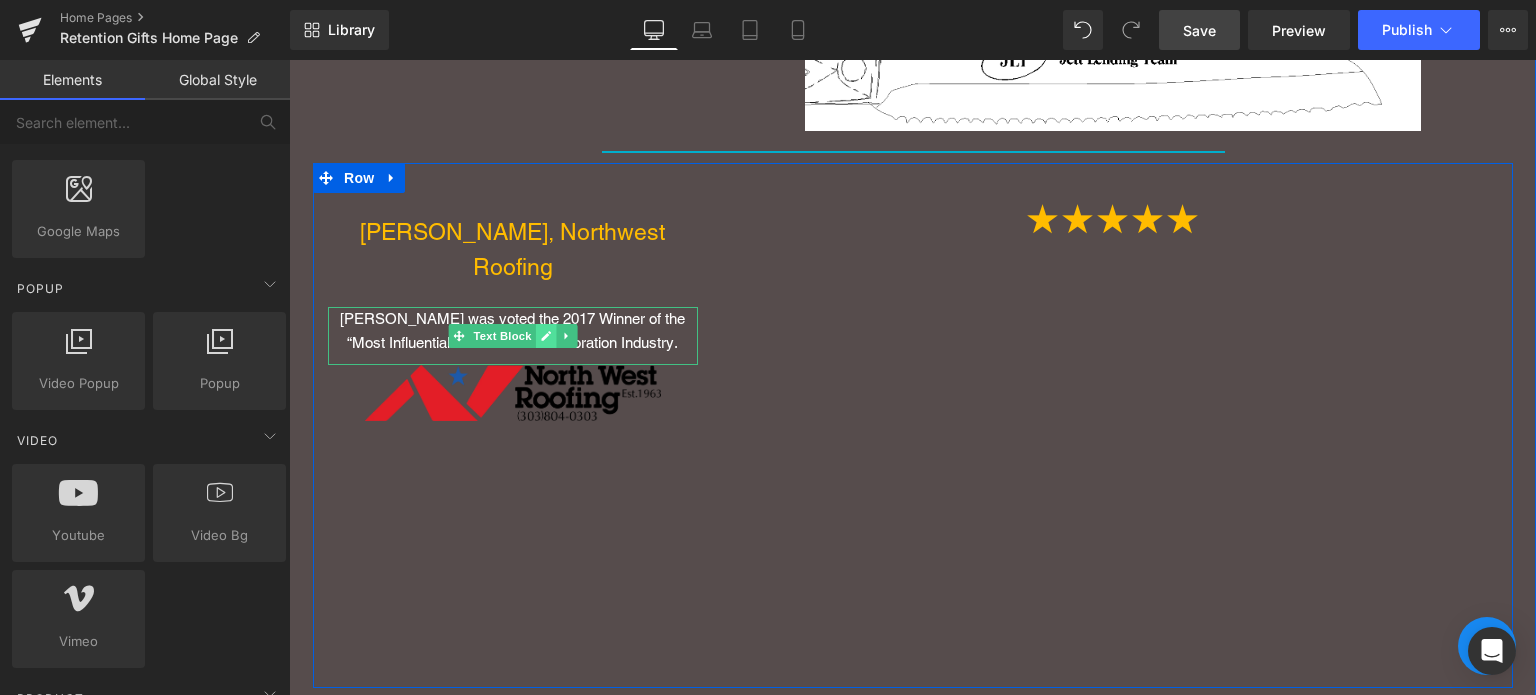 click at bounding box center (546, 336) 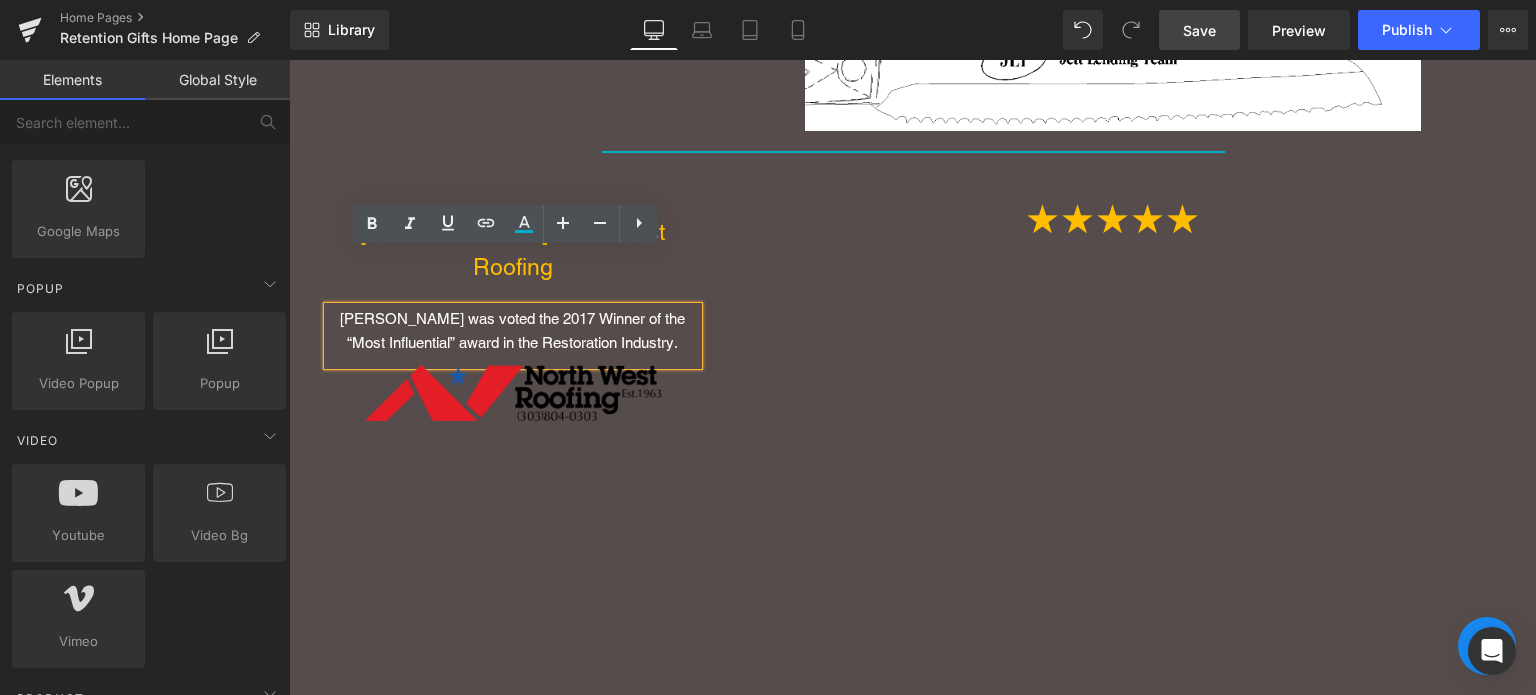 click on "[PERSON_NAME] was voted the 2017 Winner of the “Most Influential” award in the Restoration Industry." at bounding box center (513, 331) 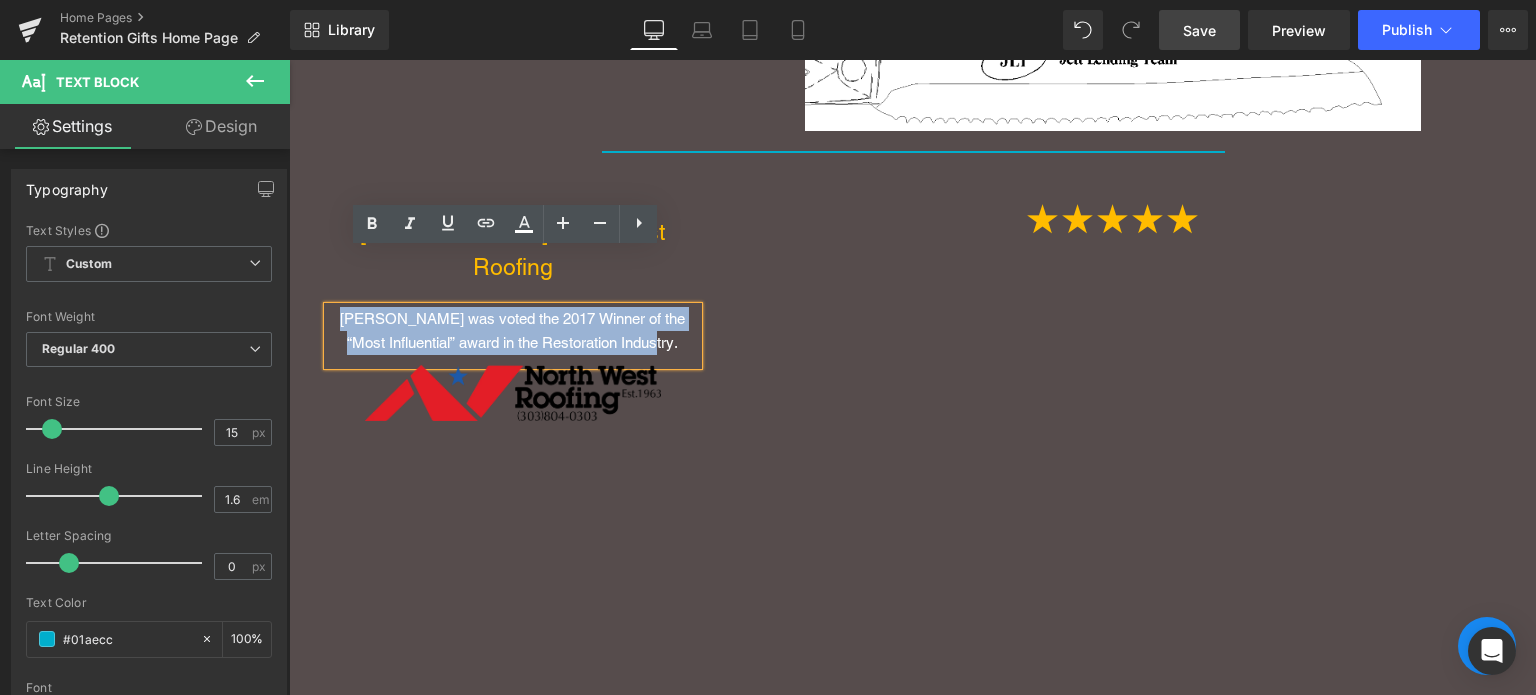 drag, startPoint x: 644, startPoint y: 284, endPoint x: 331, endPoint y: 267, distance: 313.46133 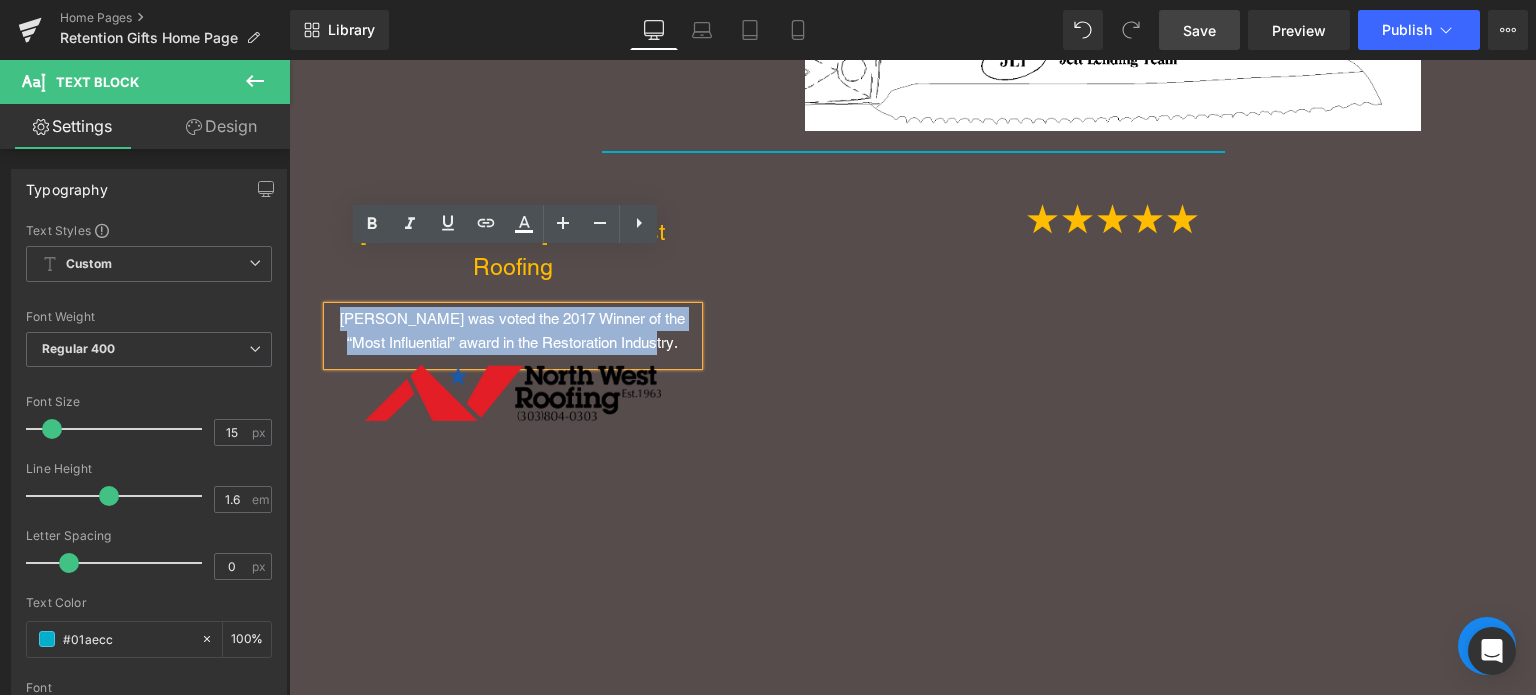 click on "[PERSON_NAME] was voted the 2017 Winner of the “Most Influential” award in the Restoration Industry." at bounding box center (513, 331) 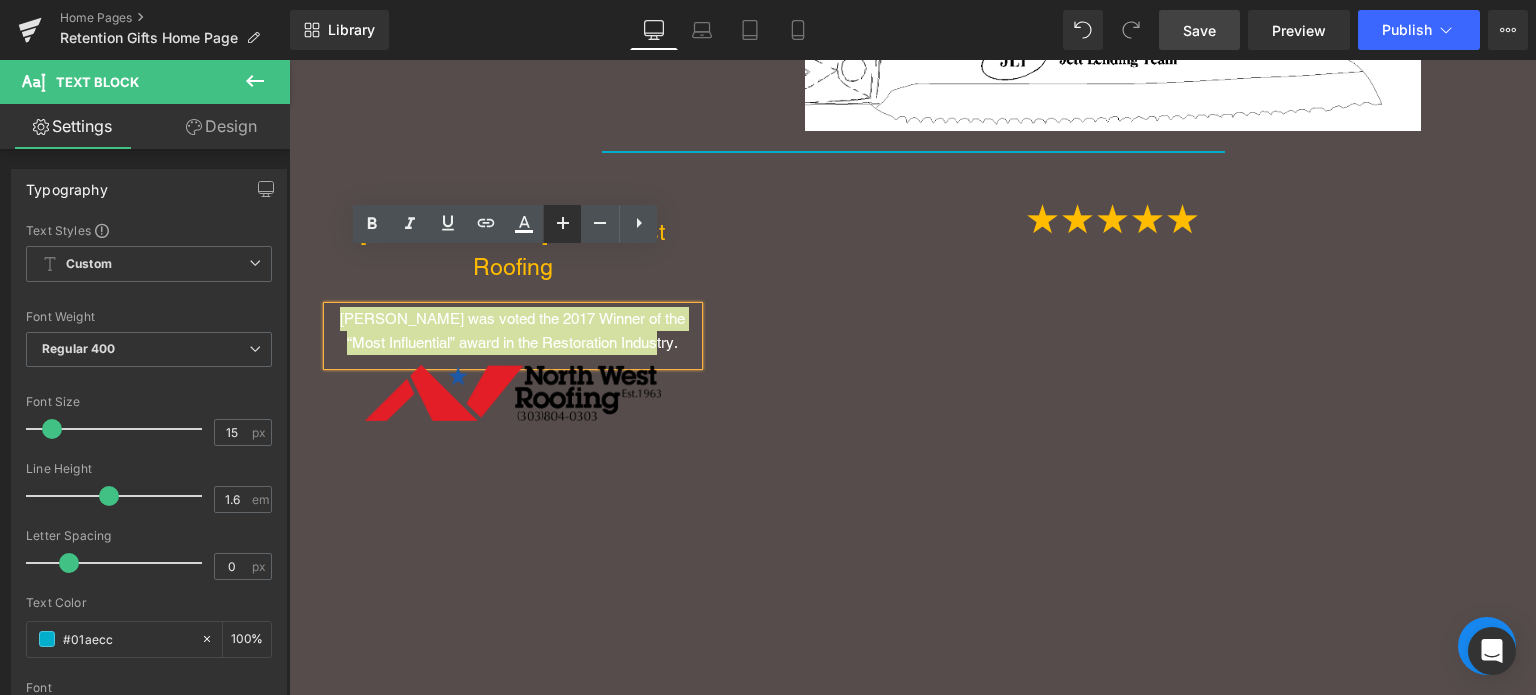 click 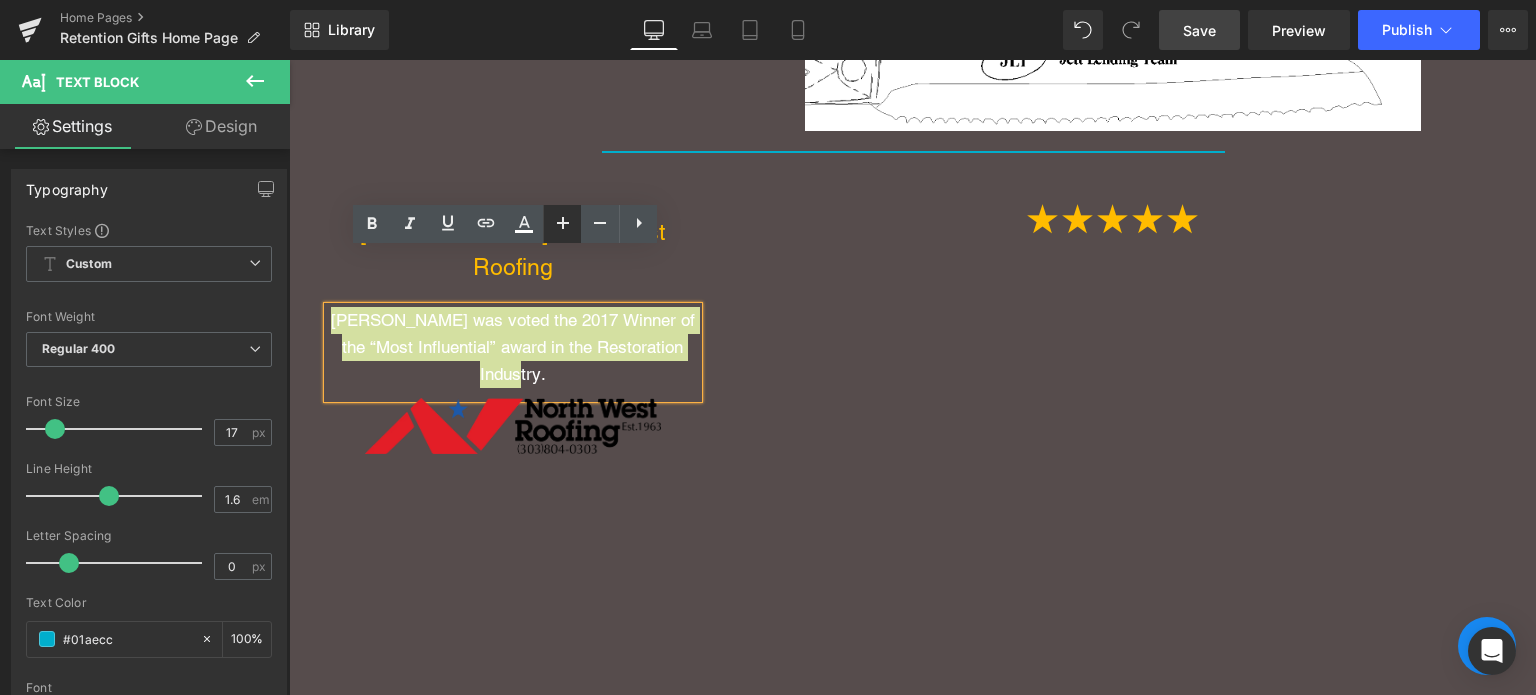 click 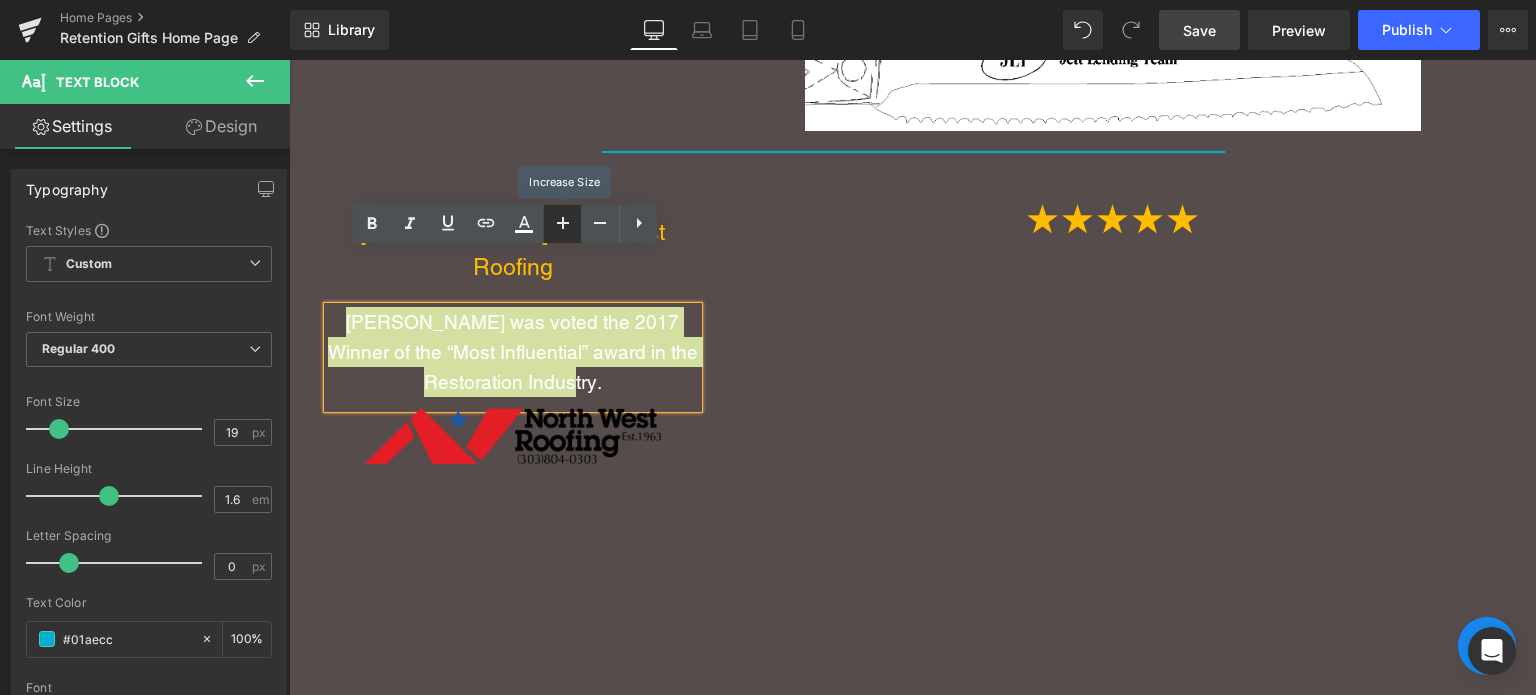 click 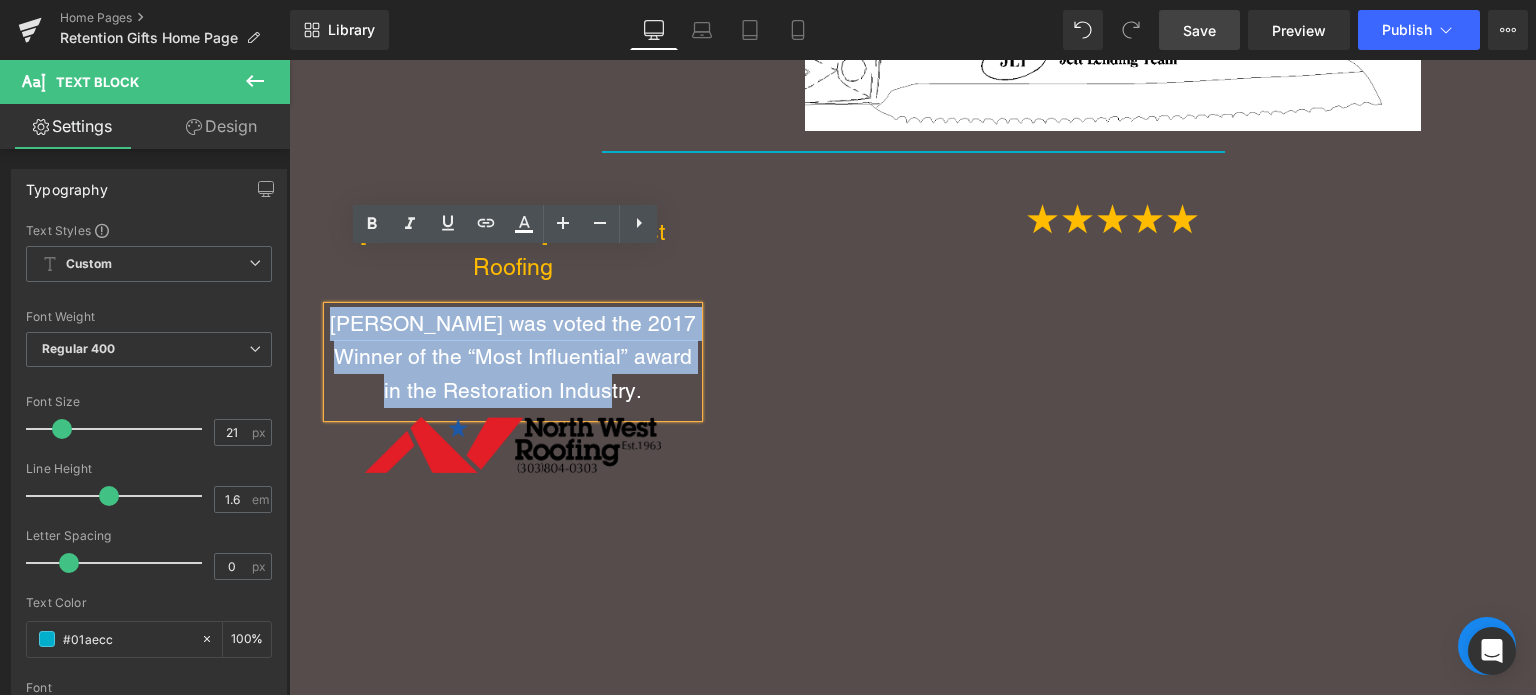 click on "Paul Reed, Northwest Roofing Text Block         Paul Reed was voted the 2017 Winner of the “Most Influential” award in the Restoration Industry. Text Block         Image         ★★★★★ Text Block
Youtube         Row" at bounding box center (913, 426) 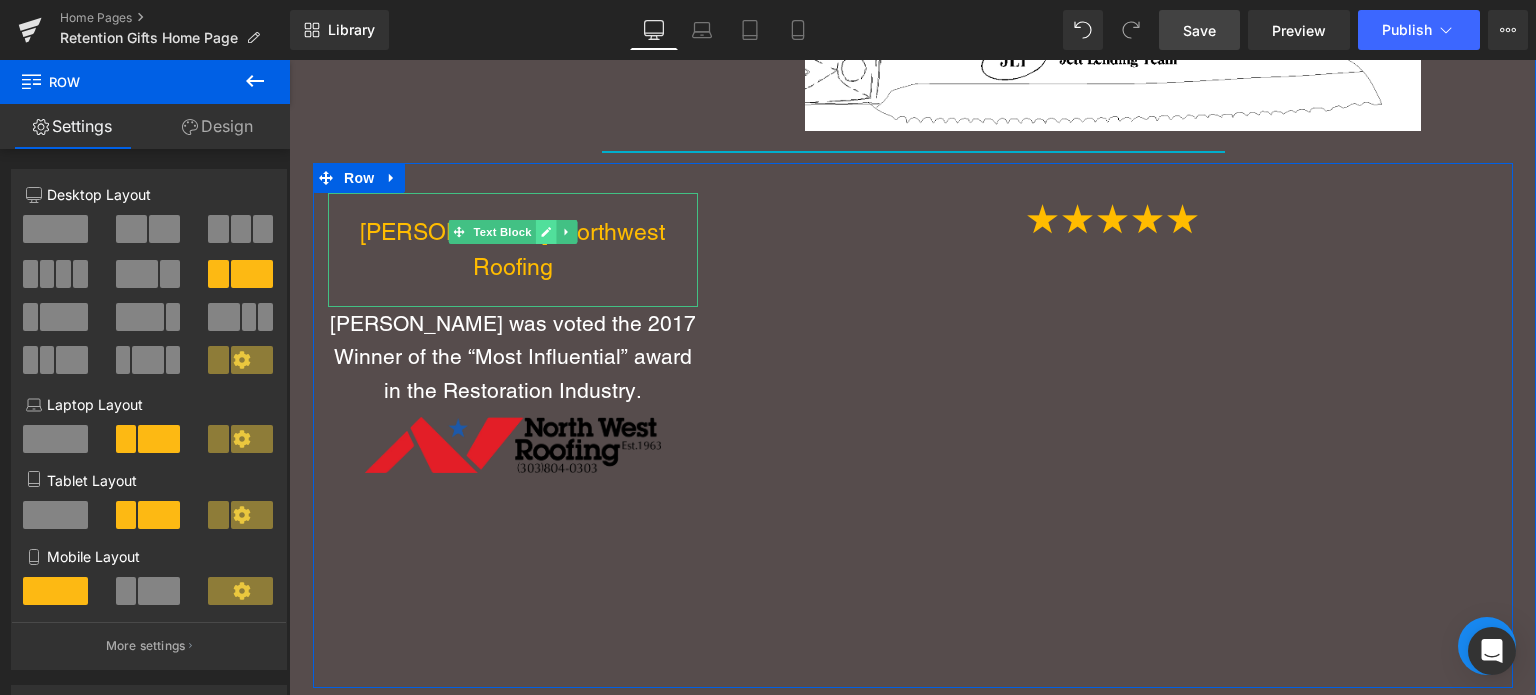 click 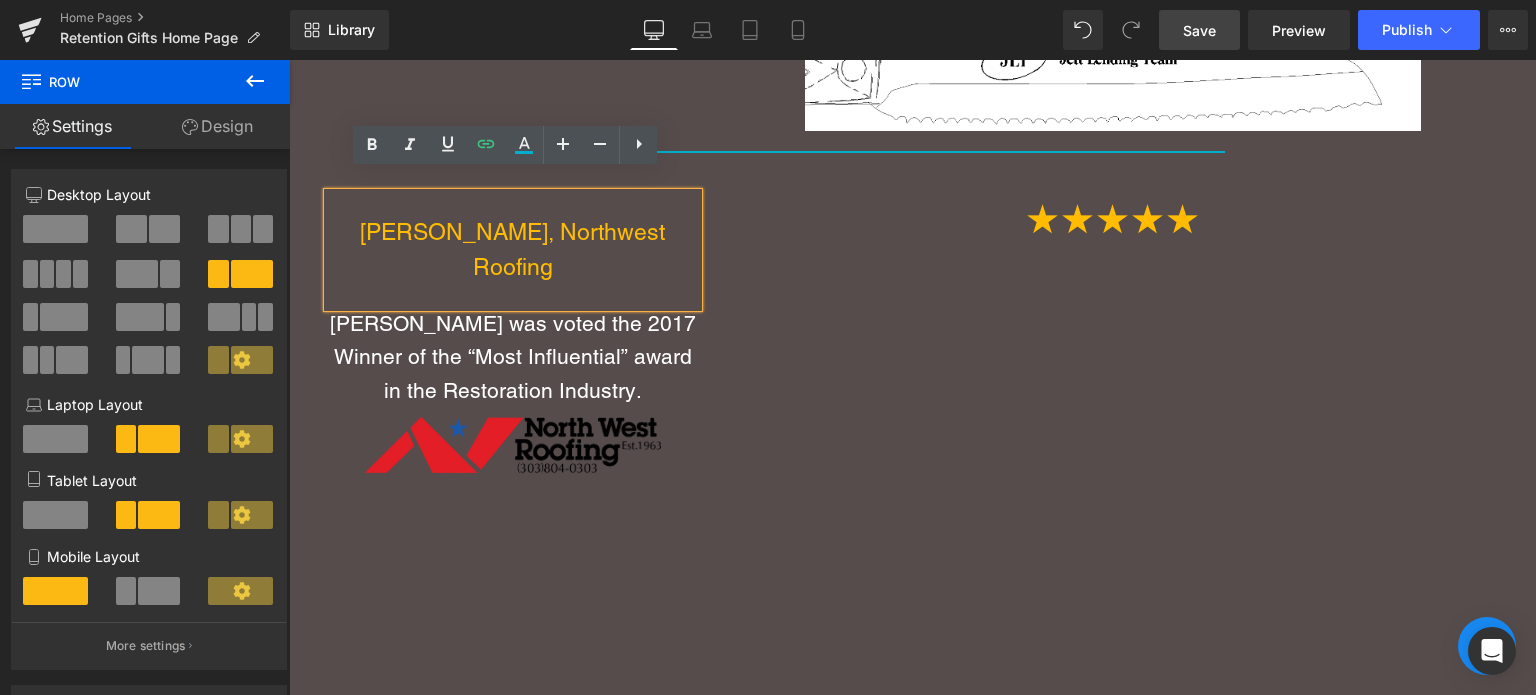 click on "[PERSON_NAME], Northwest Roofing" at bounding box center [513, 249] 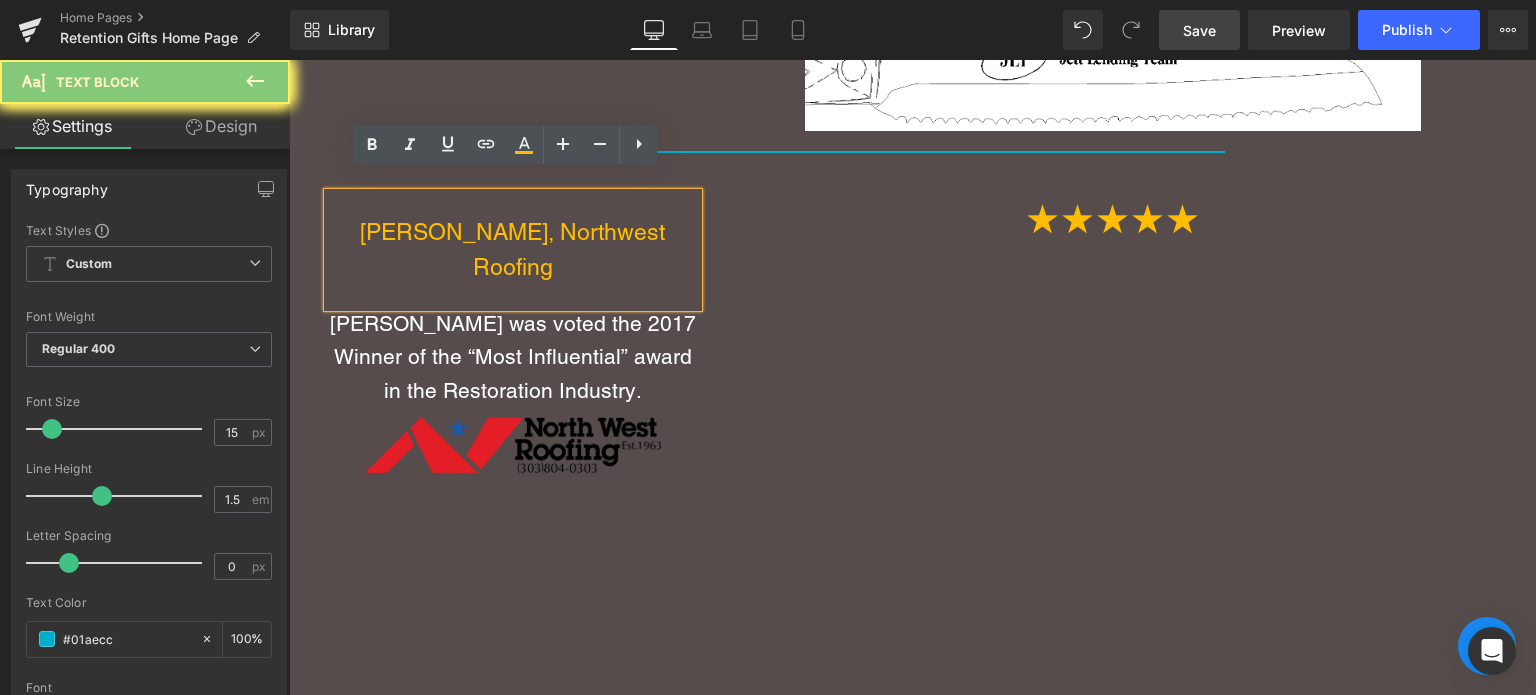 click on "[PERSON_NAME], Northwest Roofing" at bounding box center (513, 249) 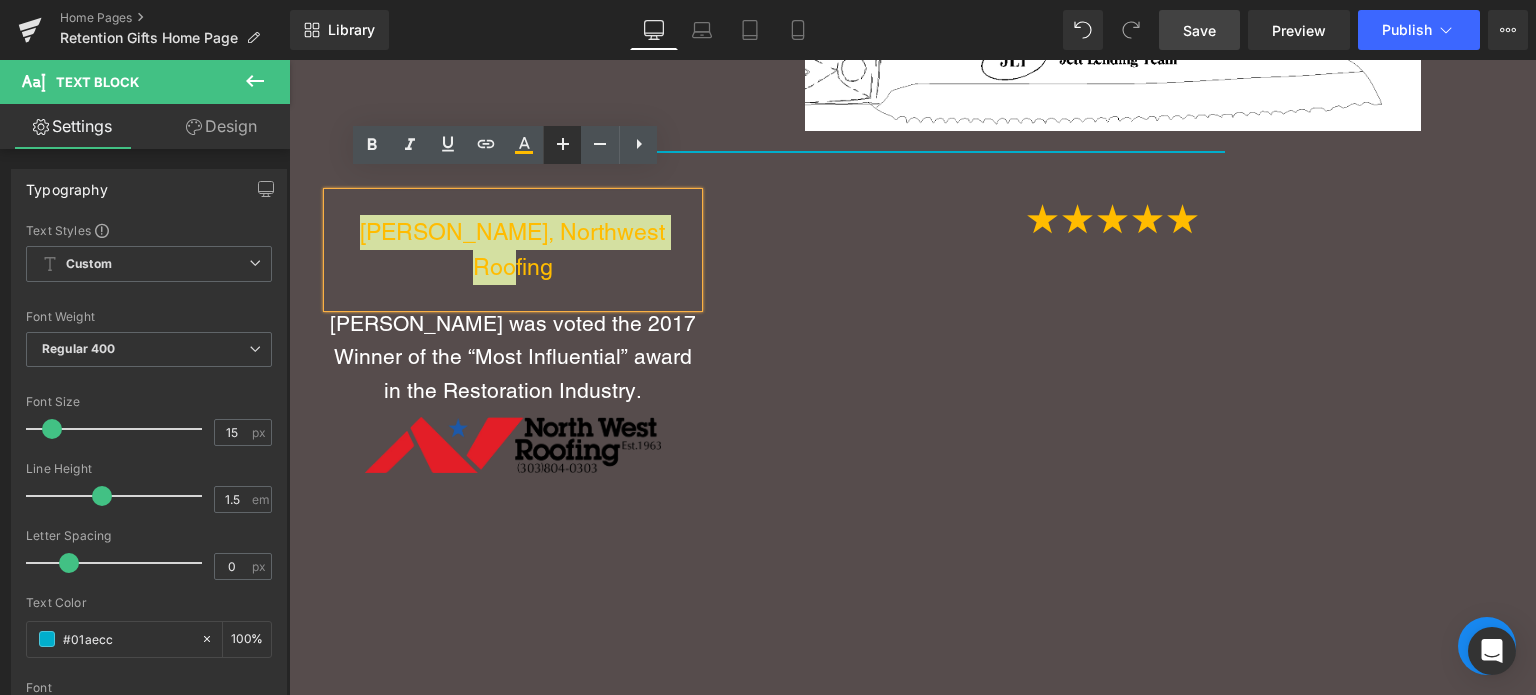 click 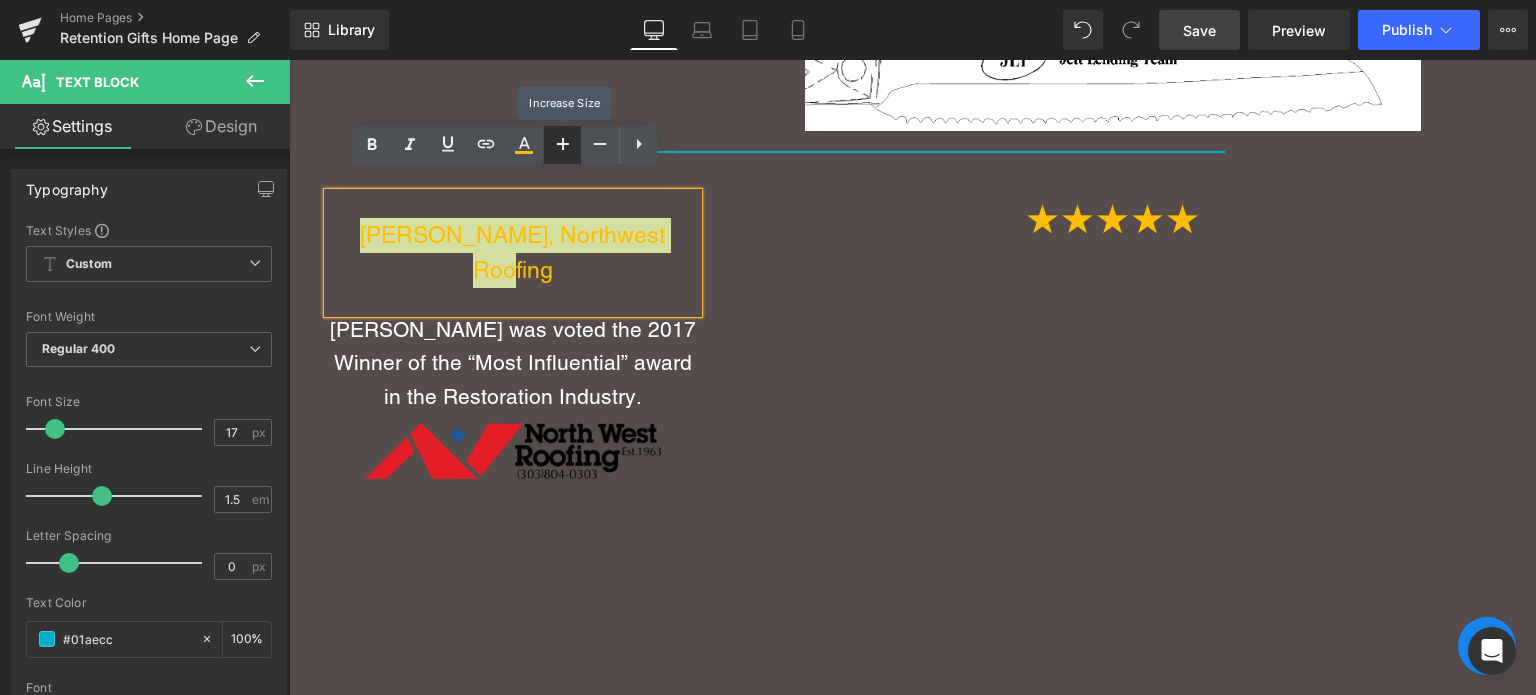 click 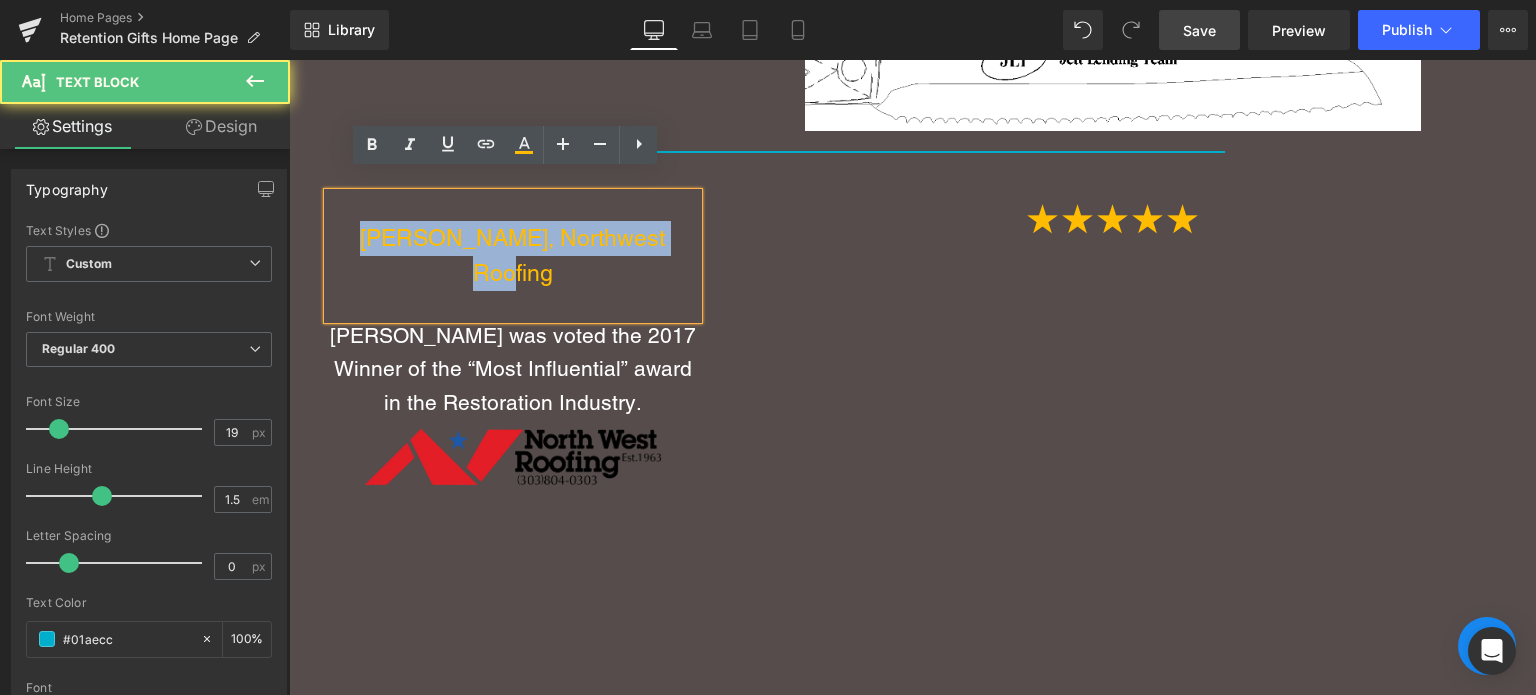 click on "[PERSON_NAME], Northwest Roofing" at bounding box center [513, 255] 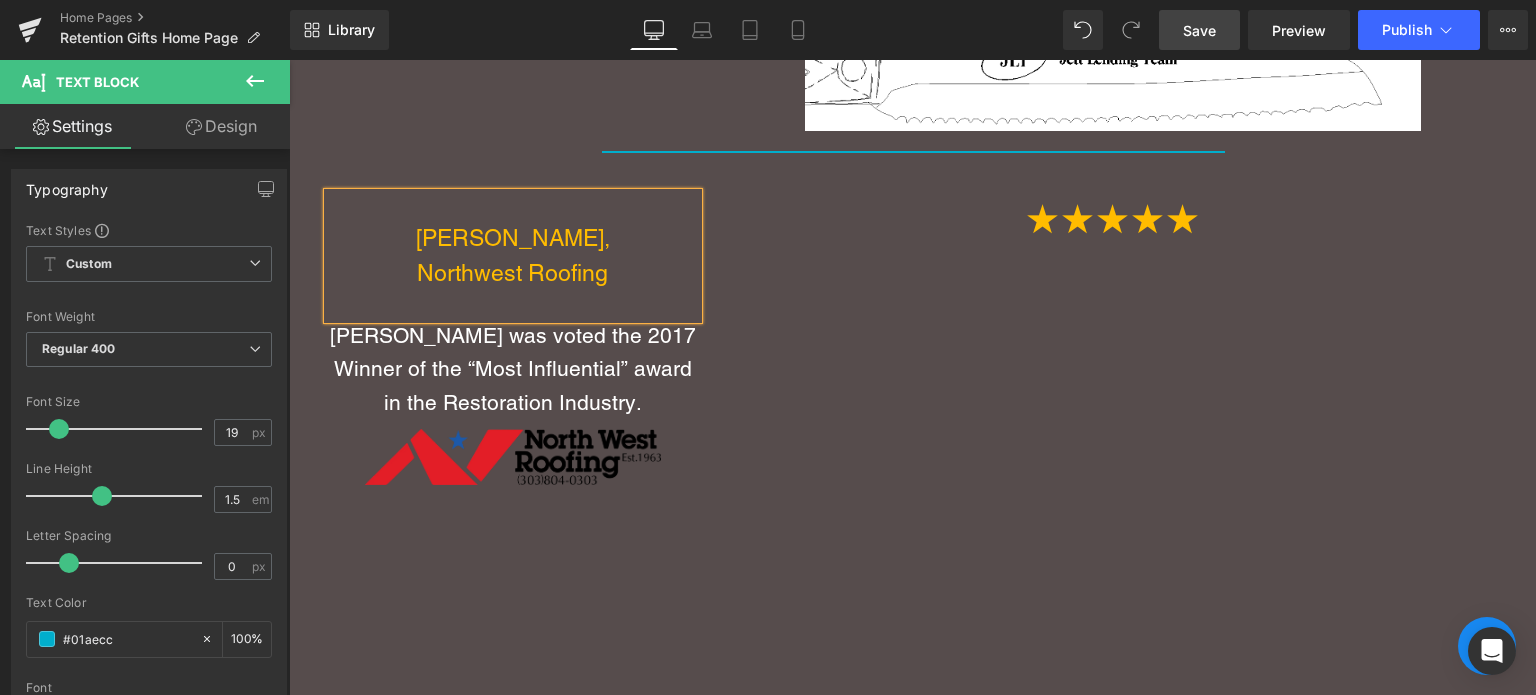 click on "Paul Reed," at bounding box center (513, 238) 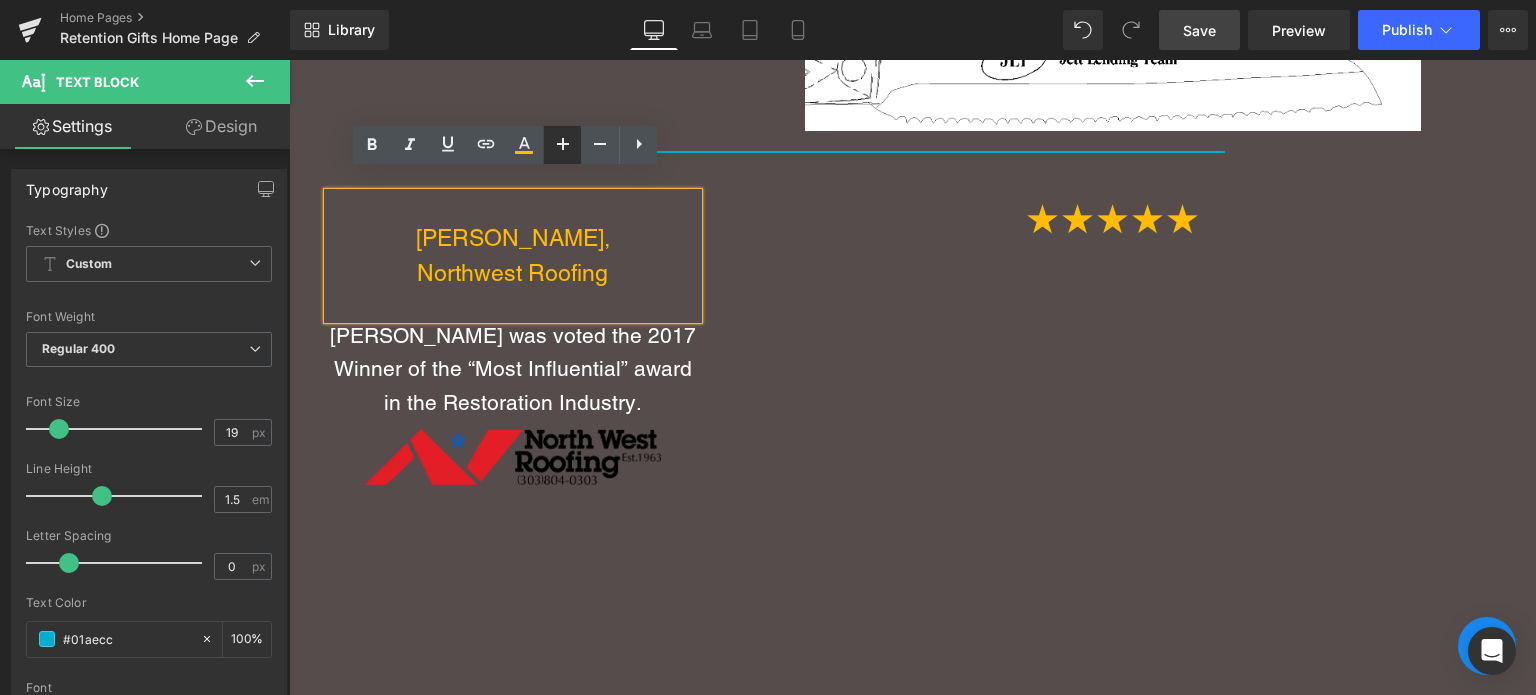 click at bounding box center [562, 145] 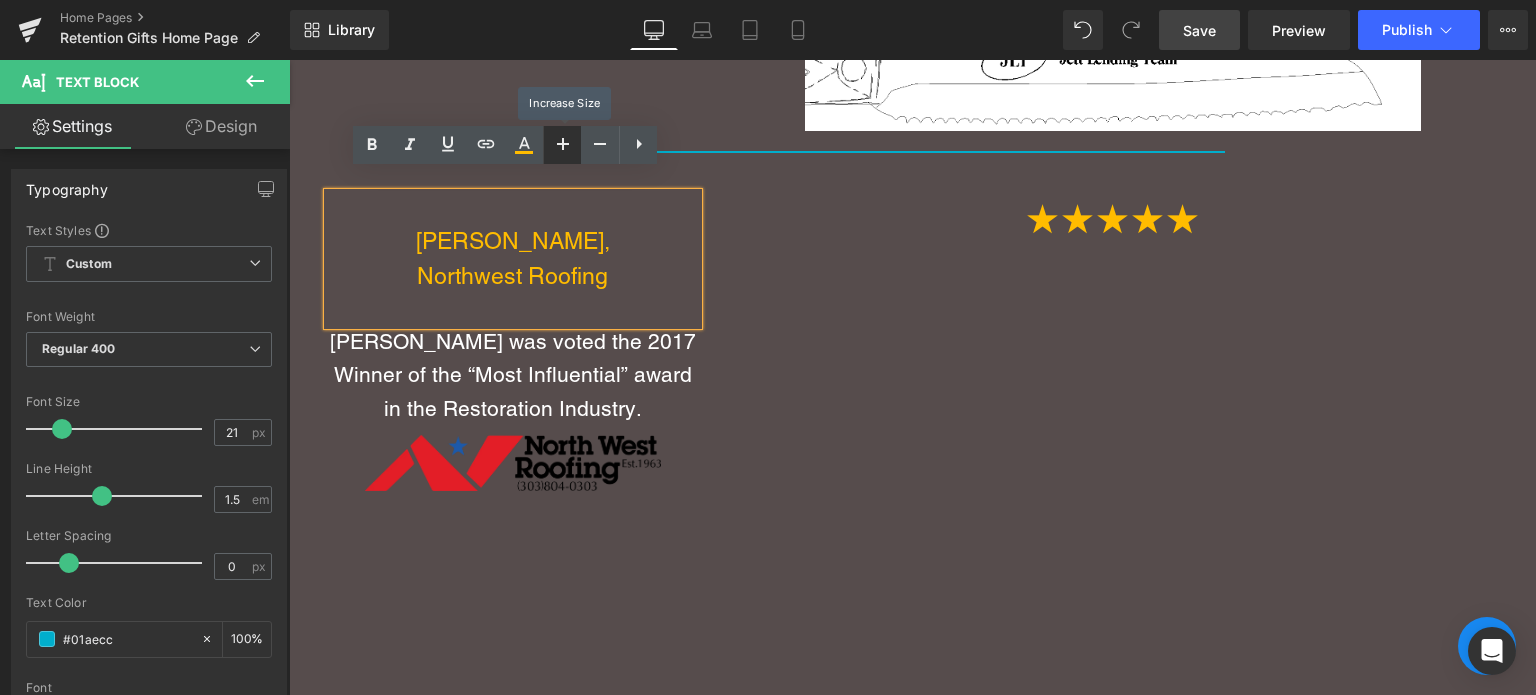 click at bounding box center [562, 145] 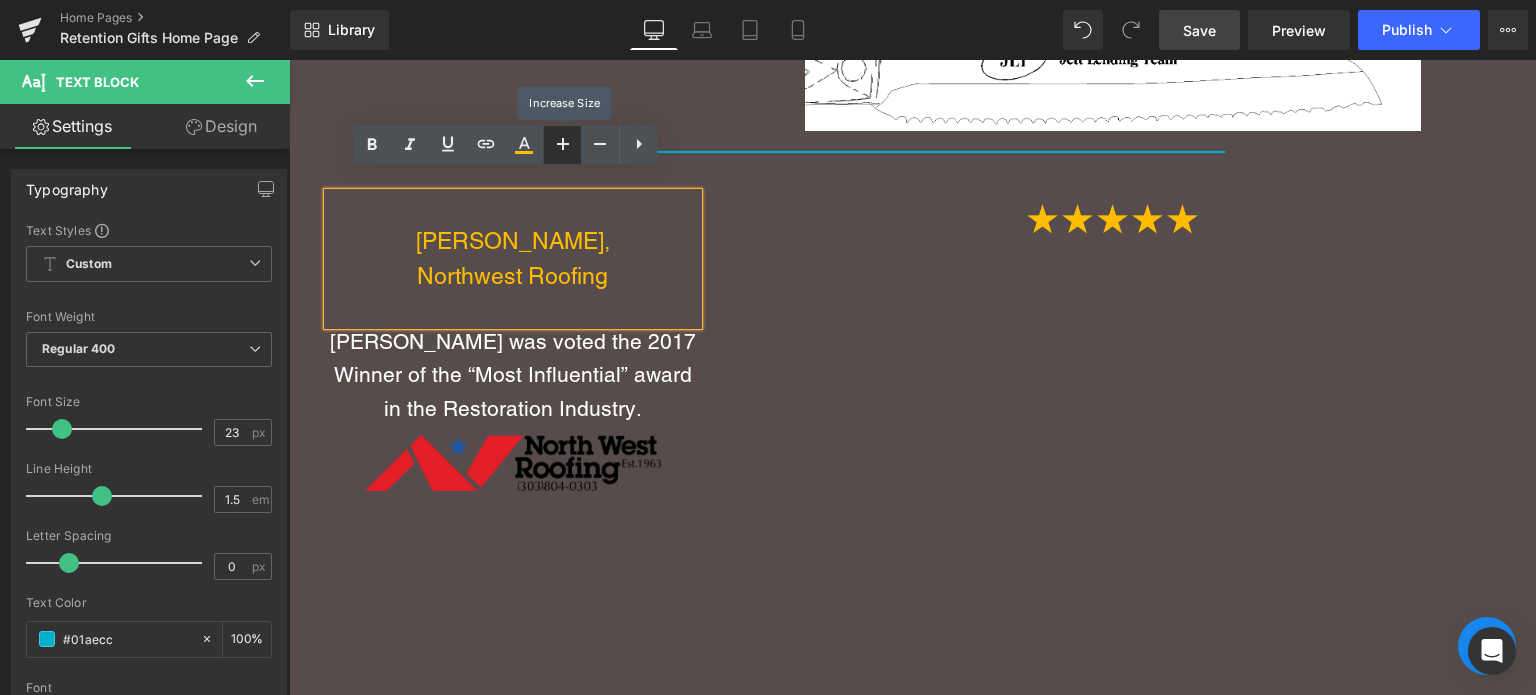 click at bounding box center (562, 145) 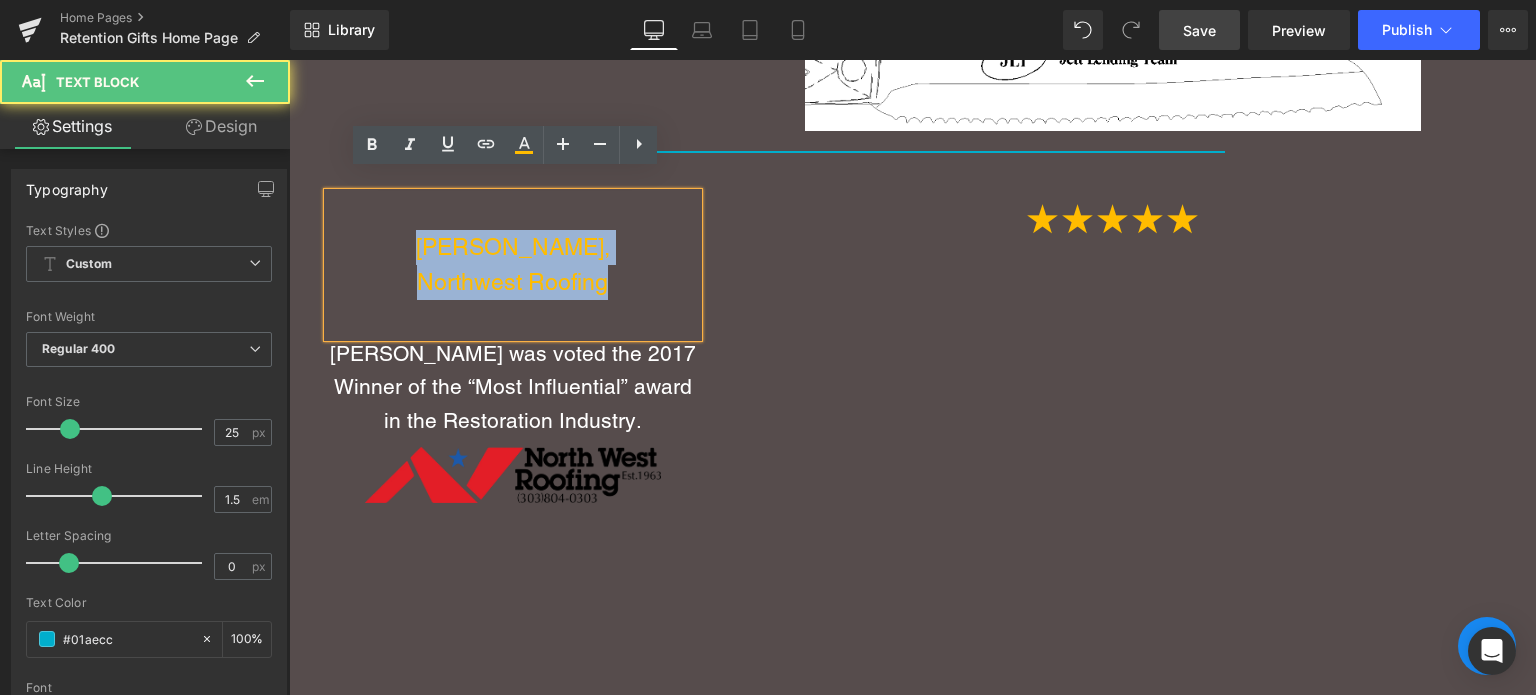 drag, startPoint x: 608, startPoint y: 251, endPoint x: 411, endPoint y: 205, distance: 202.29929 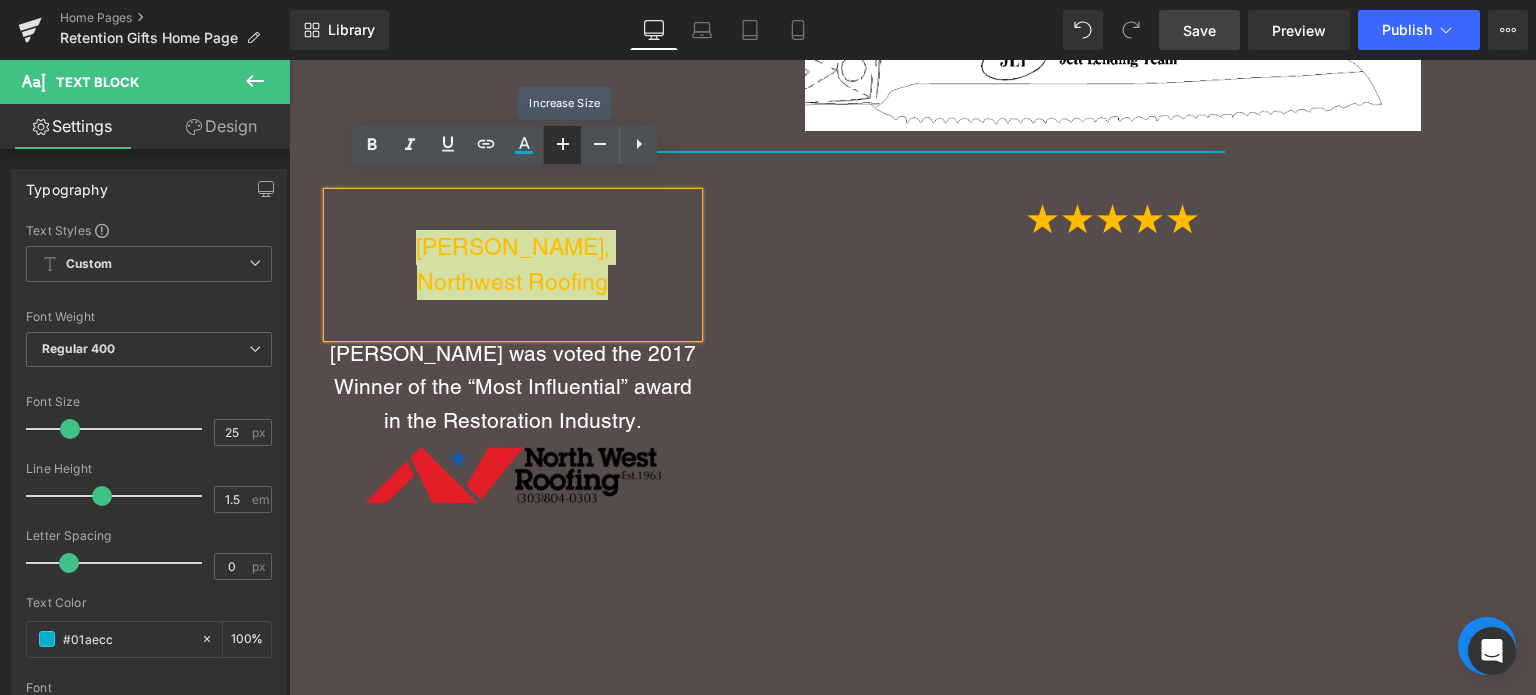 click 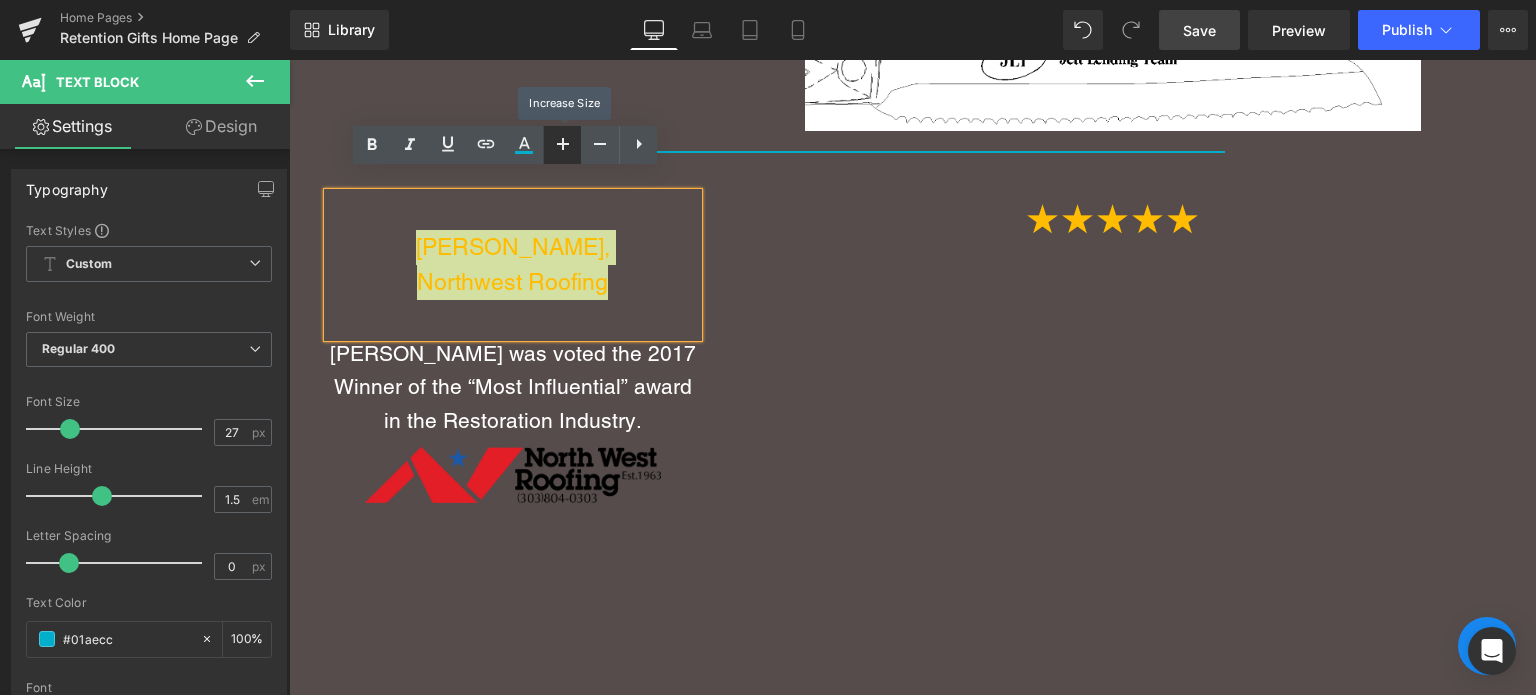 click 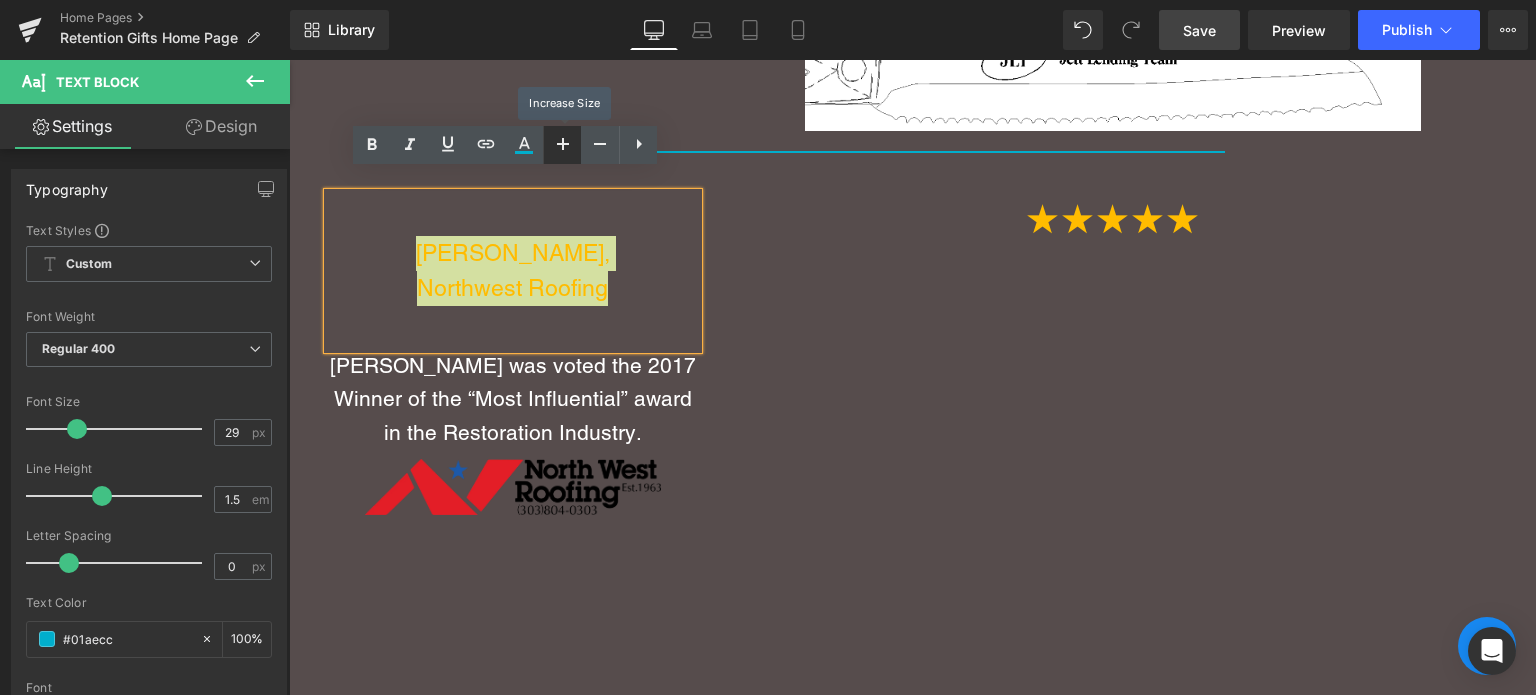 click 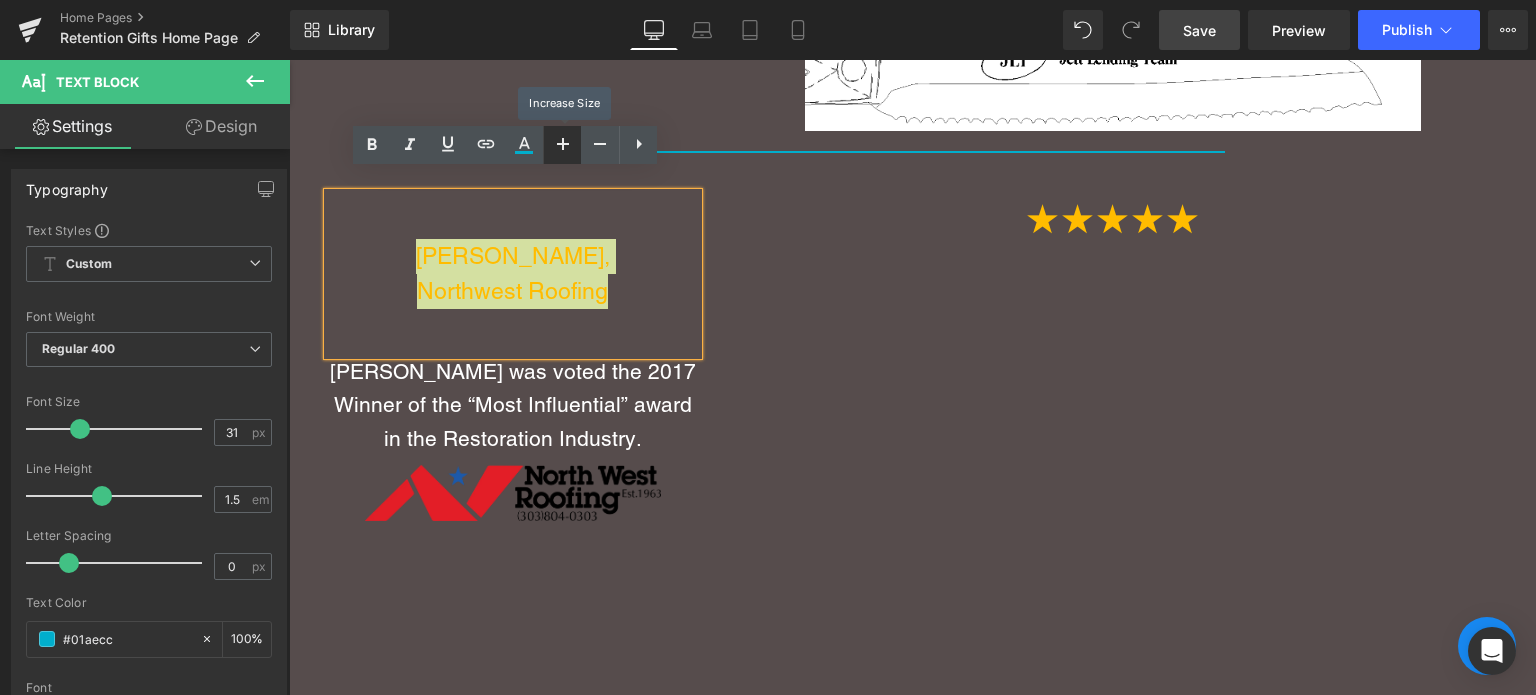 click 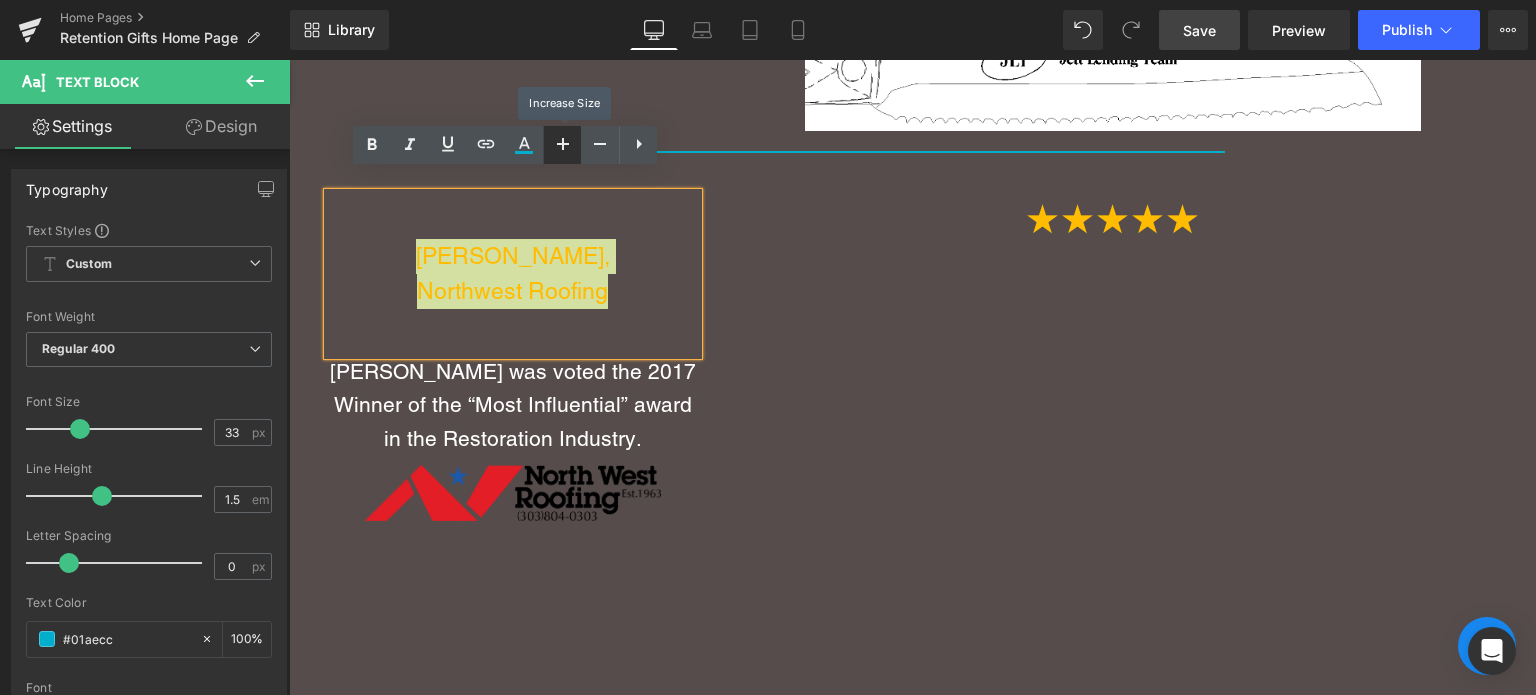 click 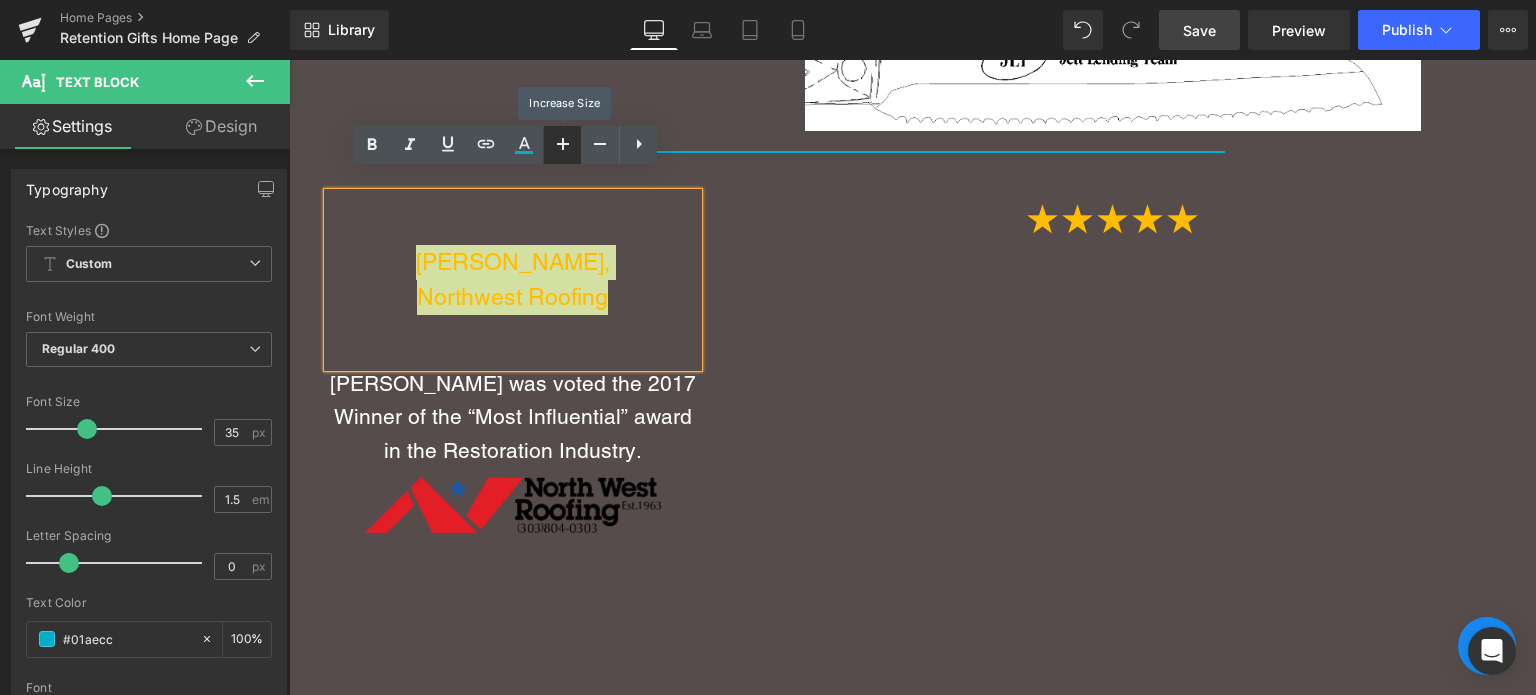 click 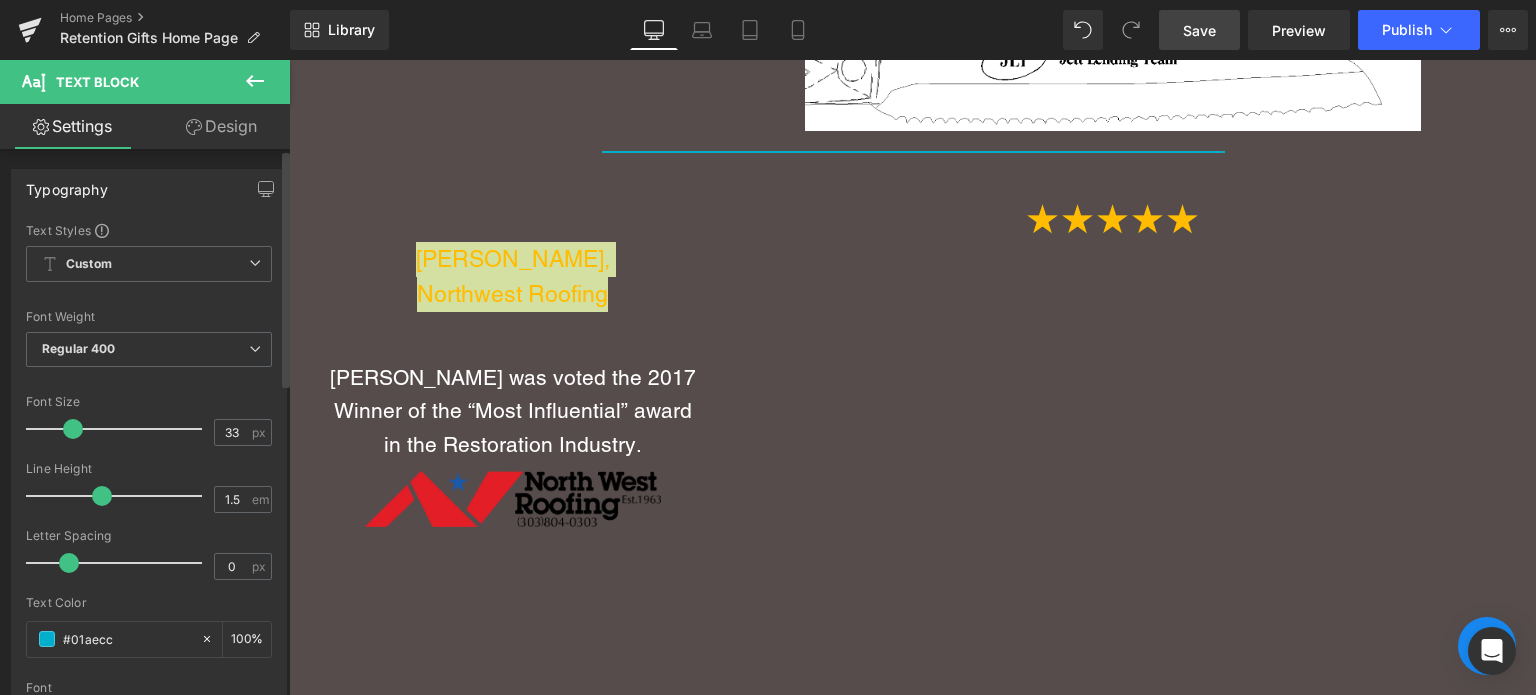 type on "27" 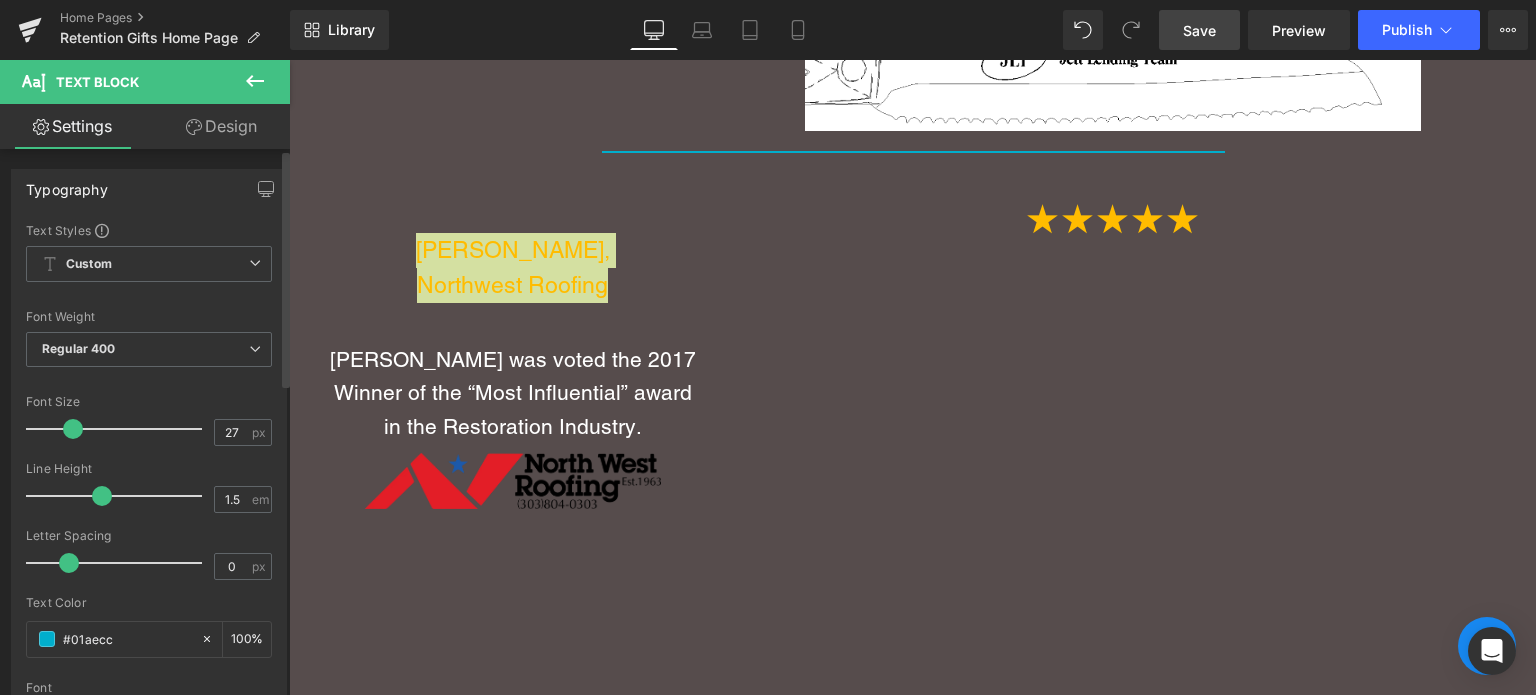 drag, startPoint x: 84, startPoint y: 430, endPoint x: 67, endPoint y: 438, distance: 18.788294 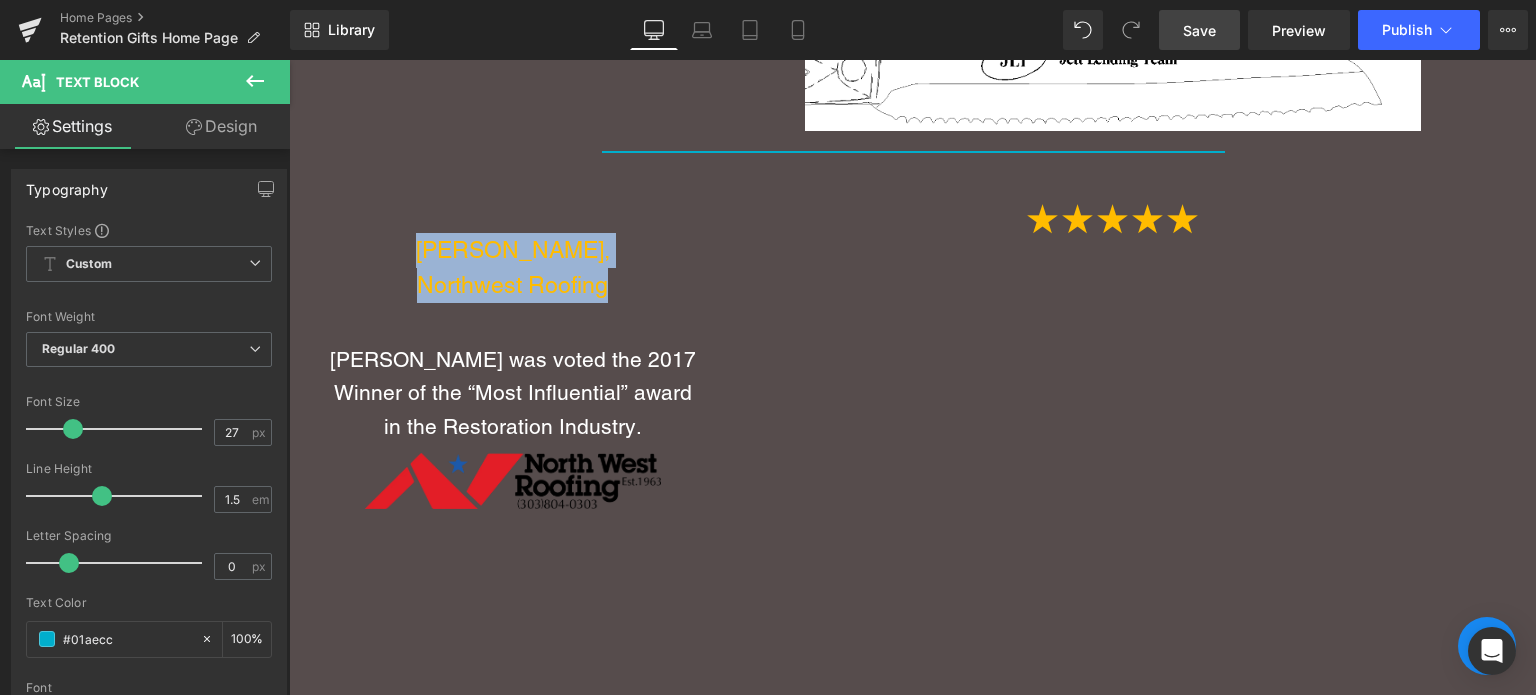 click on "[PERSON_NAME] was voted the 2017 Winner of the “Most Influential” award in the Restoration Industry." at bounding box center (513, 393) 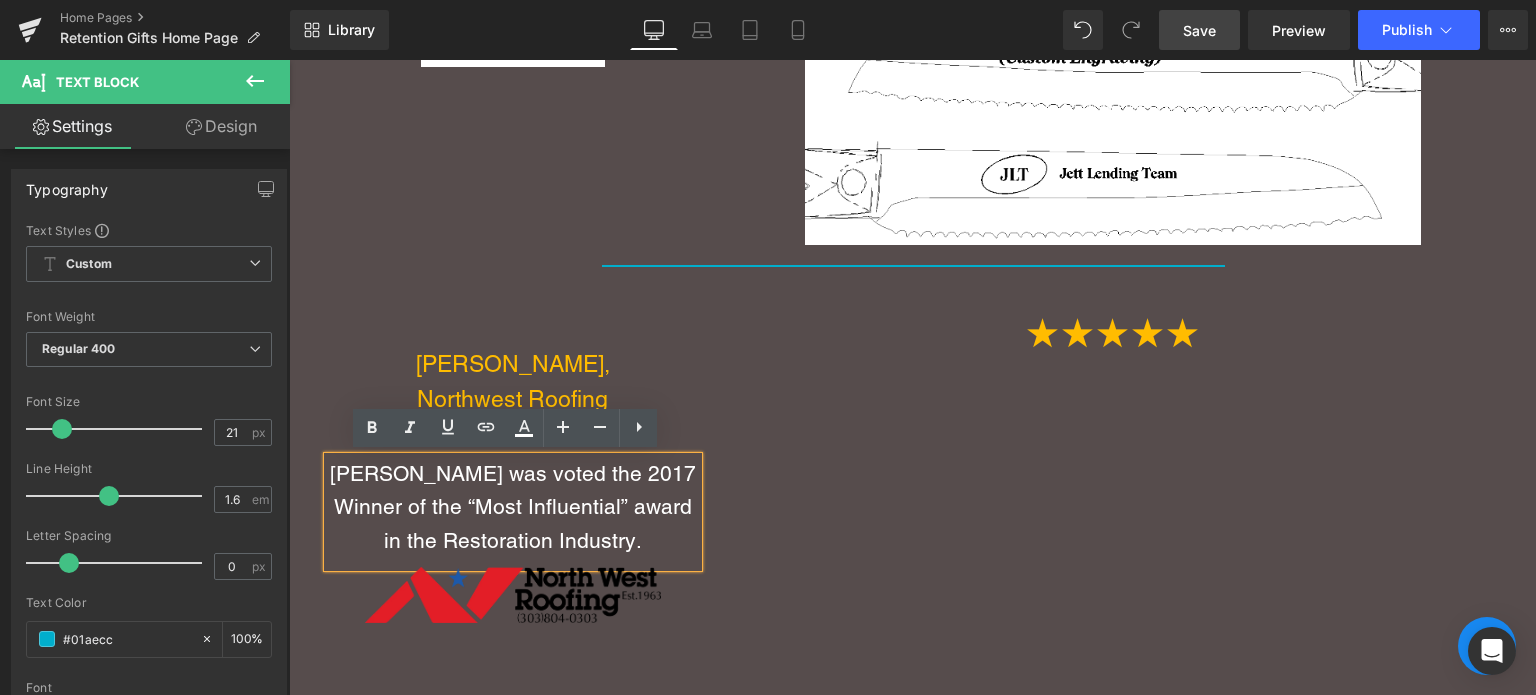 scroll, scrollTop: 4436, scrollLeft: 0, axis: vertical 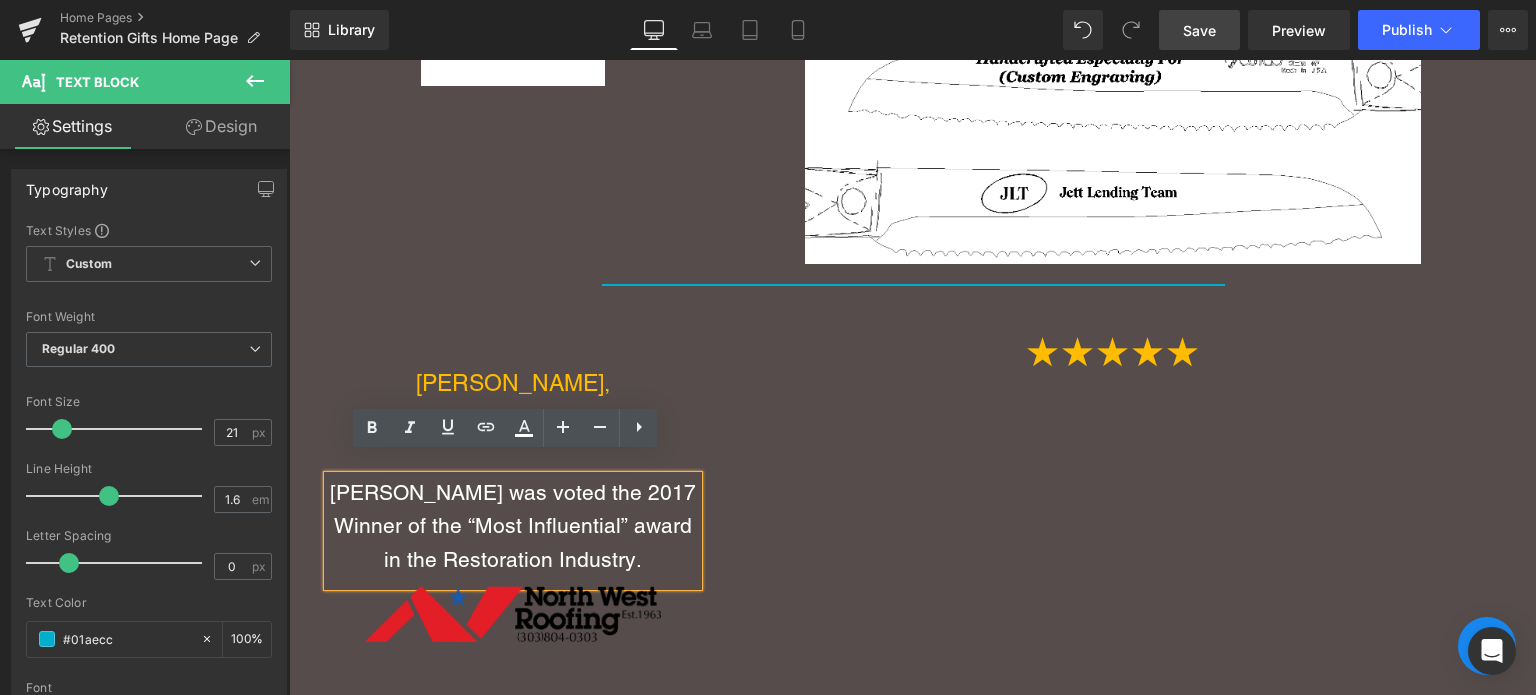 click on "Paul Reed,  Northwest Roofing Text Block         Paul Reed was voted the 2017 Winner of the “Most Influential” award in the Restoration Industry. Text Block         Image         ★★★★★ Text Block
Youtube         Row" at bounding box center [913, 559] 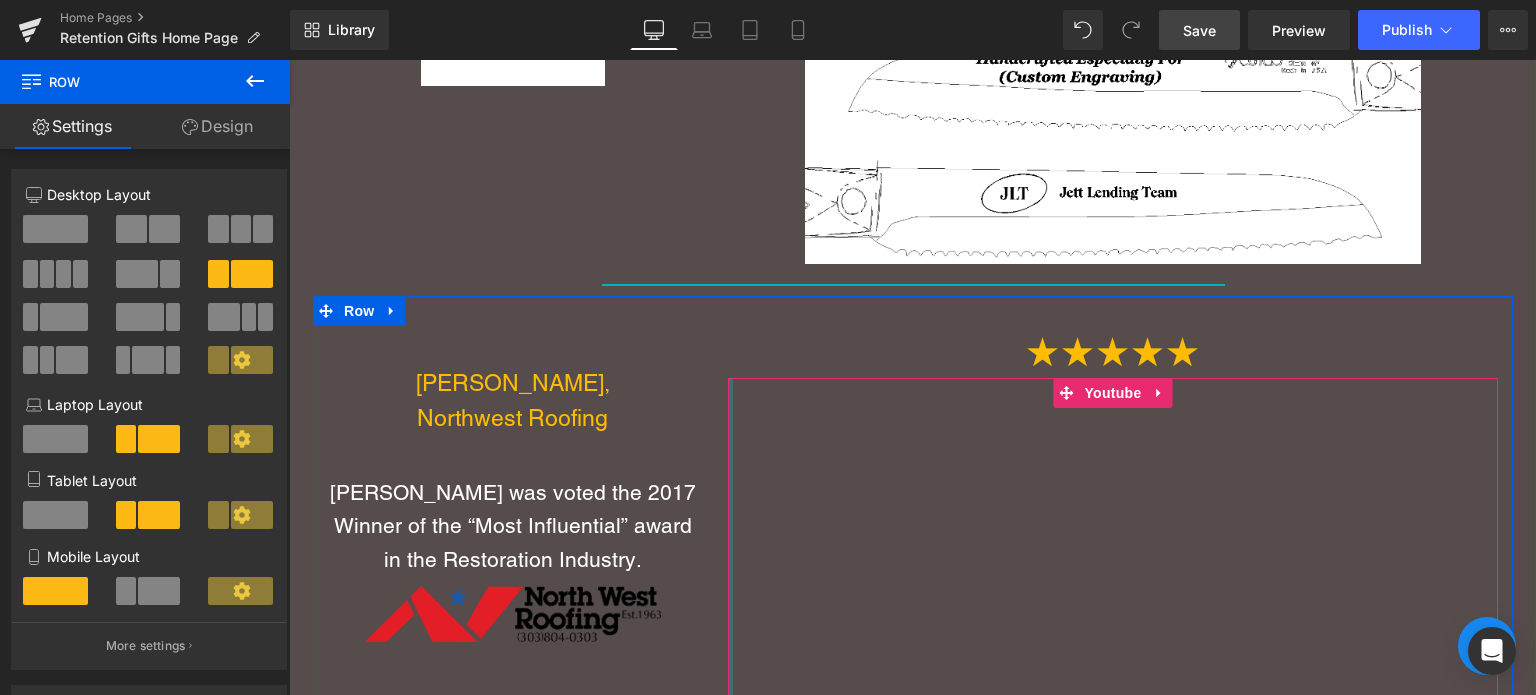 scroll, scrollTop: 4703, scrollLeft: 0, axis: vertical 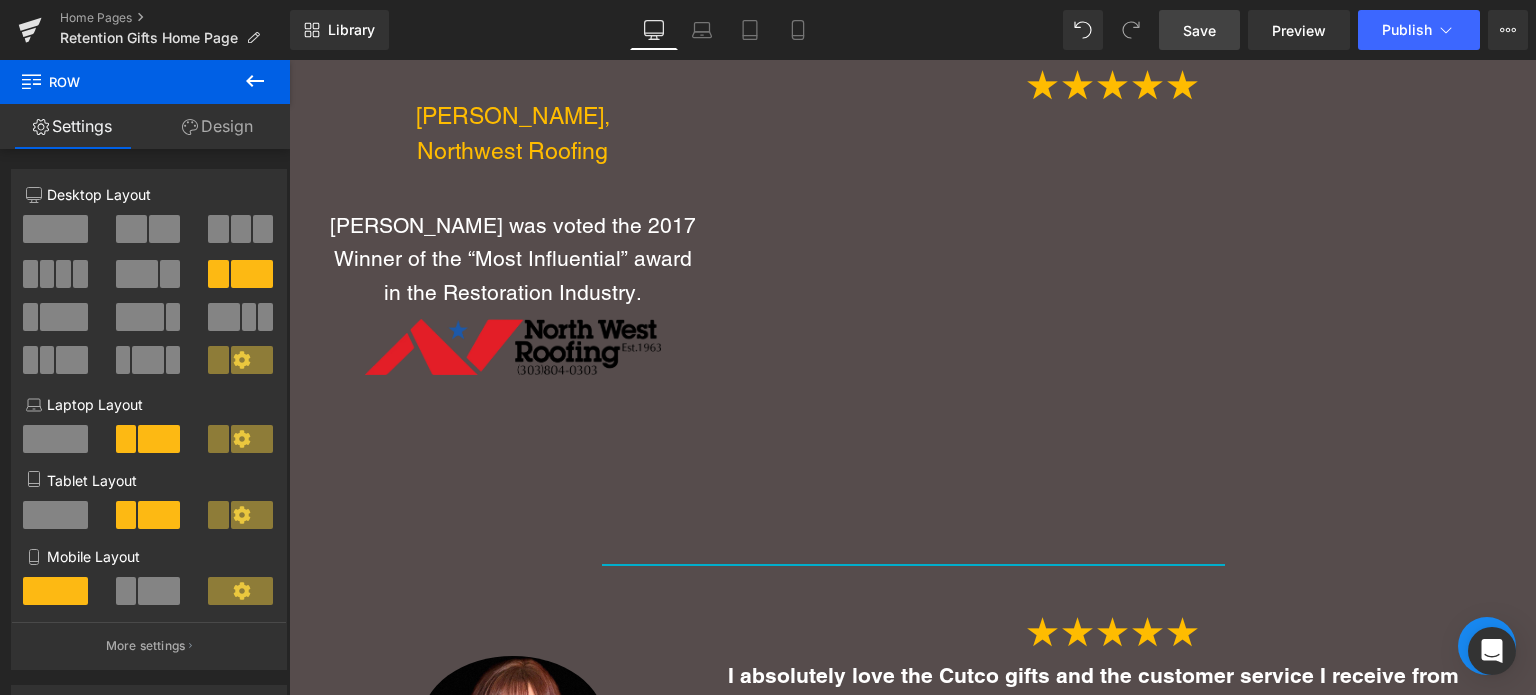 click 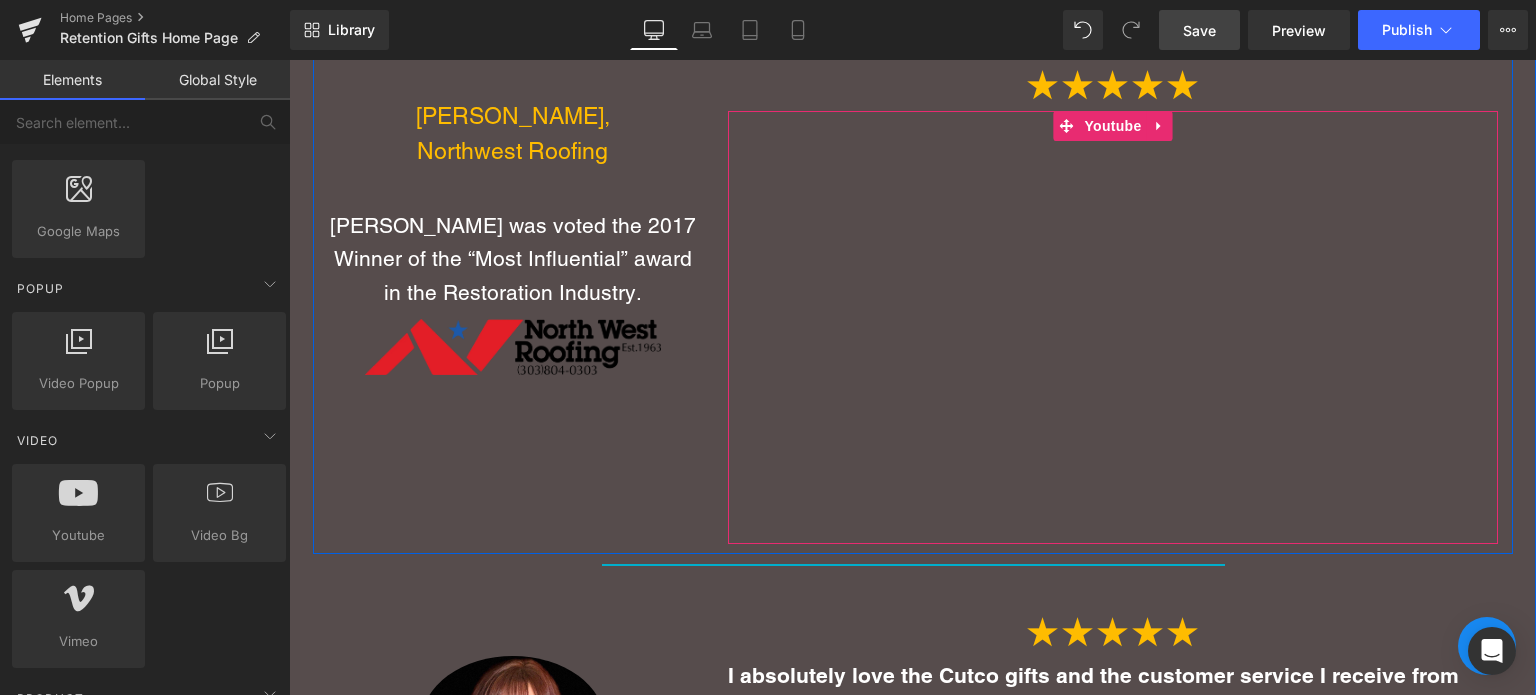 click at bounding box center (1113, 327) 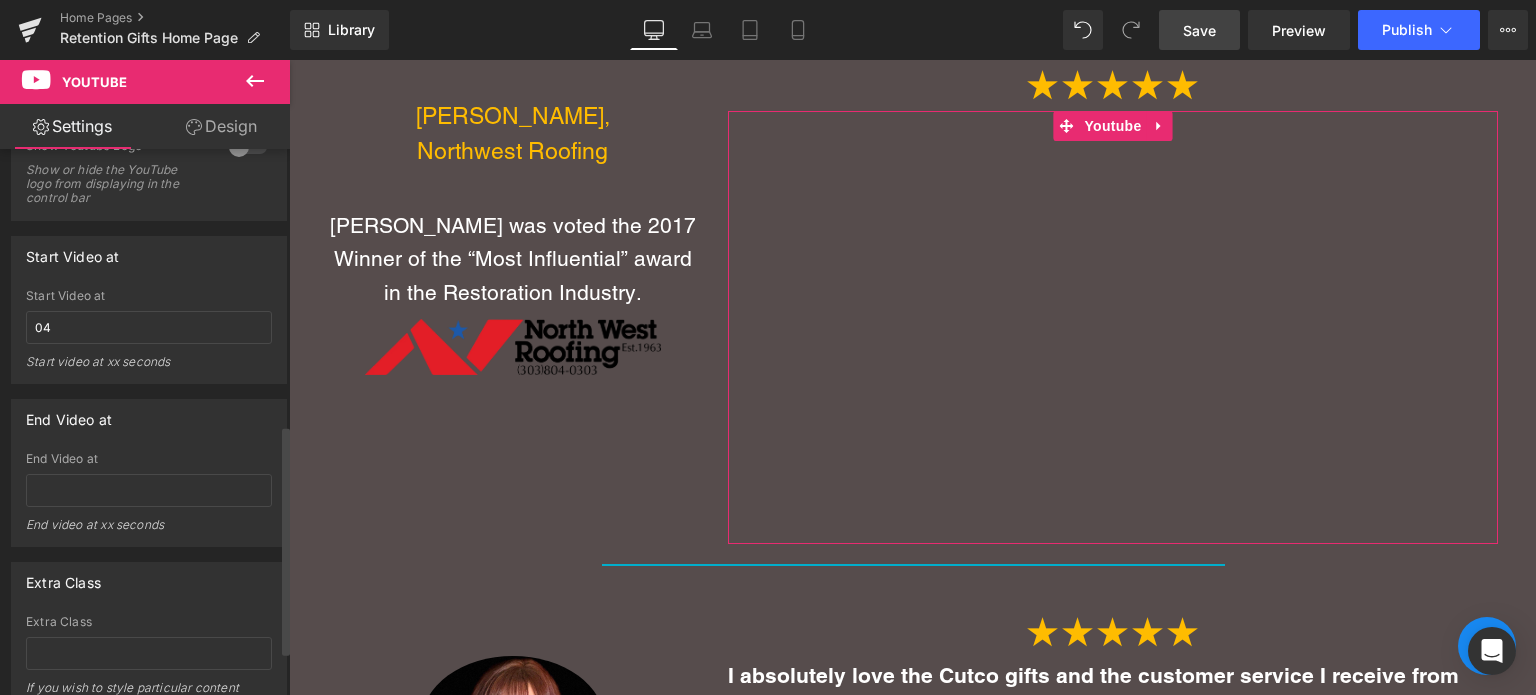 scroll, scrollTop: 666, scrollLeft: 0, axis: vertical 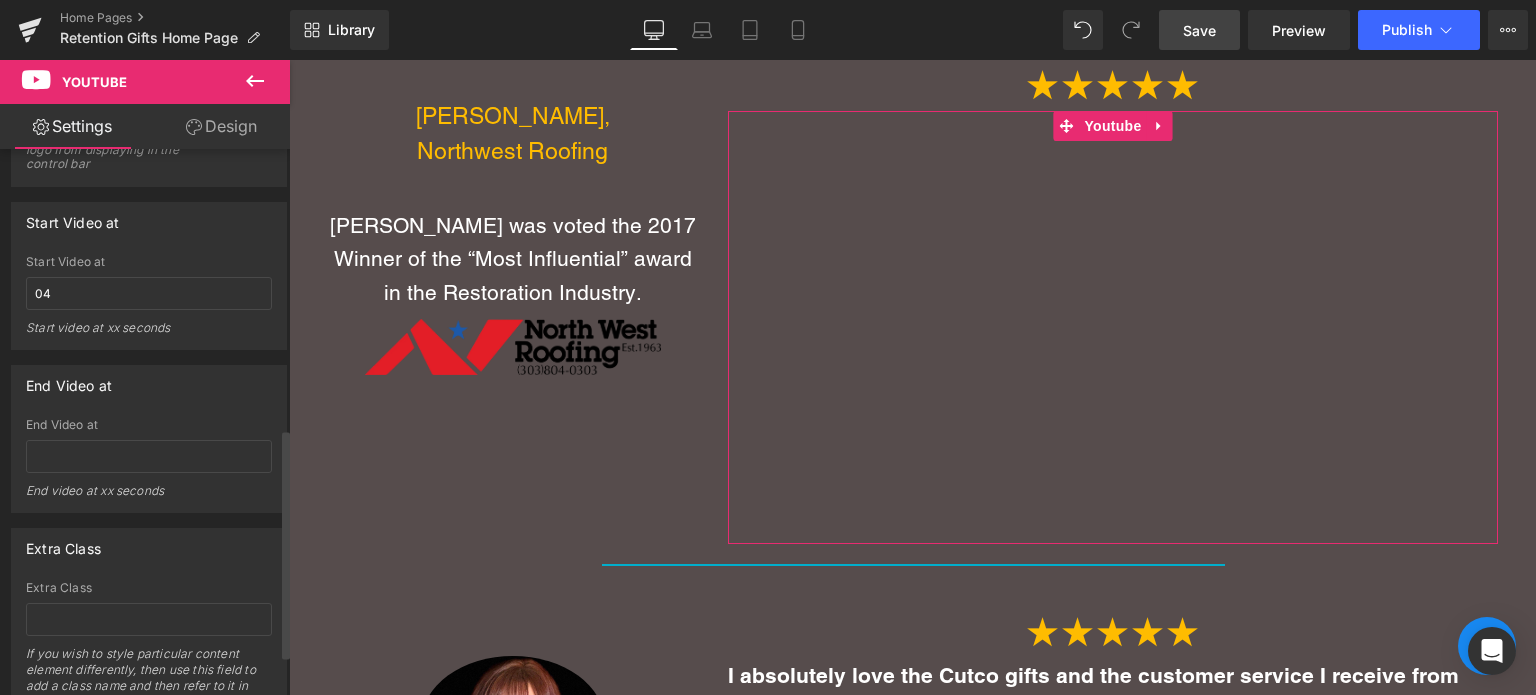 click on "End Video at End video at xx seconds" at bounding box center (149, 465) 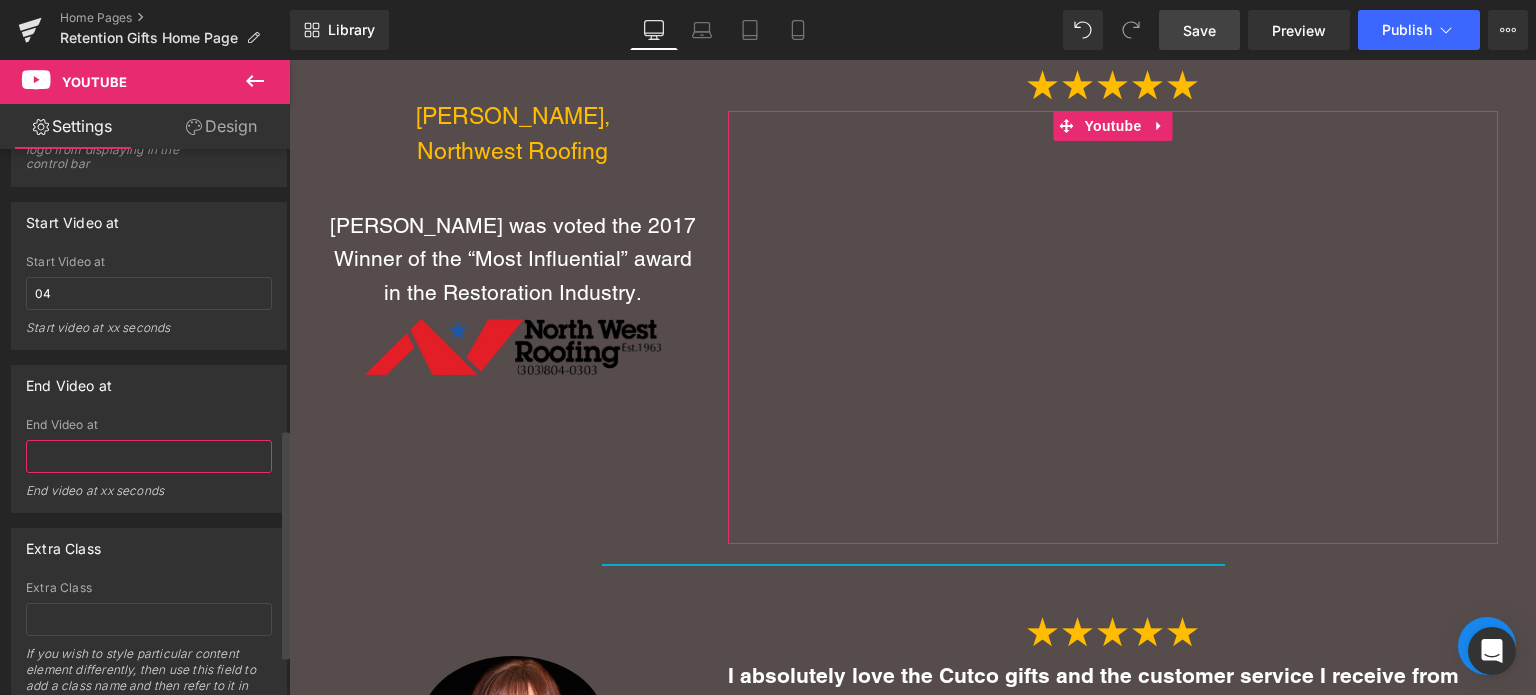 click at bounding box center (149, 456) 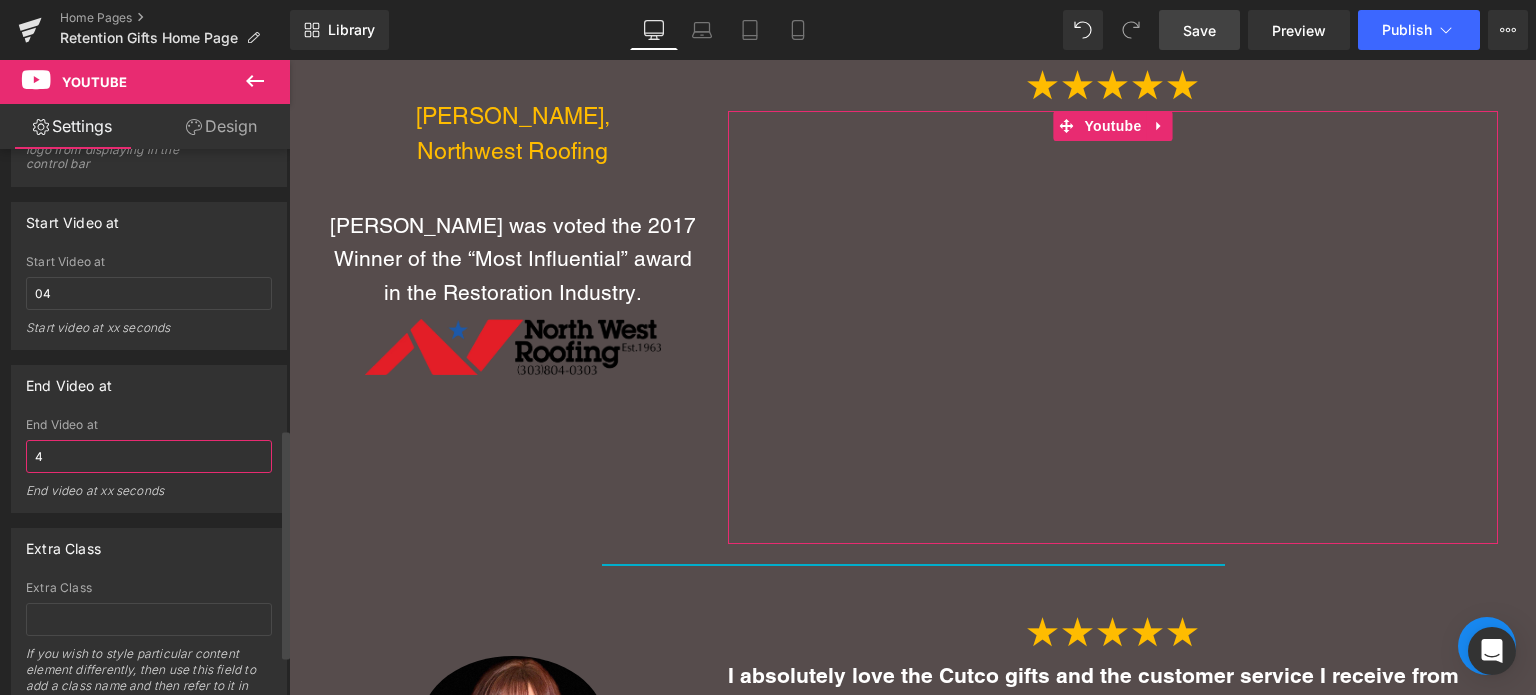 type on "46" 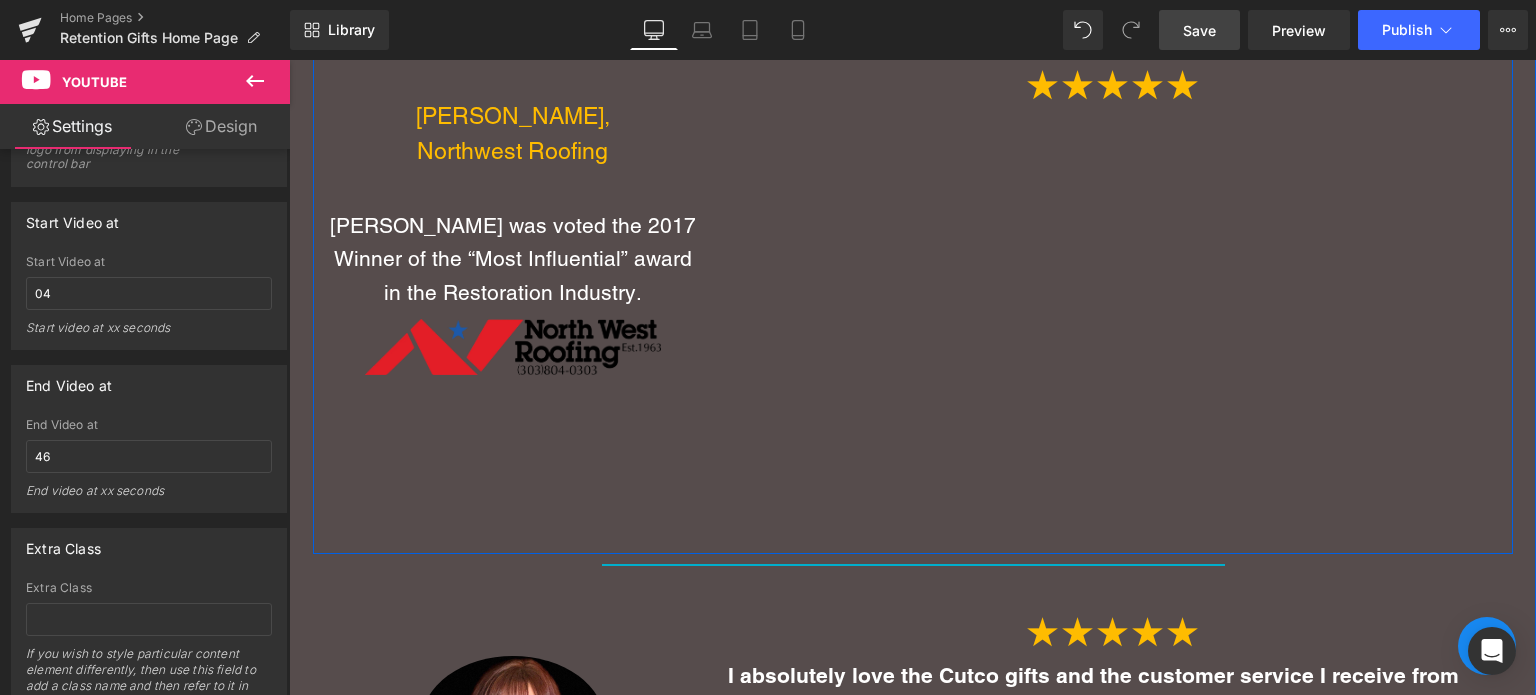 click on "Paul Reed,  Northwest Roofing Text Block         Paul Reed was voted the 2017 Winner of the “Most Influential” award in the Restoration Industry. Text Block         Image         ★★★★★ Text Block
Youtube         Row" at bounding box center [913, 292] 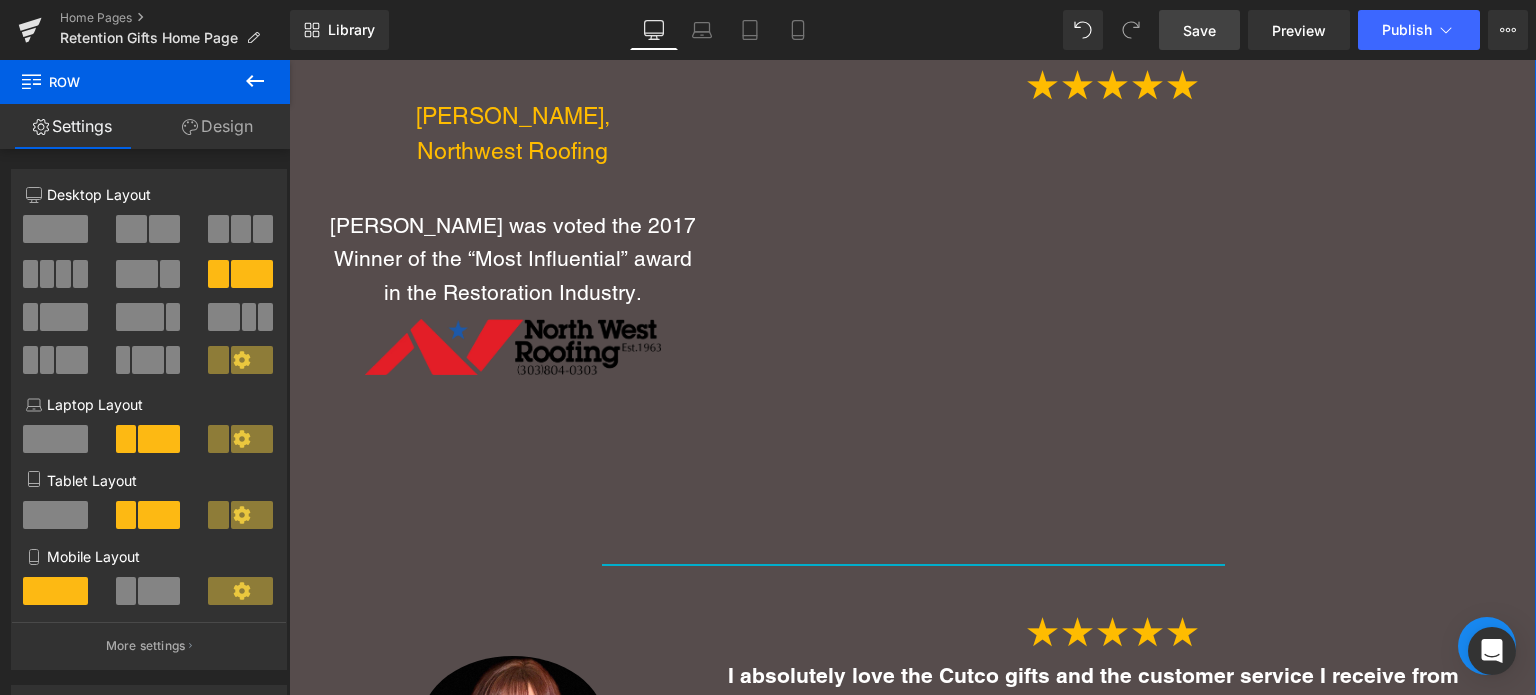scroll, scrollTop: 5236, scrollLeft: 0, axis: vertical 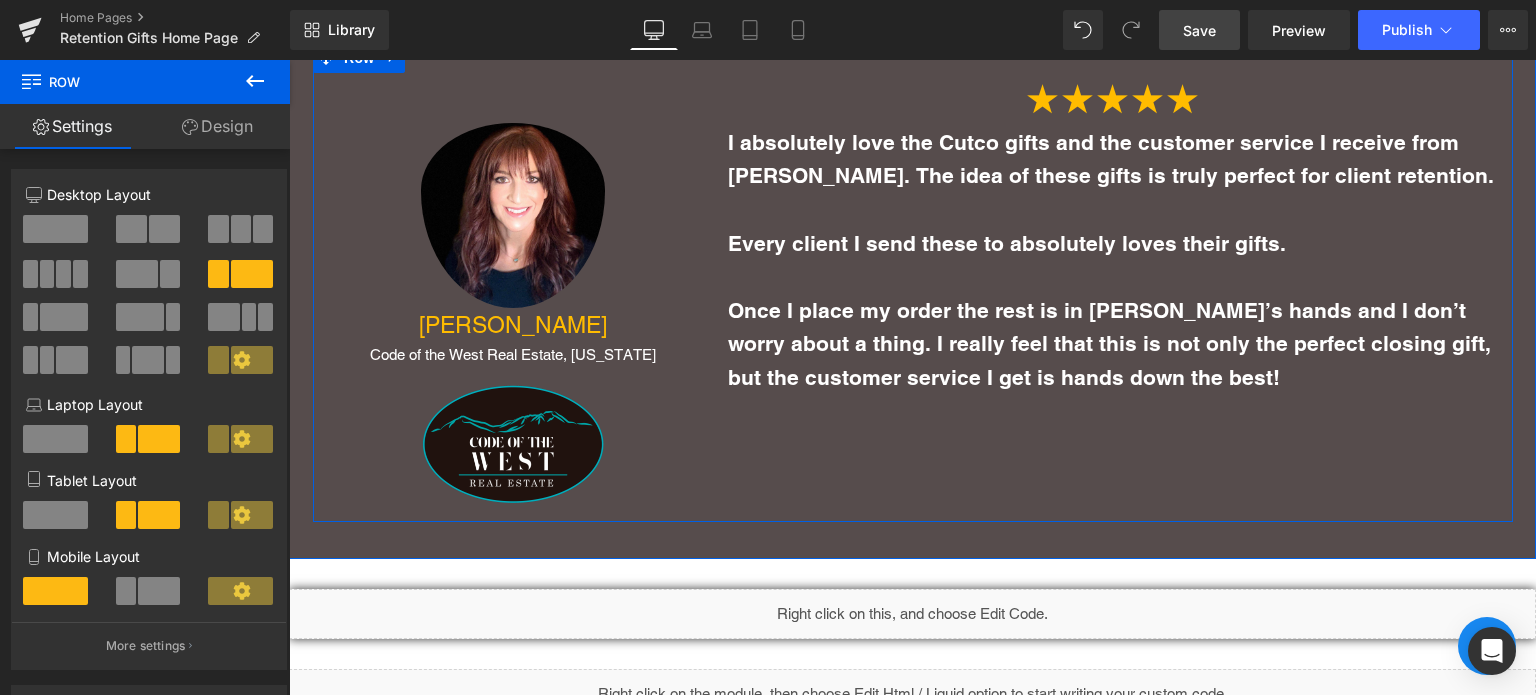click on "Image         Amanda Salas Text Block         Code of the West Real Estate, Colorado Text Block         Image         ★★★★★ Text Block         I absolutely love the Cutco gifts and the customer service I receive from Michael. The idea of these gifts is truly perfect for client retention.  Every client I send these to absolutely loves their gifts.  Once I place my order the rest is in Michael’s hands and I don’t worry about a thing. I really feel that this is not only the perfect closing gift, but the customer service I get is hands down the best! Text Block         Row" at bounding box center (913, 282) 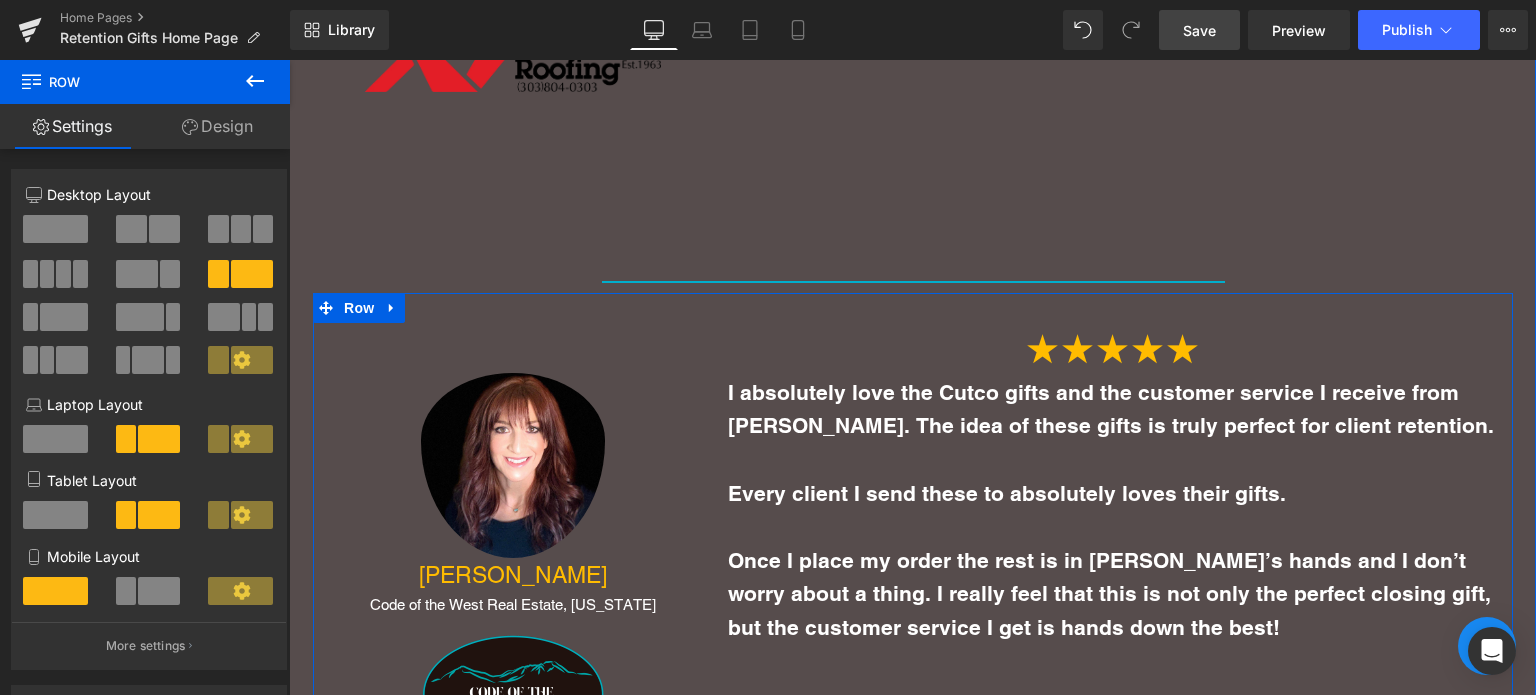scroll, scrollTop: 4969, scrollLeft: 0, axis: vertical 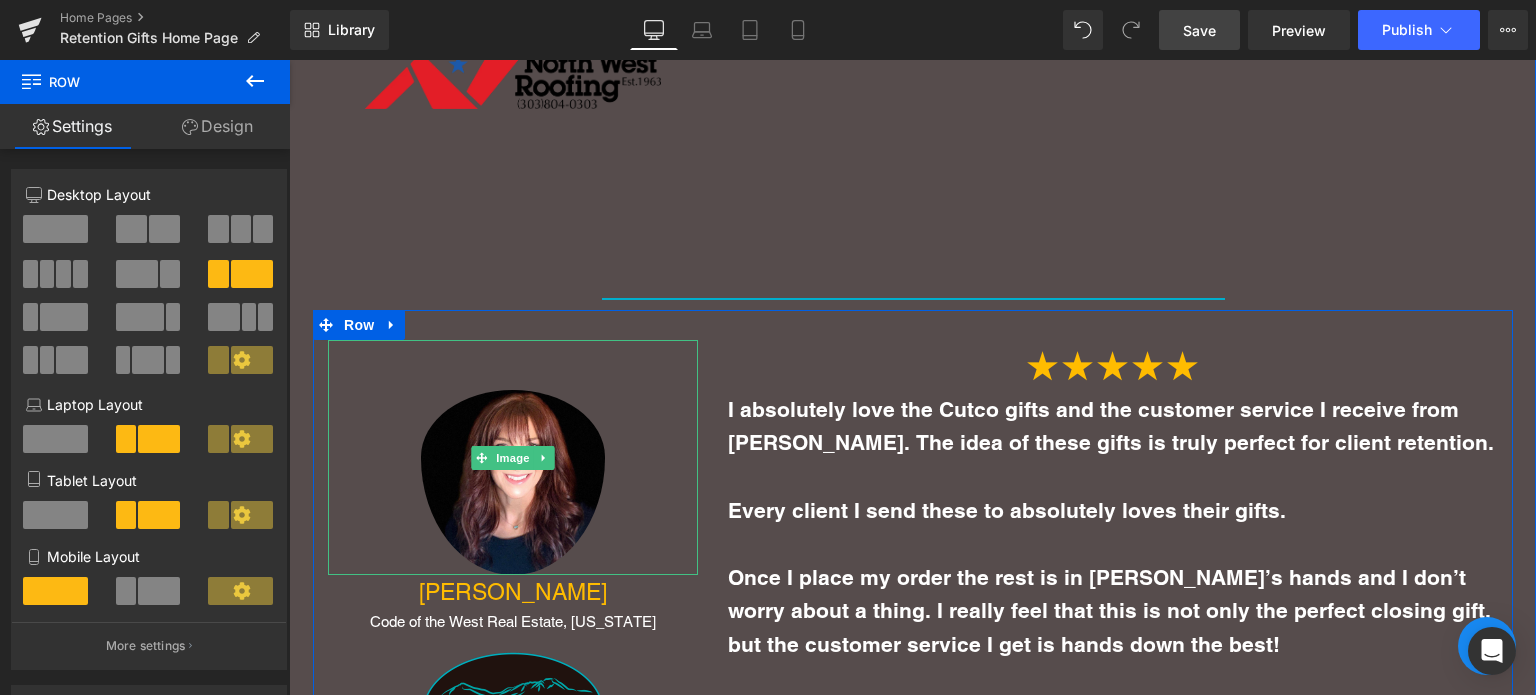 click at bounding box center [513, 457] 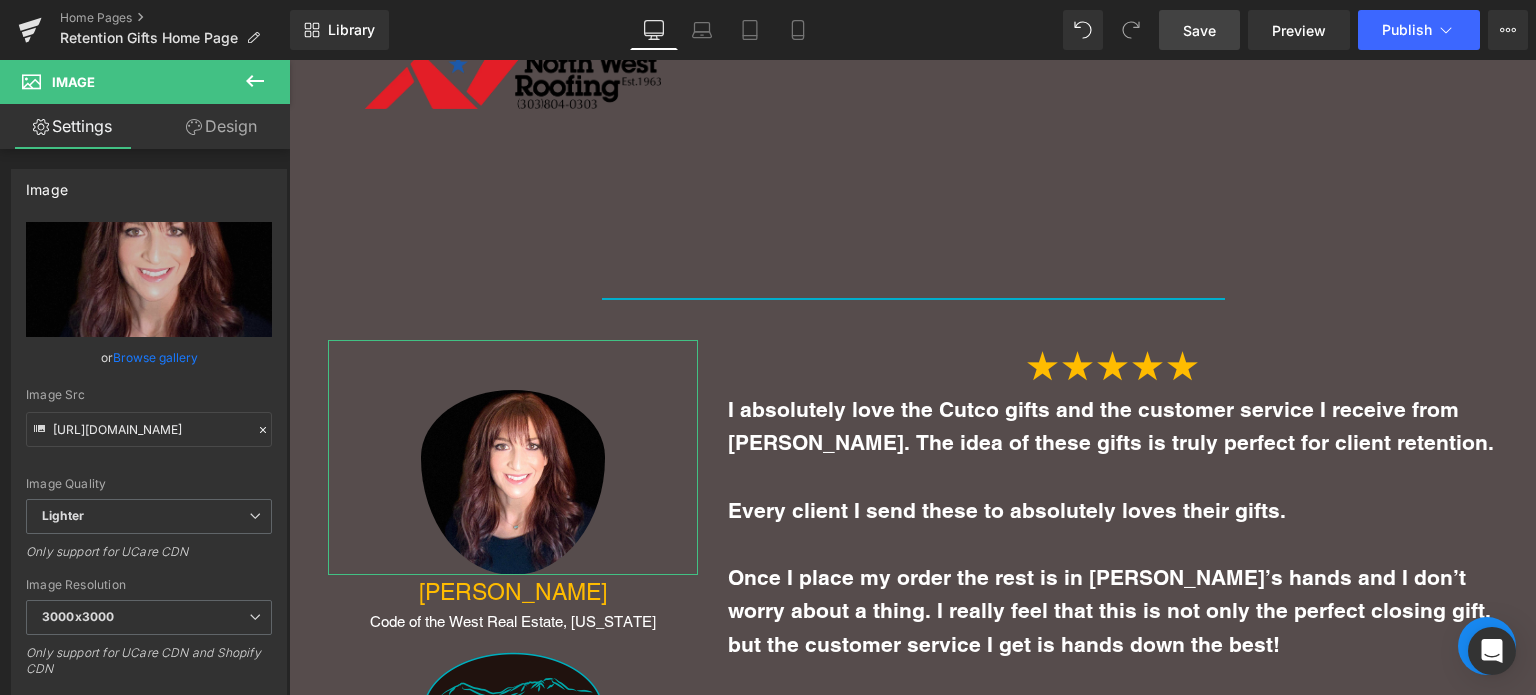 click on "Design" at bounding box center (221, 126) 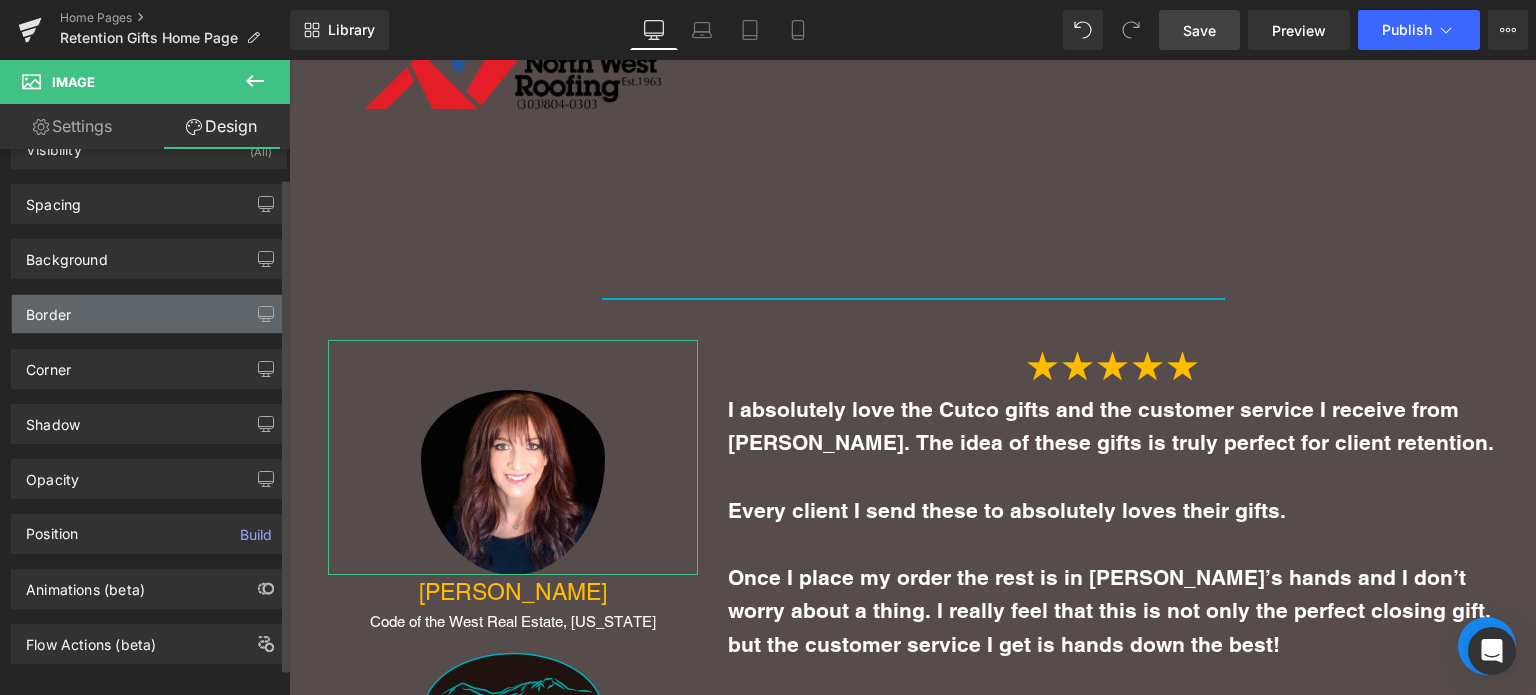 scroll, scrollTop: 60, scrollLeft: 0, axis: vertical 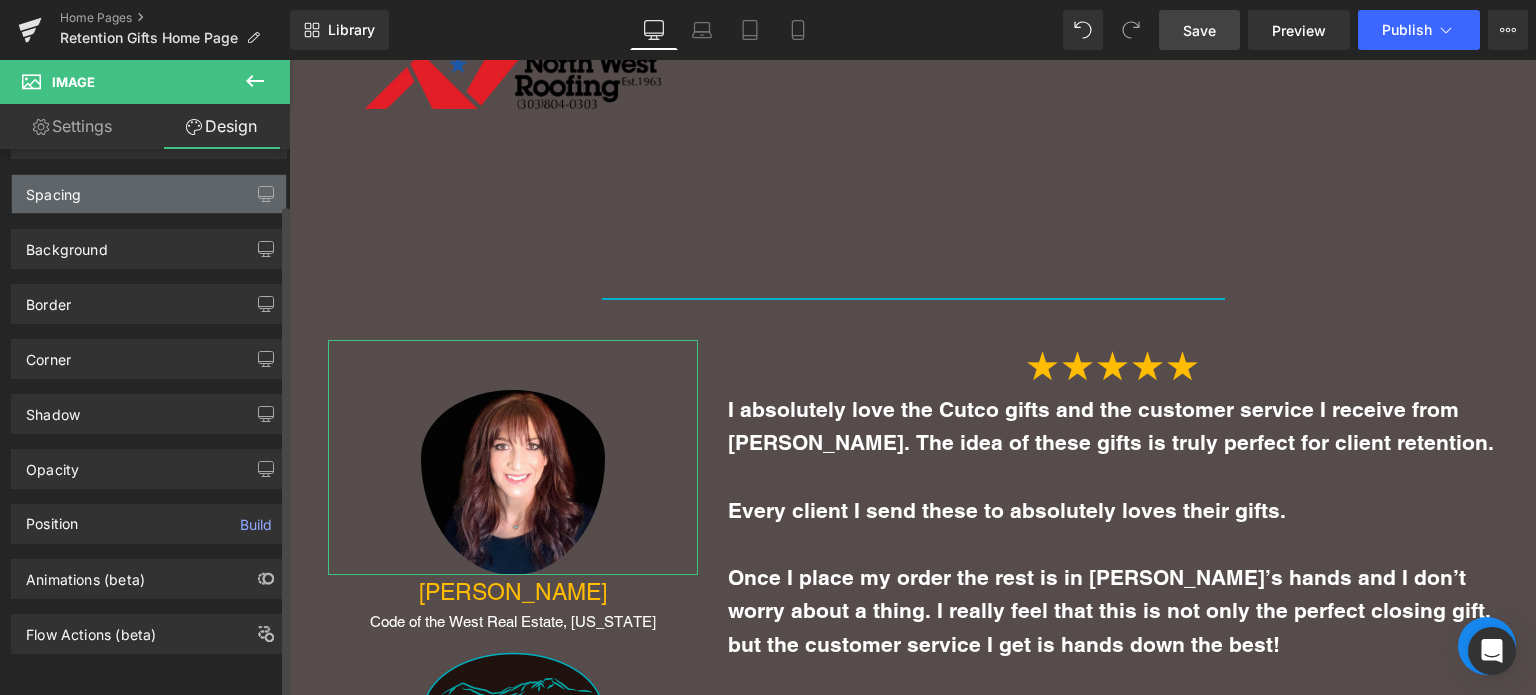 click on "Spacing" at bounding box center (149, 194) 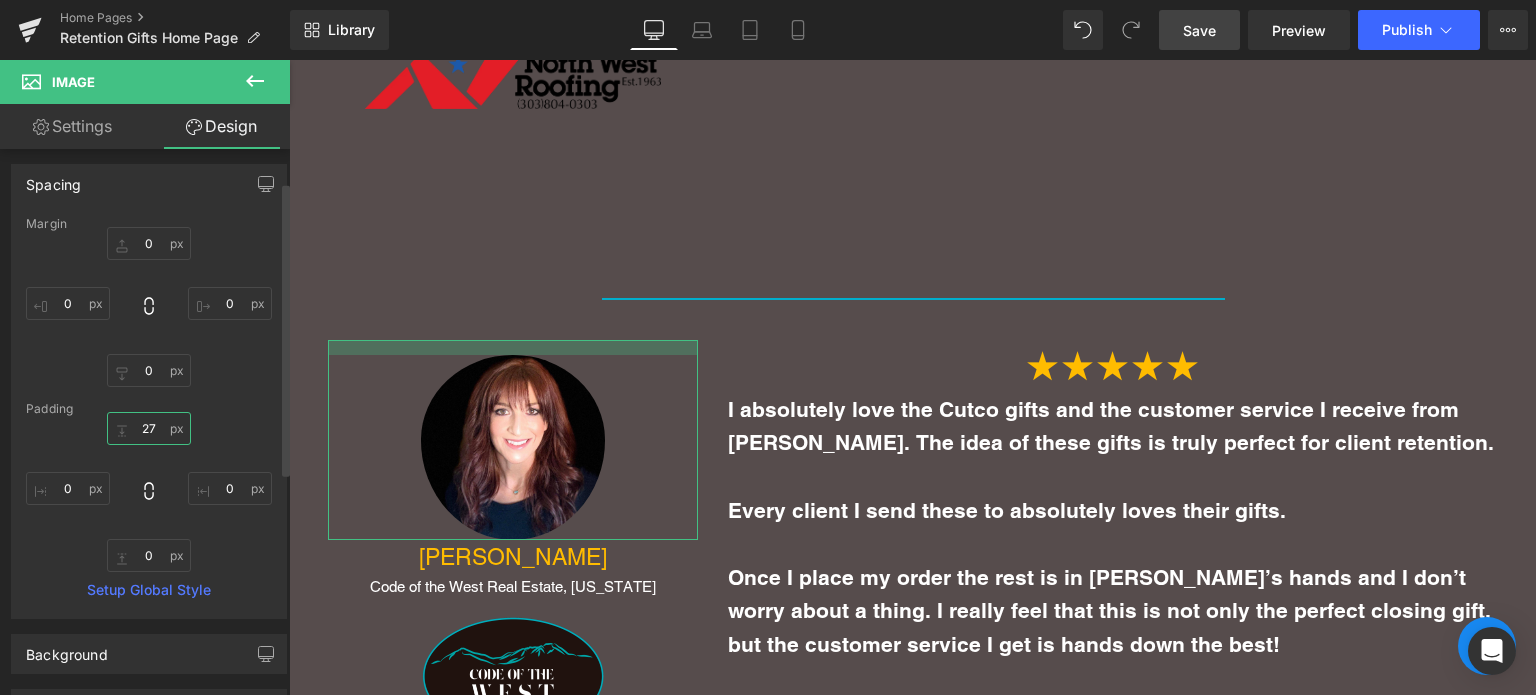 scroll, scrollTop: 7328, scrollLeft: 1232, axis: both 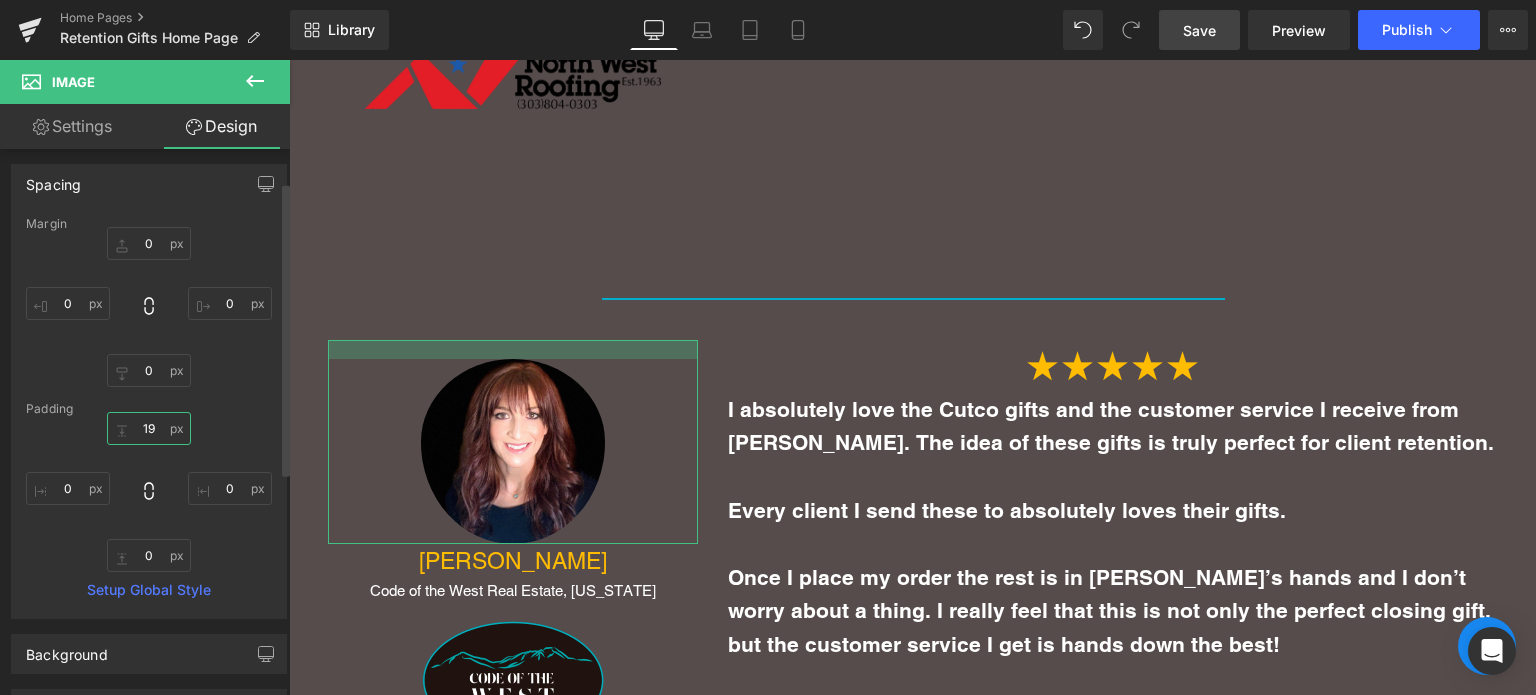 click on "19" at bounding box center (149, 428) 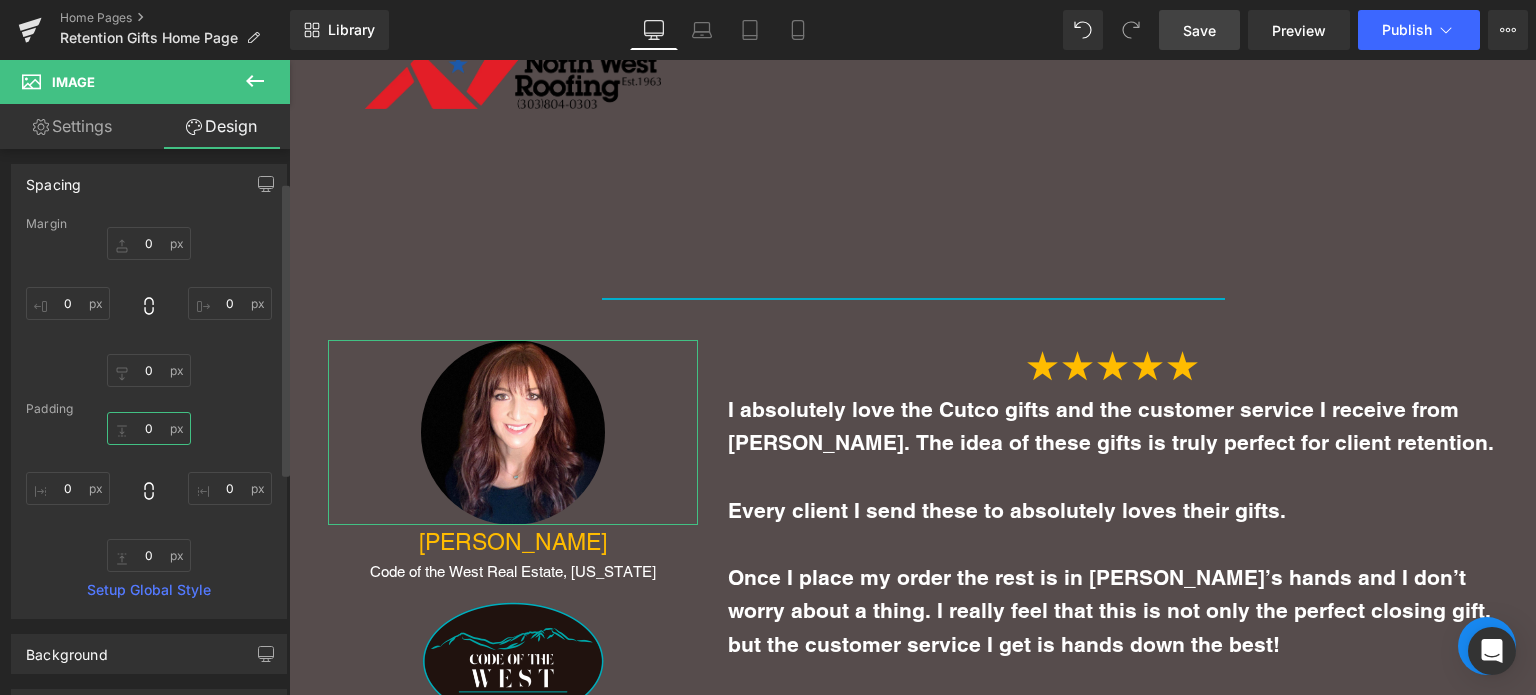 type on "0" 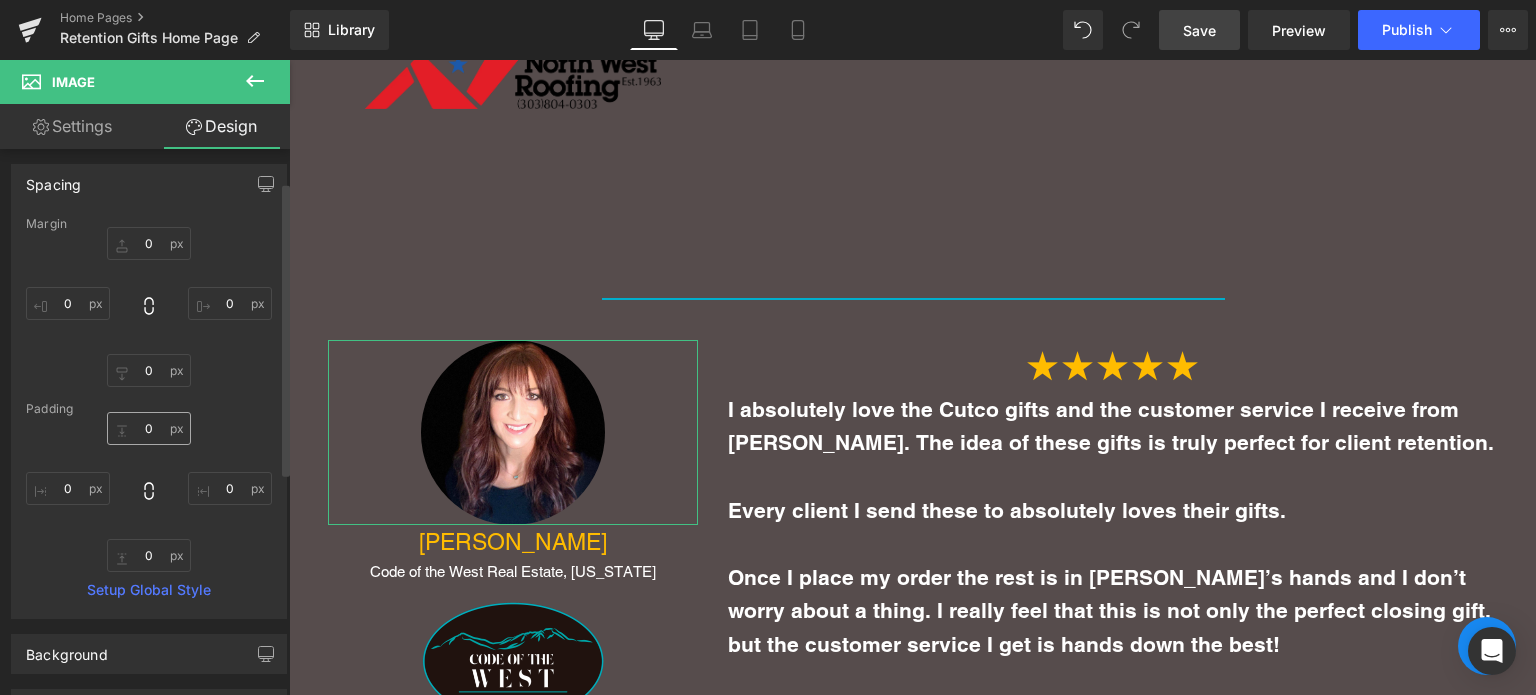 scroll, scrollTop: 7309, scrollLeft: 1232, axis: both 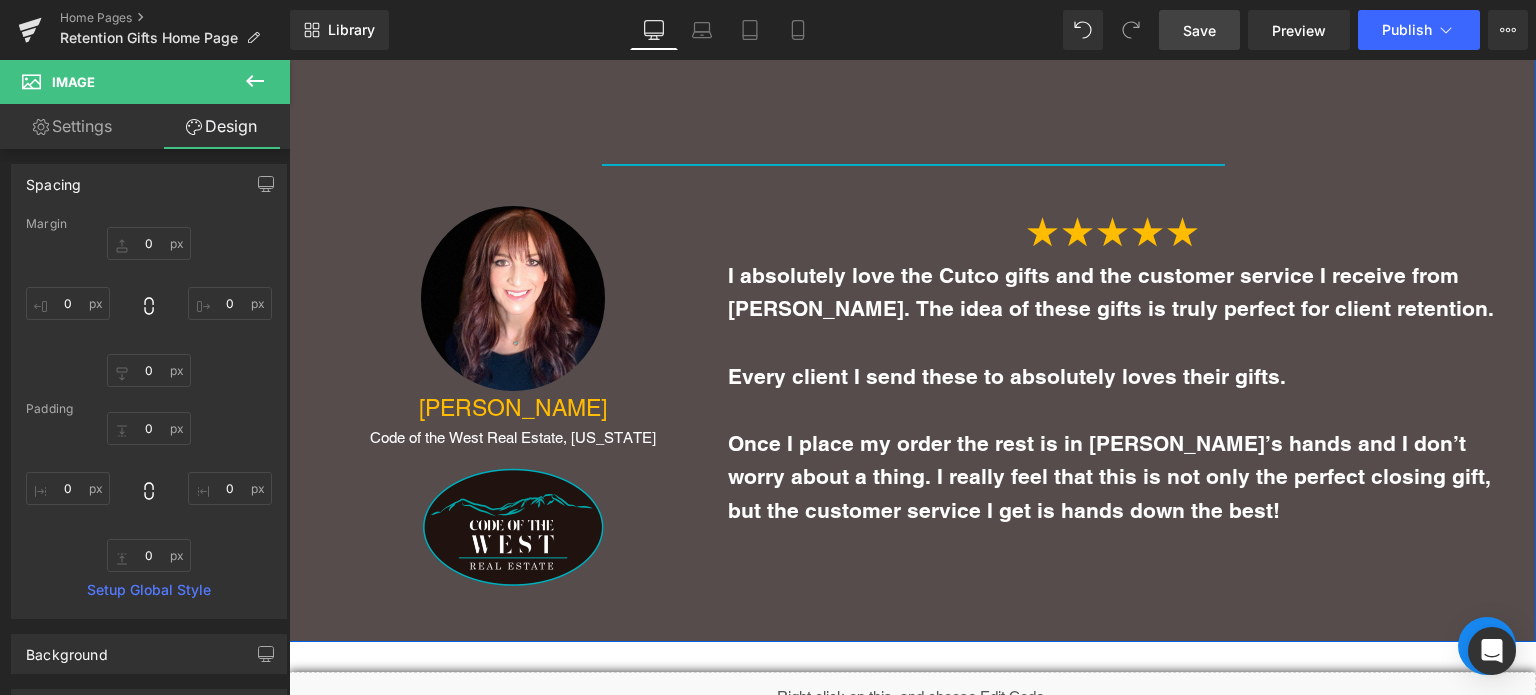 click on "Image" at bounding box center (513, 298) 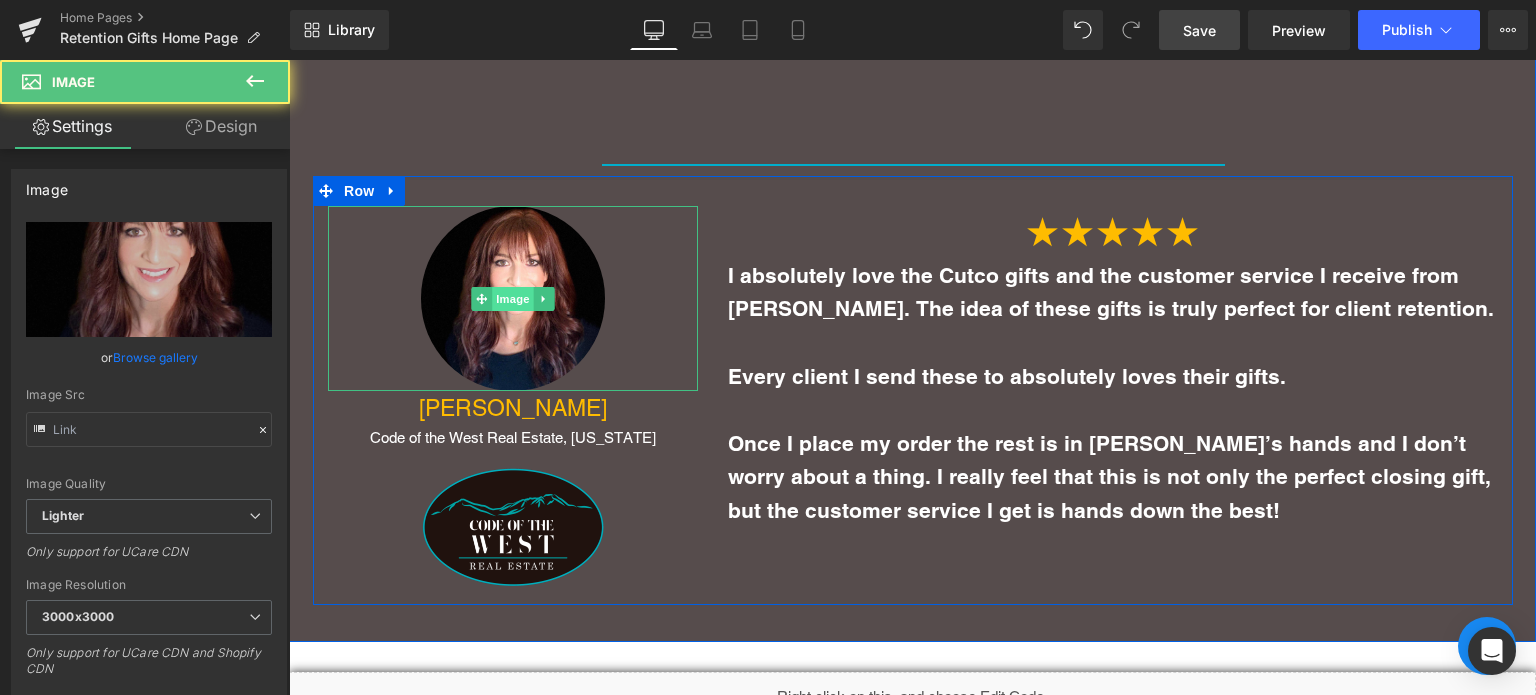type on "https://ucarecdn.com/469c60a8-c35f-4a41-a775-dfaeaec7566a/-/format/auto/-/preview/3000x3000/-/quality/lighter/amandasalas25Photo__30024e79.jpg" 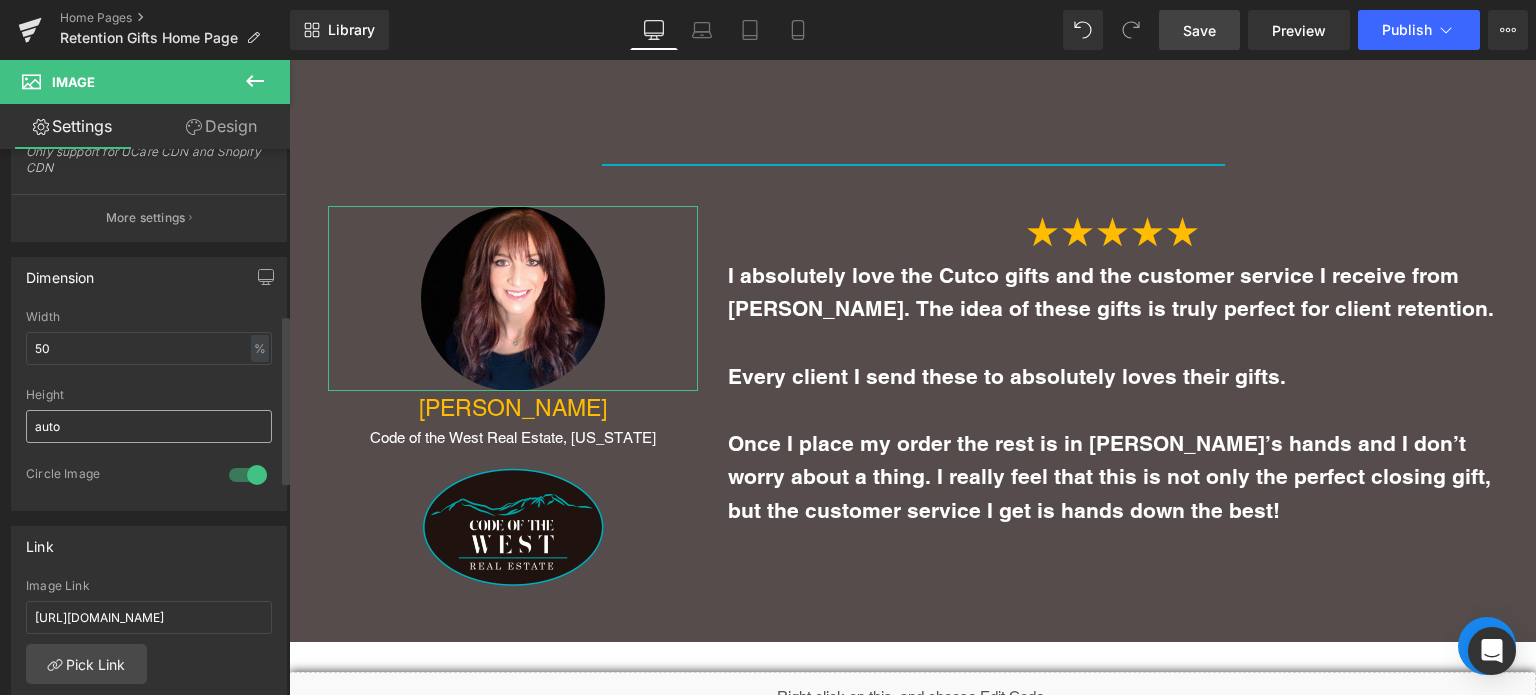 scroll, scrollTop: 533, scrollLeft: 0, axis: vertical 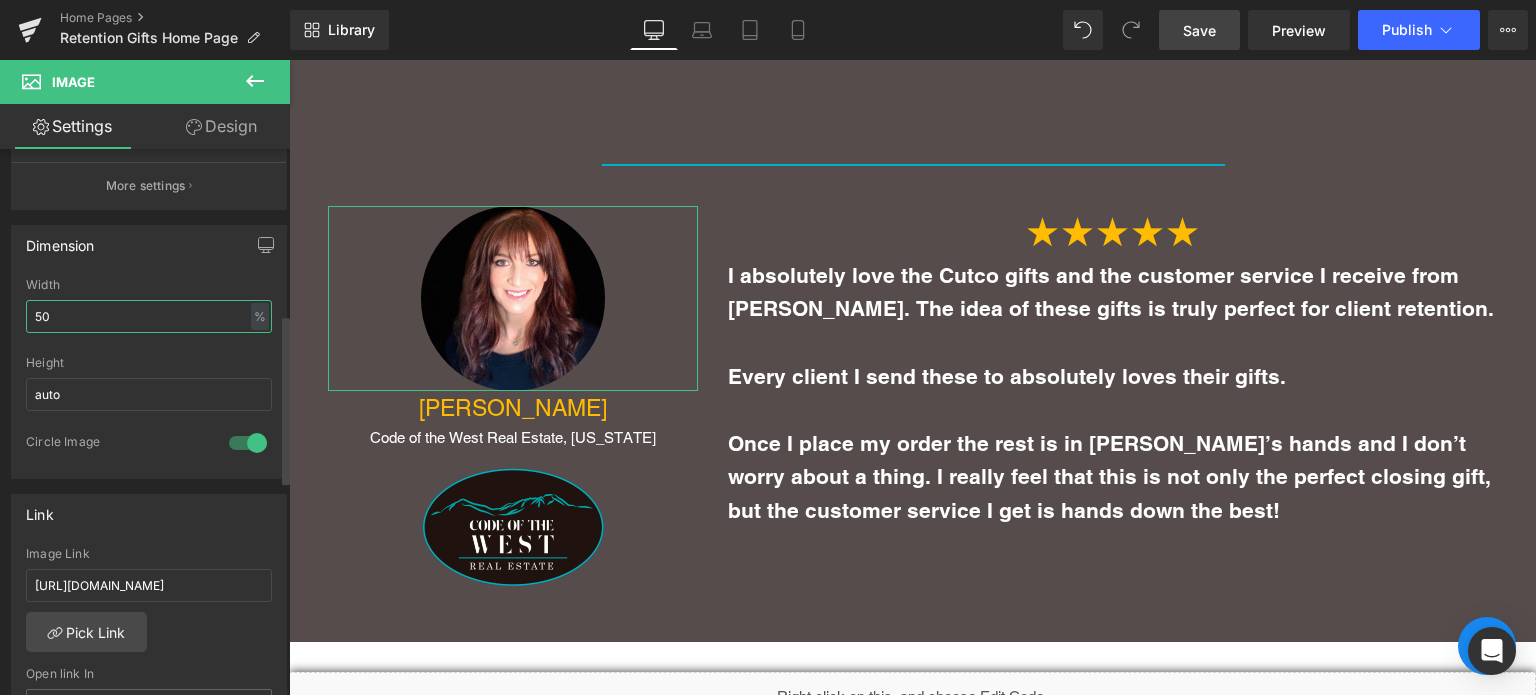 drag, startPoint x: 80, startPoint y: 311, endPoint x: 0, endPoint y: 309, distance: 80.024994 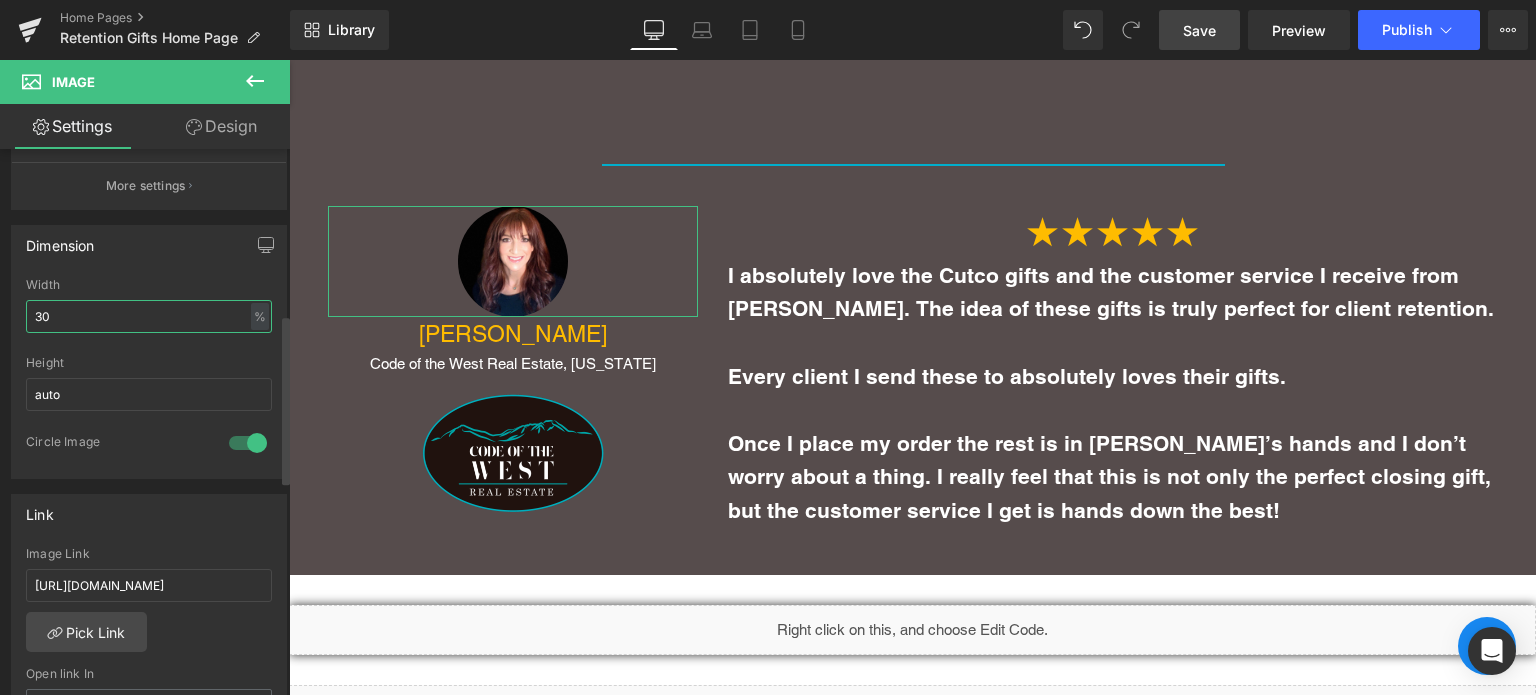 scroll, scrollTop: 7238, scrollLeft: 1232, axis: both 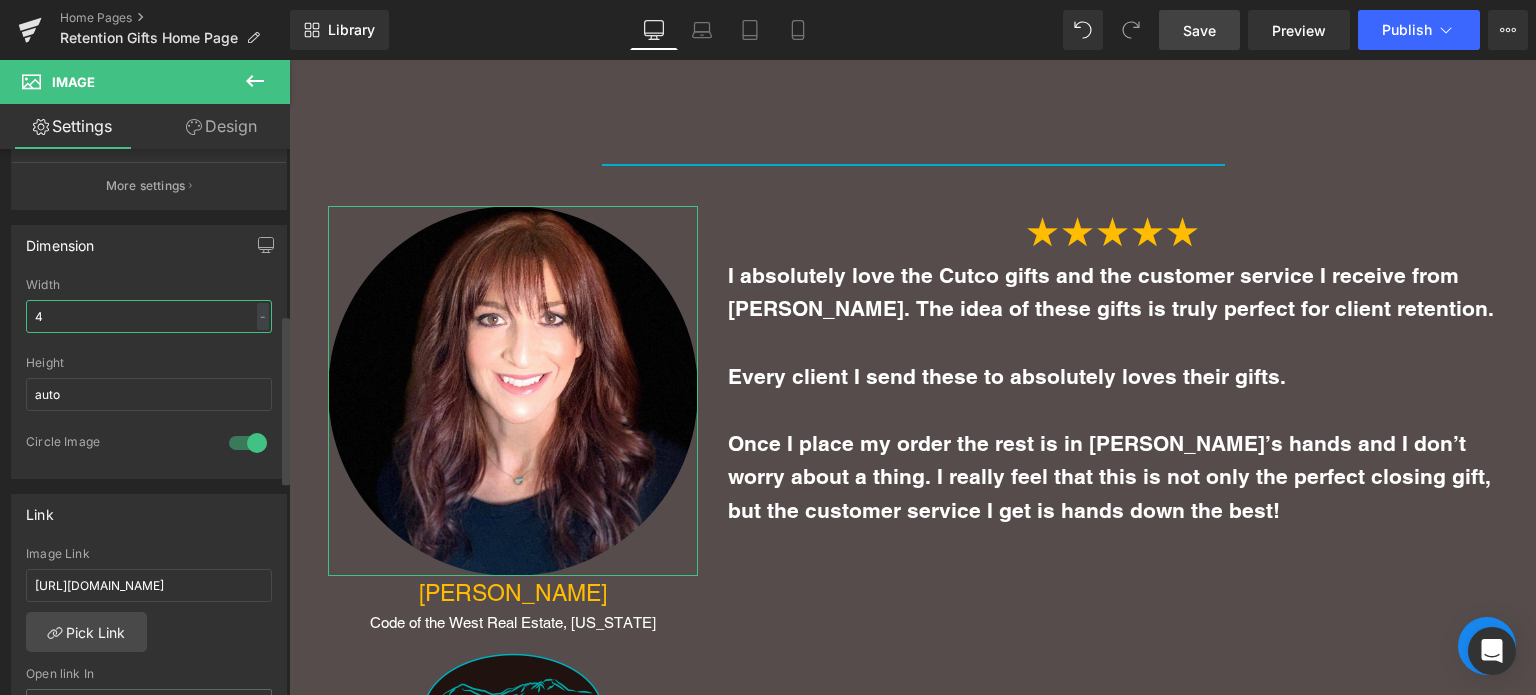 type on "40" 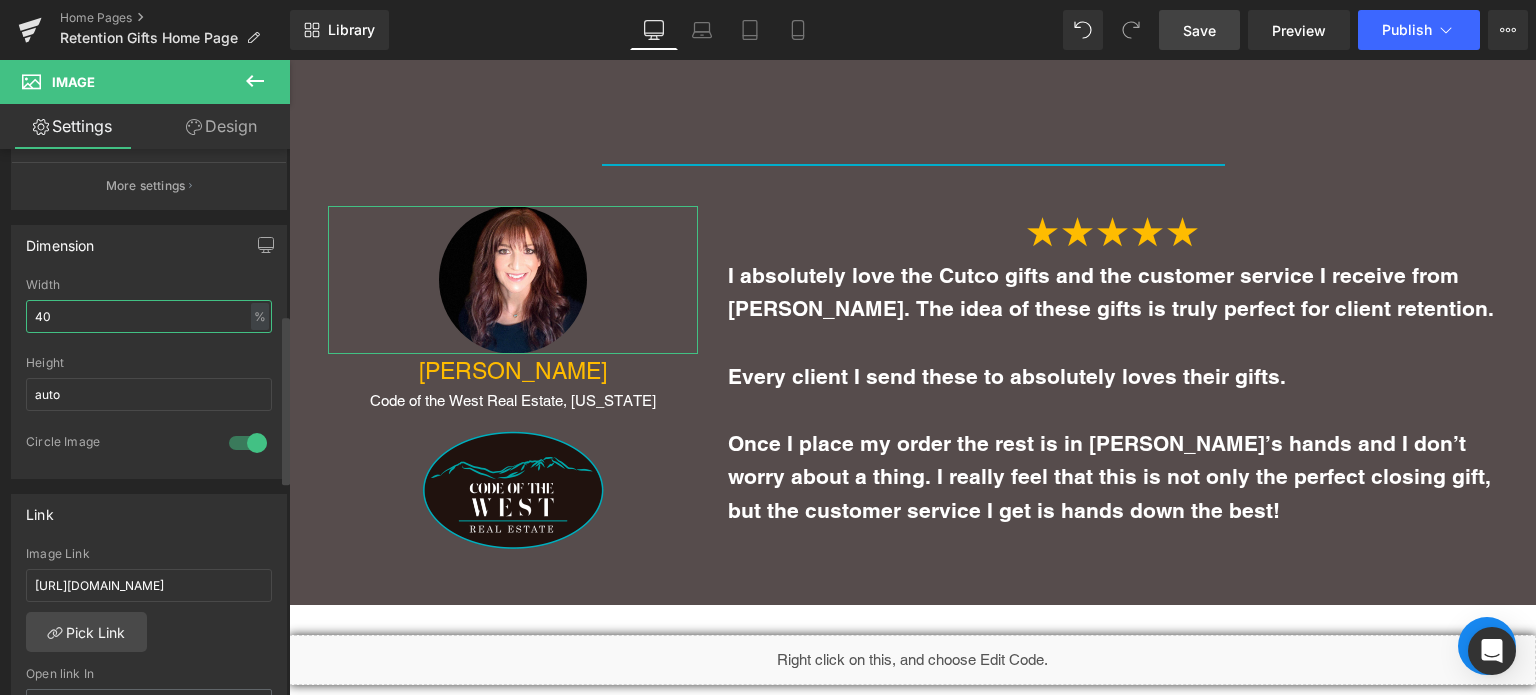 scroll, scrollTop: 7268, scrollLeft: 1232, axis: both 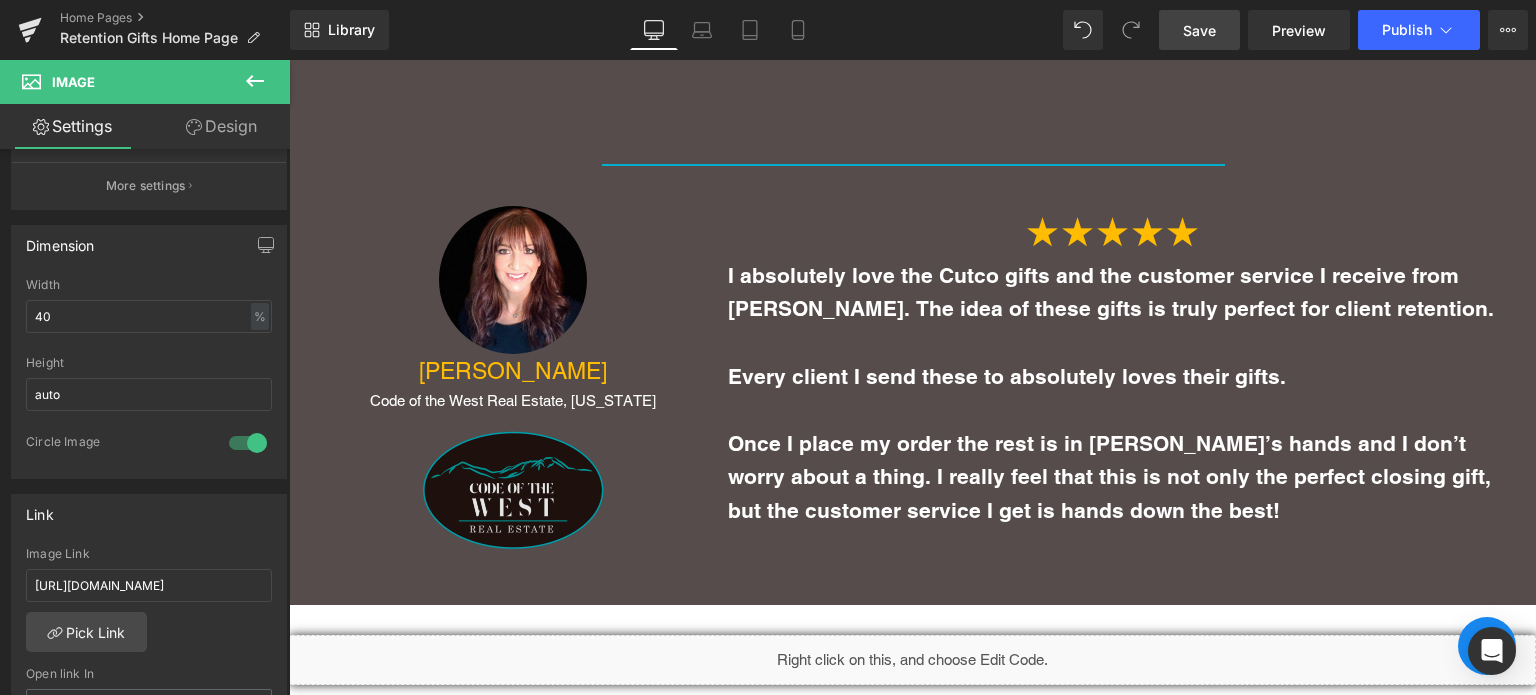 click at bounding box center [512, 490] 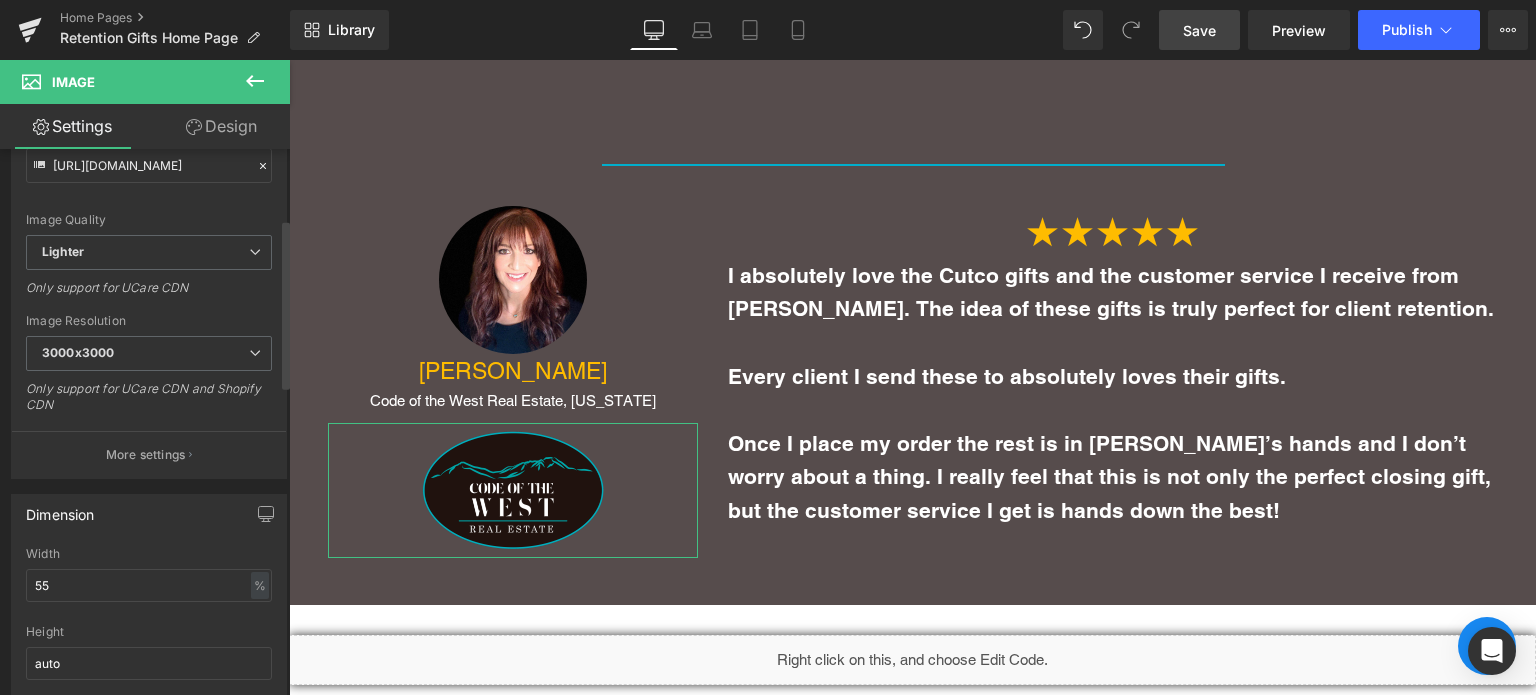 scroll, scrollTop: 266, scrollLeft: 0, axis: vertical 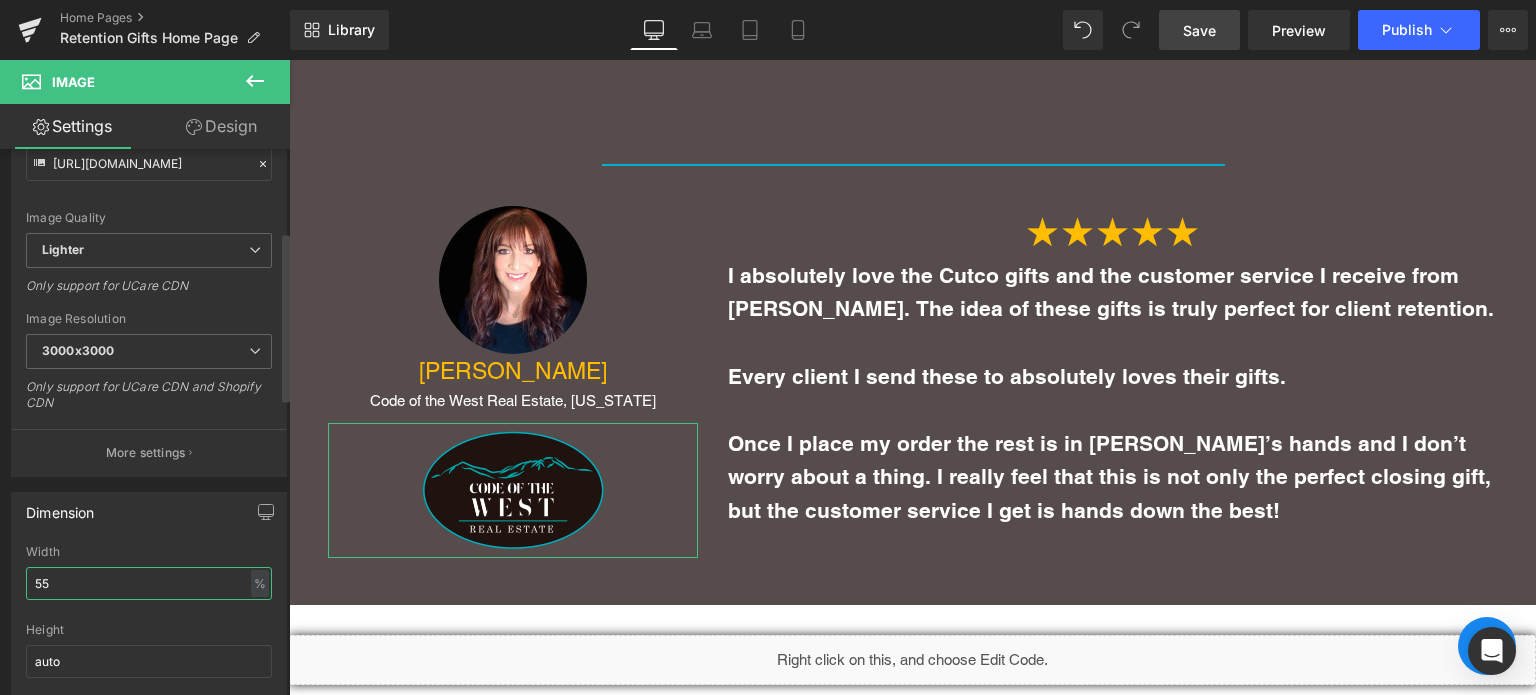 drag, startPoint x: 41, startPoint y: 593, endPoint x: 0, endPoint y: 590, distance: 41.109608 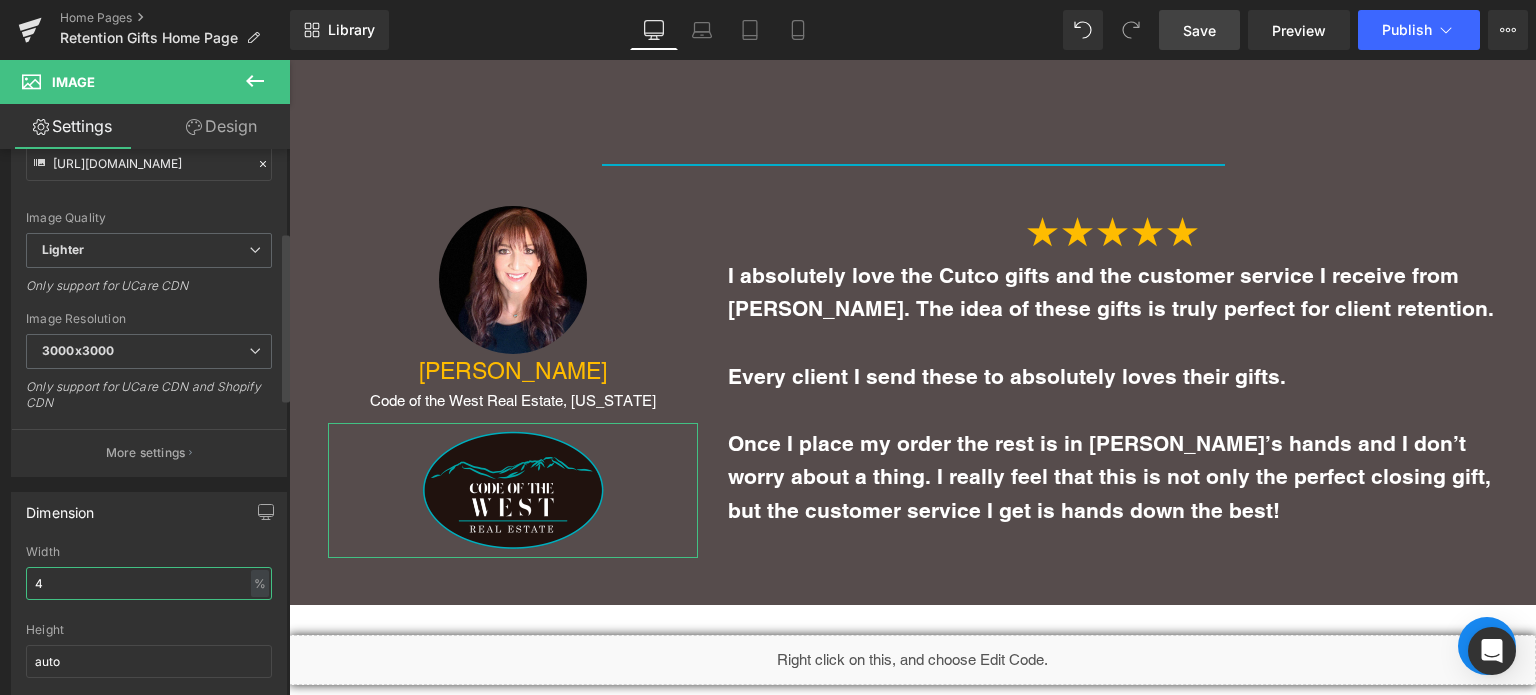 type on "40" 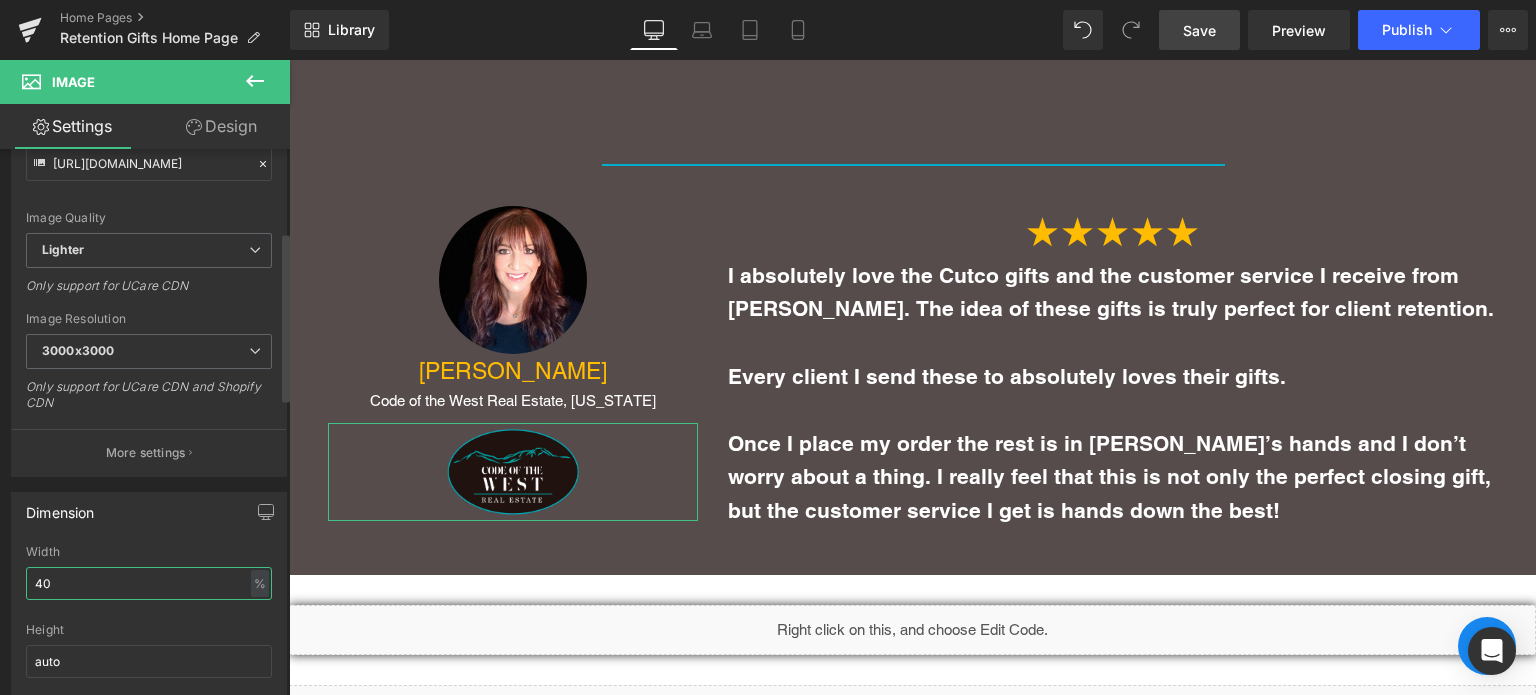 scroll, scrollTop: 7238, scrollLeft: 1232, axis: both 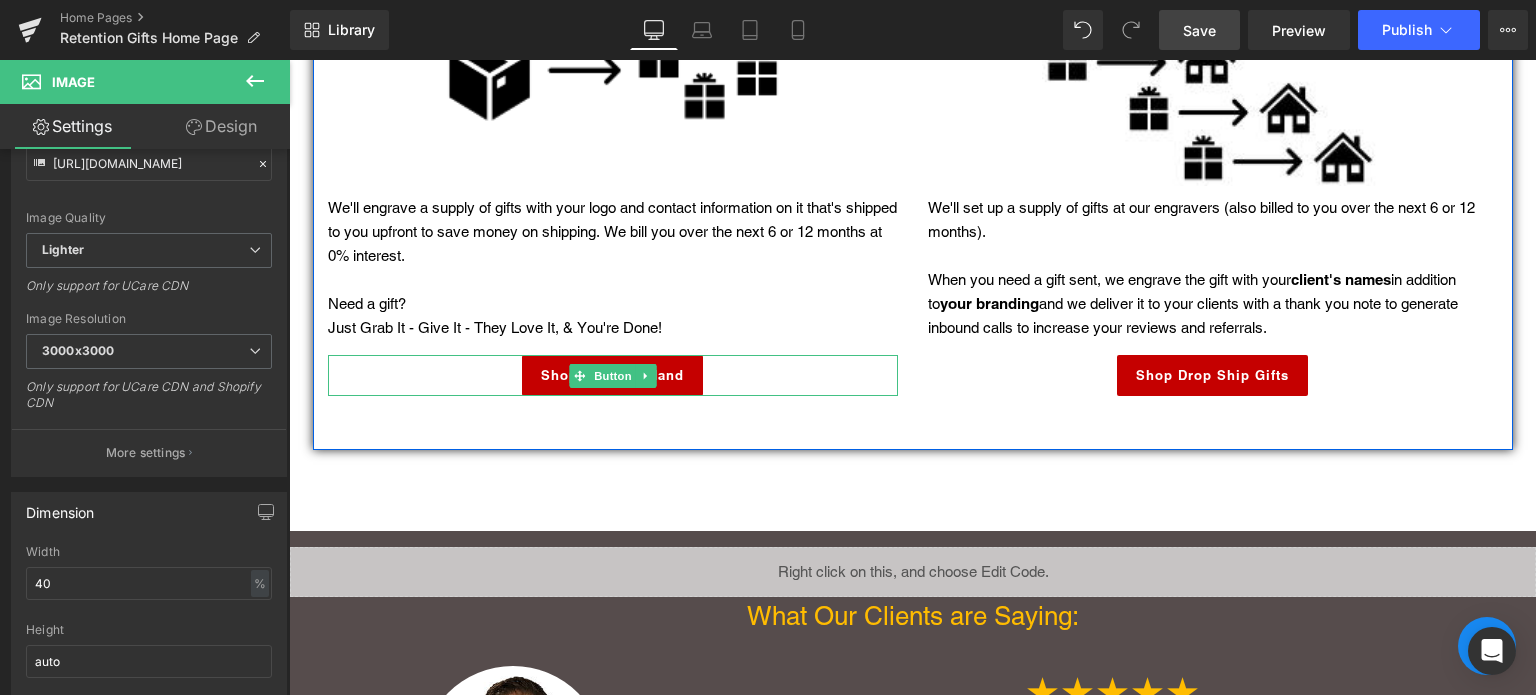 click on "Shop Gifts On Hand" at bounding box center [613, 376] 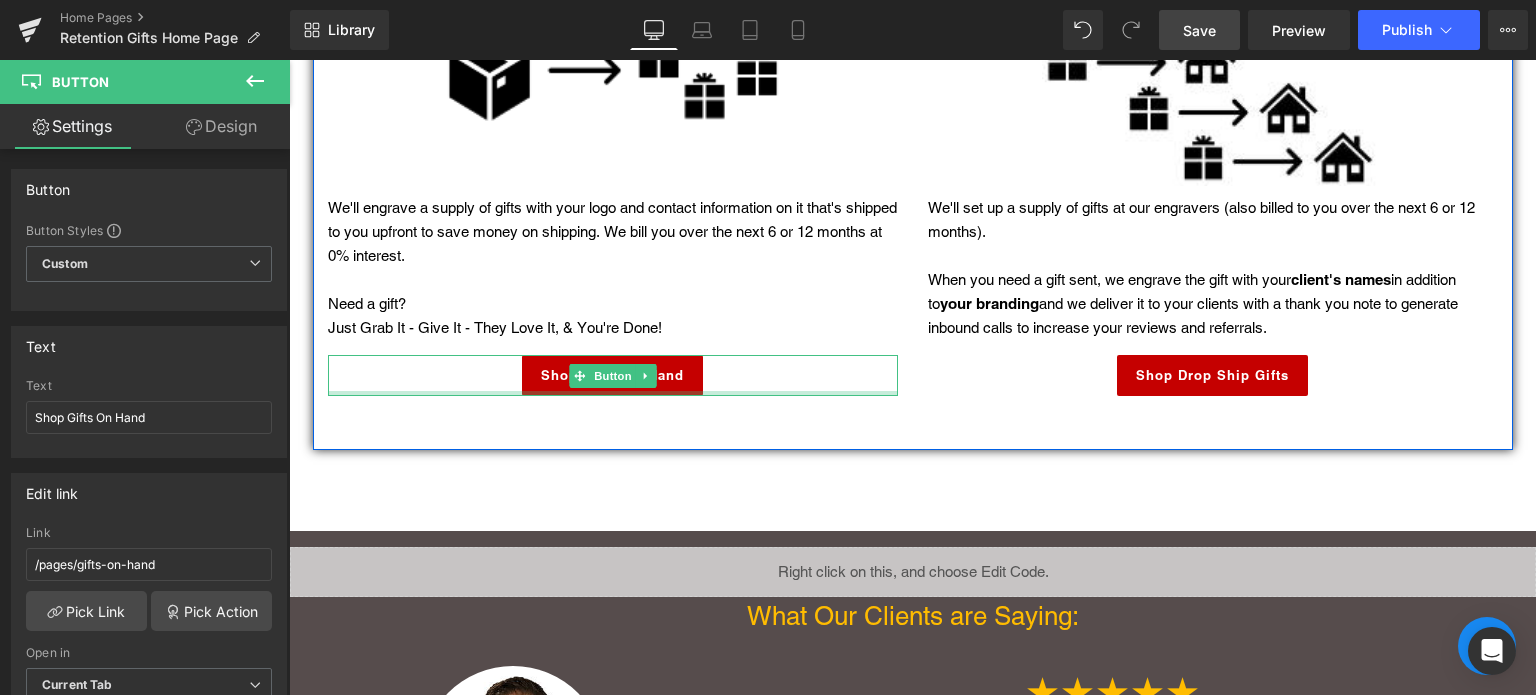 click on "Image         We'll engrave a supply of gifts with your logo and contact information on it that's shipped to you upfront to save money on shipping. We bill you over the next 6 or 12 months at 0% interest.  Need a gift?  Just Grab It - Give It - They Love It, & You're Done! Text Block         Shop Gifts On Hand Button" at bounding box center (613, 135) 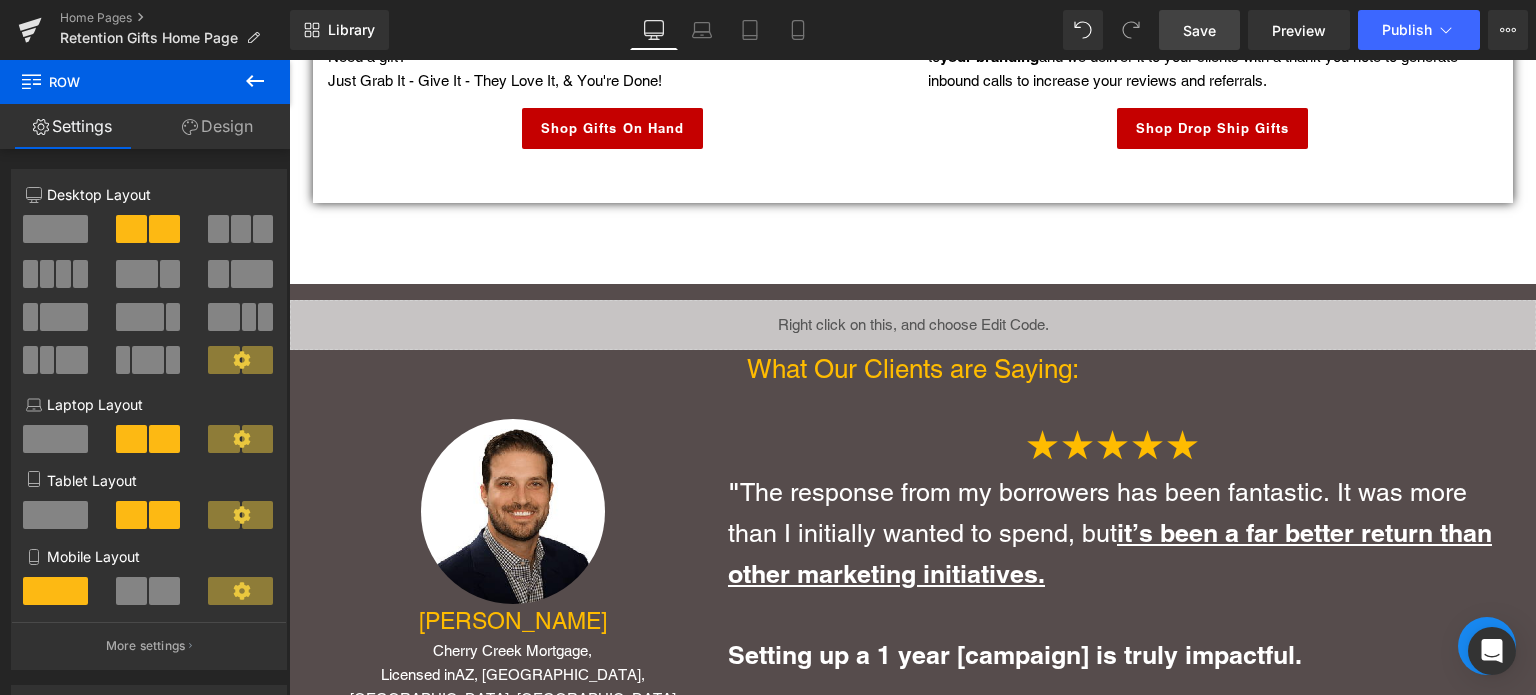 scroll, scrollTop: 3369, scrollLeft: 0, axis: vertical 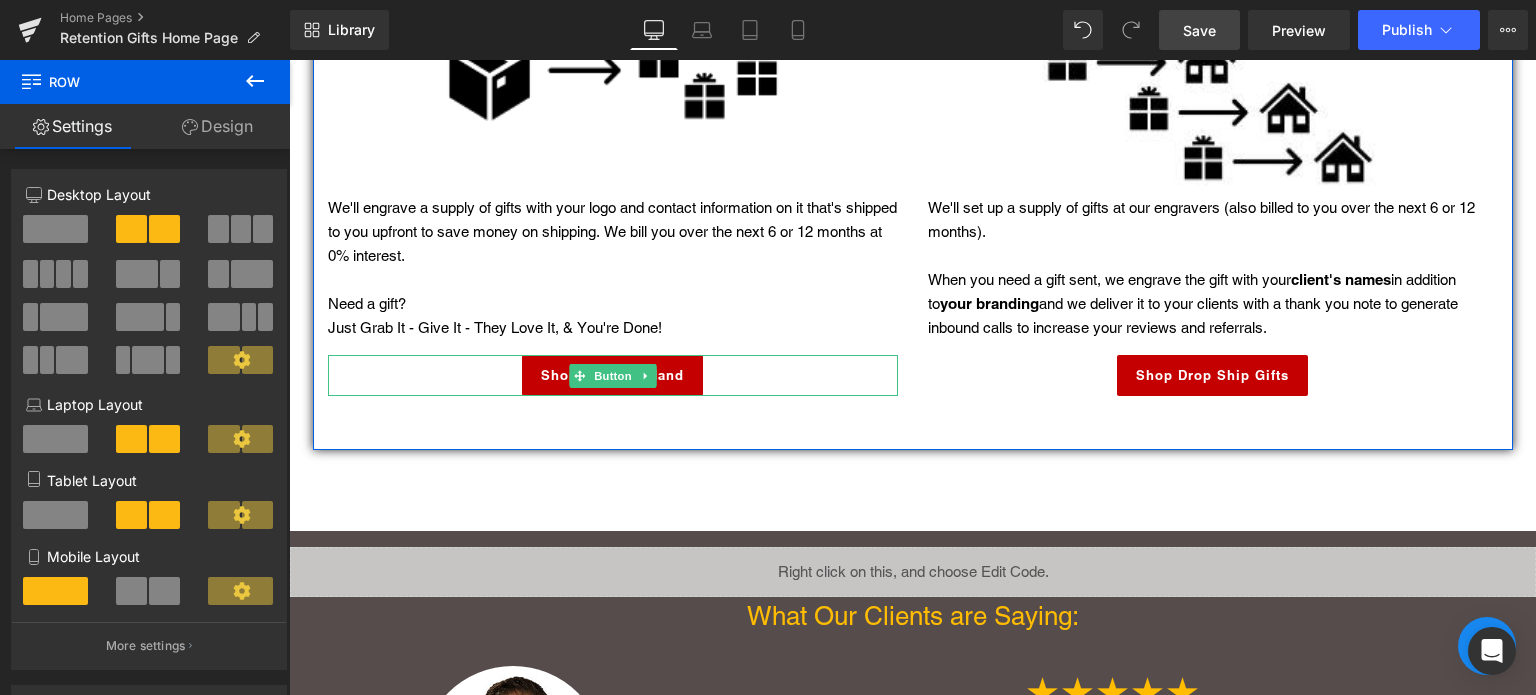click on "Shop Gifts On Hand" at bounding box center [613, 376] 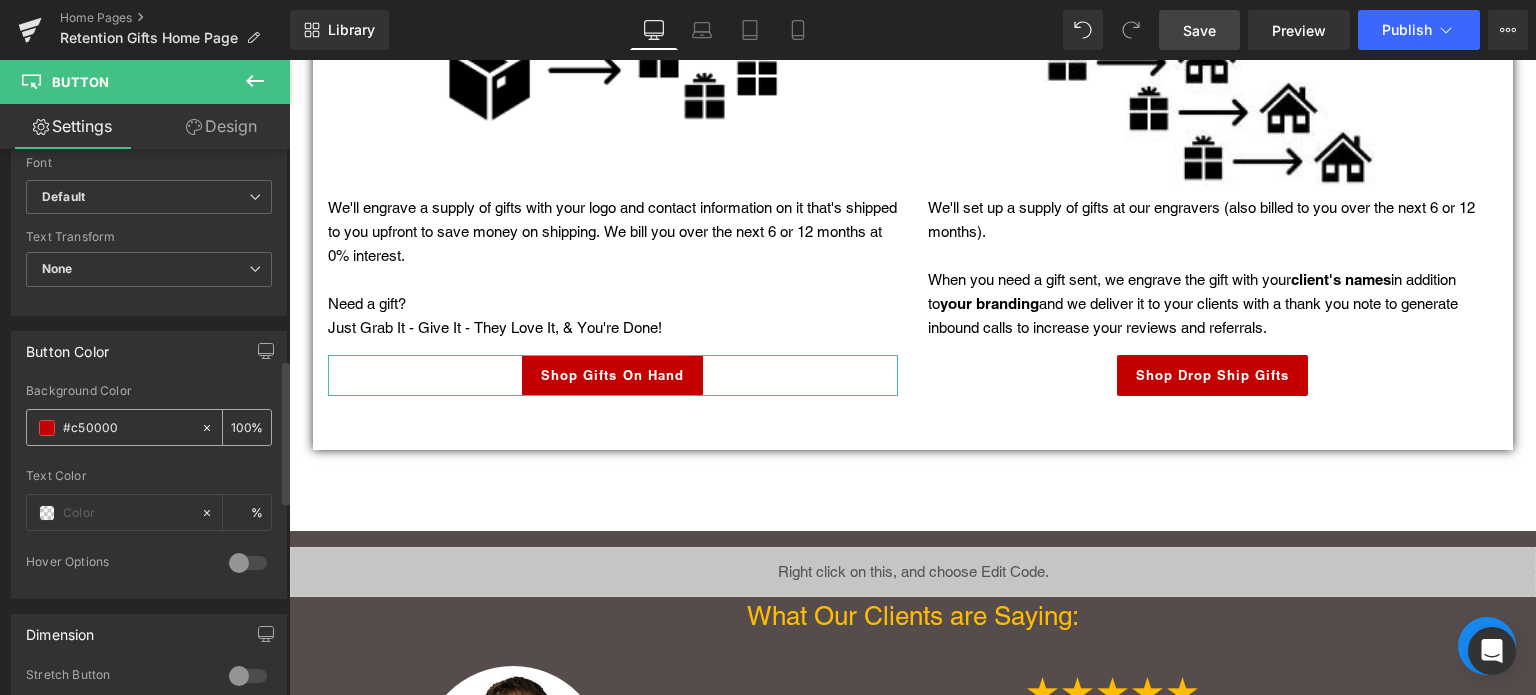 scroll, scrollTop: 800, scrollLeft: 0, axis: vertical 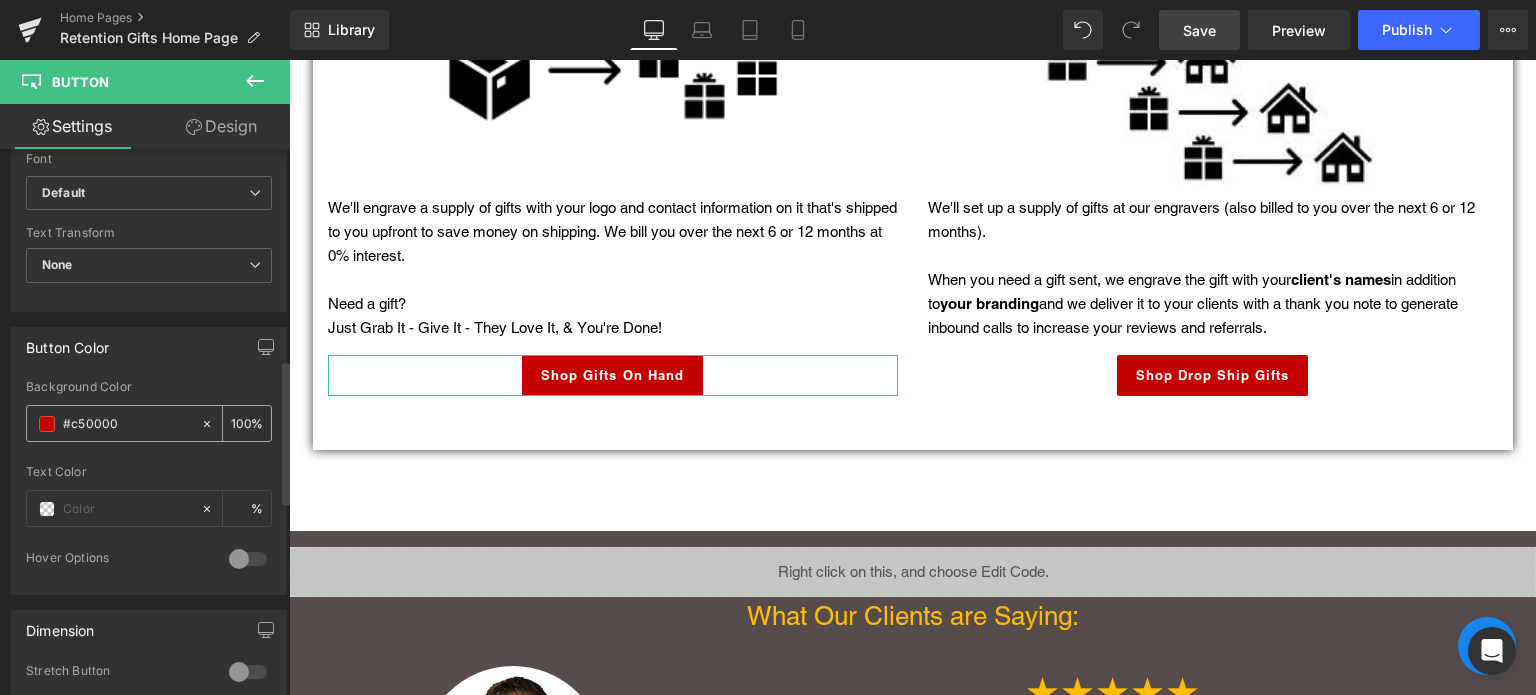 drag, startPoint x: 130, startPoint y: 415, endPoint x: 52, endPoint y: 432, distance: 79.83107 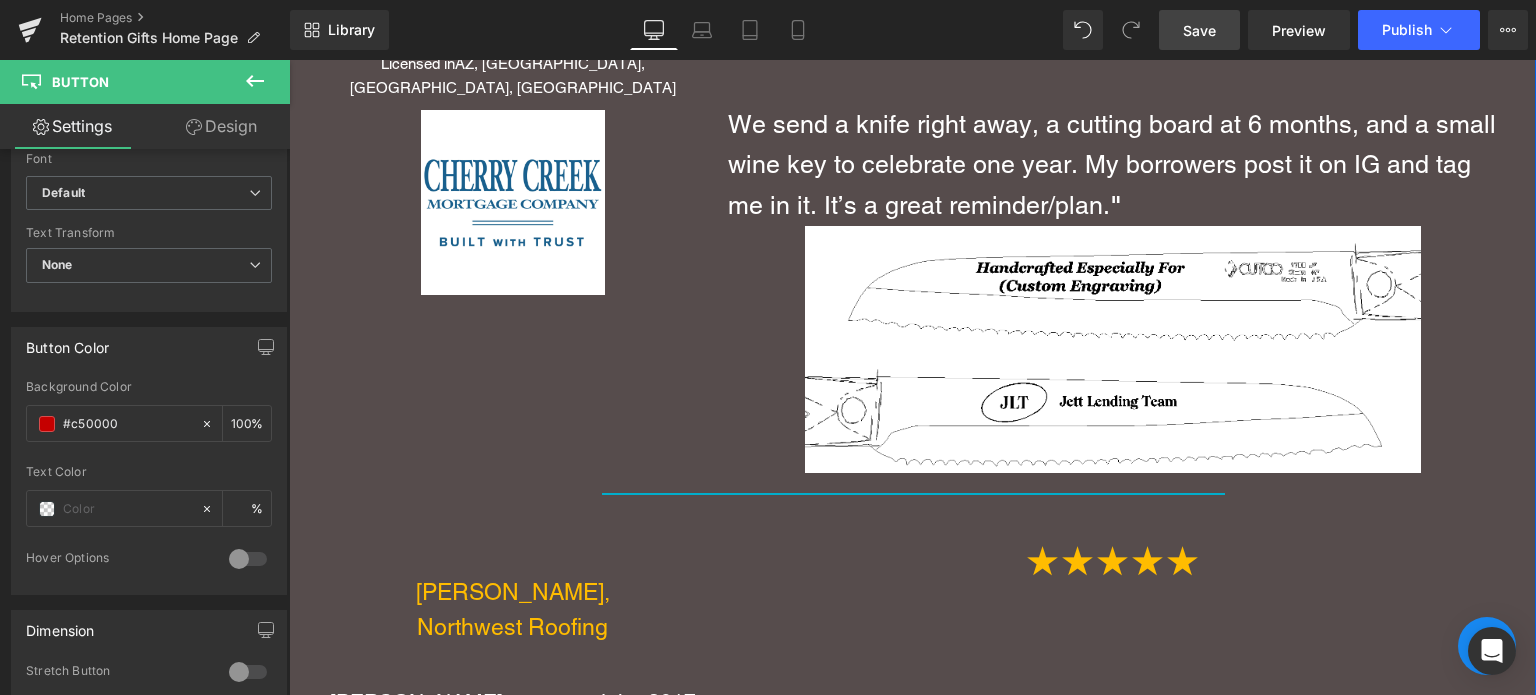 scroll, scrollTop: 4436, scrollLeft: 0, axis: vertical 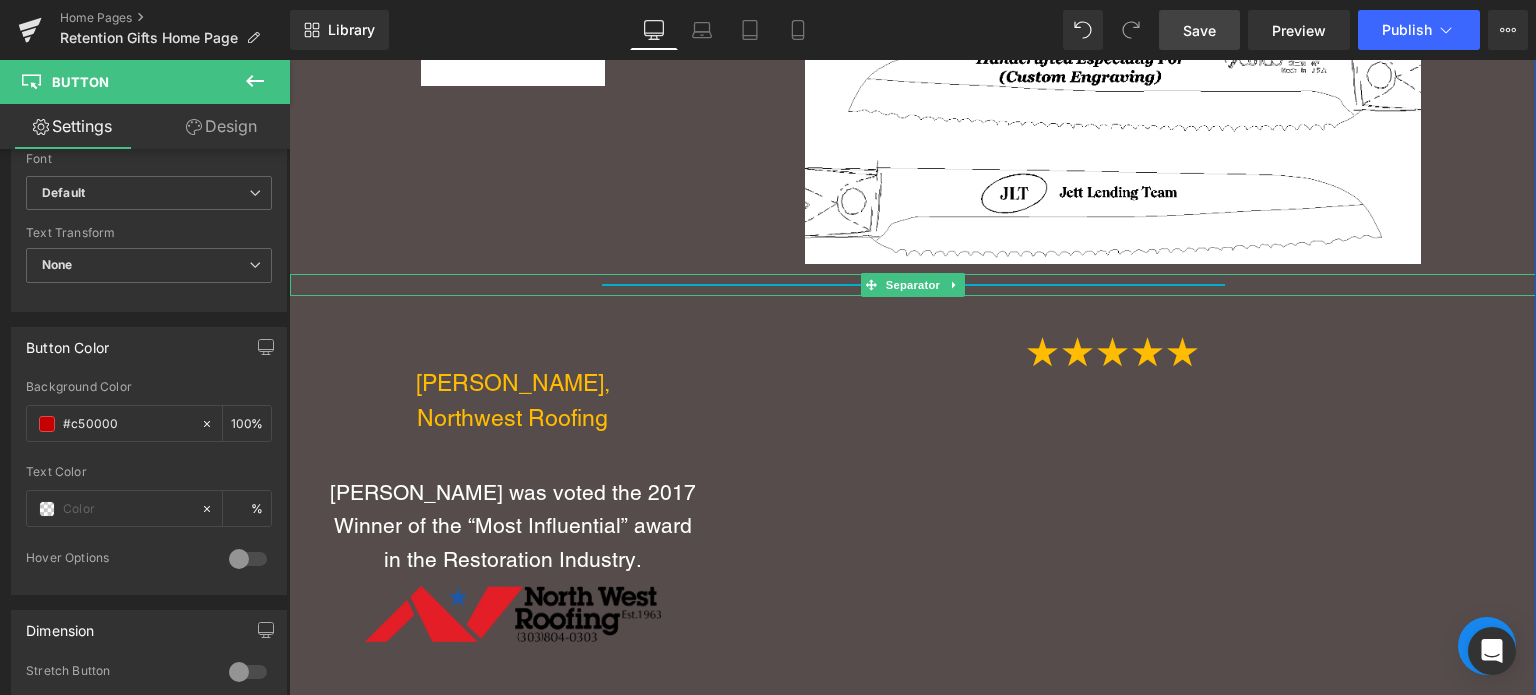click at bounding box center [913, 290] 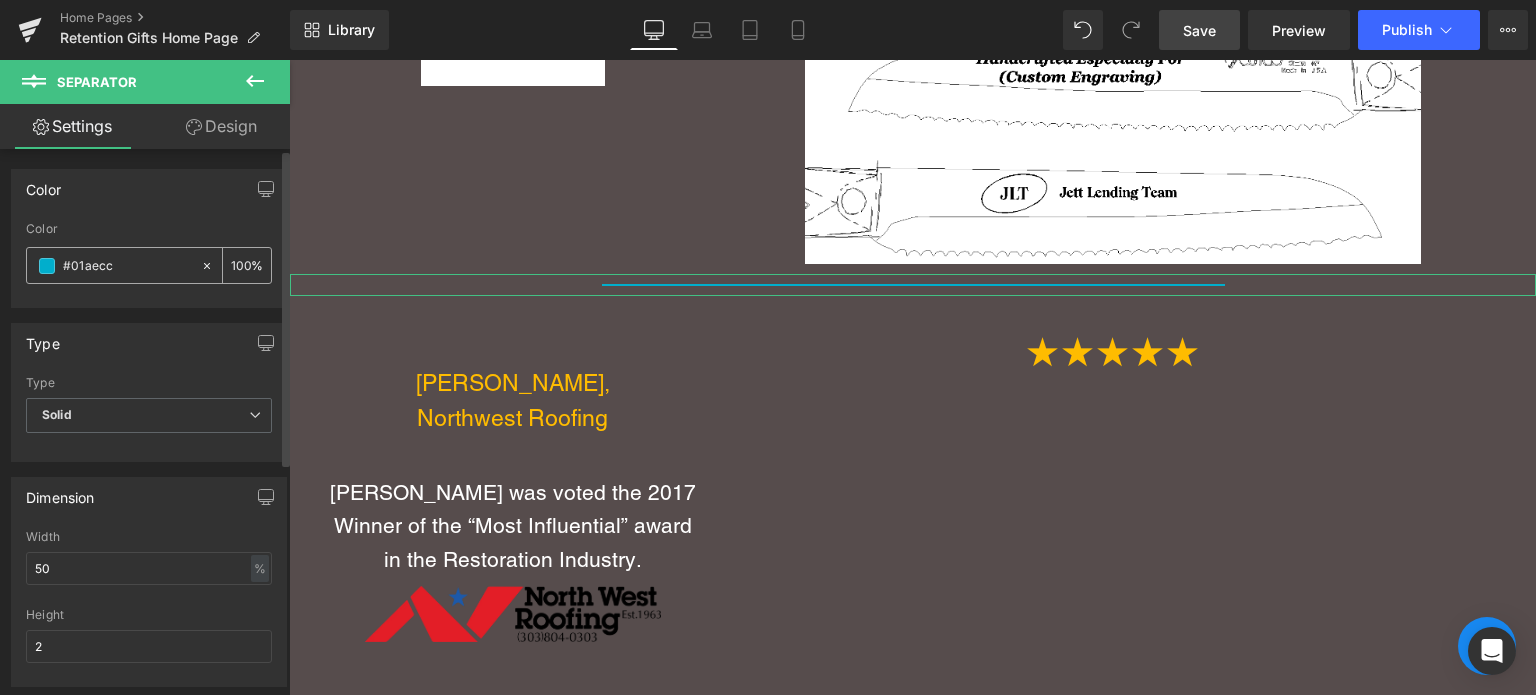 click on "#01aecc" at bounding box center [127, 266] 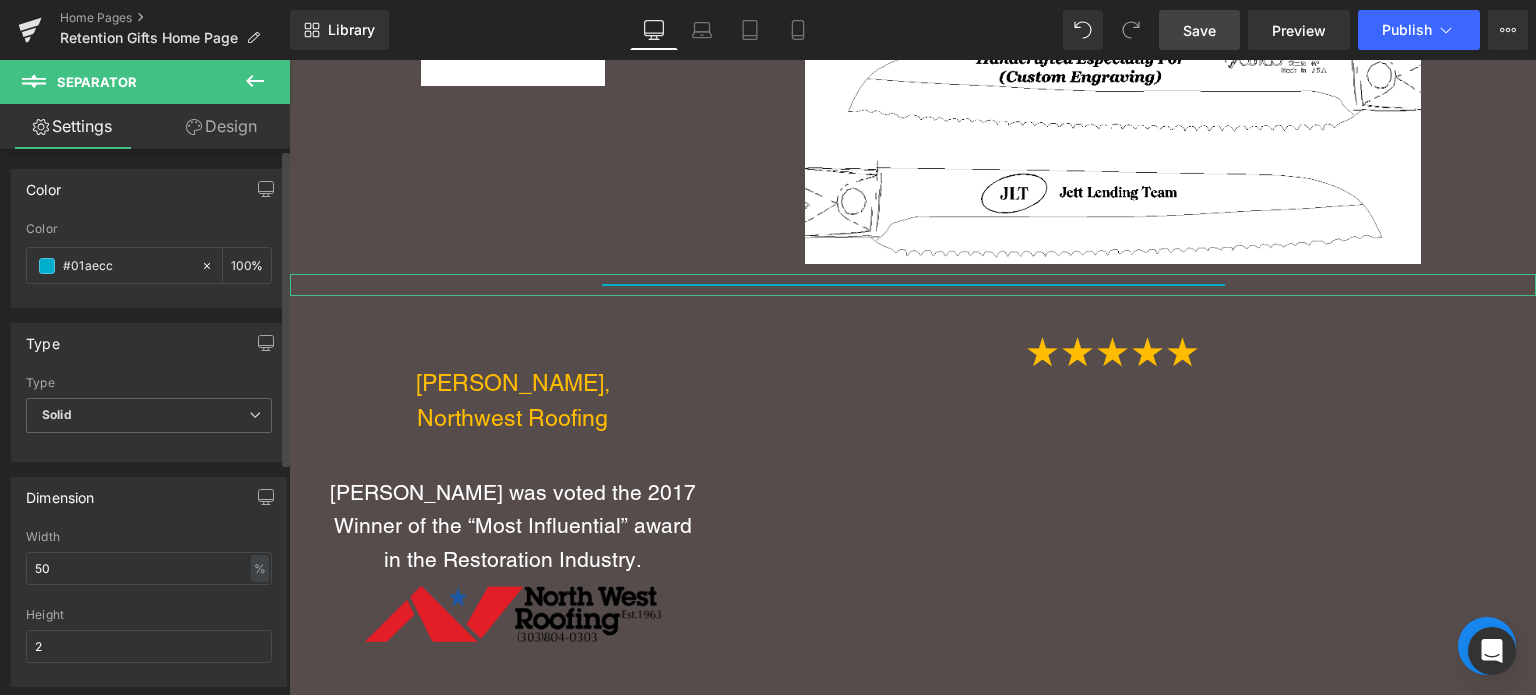 drag, startPoint x: 136, startPoint y: 264, endPoint x: 0, endPoint y: 263, distance: 136.00368 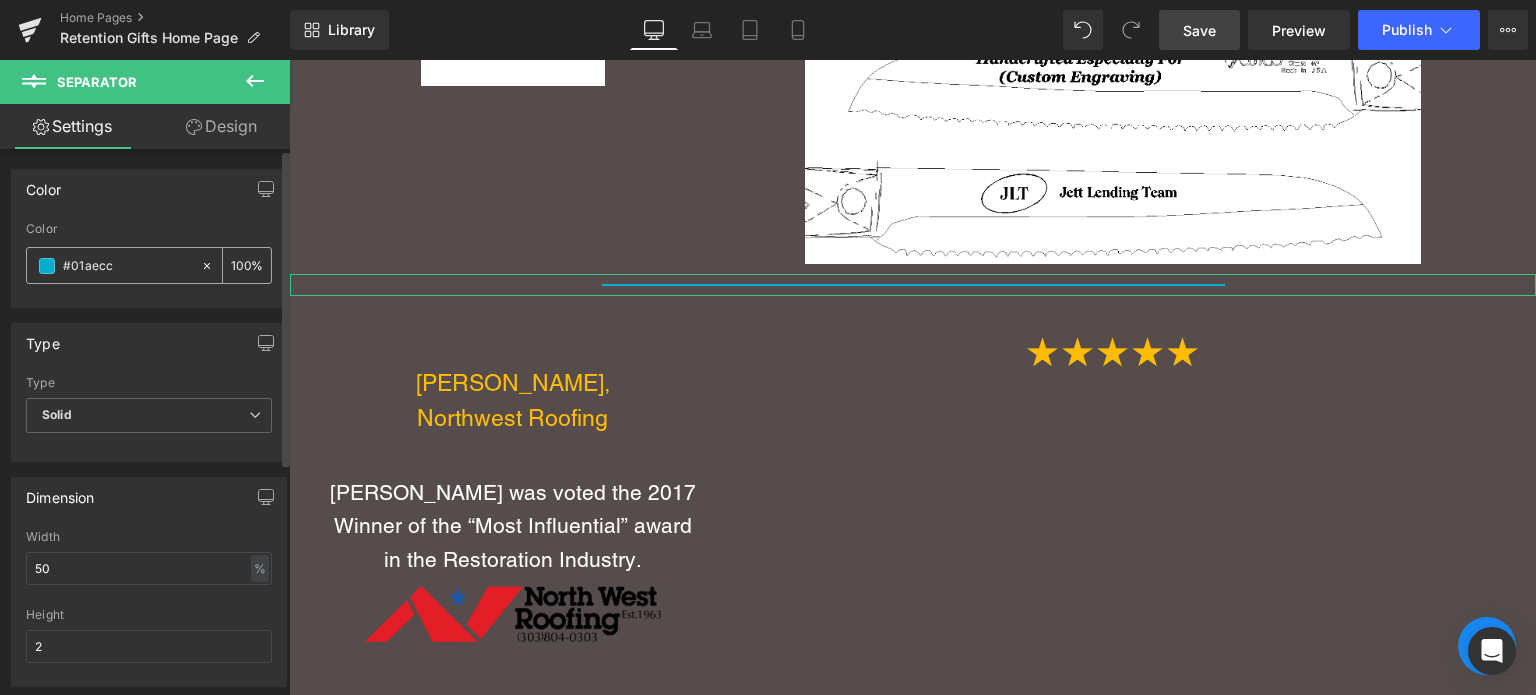 paste on "c50000" 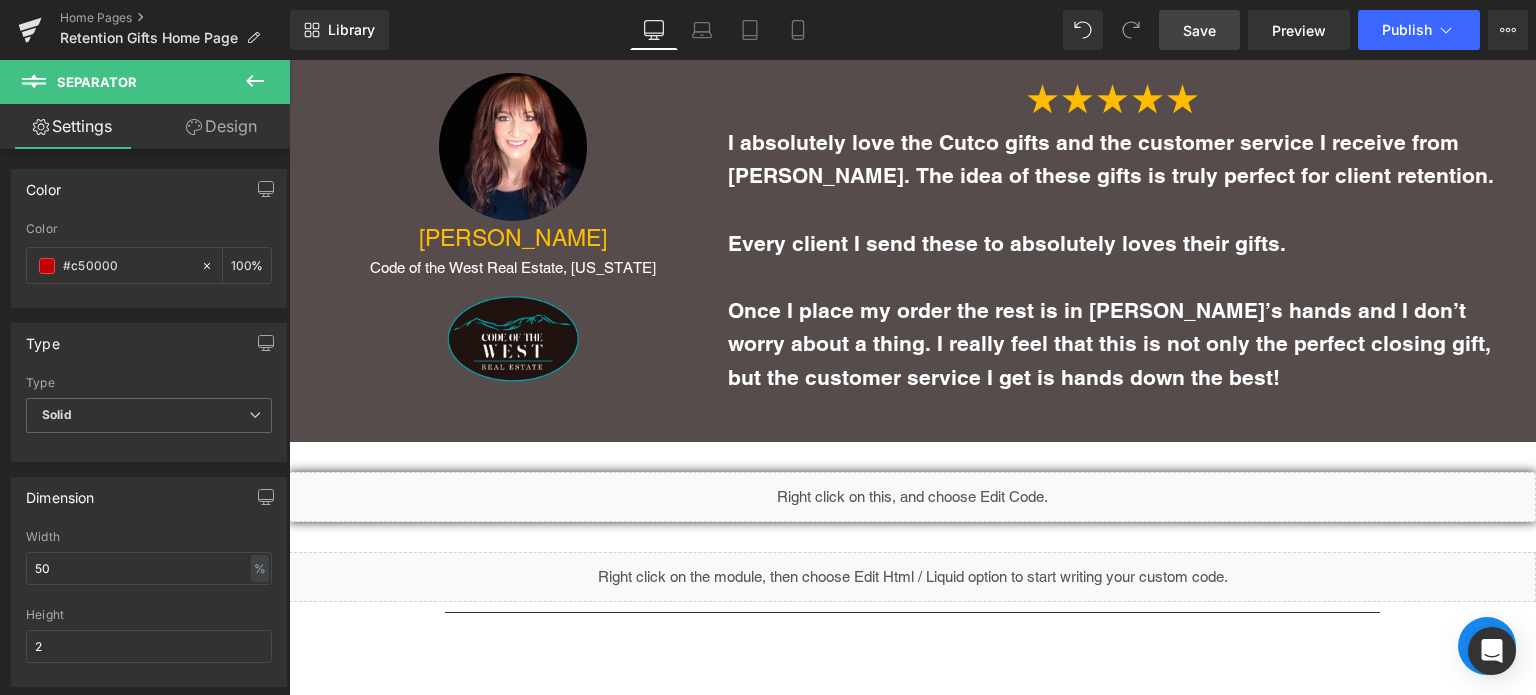scroll, scrollTop: 4969, scrollLeft: 0, axis: vertical 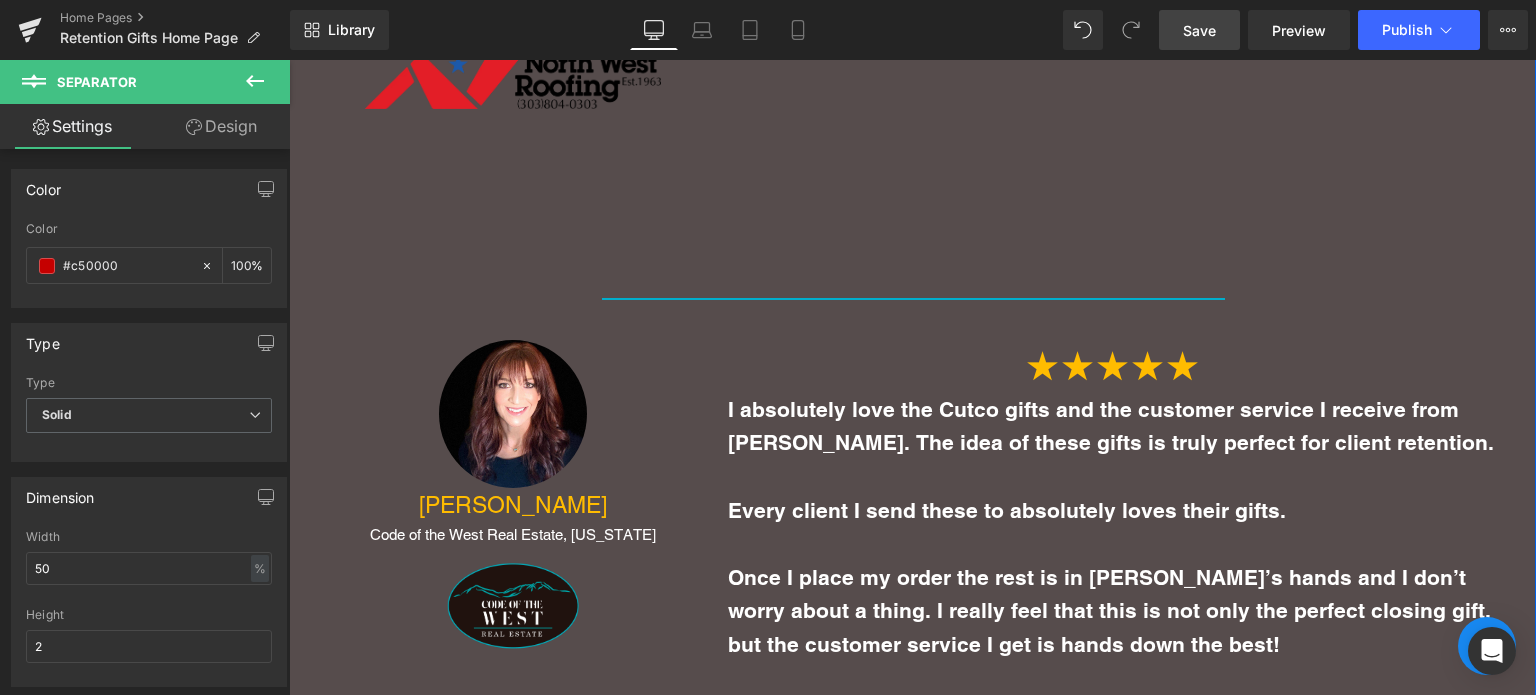 click at bounding box center (913, 299) 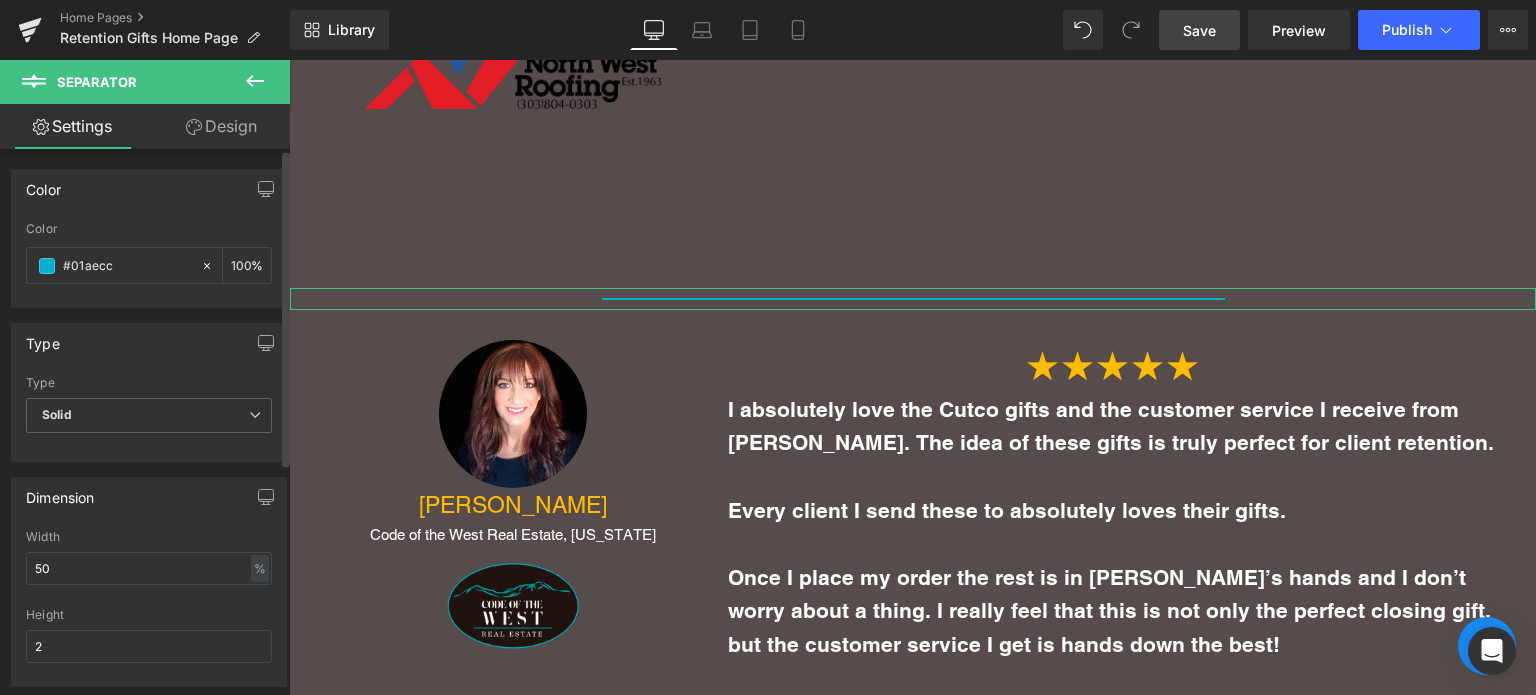 drag, startPoint x: 113, startPoint y: 256, endPoint x: 0, endPoint y: 248, distance: 113.28283 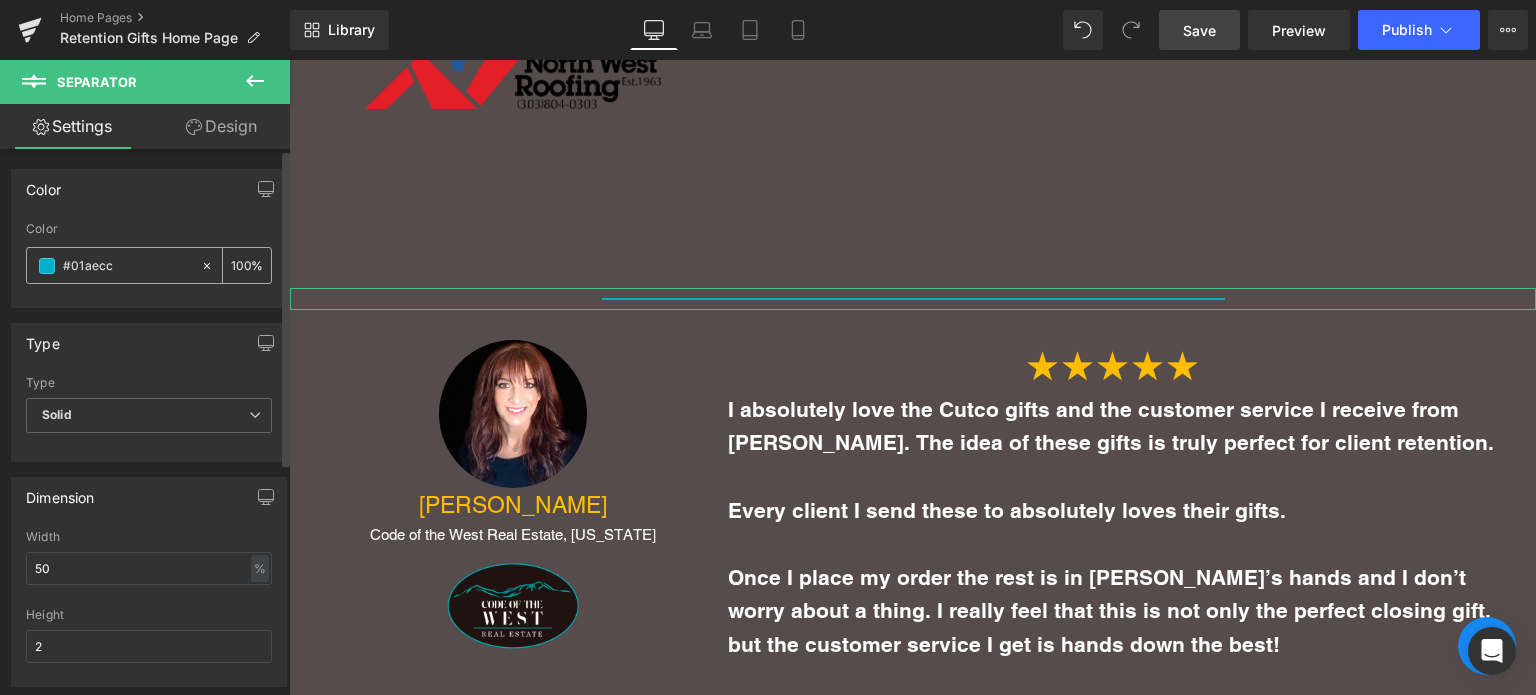 paste on "c50000" 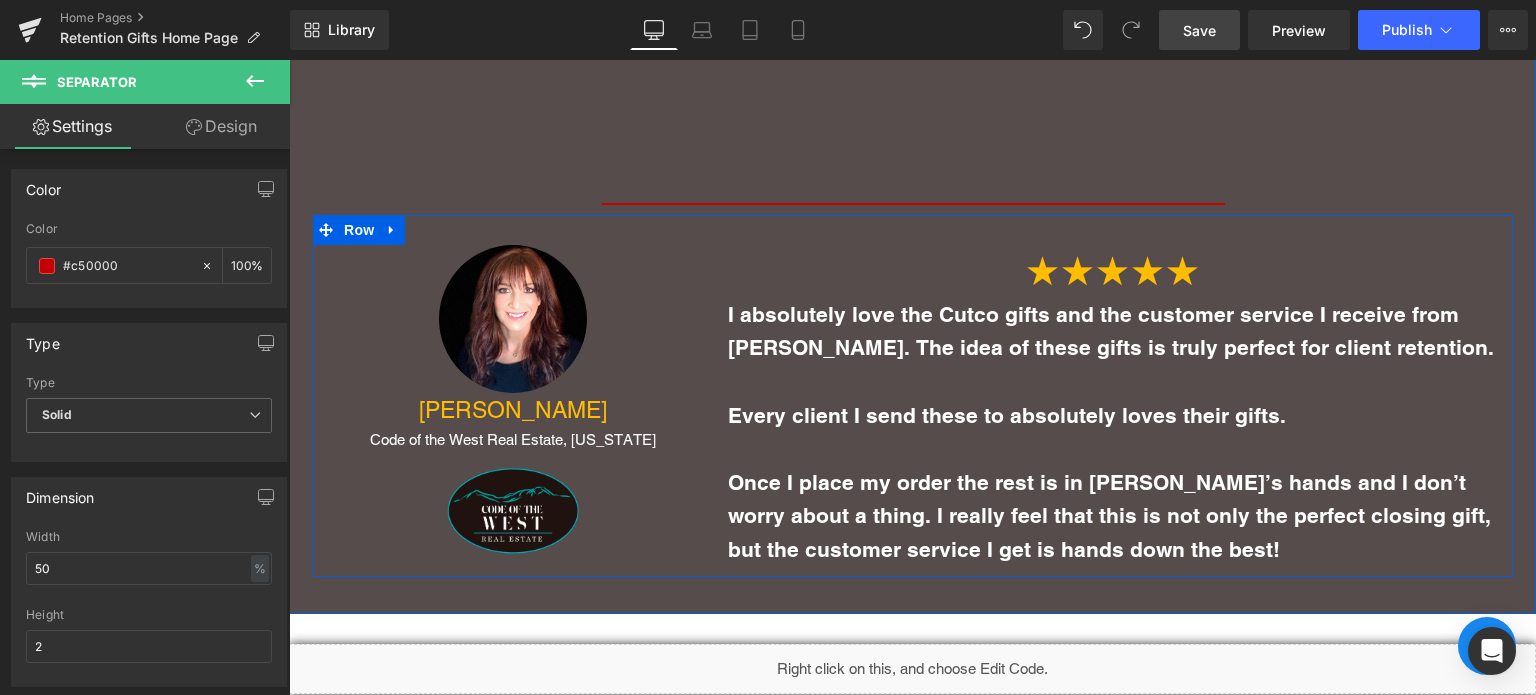 scroll, scrollTop: 5103, scrollLeft: 0, axis: vertical 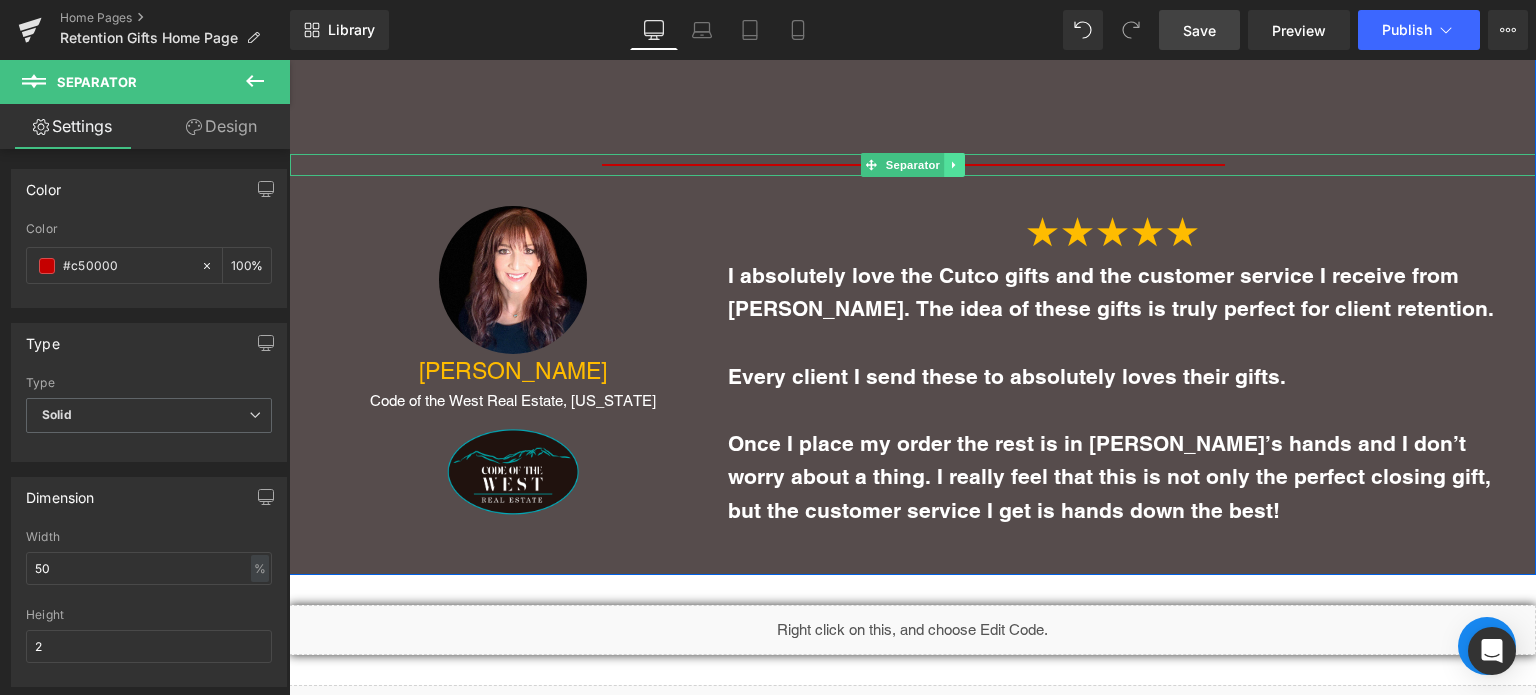 type on "#c50000" 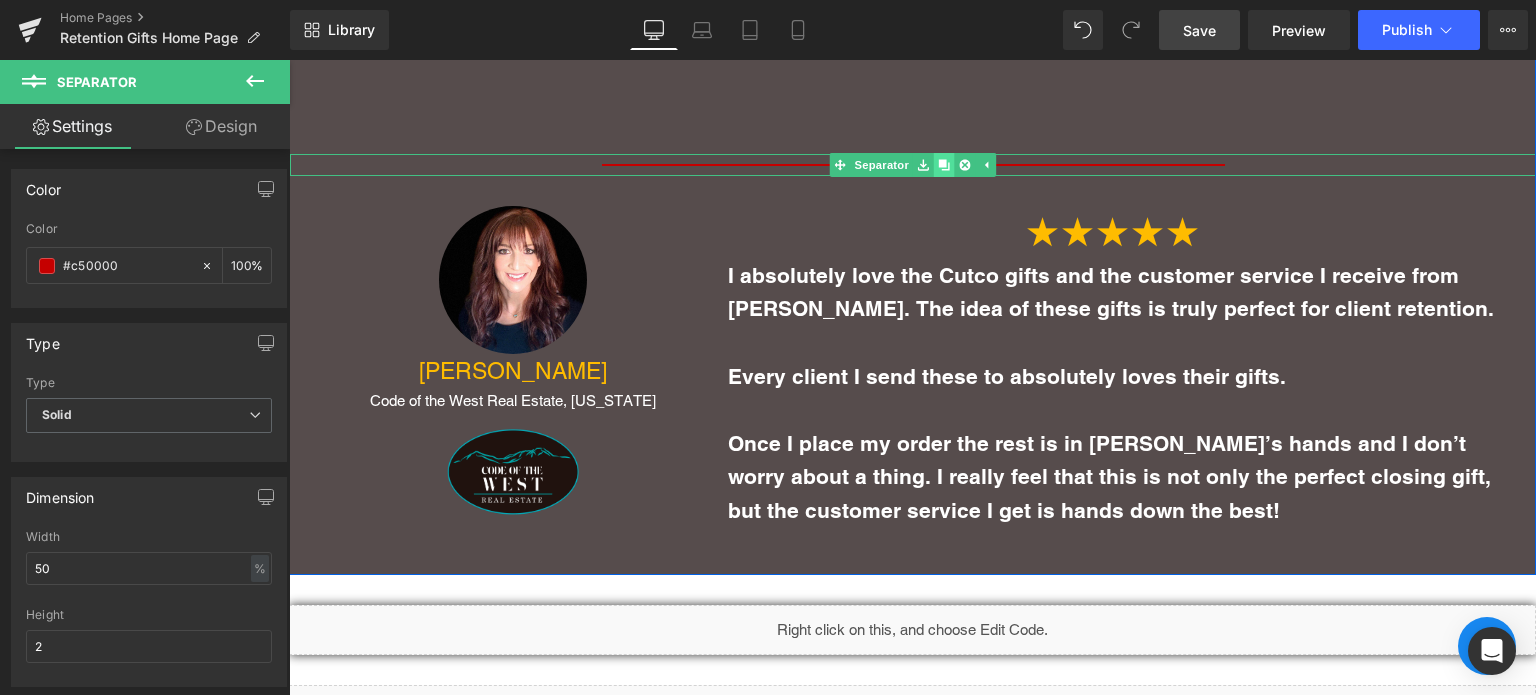 click 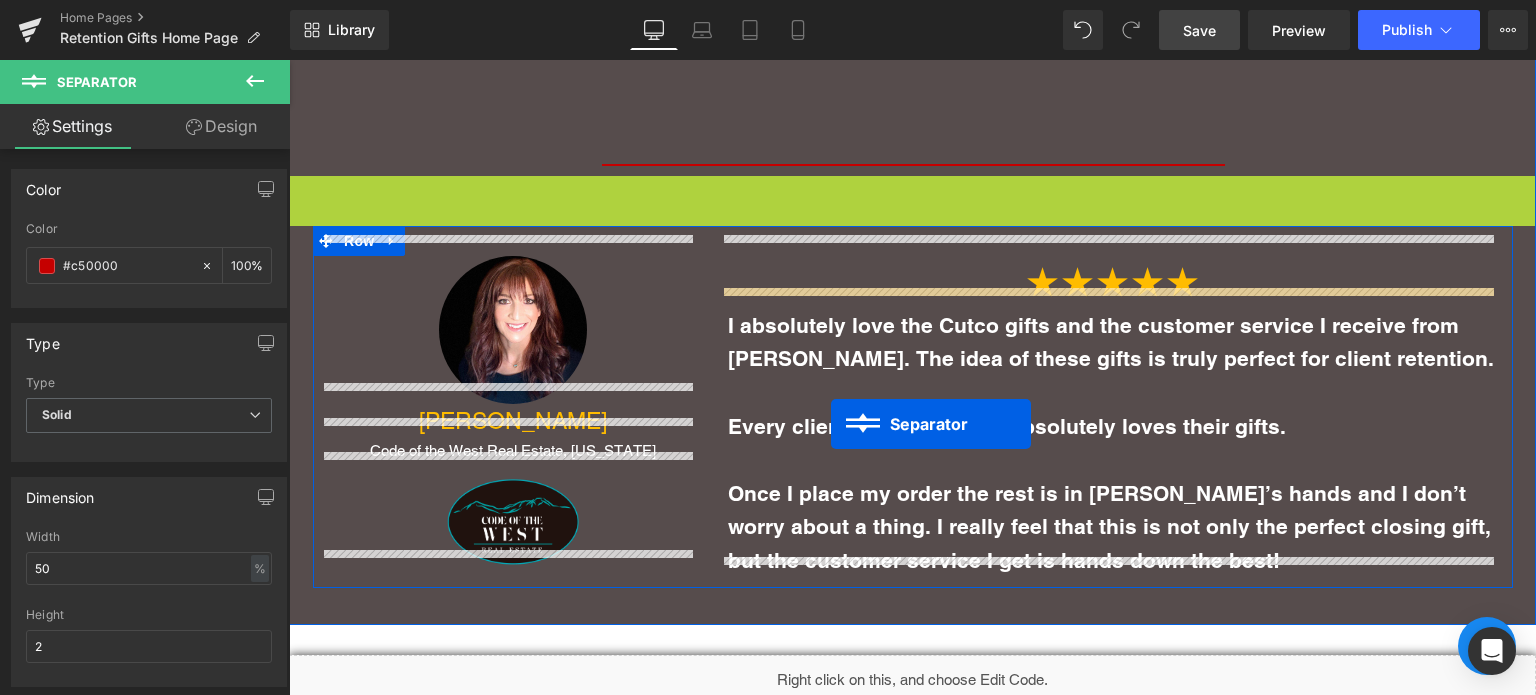 scroll, scrollTop: 10, scrollLeft: 10, axis: both 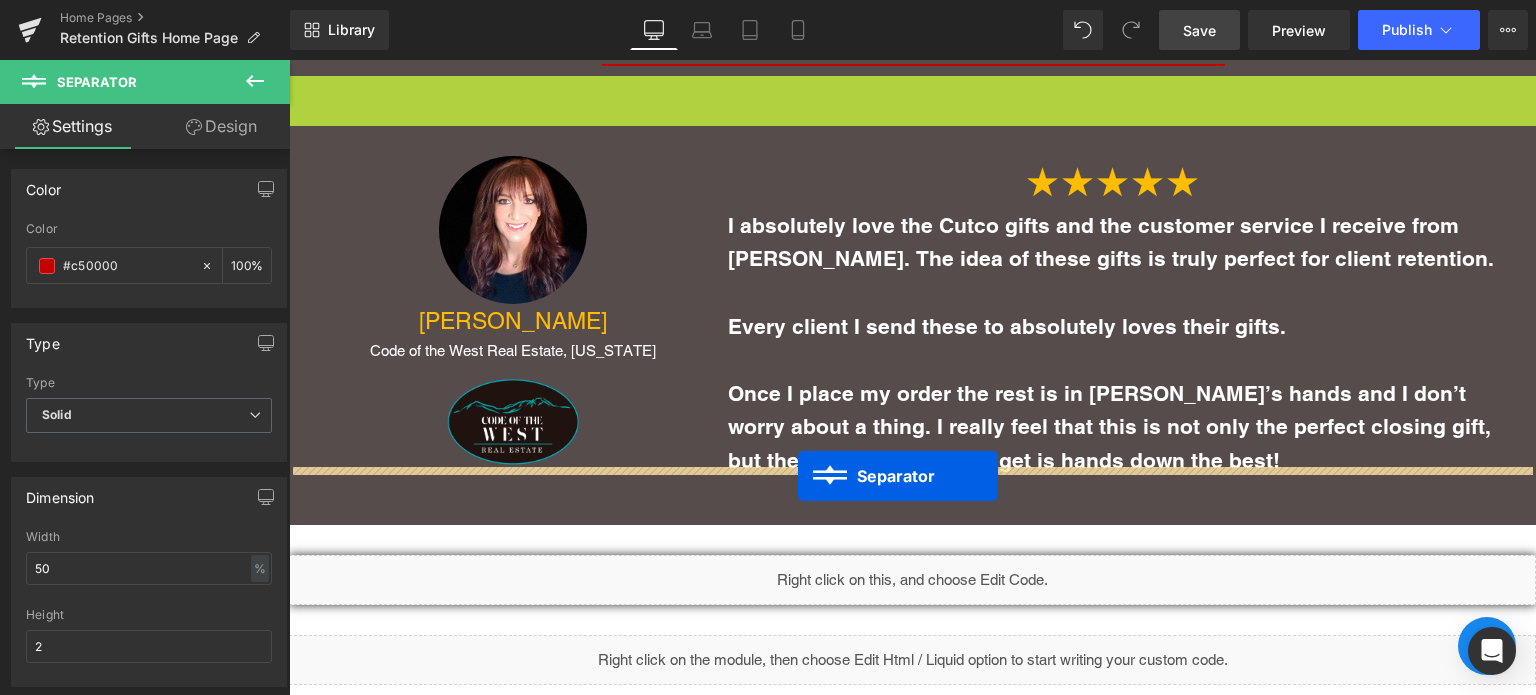drag, startPoint x: 868, startPoint y: 166, endPoint x: 798, endPoint y: 475, distance: 316.82962 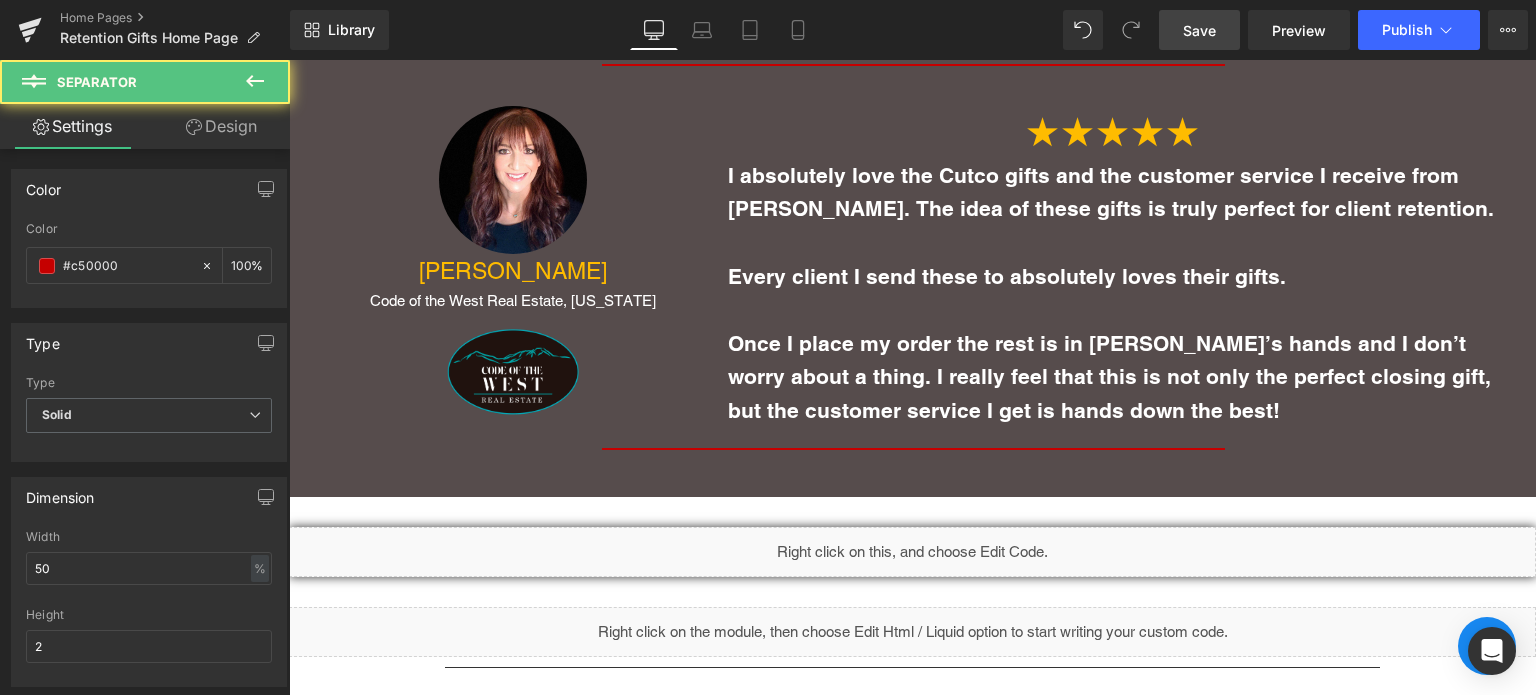 scroll, scrollTop: 5152, scrollLeft: 0, axis: vertical 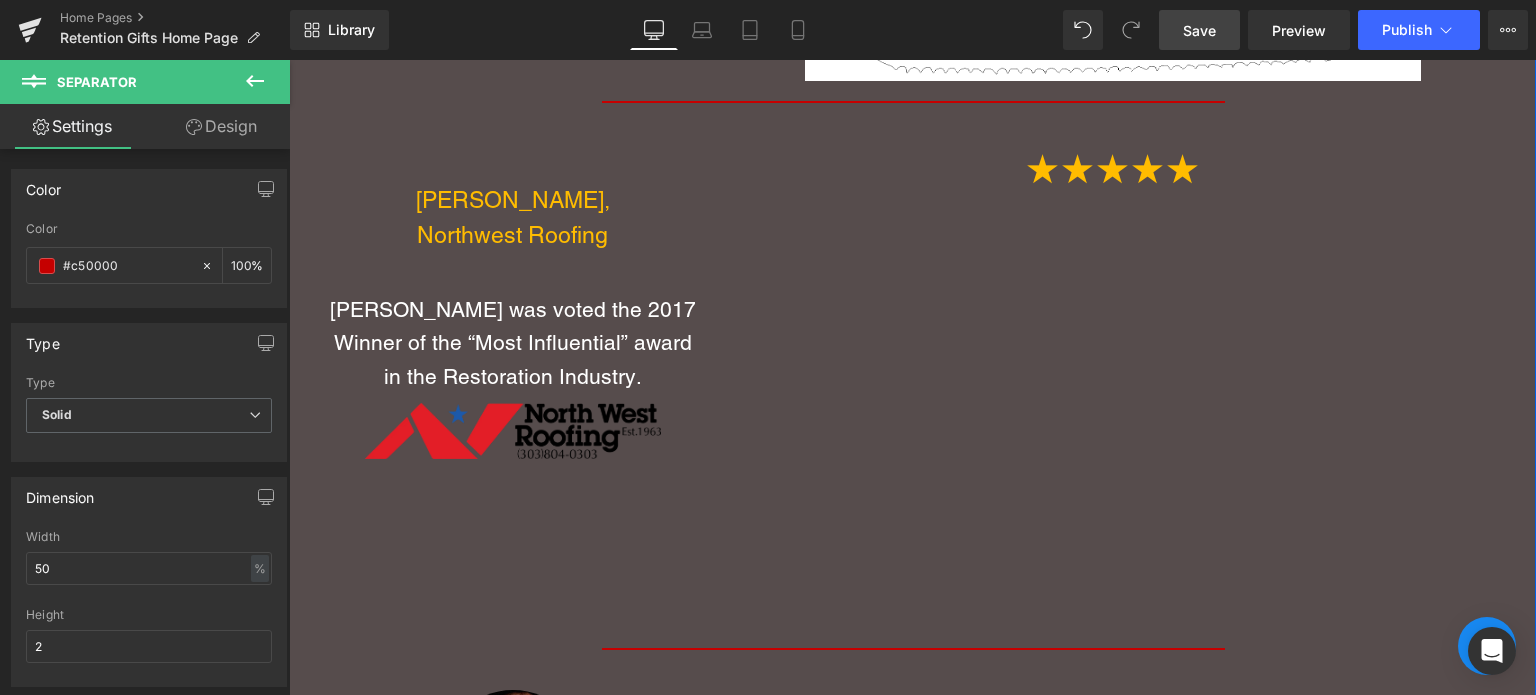click on "Paul Reed,  Northwest Roofing Text Block         Paul Reed was voted the 2017 Winner of the “Most Influential” award in the Restoration Industry. Text Block         Image         ★★★★★ Text Block
Youtube         Row" at bounding box center [913, 376] 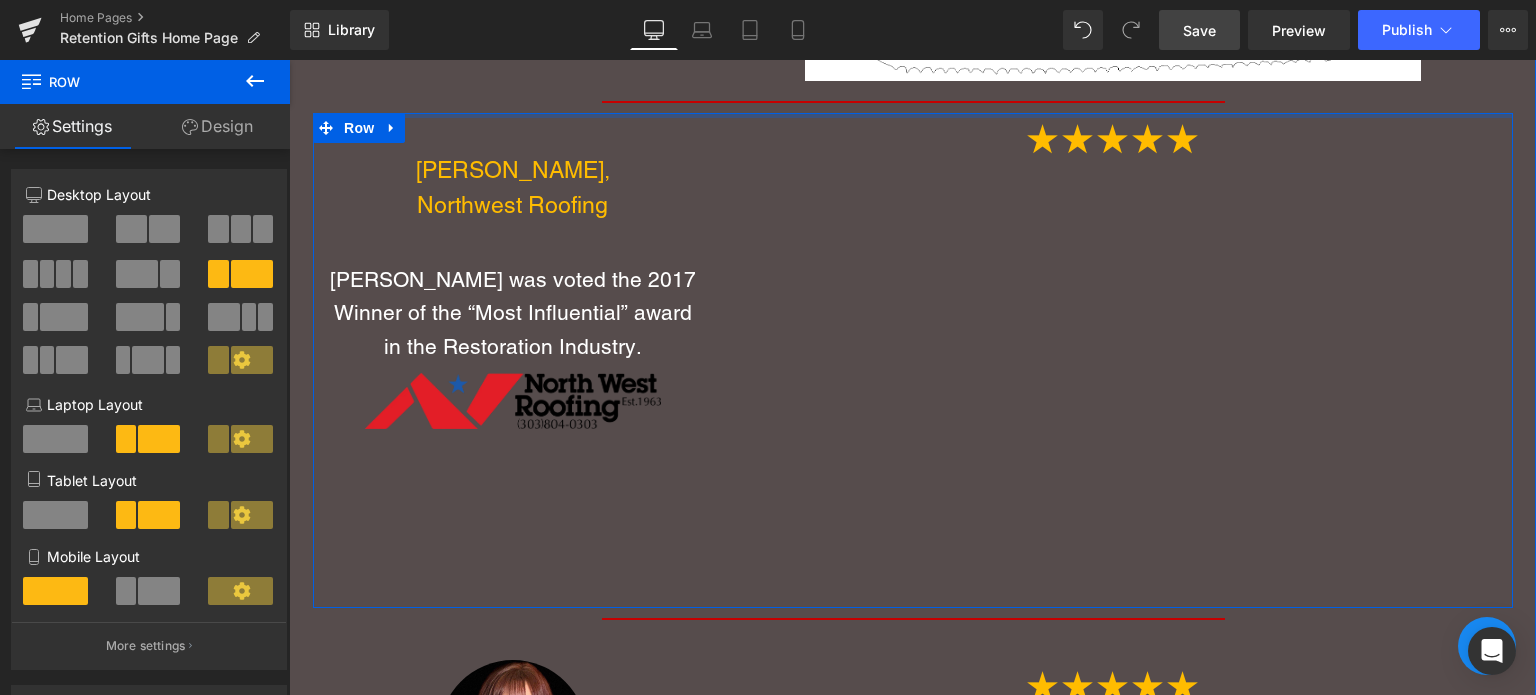 scroll, scrollTop: 7229, scrollLeft: 1232, axis: both 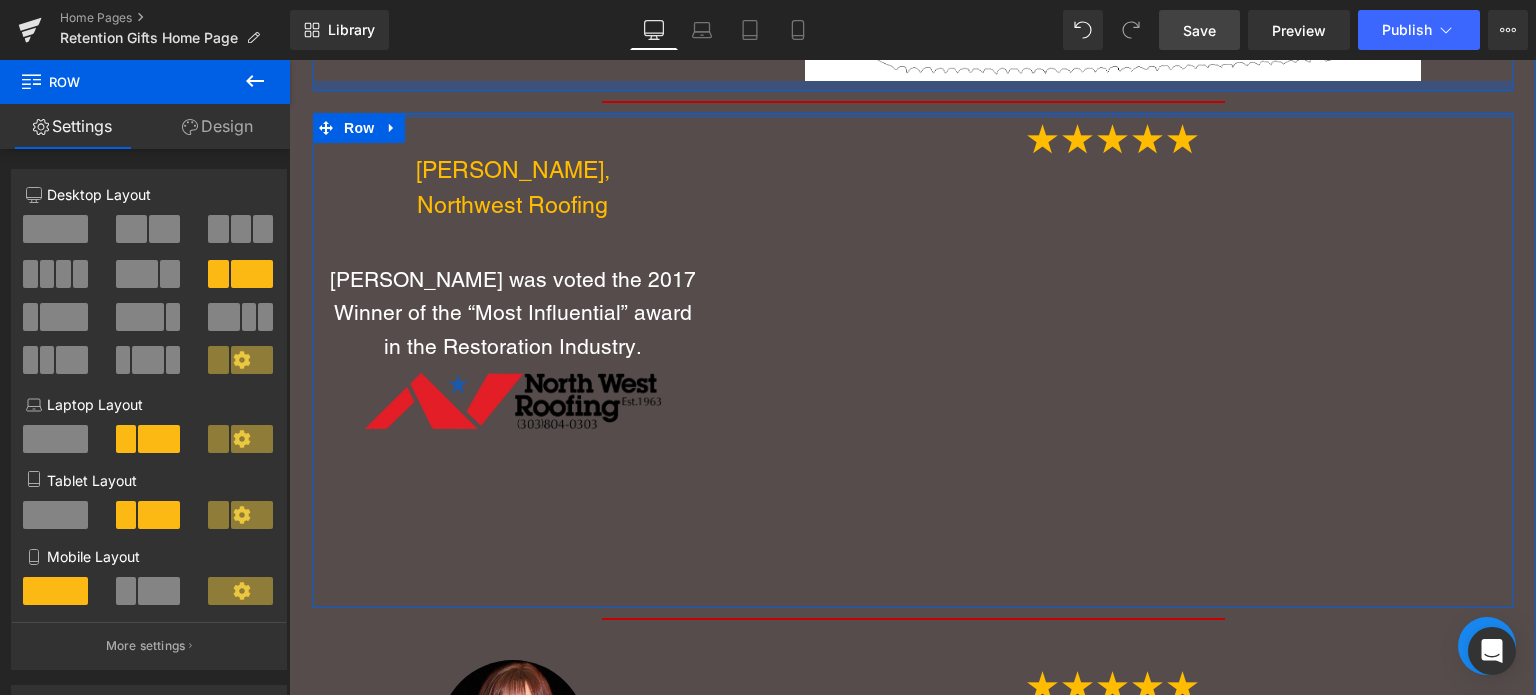 drag, startPoint x: 669, startPoint y: 118, endPoint x: 707, endPoint y: 471, distance: 355.03943 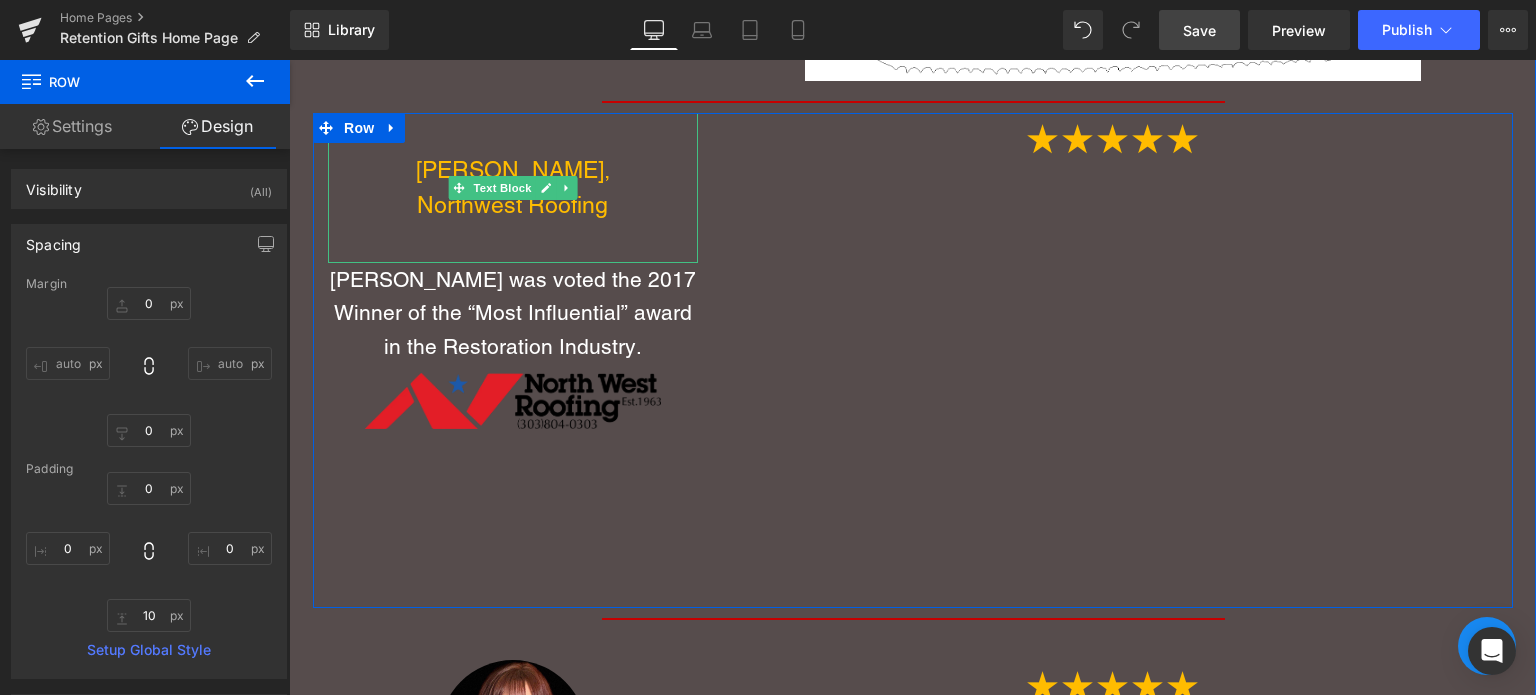 drag, startPoint x: 540, startPoint y: 111, endPoint x: 547, endPoint y: 94, distance: 18.384777 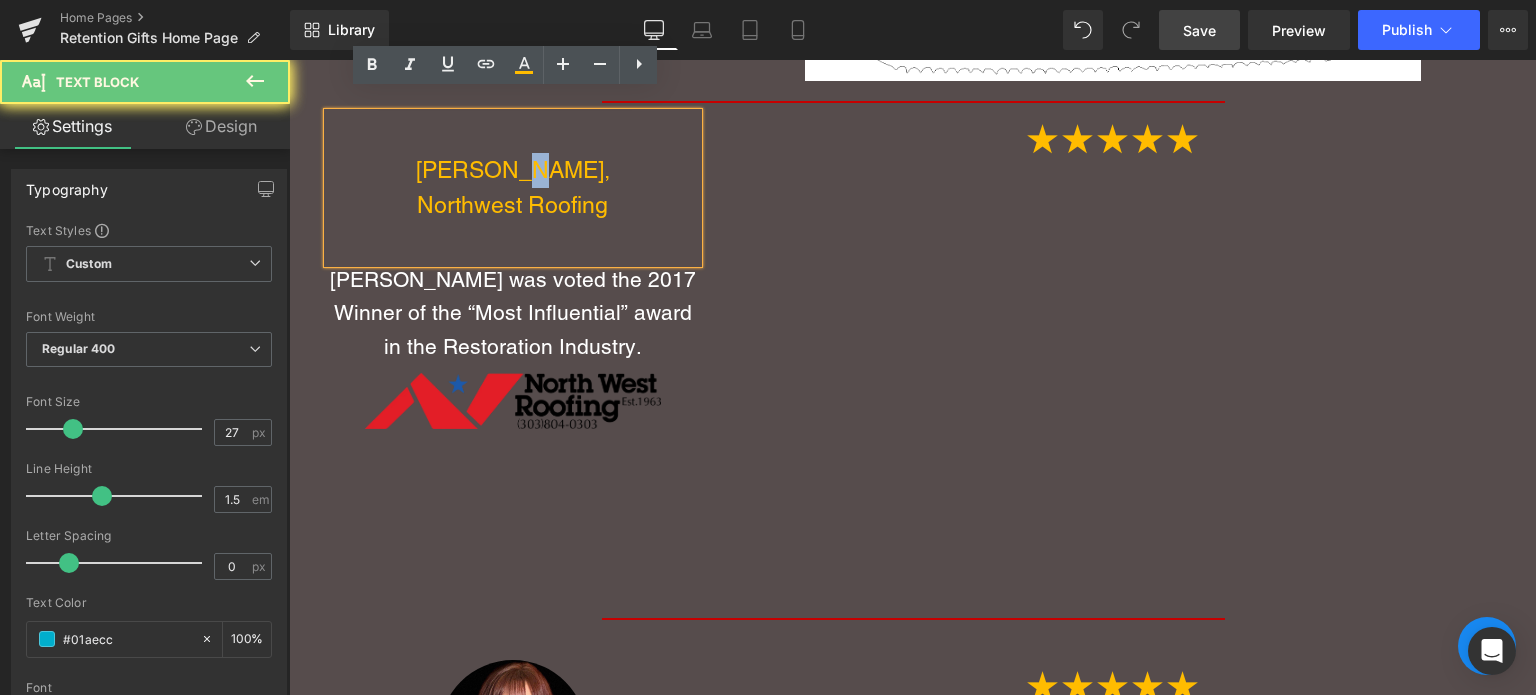 drag, startPoint x: 547, startPoint y: 94, endPoint x: 544, endPoint y: 139, distance: 45.099888 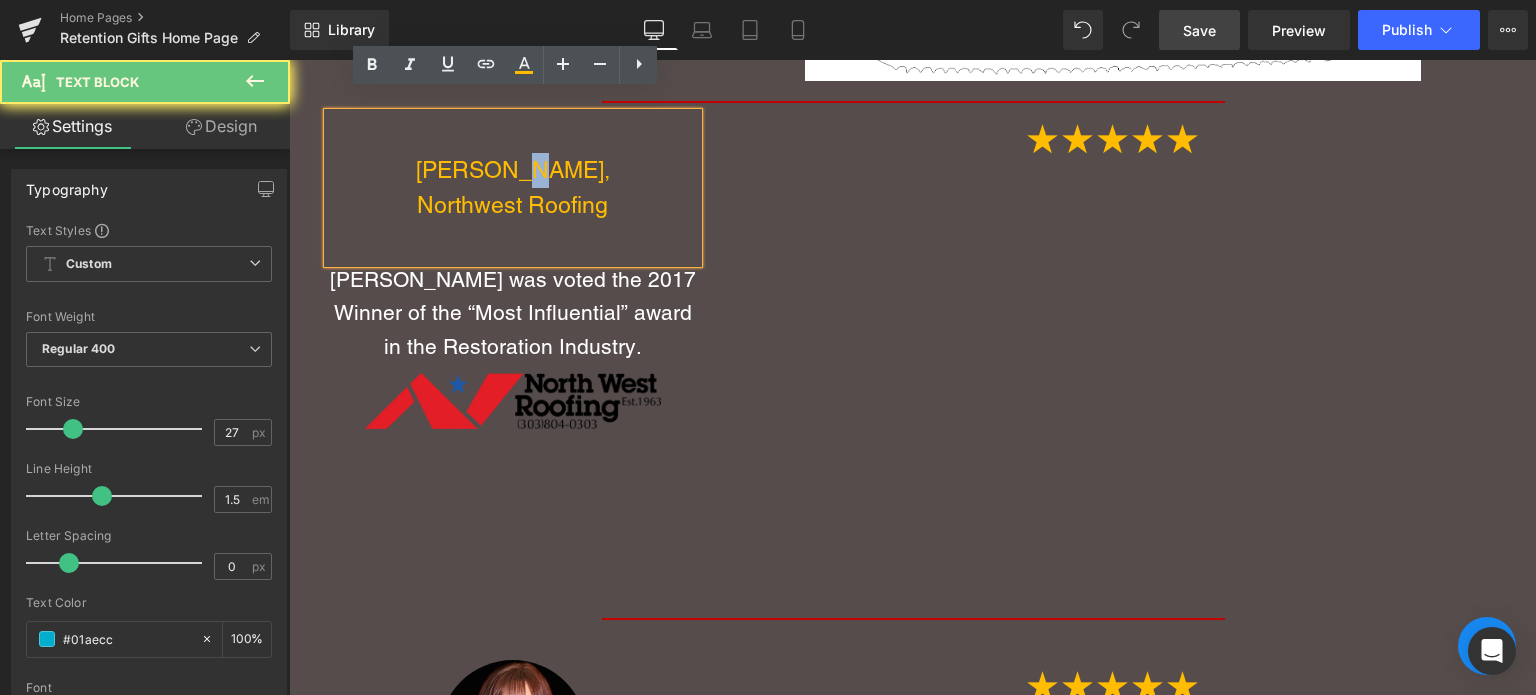 click on "Paul Reed,  Northwest Roofing" at bounding box center [513, 188] 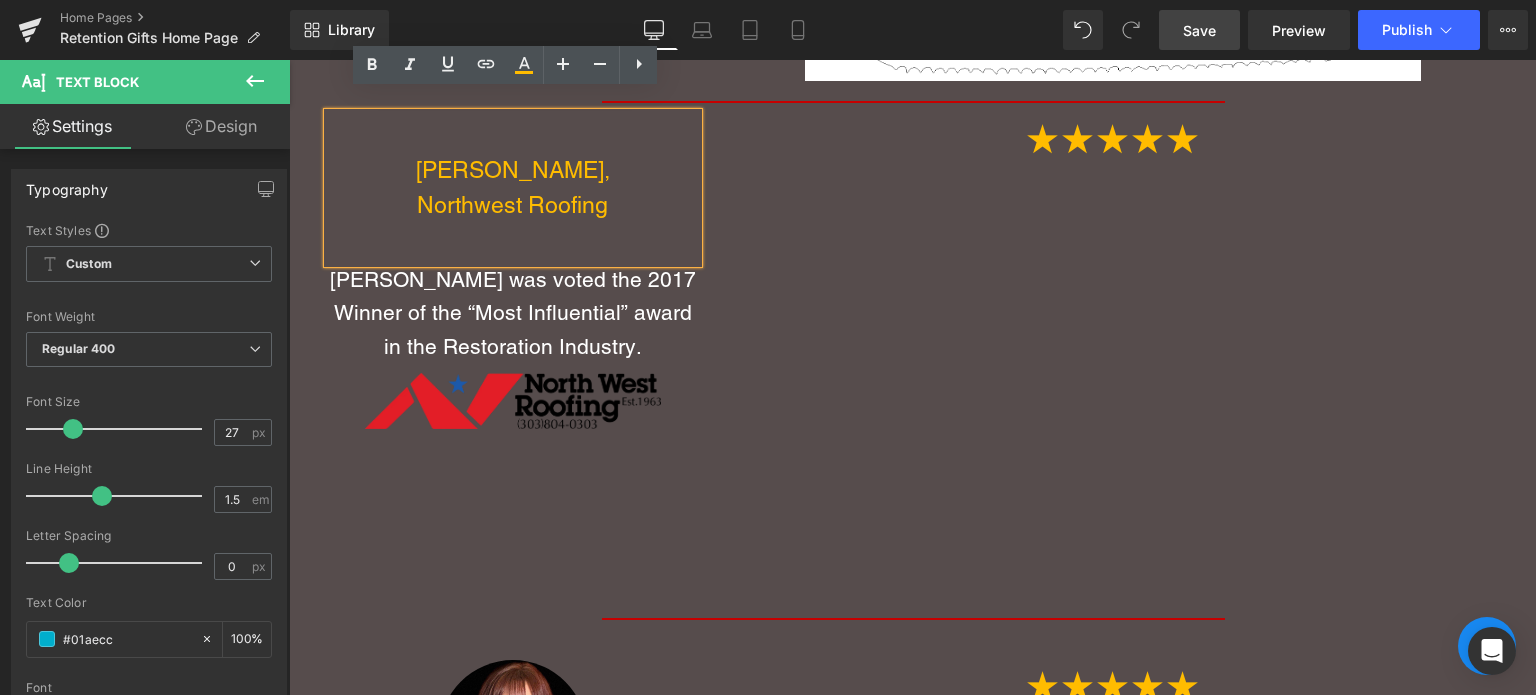 click on "Paul Reed,  Northwest Roofing" at bounding box center (513, 188) 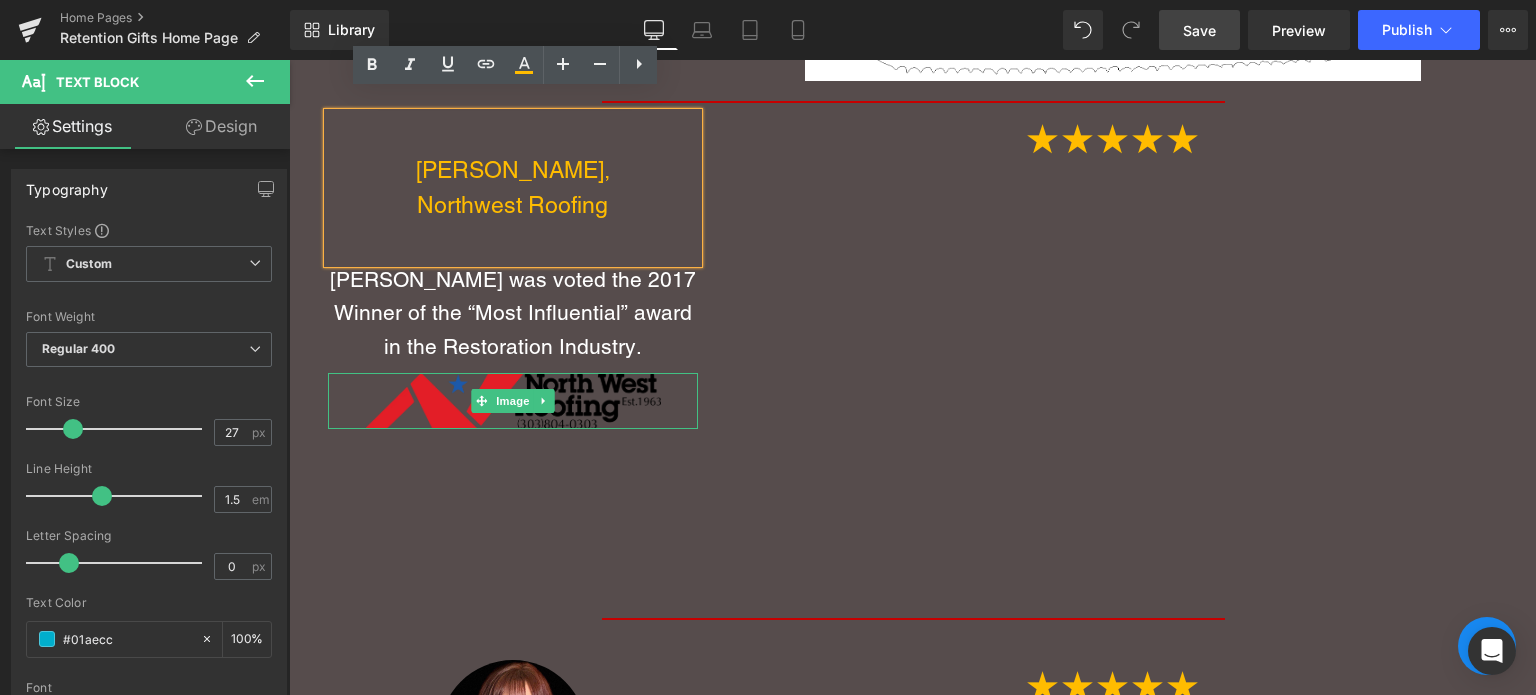 click on "Paul Reed,  Northwest Roofing Text Block         Paul Reed was voted the 2017 Winner of the “Most Influential” award in the Restoration Industry. Text Block         Image         ★★★★★ Text Block
Youtube         Row" at bounding box center [913, 361] 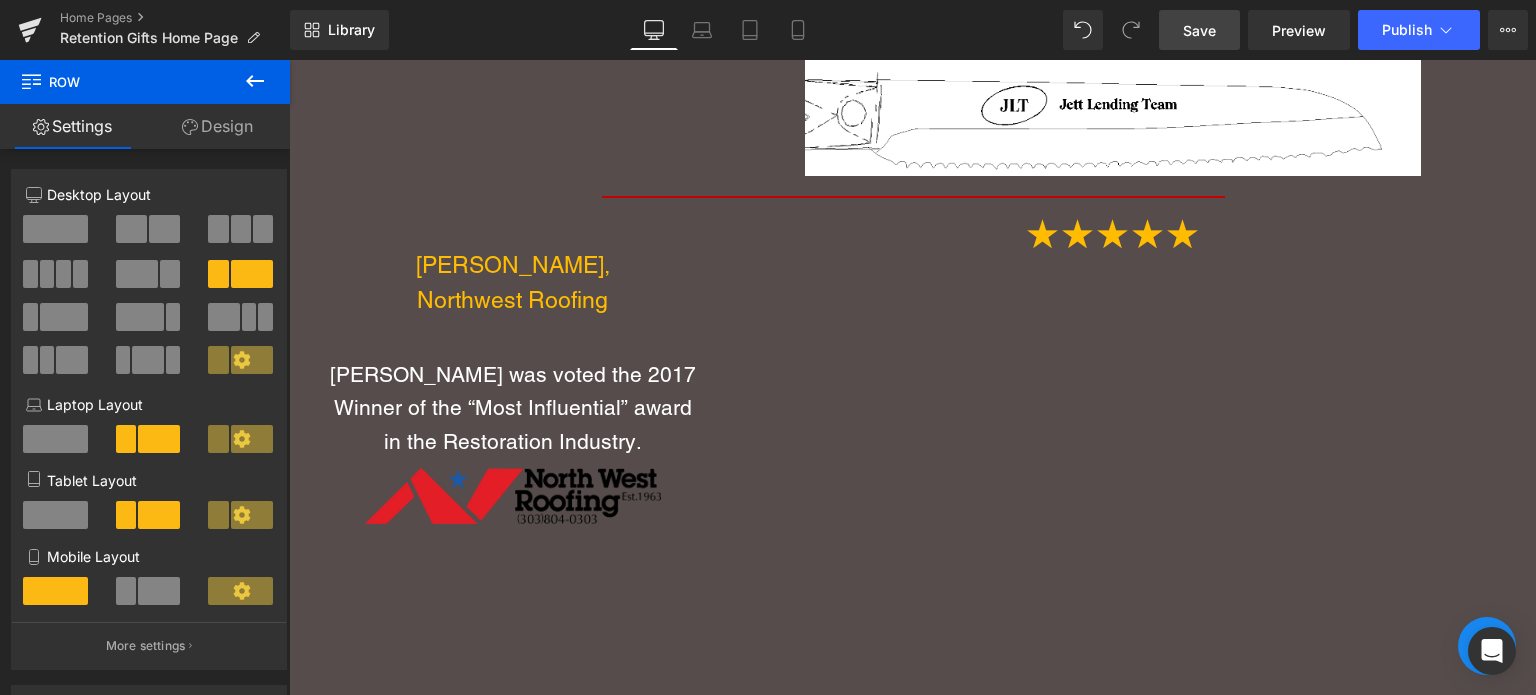 scroll, scrollTop: 4485, scrollLeft: 0, axis: vertical 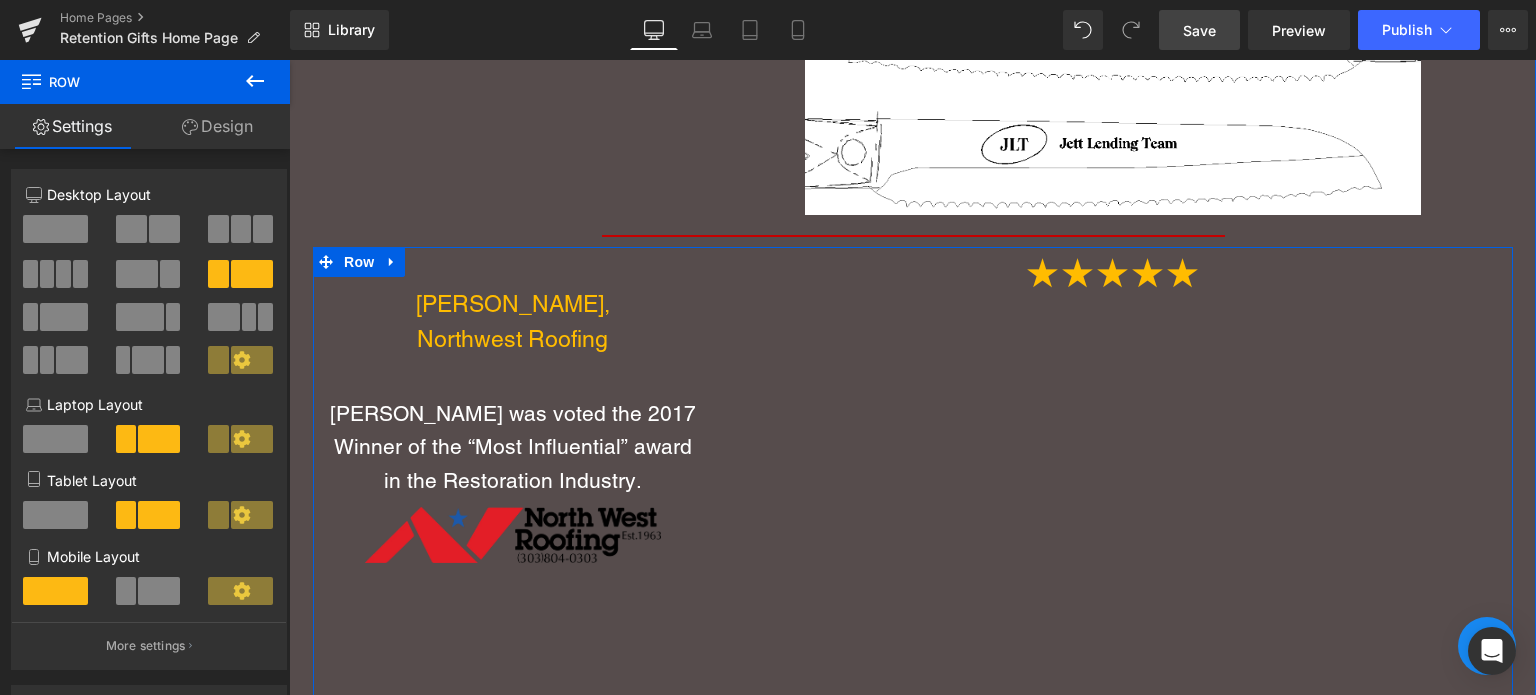 click 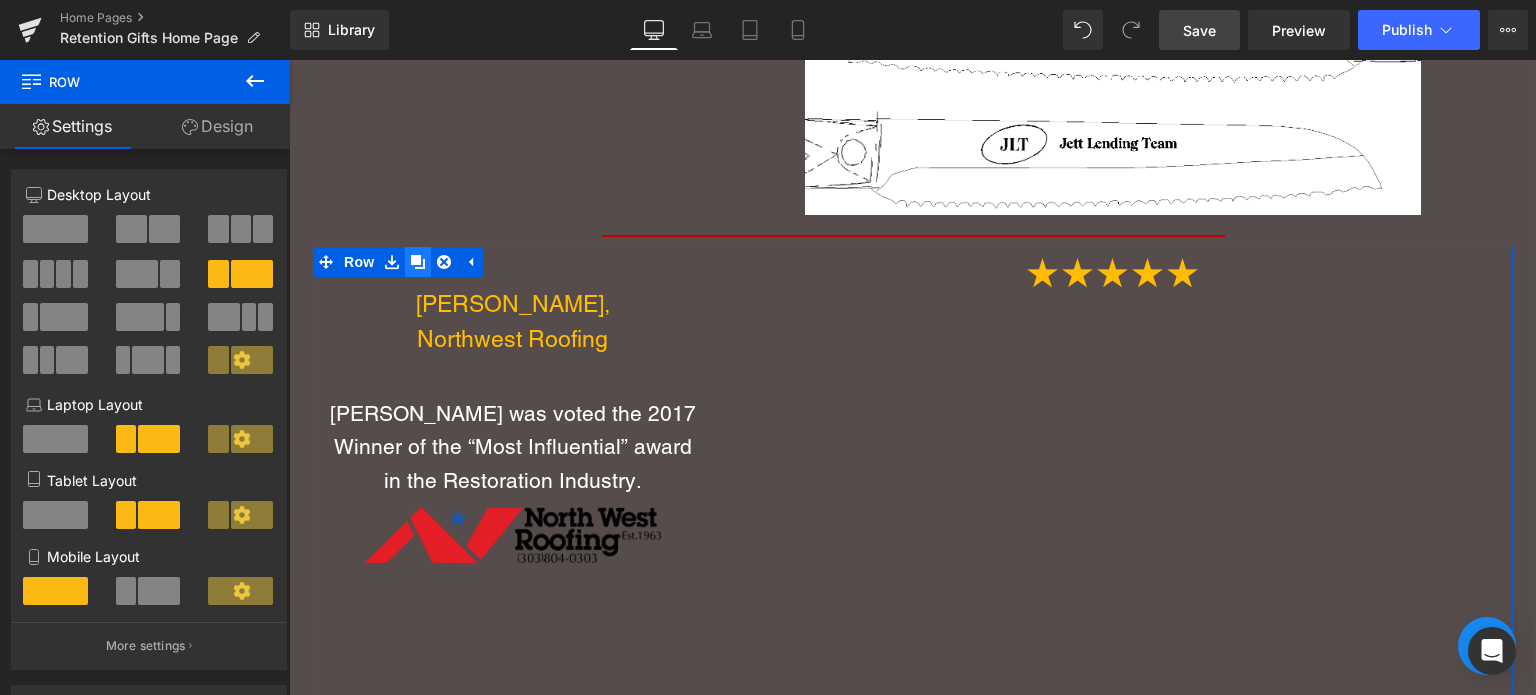click 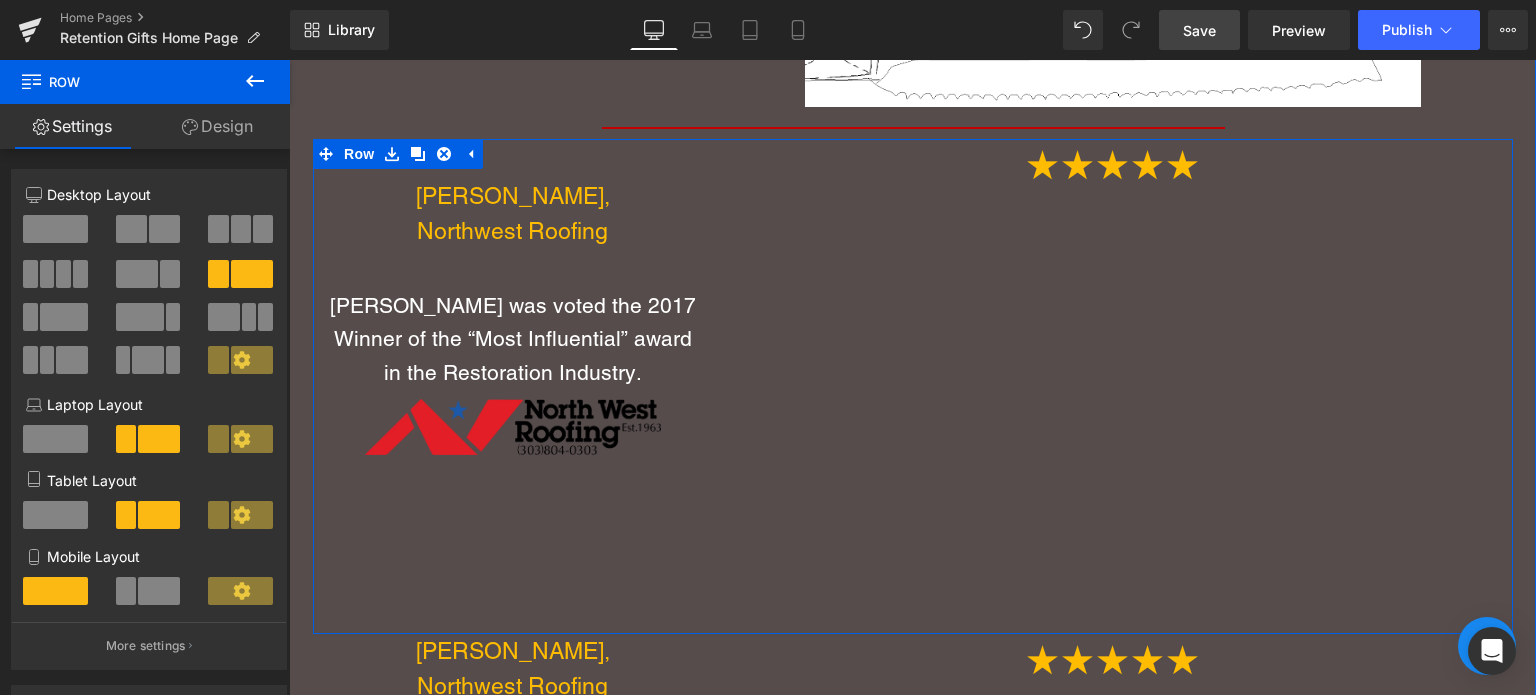 scroll, scrollTop: 4898, scrollLeft: 0, axis: vertical 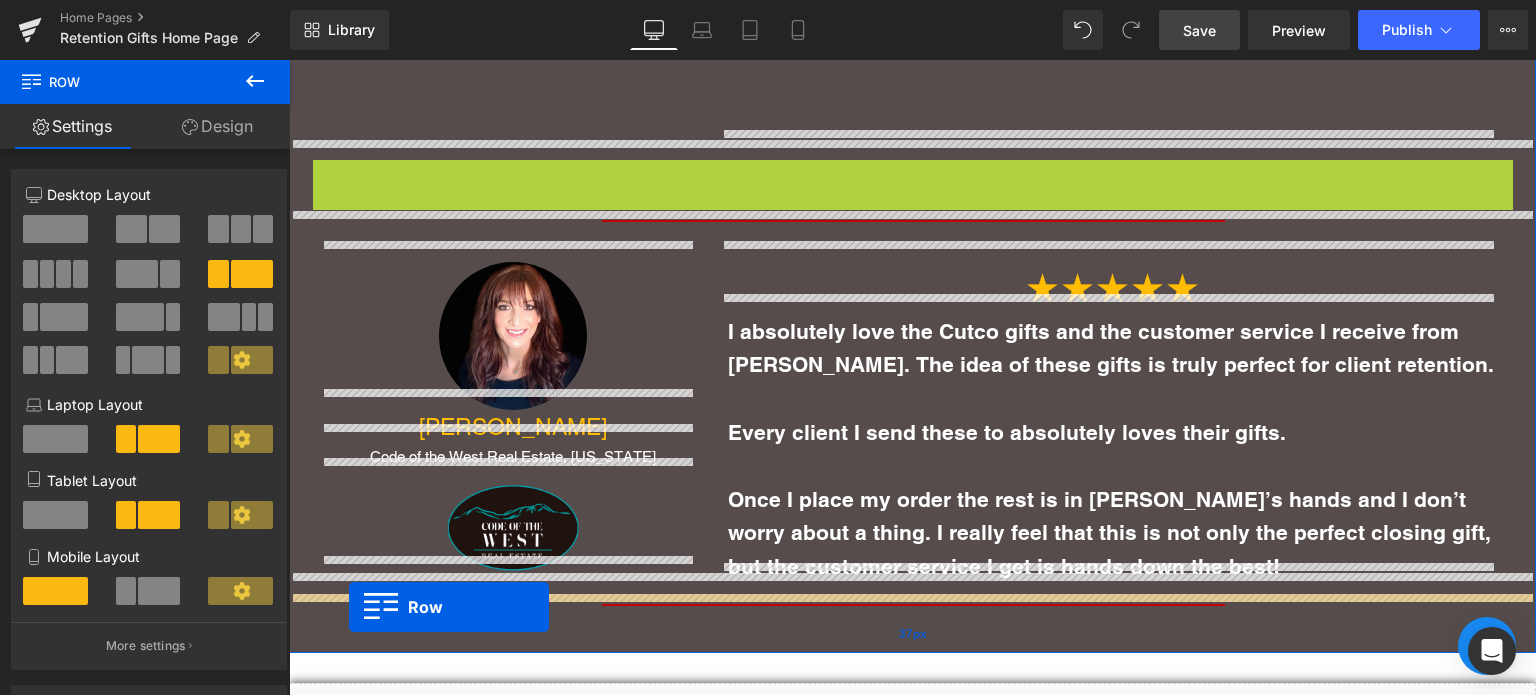 drag, startPoint x: 317, startPoint y: 157, endPoint x: 349, endPoint y: 601, distance: 445.15167 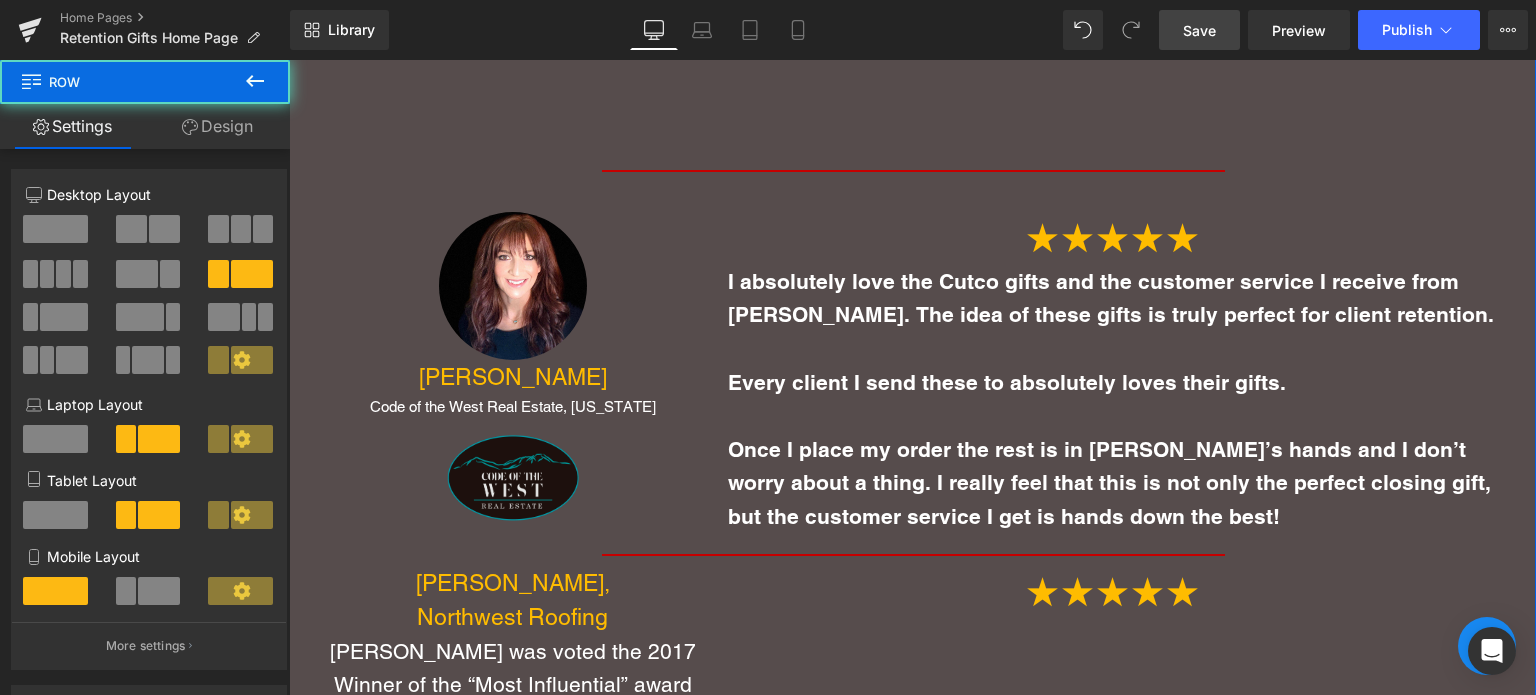 scroll, scrollTop: 9, scrollLeft: 10, axis: both 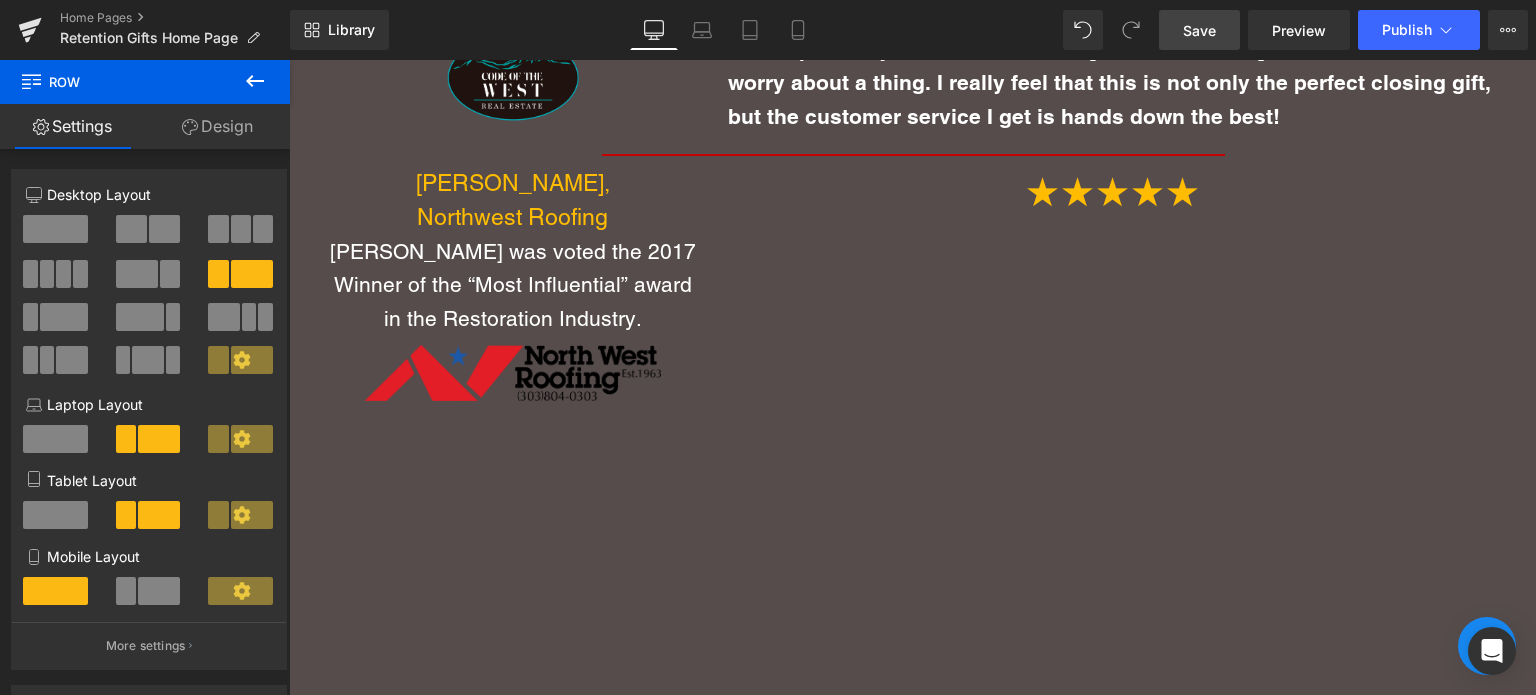 click on "Paul Reed,  Northwest Roofing Text Block         Paul Reed was voted the 2017 Winner of the “Most Influential” award in the Restoration Industry. Text Block         Image         ★★★★★ Text Block
Youtube         Row" at bounding box center [913, 414] 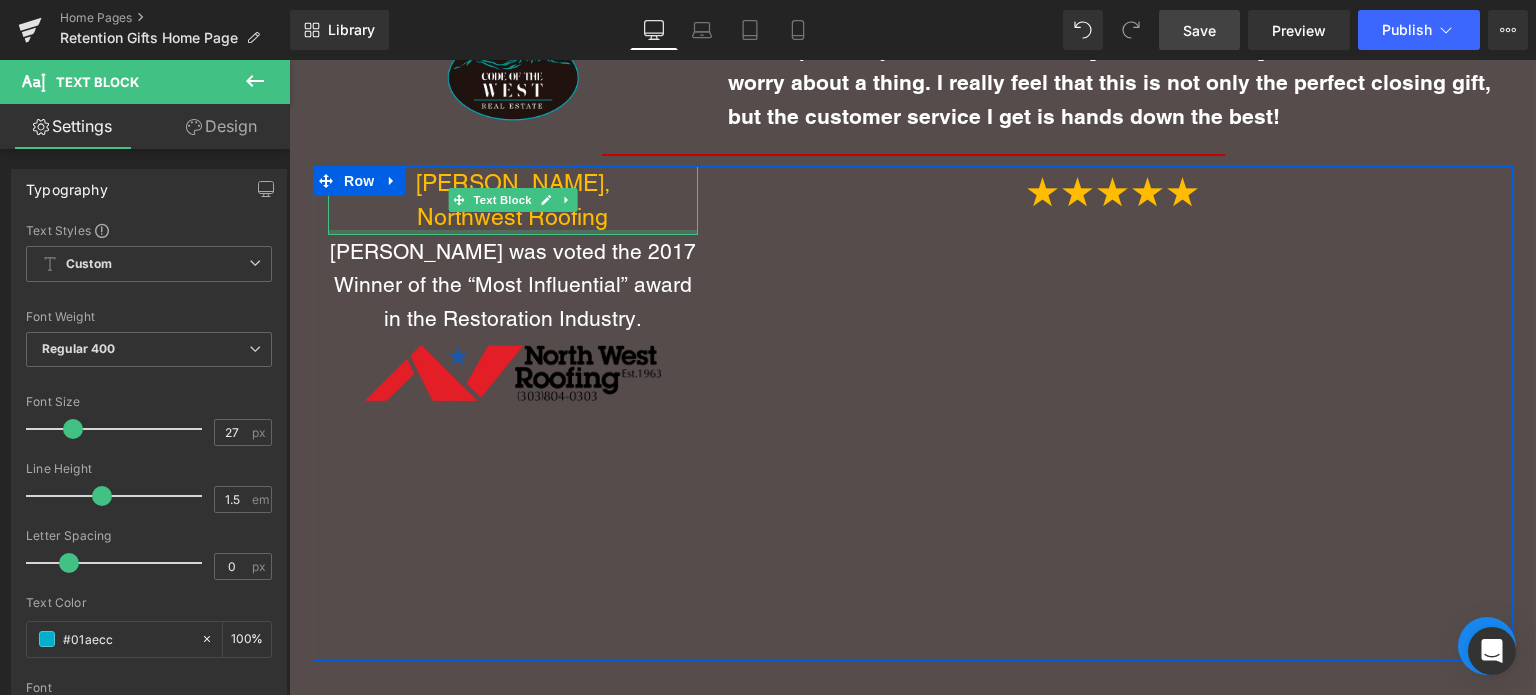 drag, startPoint x: 564, startPoint y: 191, endPoint x: 550, endPoint y: 207, distance: 21.260292 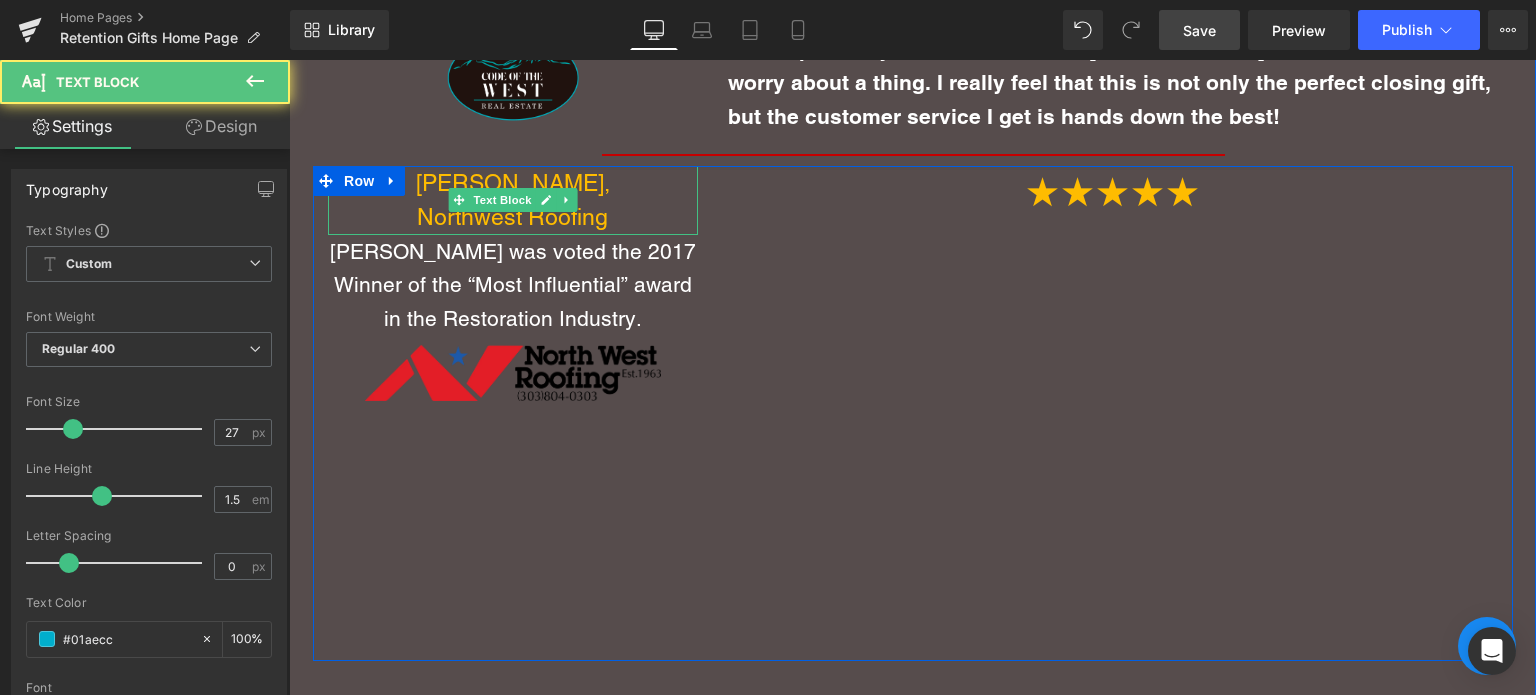 click on "Northwest Roofing" at bounding box center (513, 217) 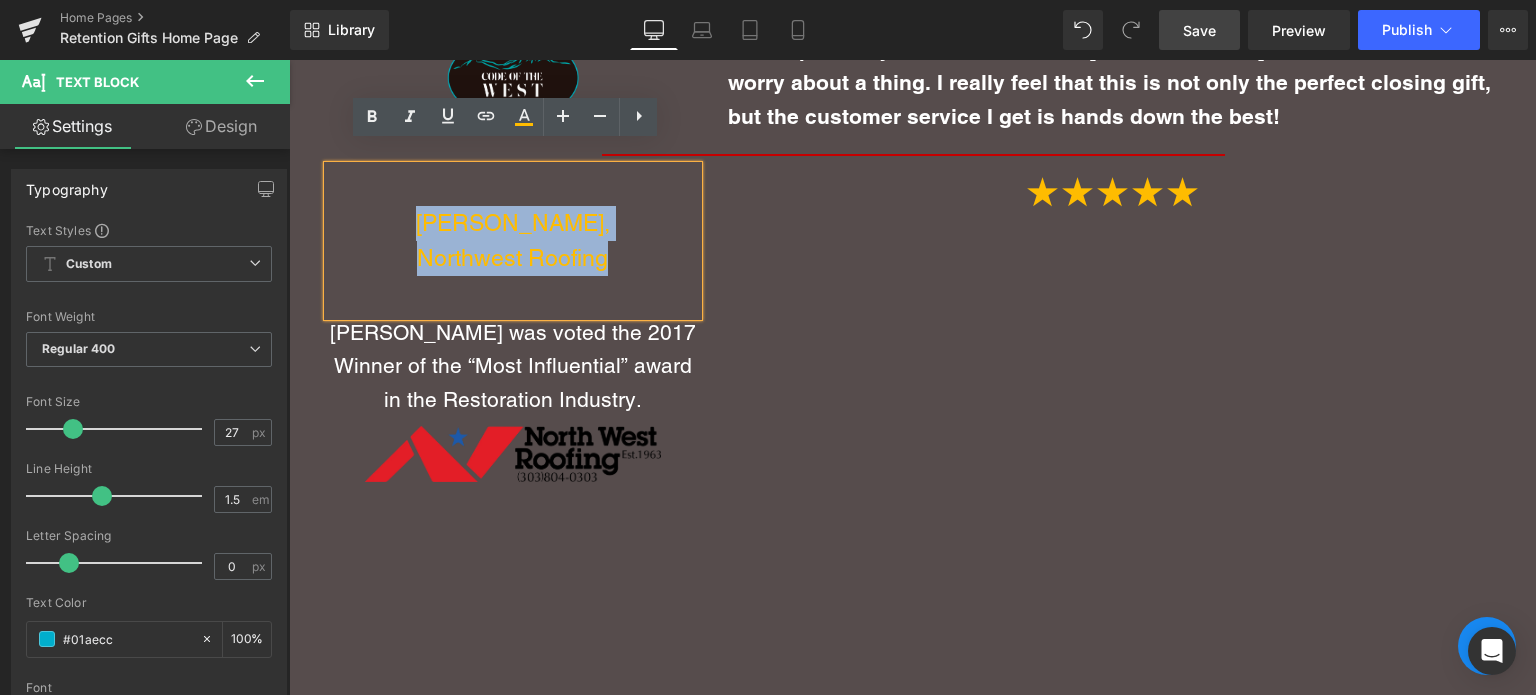 drag, startPoint x: 617, startPoint y: 245, endPoint x: 370, endPoint y: 200, distance: 251.06573 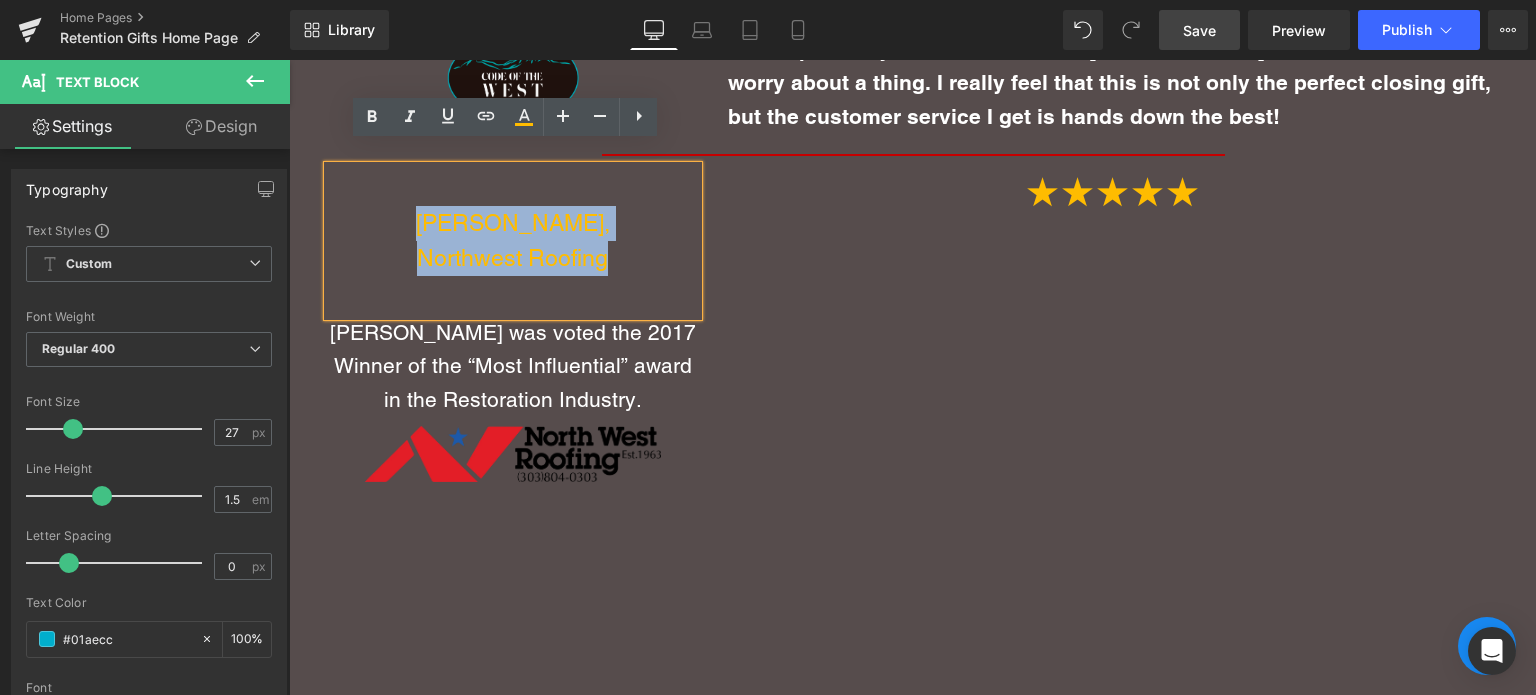 click on "Paul Reed,  Northwest Roofing" at bounding box center (513, 240) 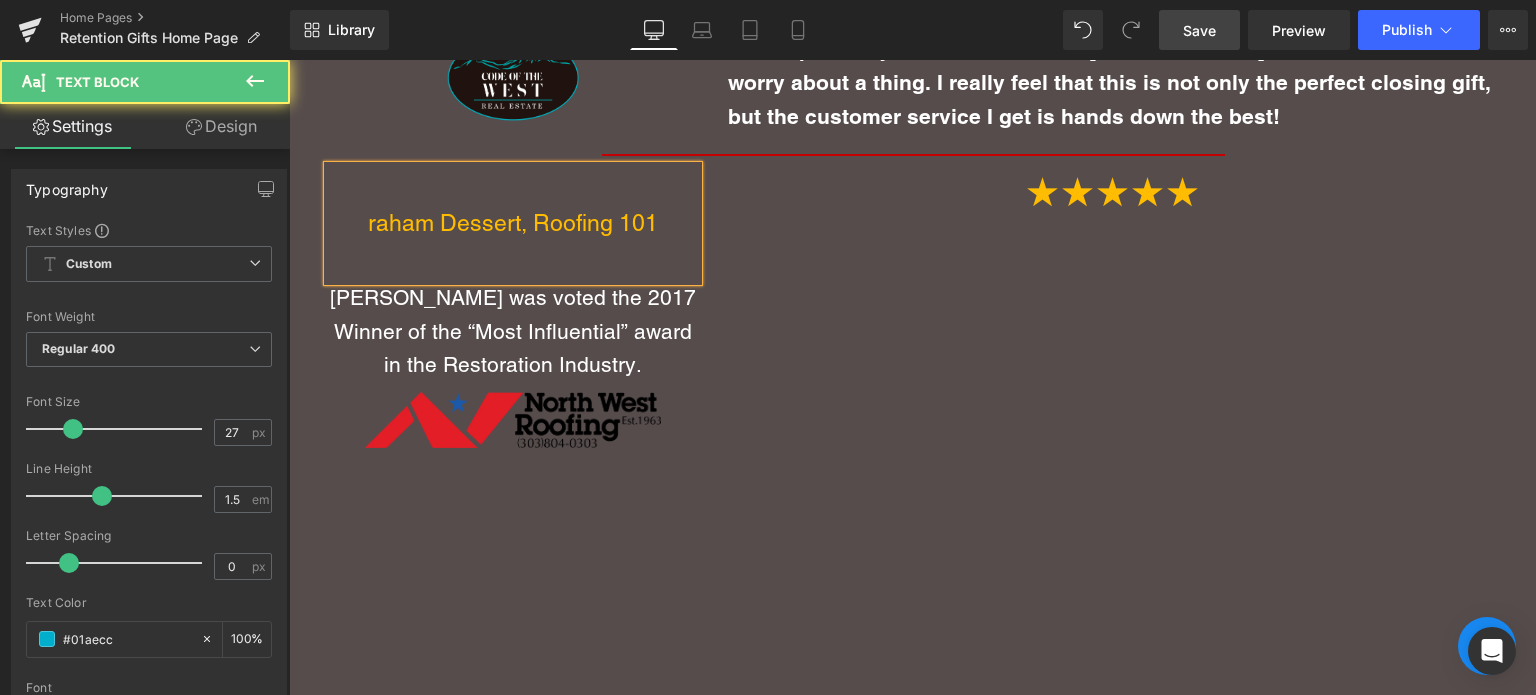click on "raham Dessert, Roofing 101" at bounding box center (513, 223) 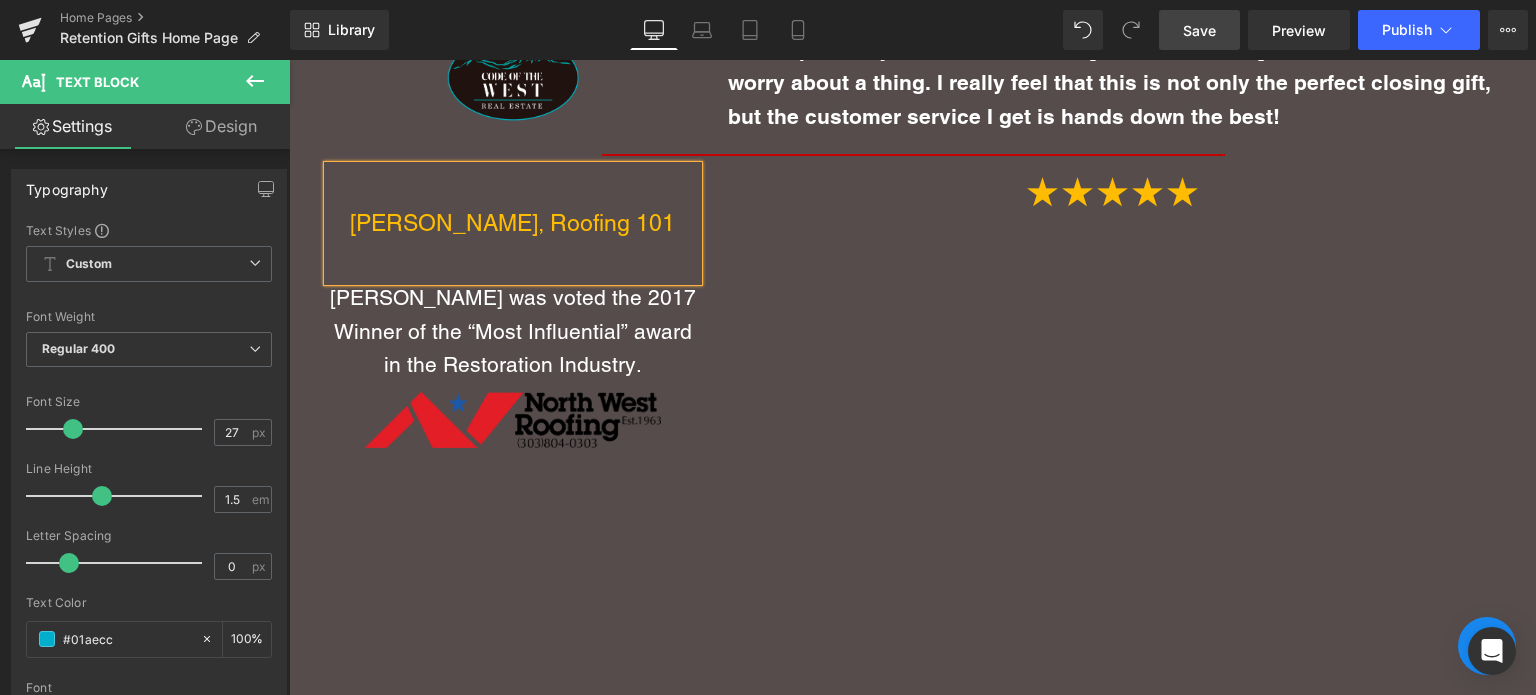 click on "[PERSON_NAME] was voted the 2017 Winner of the “Most Influential” award in the Restoration Industry." at bounding box center [513, 331] 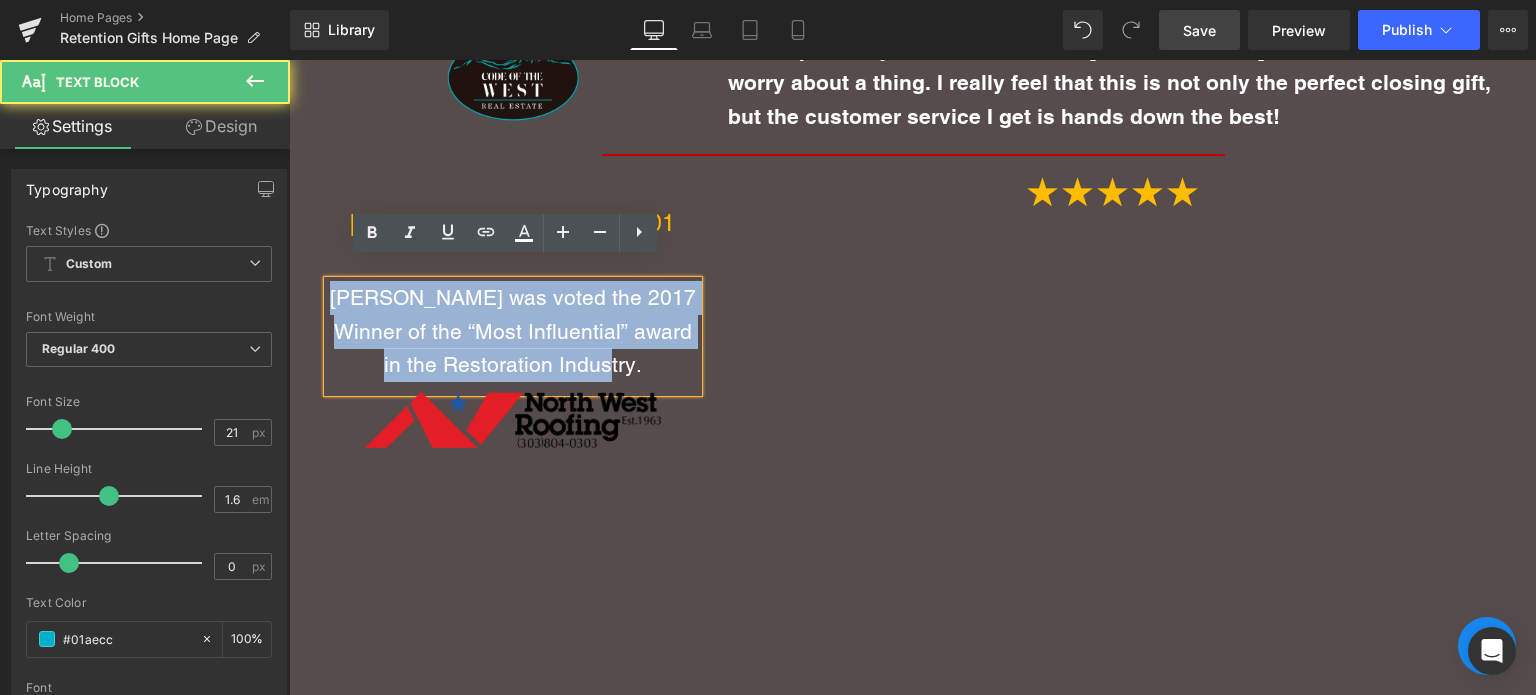 drag, startPoint x: 620, startPoint y: 343, endPoint x: 311, endPoint y: 266, distance: 318.44937 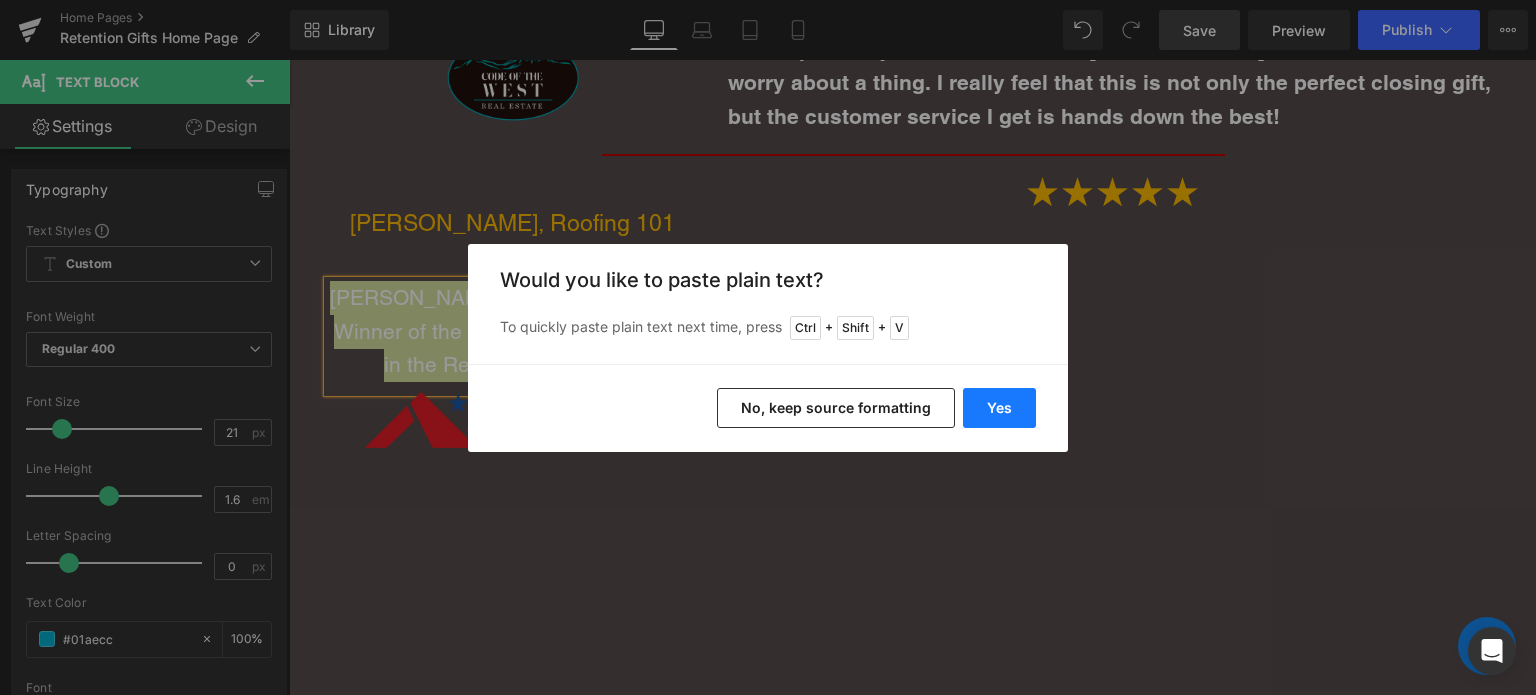 click on "Yes" at bounding box center [999, 408] 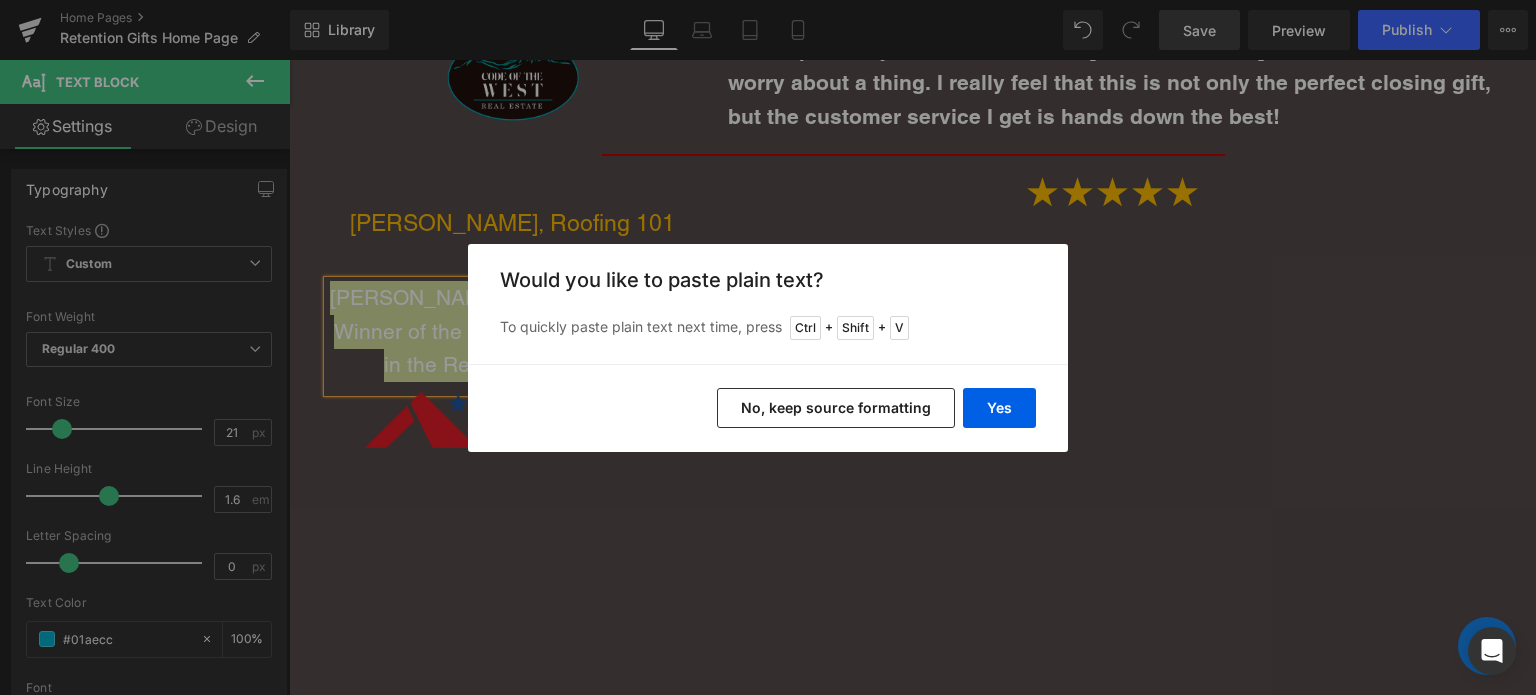 type 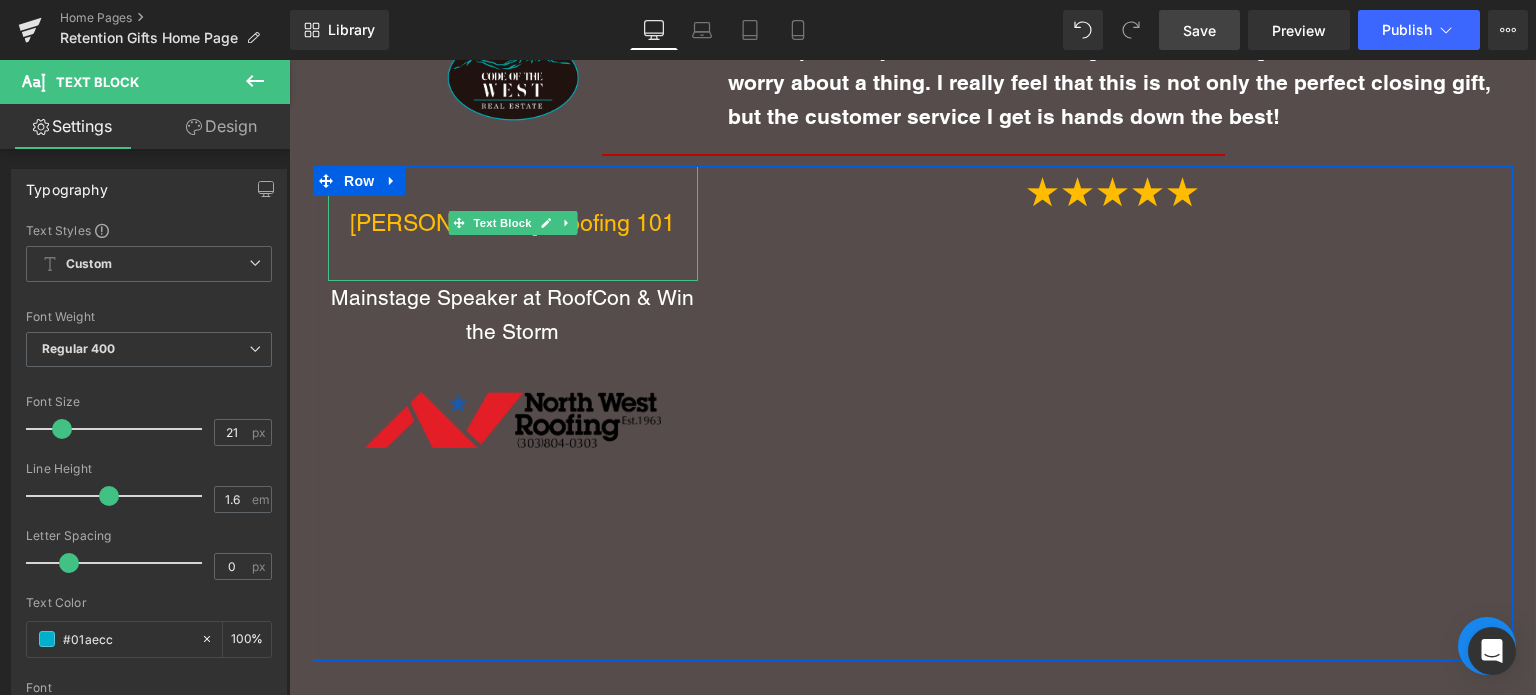 click on "[PERSON_NAME], Roofing 101" at bounding box center (513, 223) 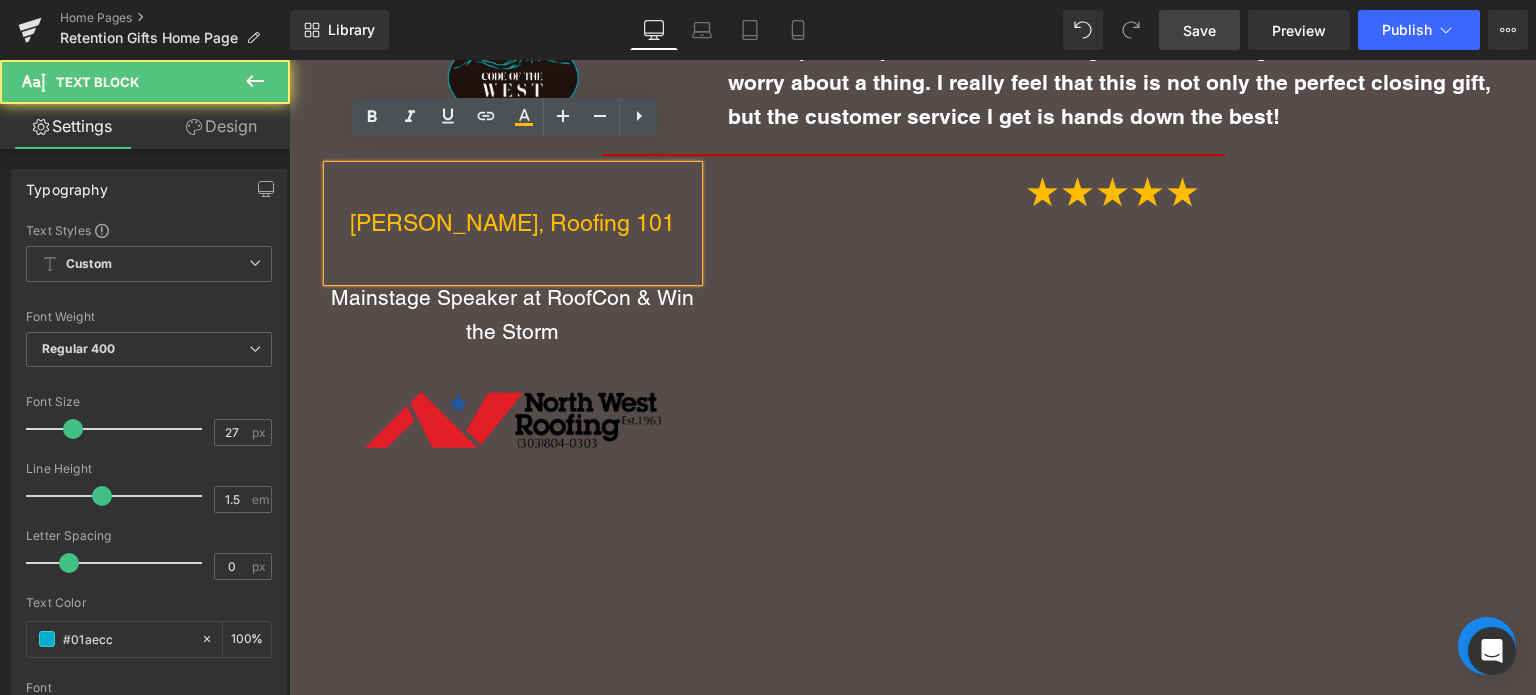 click on "[PERSON_NAME], Roofing 101" at bounding box center (513, 223) 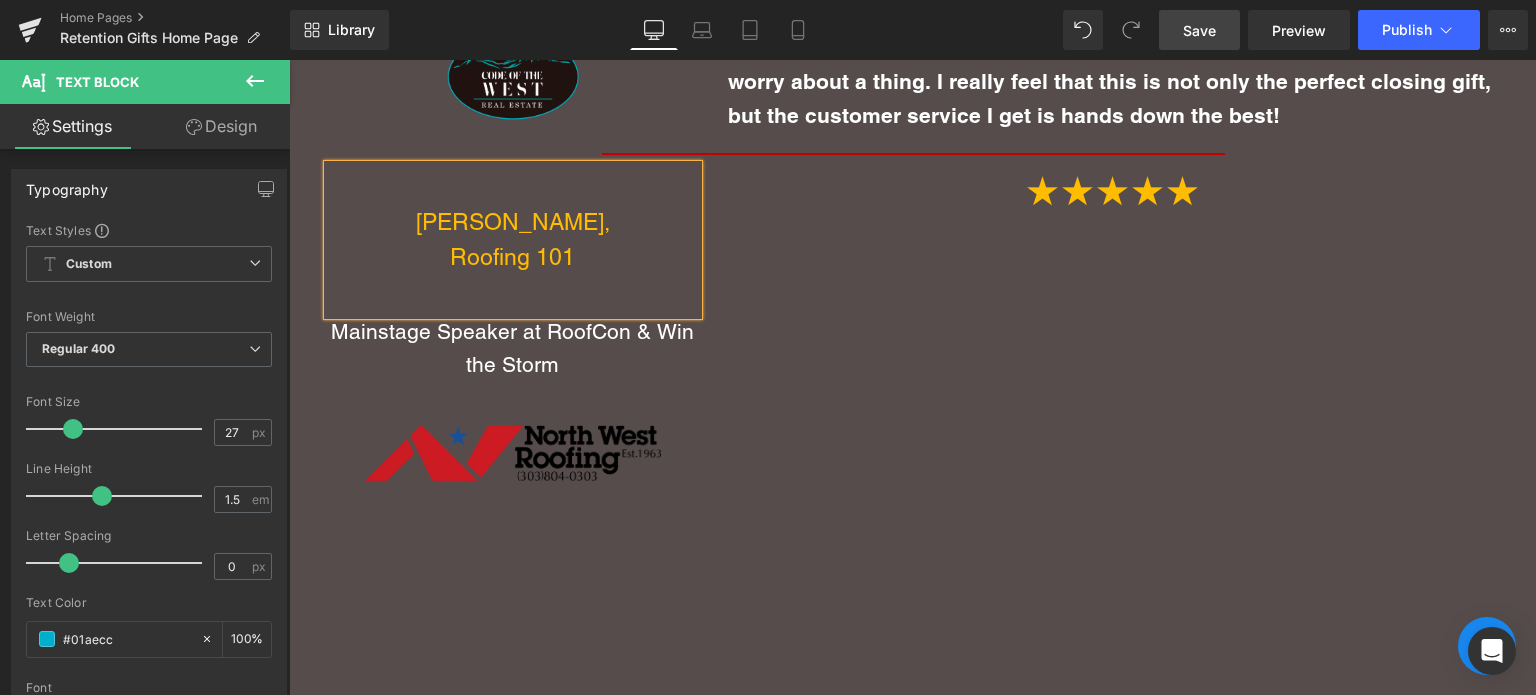 scroll, scrollTop: 5467, scrollLeft: 0, axis: vertical 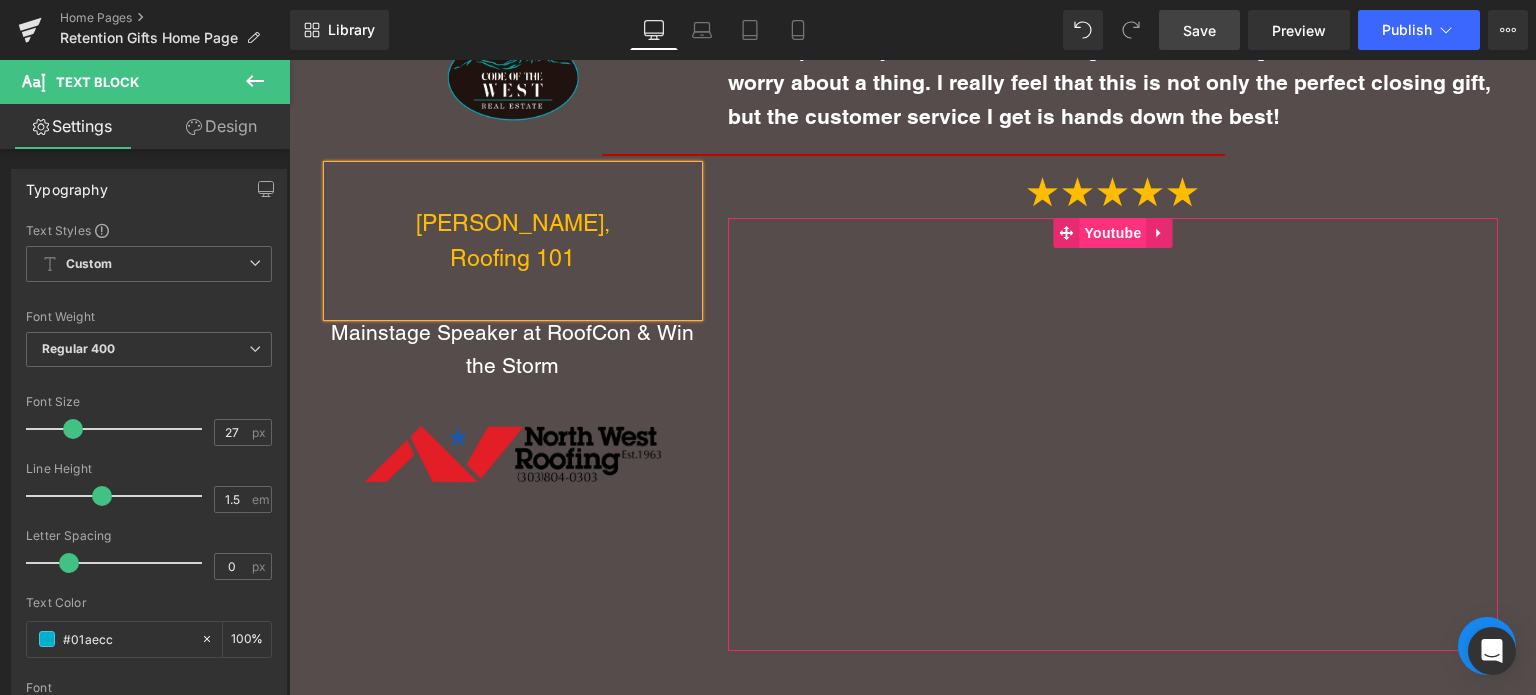 click on "Youtube" at bounding box center (1112, 233) 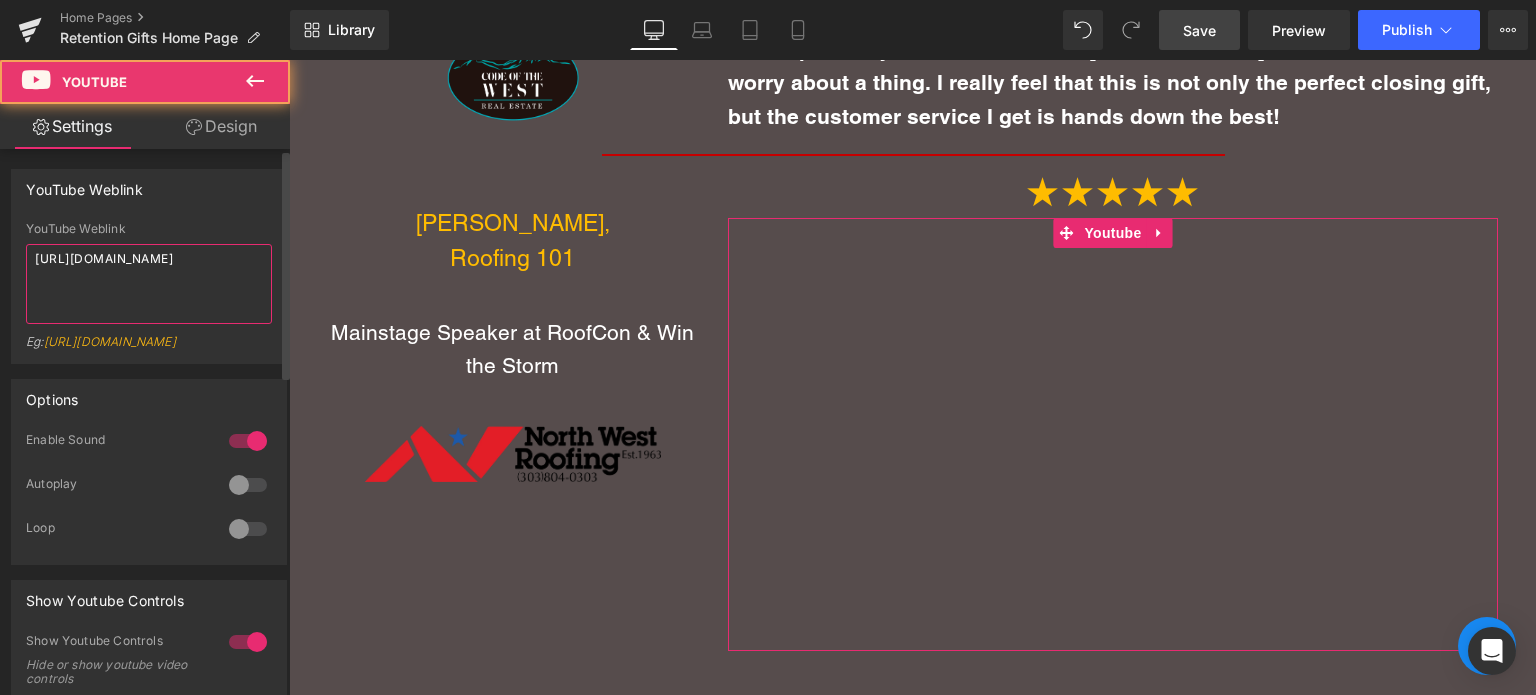 click on "[URL][DOMAIN_NAME]" at bounding box center (149, 284) 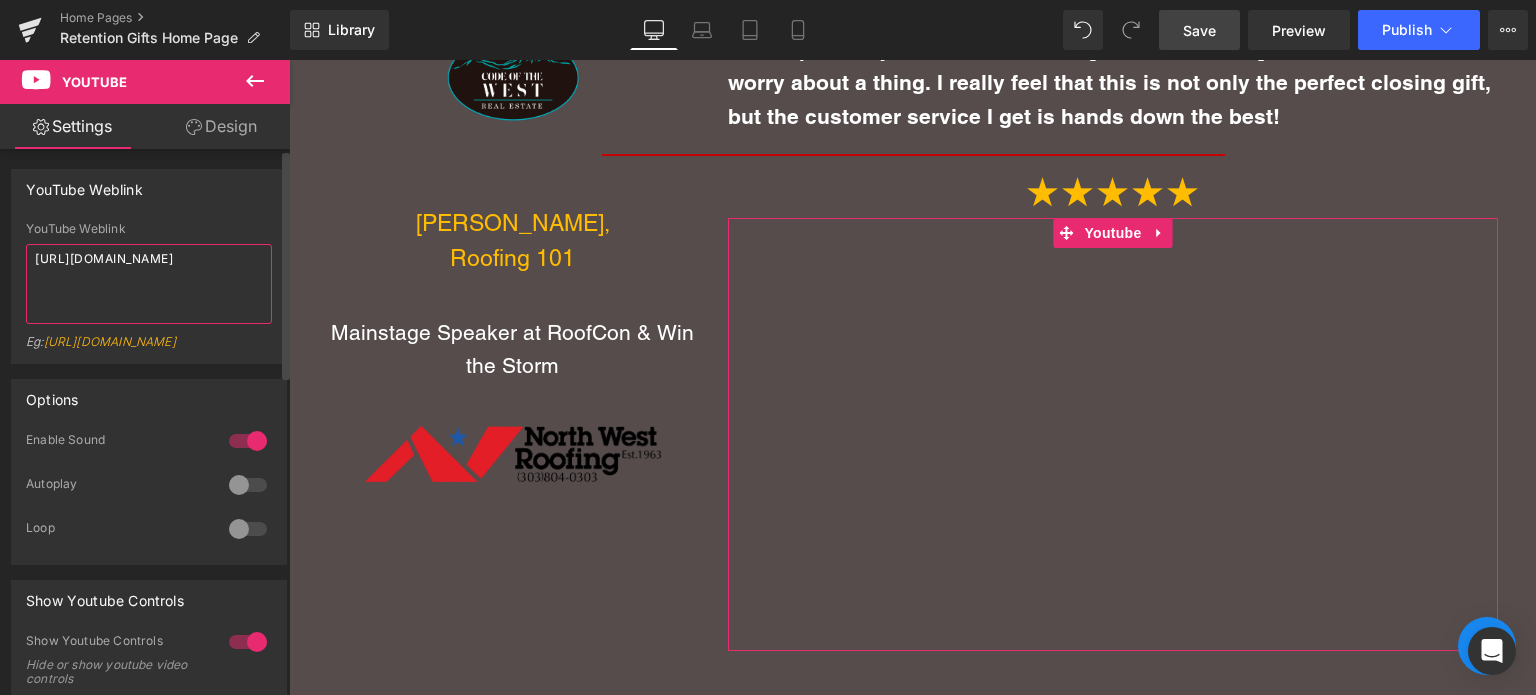 drag, startPoint x: 234, startPoint y: 263, endPoint x: 0, endPoint y: 269, distance: 234.0769 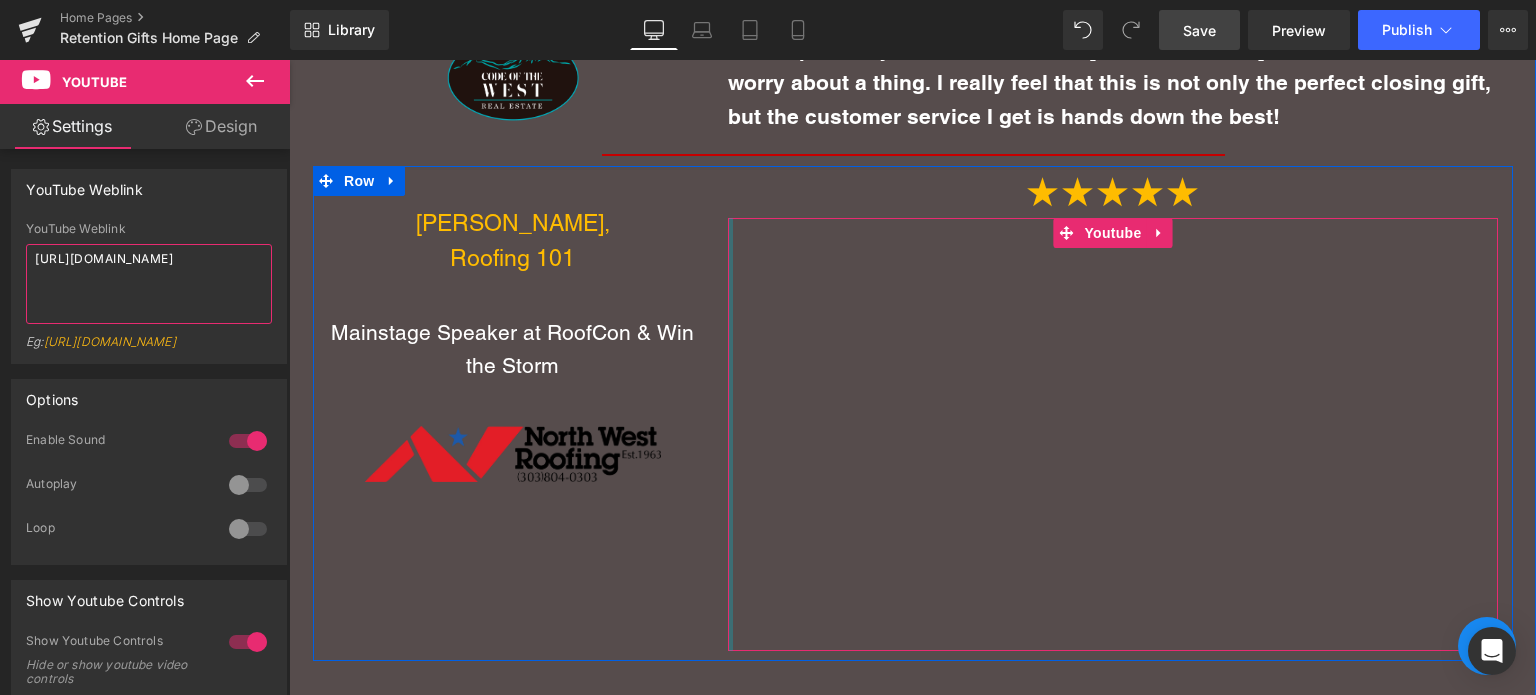 type on "[URL][DOMAIN_NAME]" 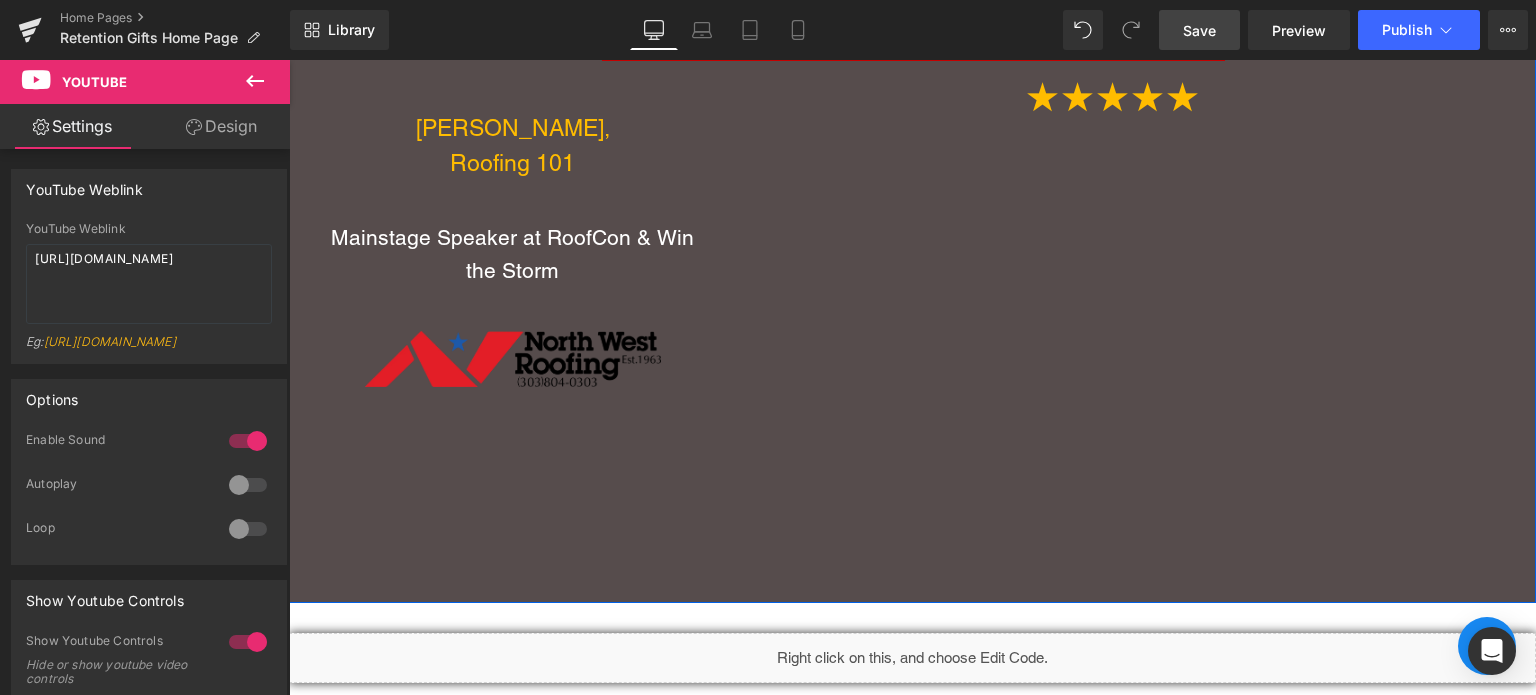 scroll, scrollTop: 5600, scrollLeft: 0, axis: vertical 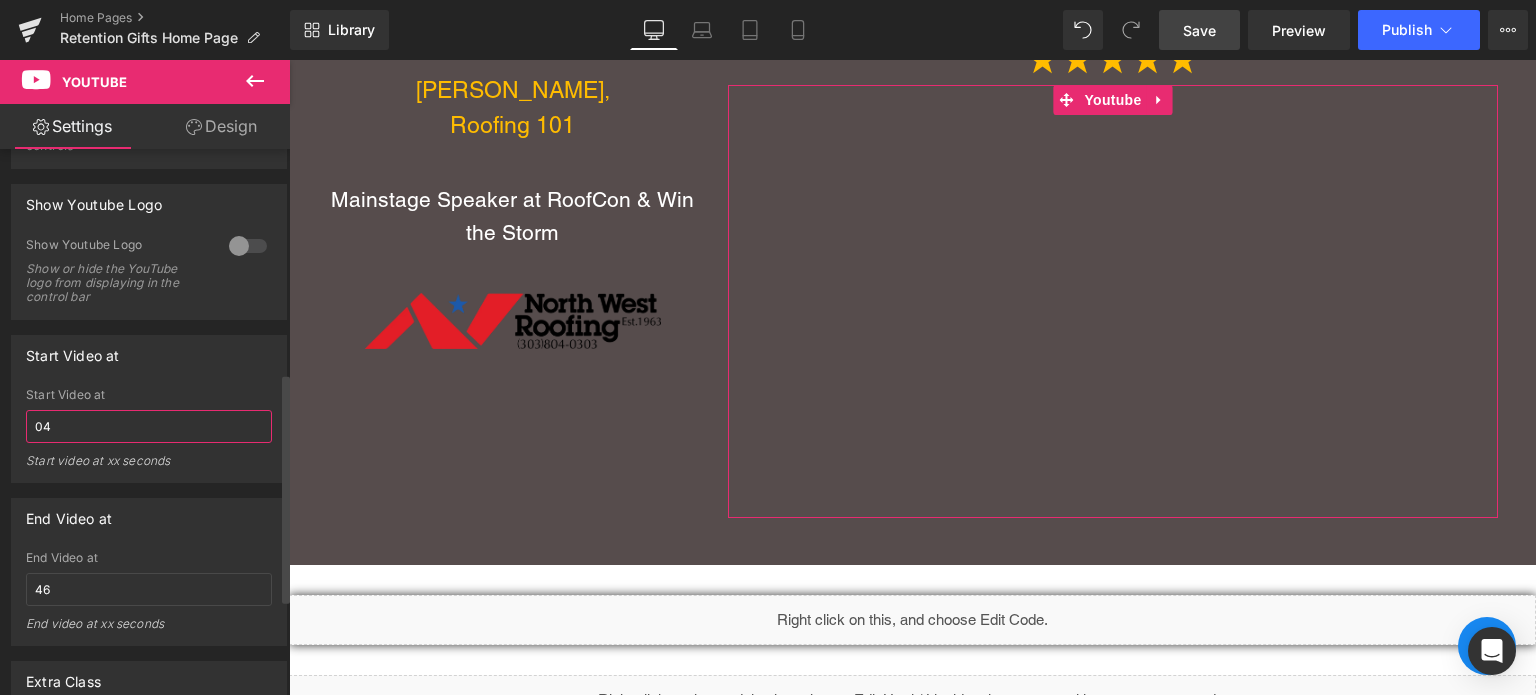 drag, startPoint x: 75, startPoint y: 435, endPoint x: 0, endPoint y: 421, distance: 76.29548 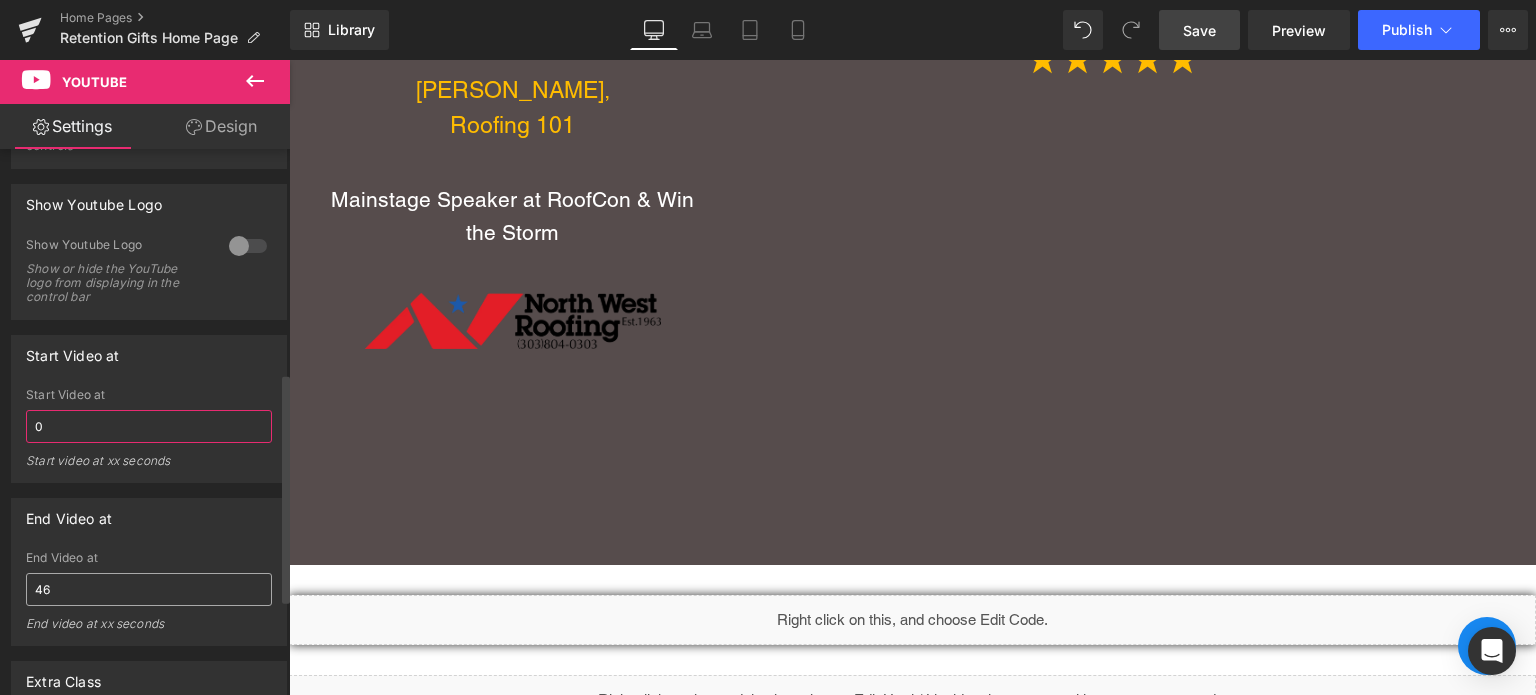 type on "0" 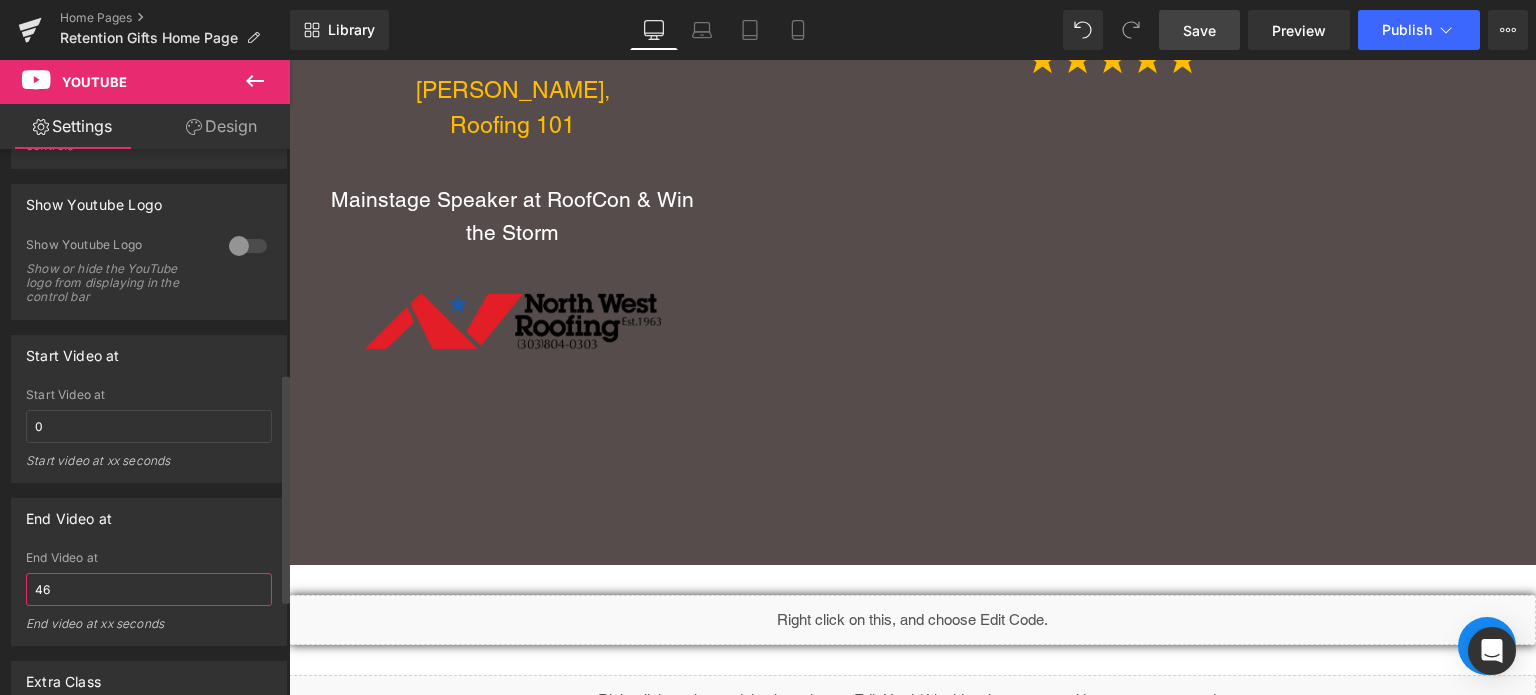drag, startPoint x: 63, startPoint y: 604, endPoint x: 50, endPoint y: 587, distance: 21.400934 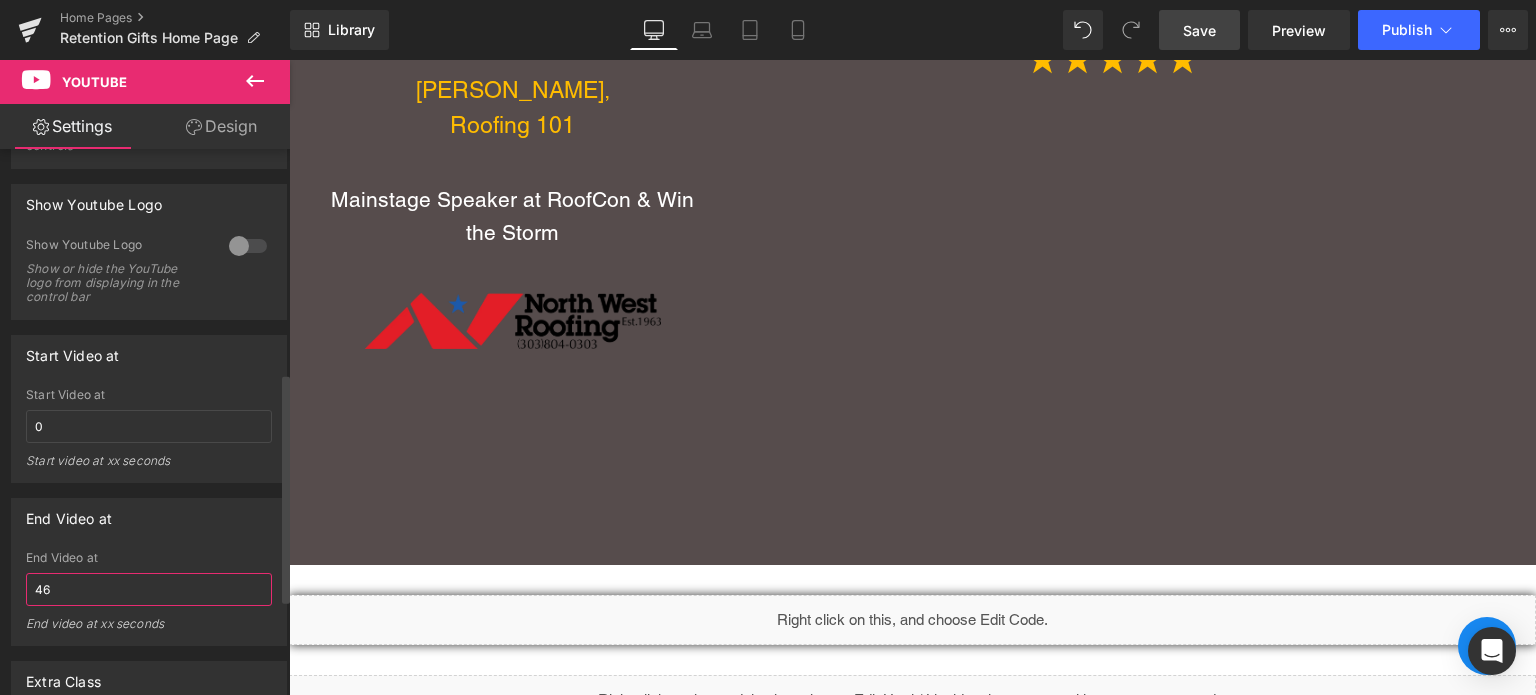 type 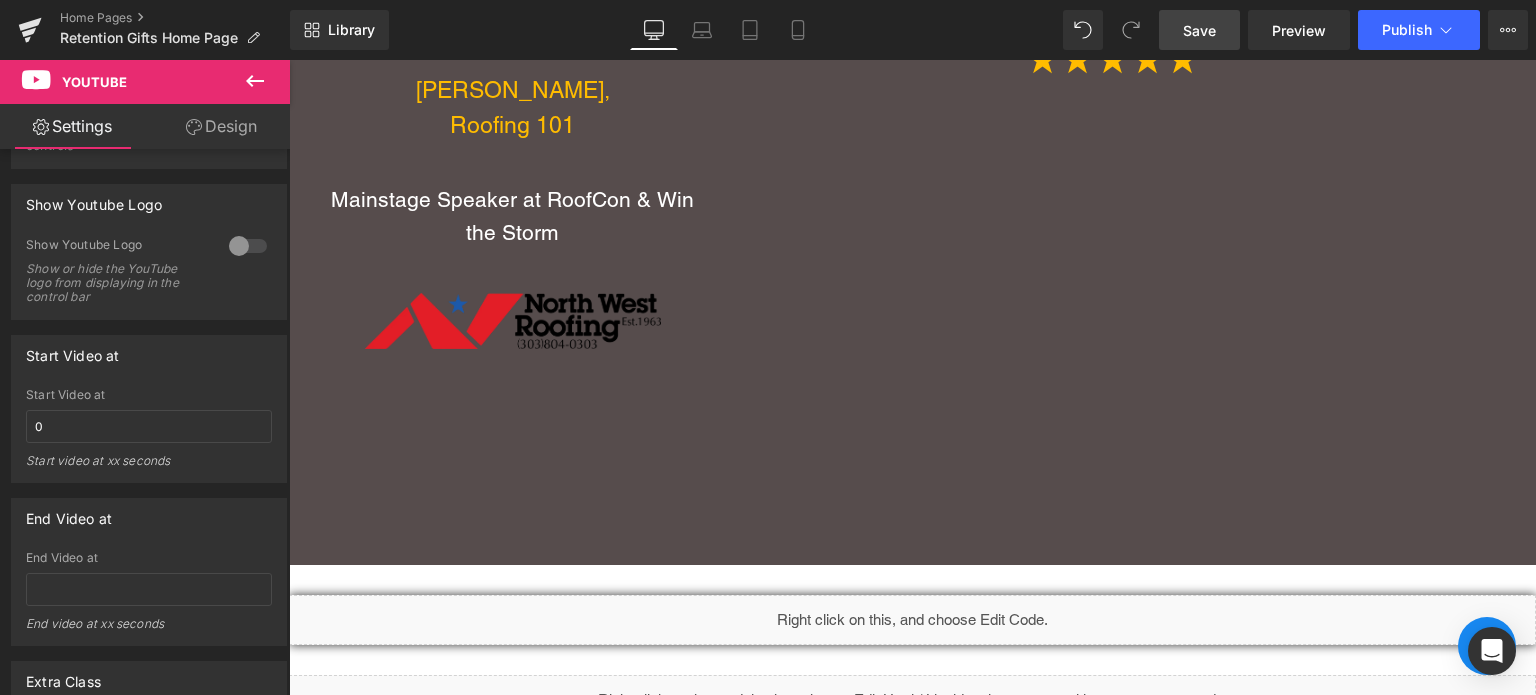 click on "Graham Dessert,  Roofing 101 Text Block         Mainstage Speaker at RoofCon & Win the Storm   Text Block         Image         ★★★★★ Text Block
Youtube         Row" at bounding box center (913, 281) 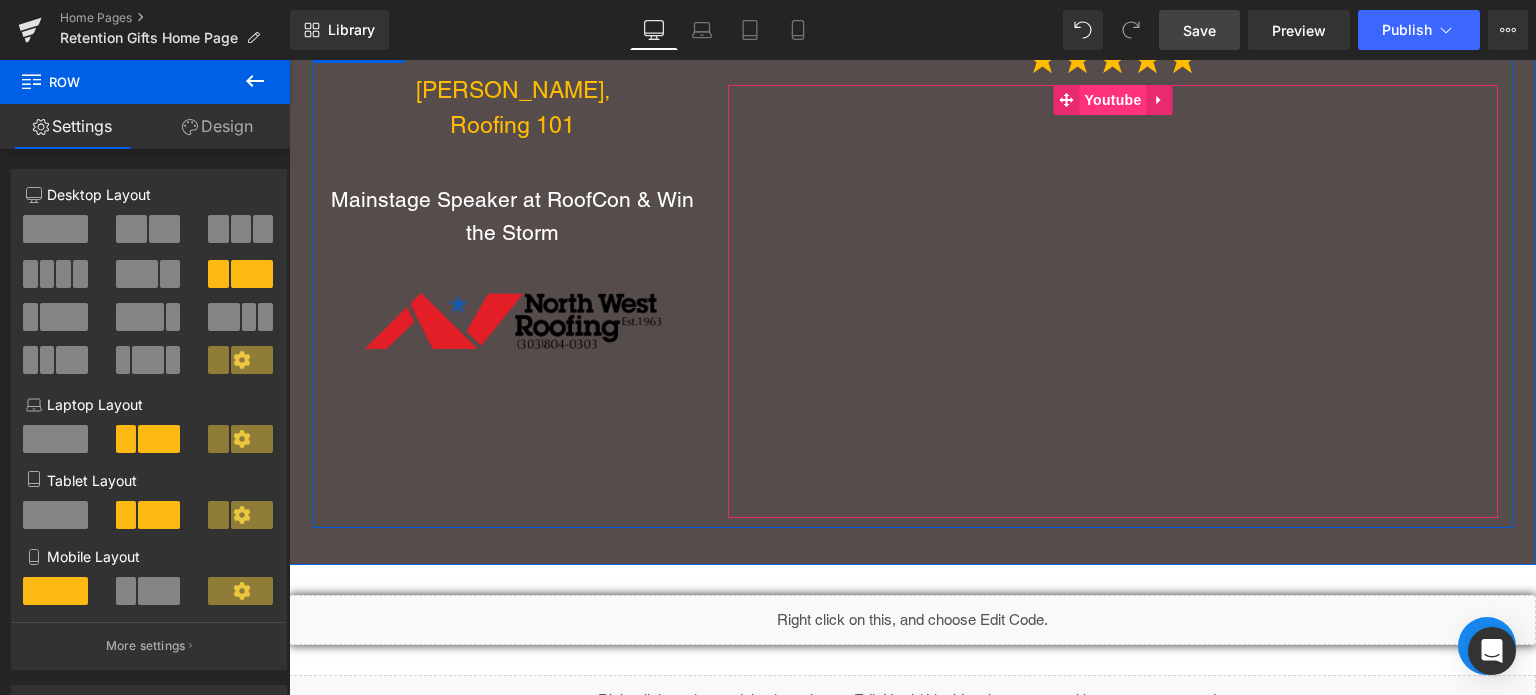 click on "Youtube" at bounding box center (1112, 100) 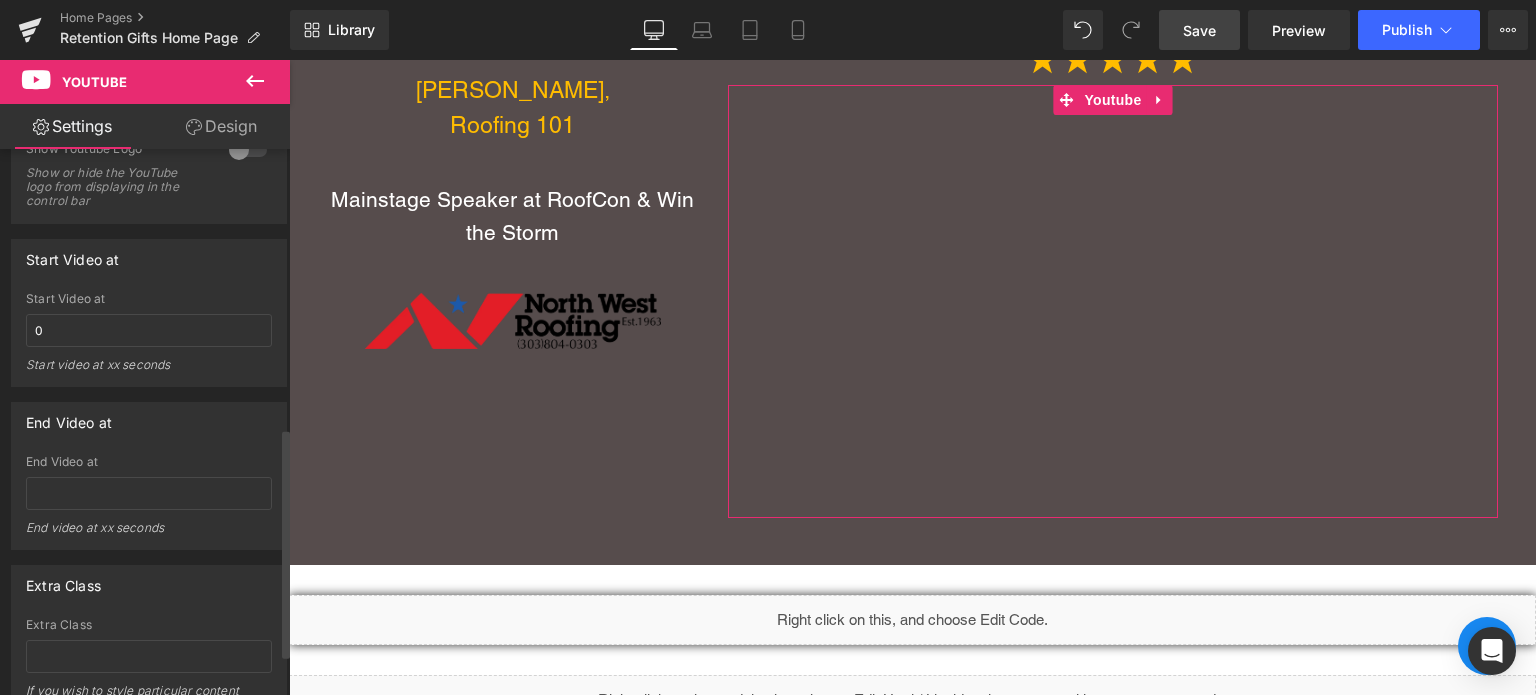 scroll, scrollTop: 666, scrollLeft: 0, axis: vertical 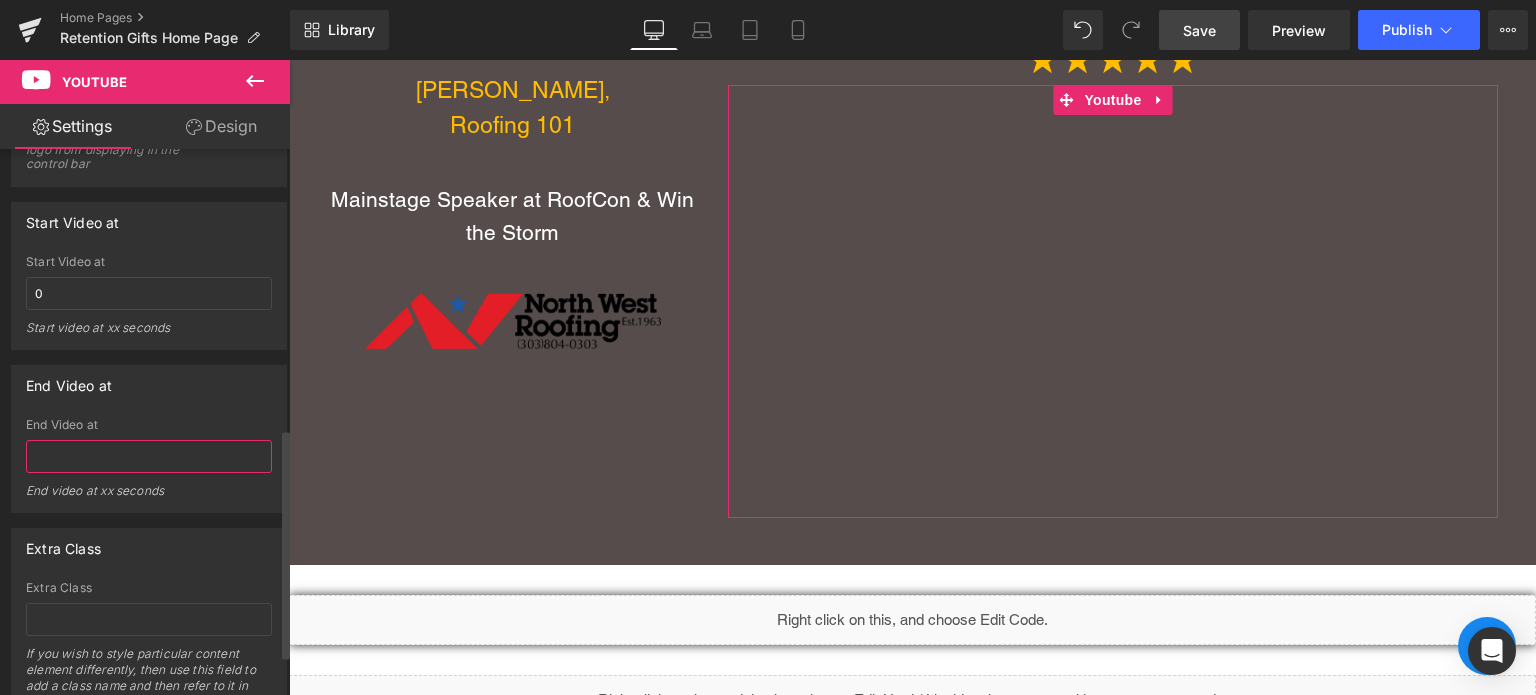 click at bounding box center [149, 456] 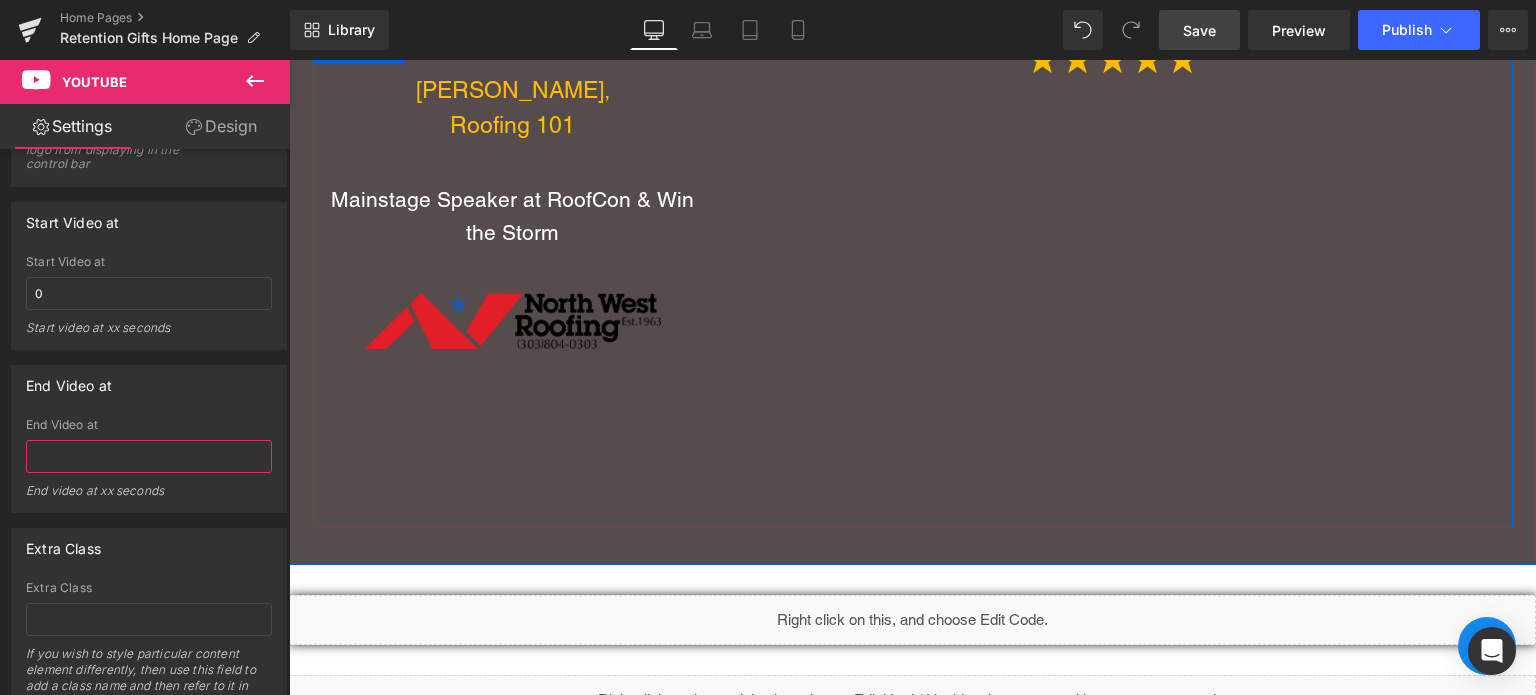 scroll, scrollTop: 5334, scrollLeft: 0, axis: vertical 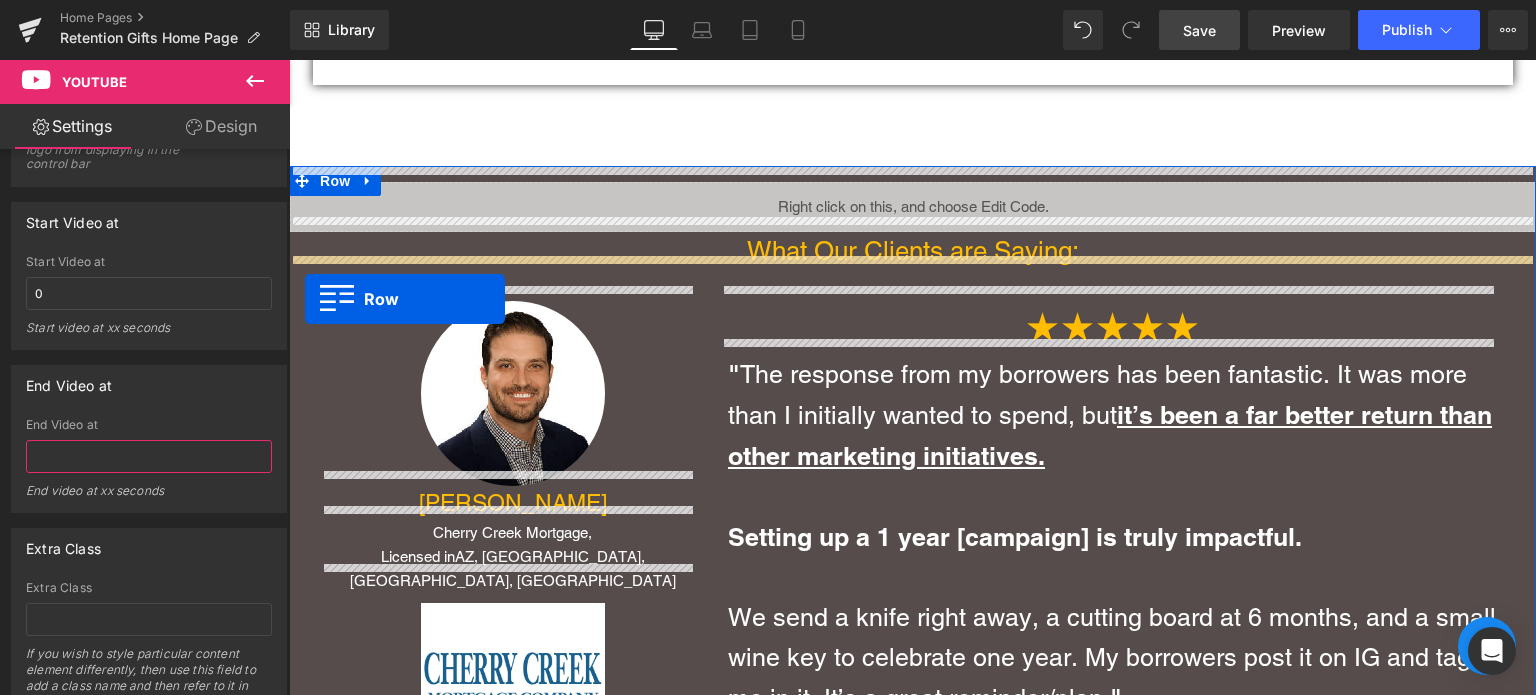 drag, startPoint x: 317, startPoint y: 295, endPoint x: 307, endPoint y: 296, distance: 10.049875 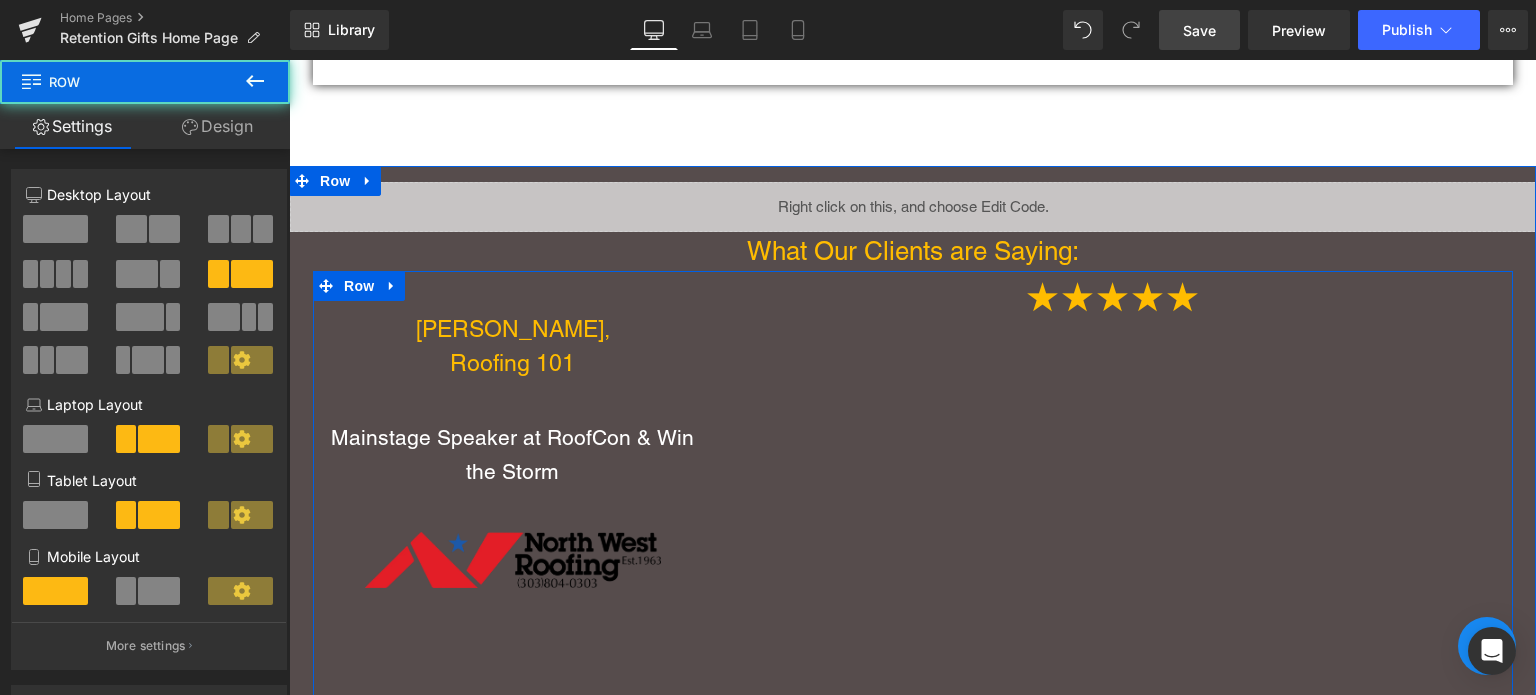 scroll, scrollTop: 9, scrollLeft: 10, axis: both 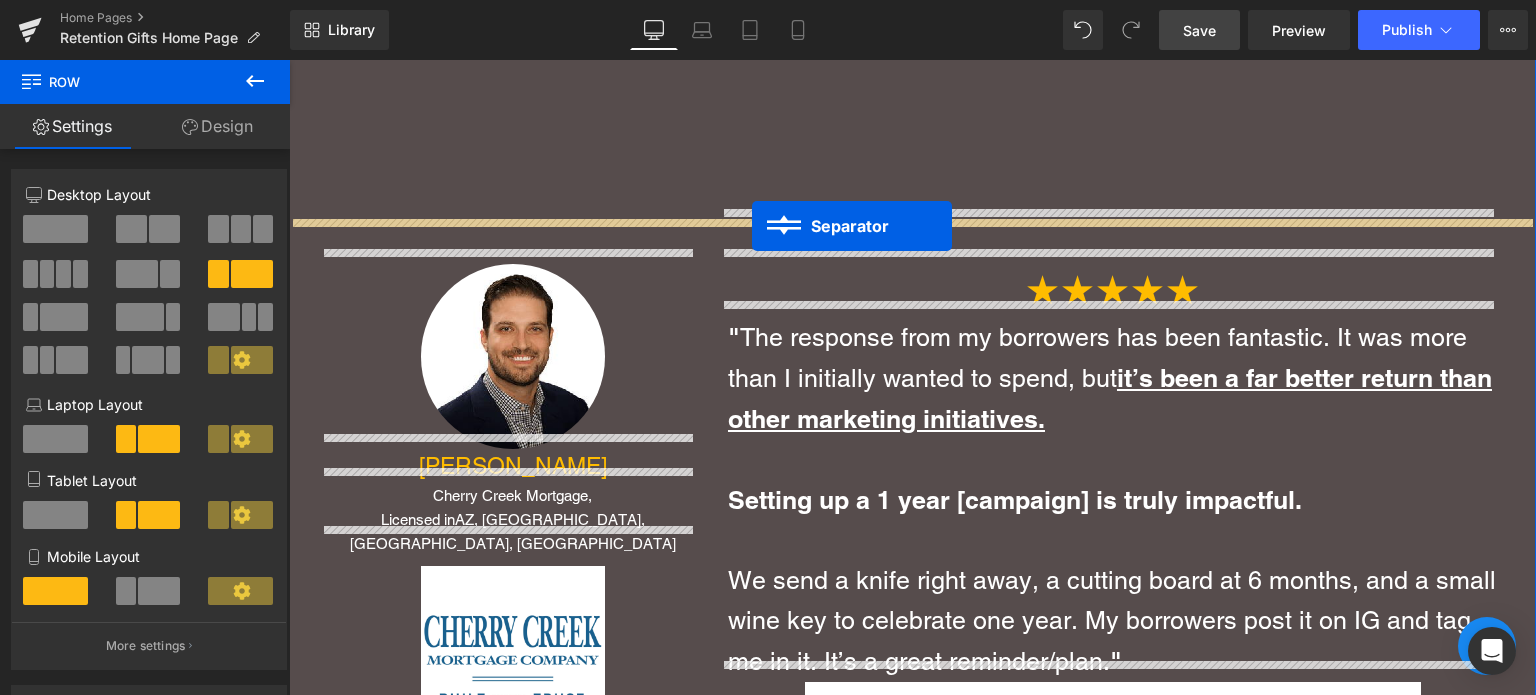 drag, startPoint x: 862, startPoint y: 359, endPoint x: 752, endPoint y: 226, distance: 172.5949 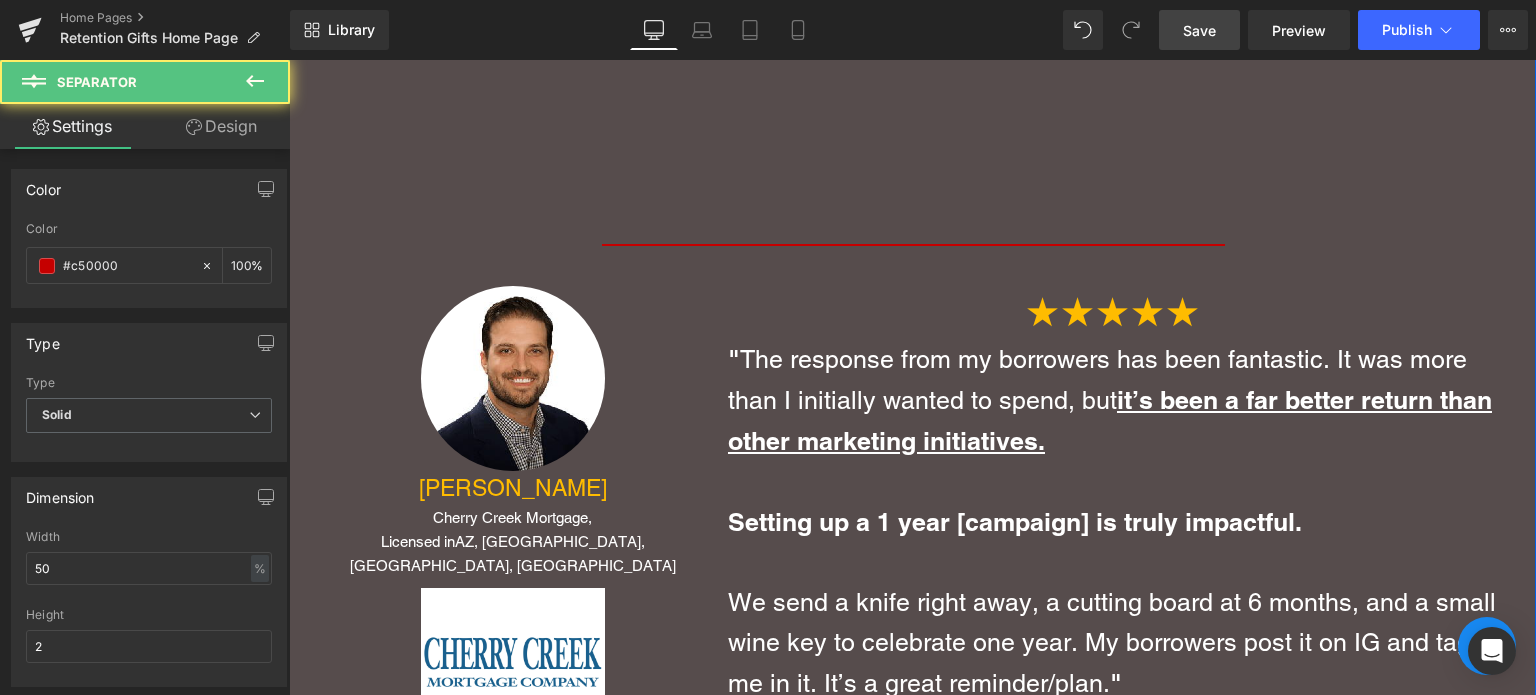 scroll, scrollTop: 7724, scrollLeft: 1232, axis: both 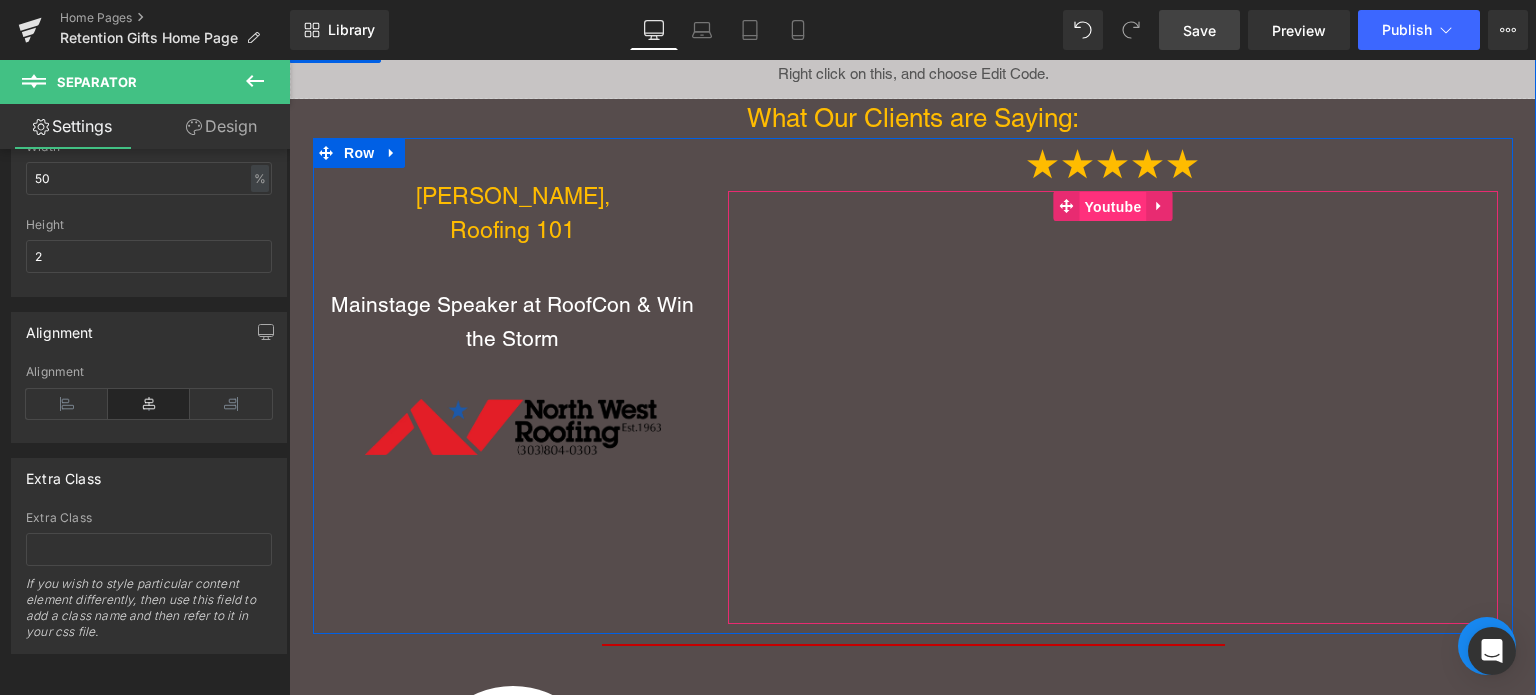 click on "Youtube" at bounding box center [1112, 207] 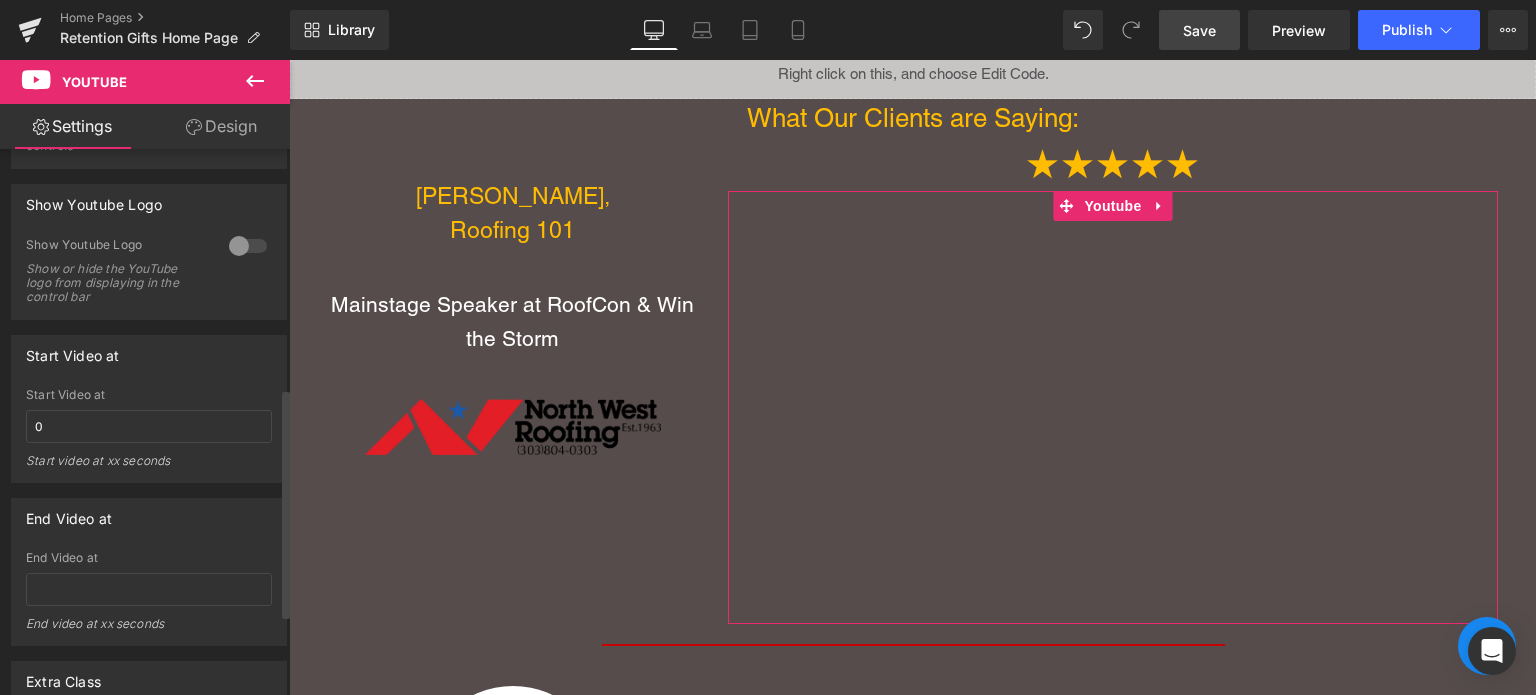 scroll, scrollTop: 666, scrollLeft: 0, axis: vertical 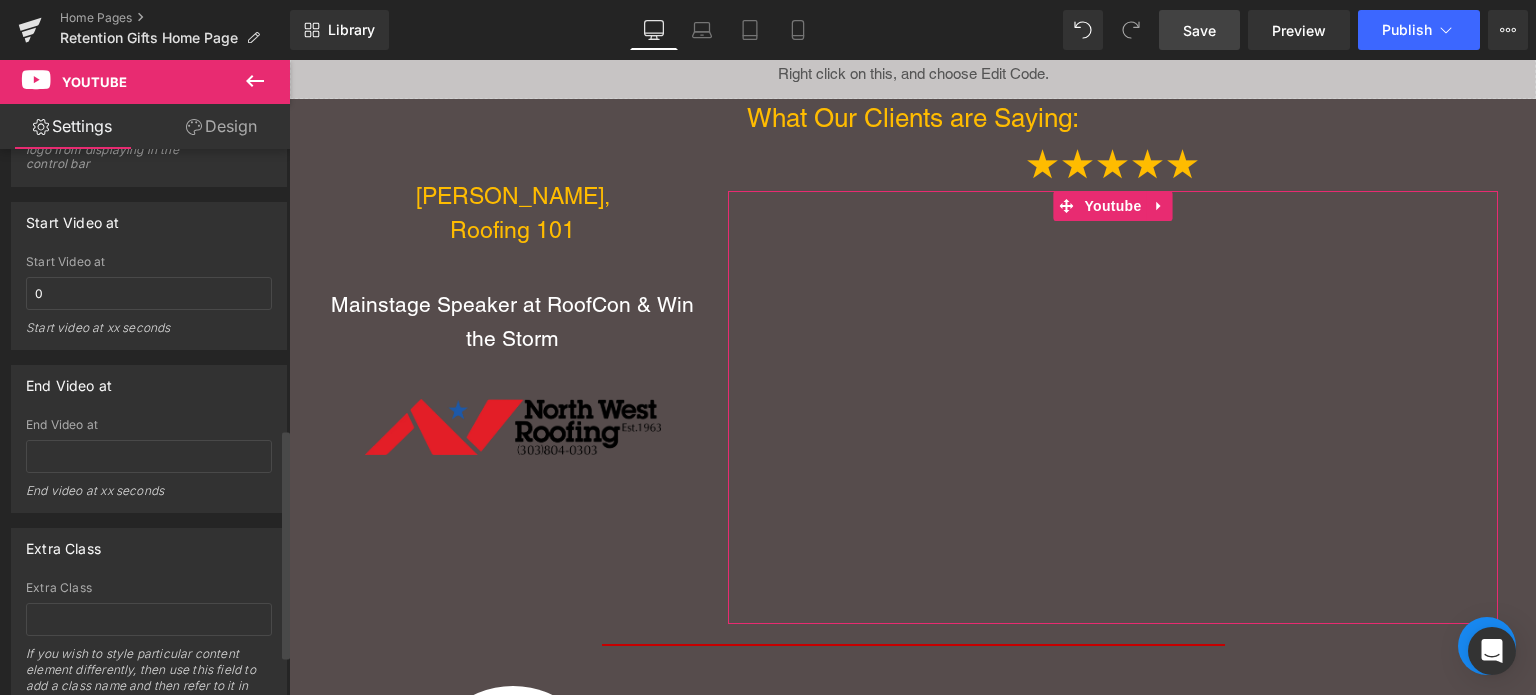 click on "End Video at End video at xx seconds" at bounding box center [149, 465] 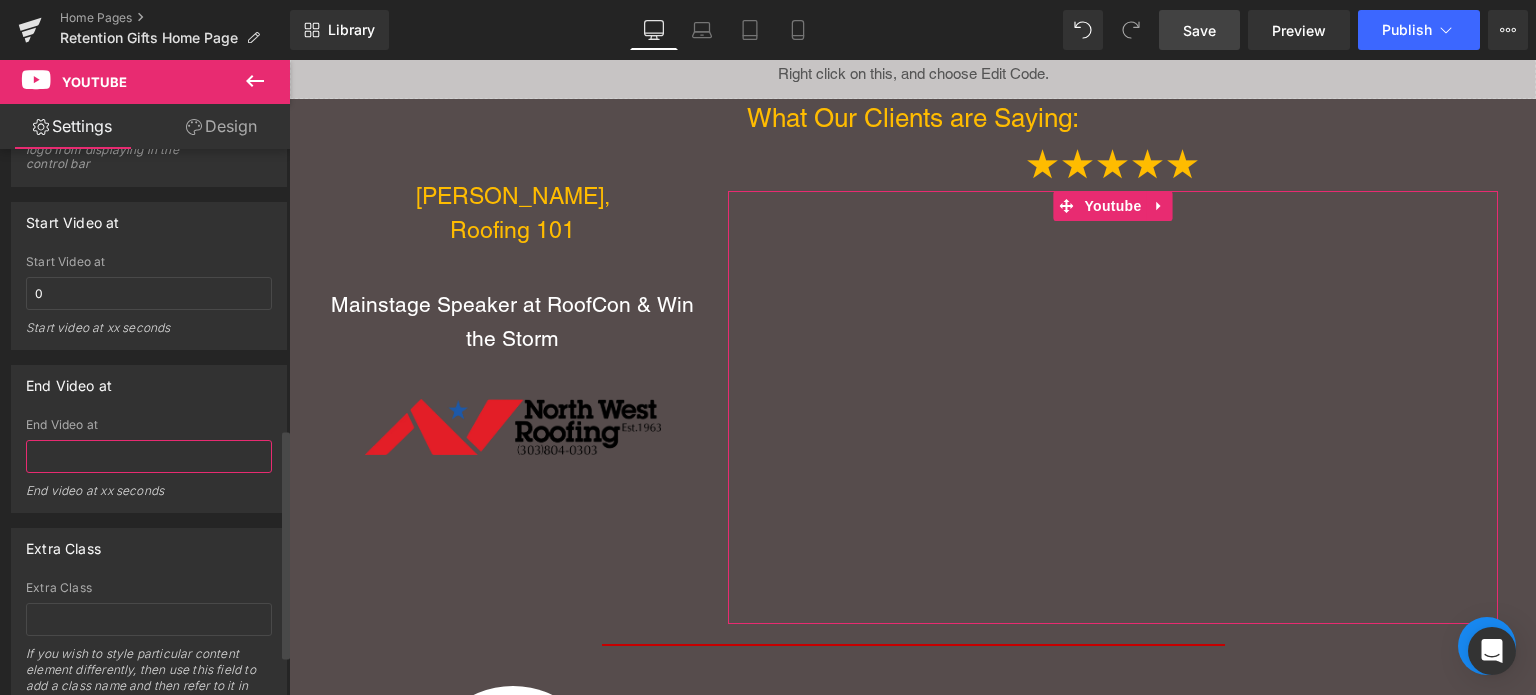 click at bounding box center (149, 456) 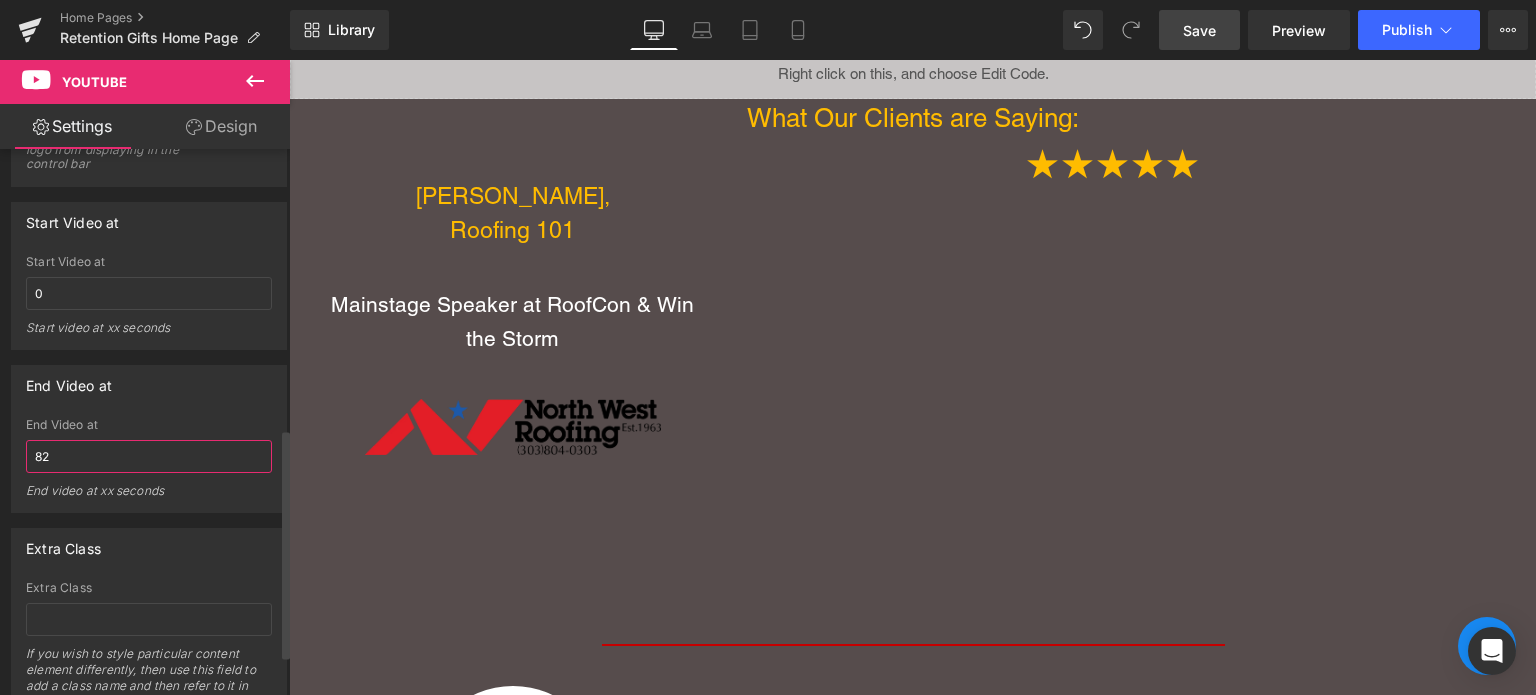 type on "82" 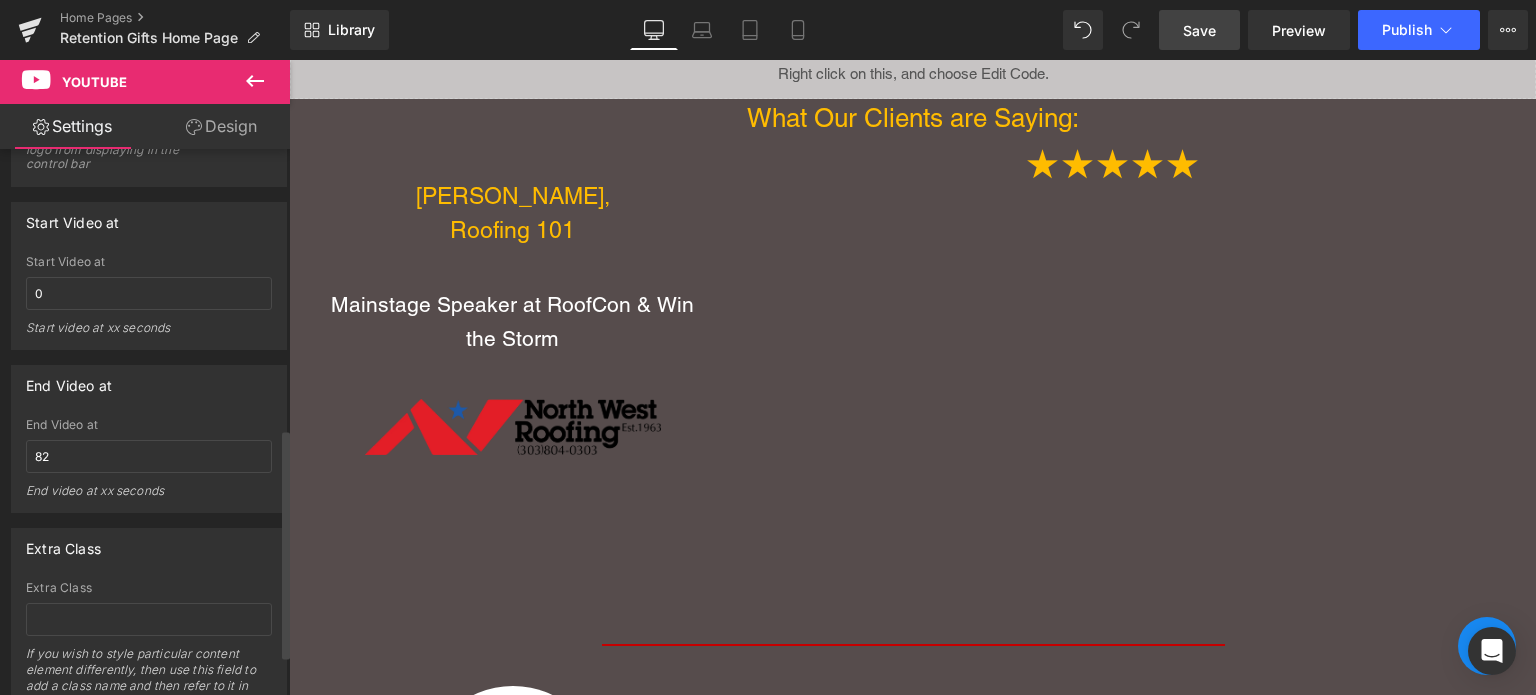 click on "End Video at" at bounding box center [149, 425] 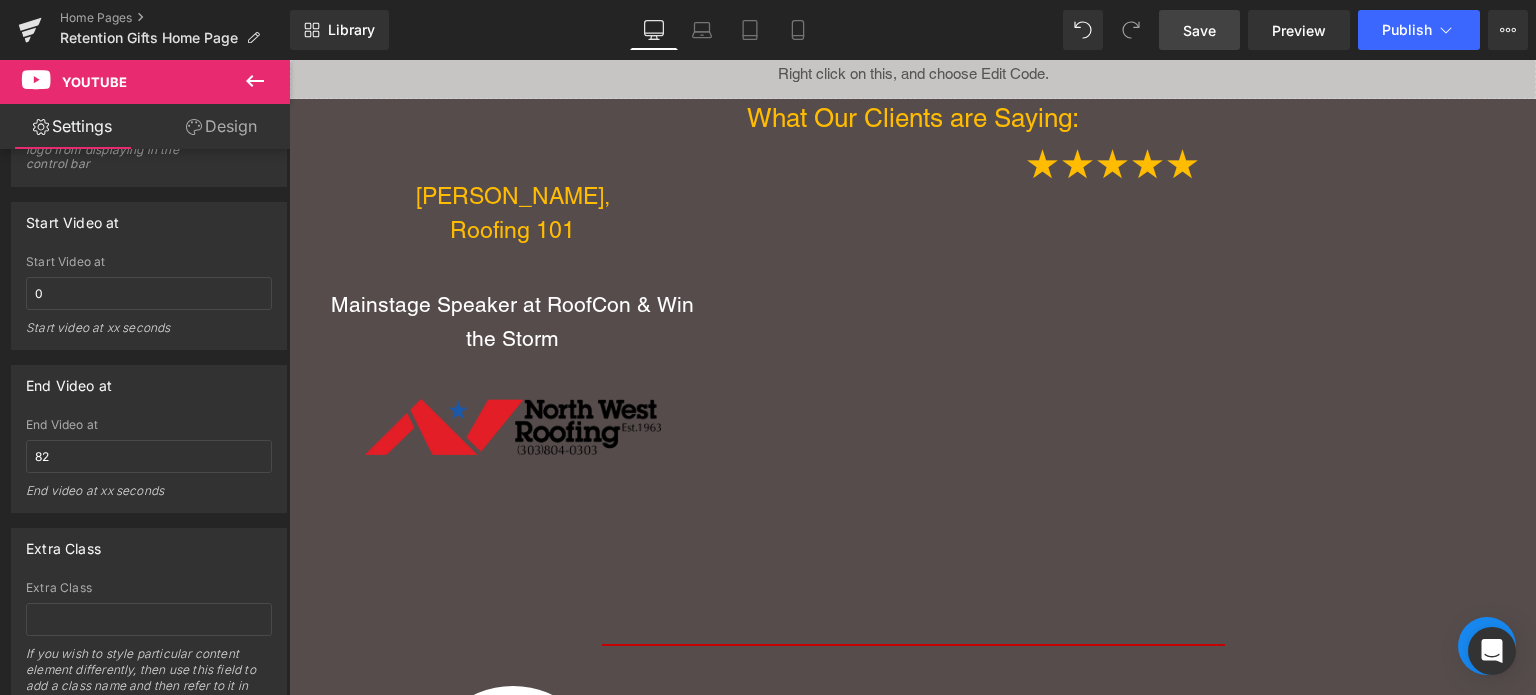 click on "Save" at bounding box center (1199, 30) 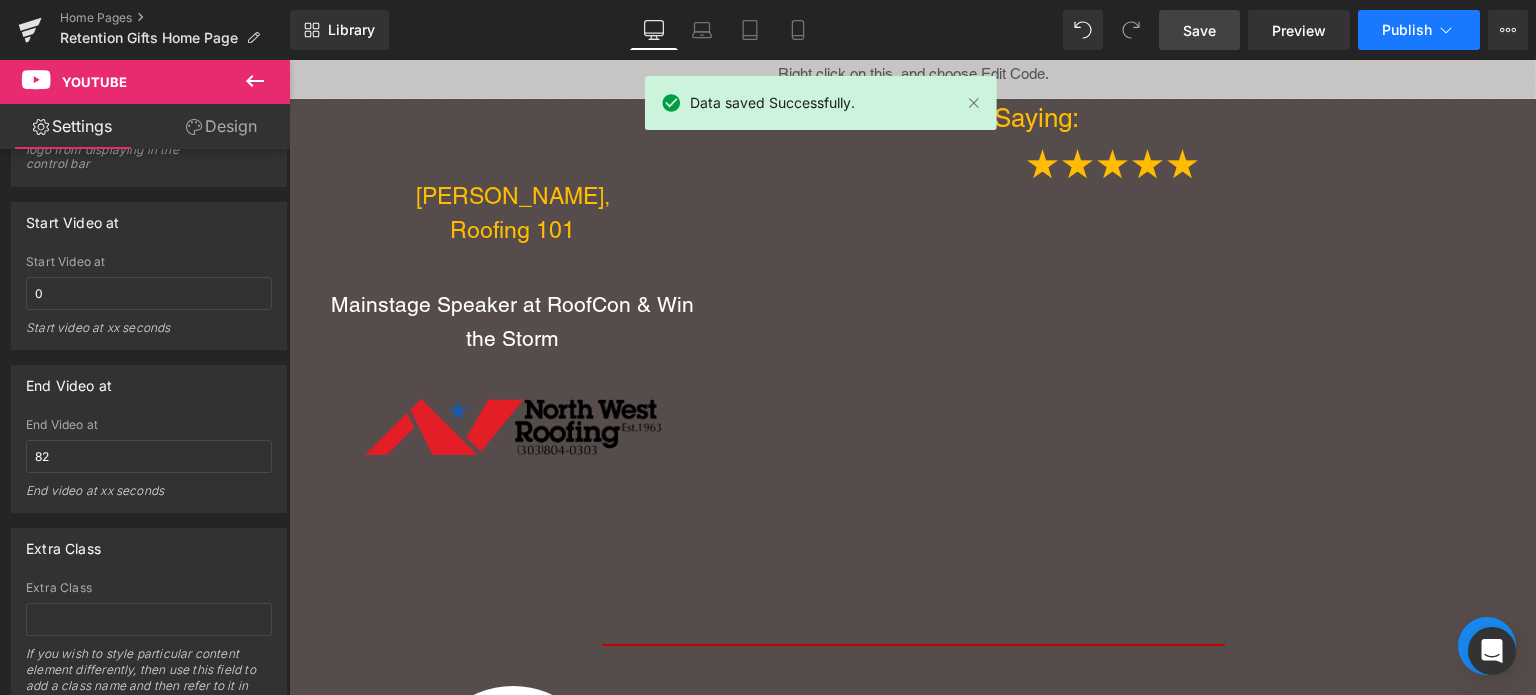 click on "Publish" at bounding box center [1407, 30] 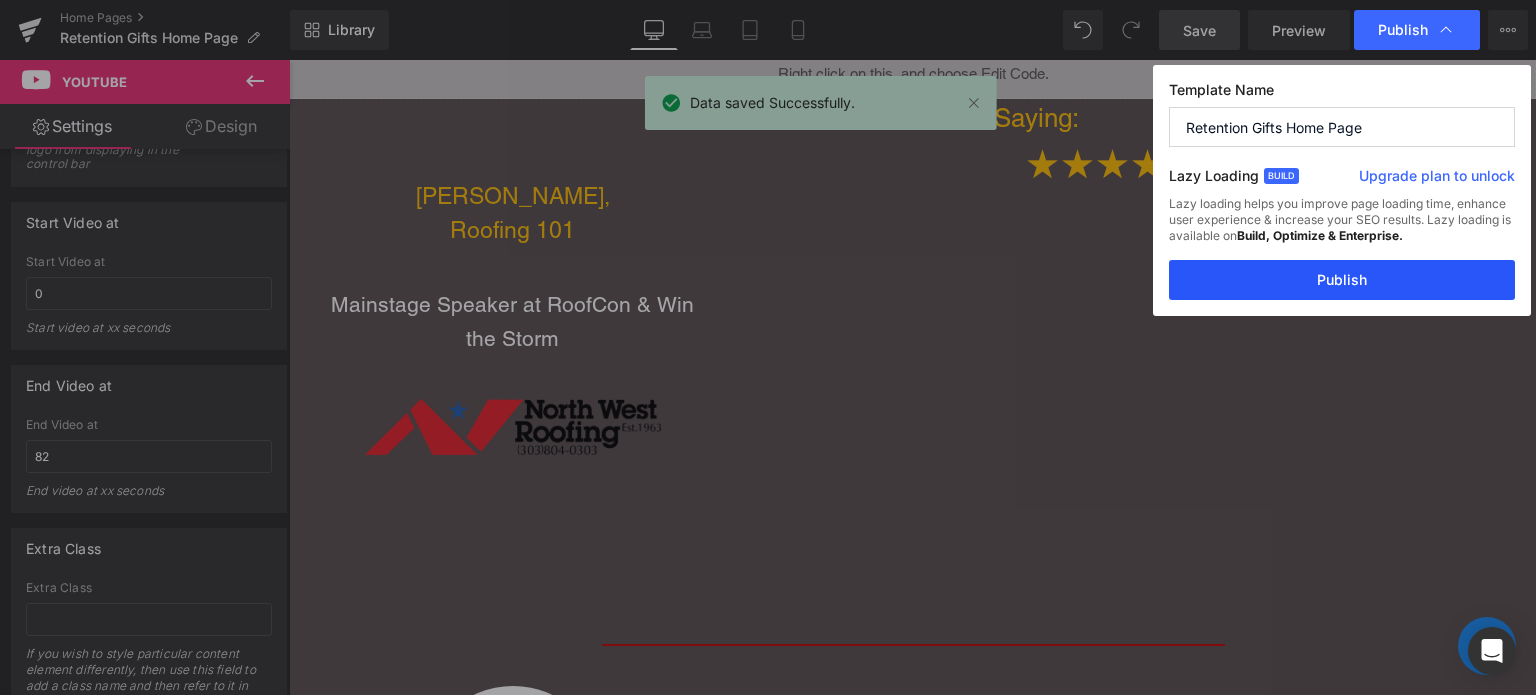click on "Publish" at bounding box center (1342, 280) 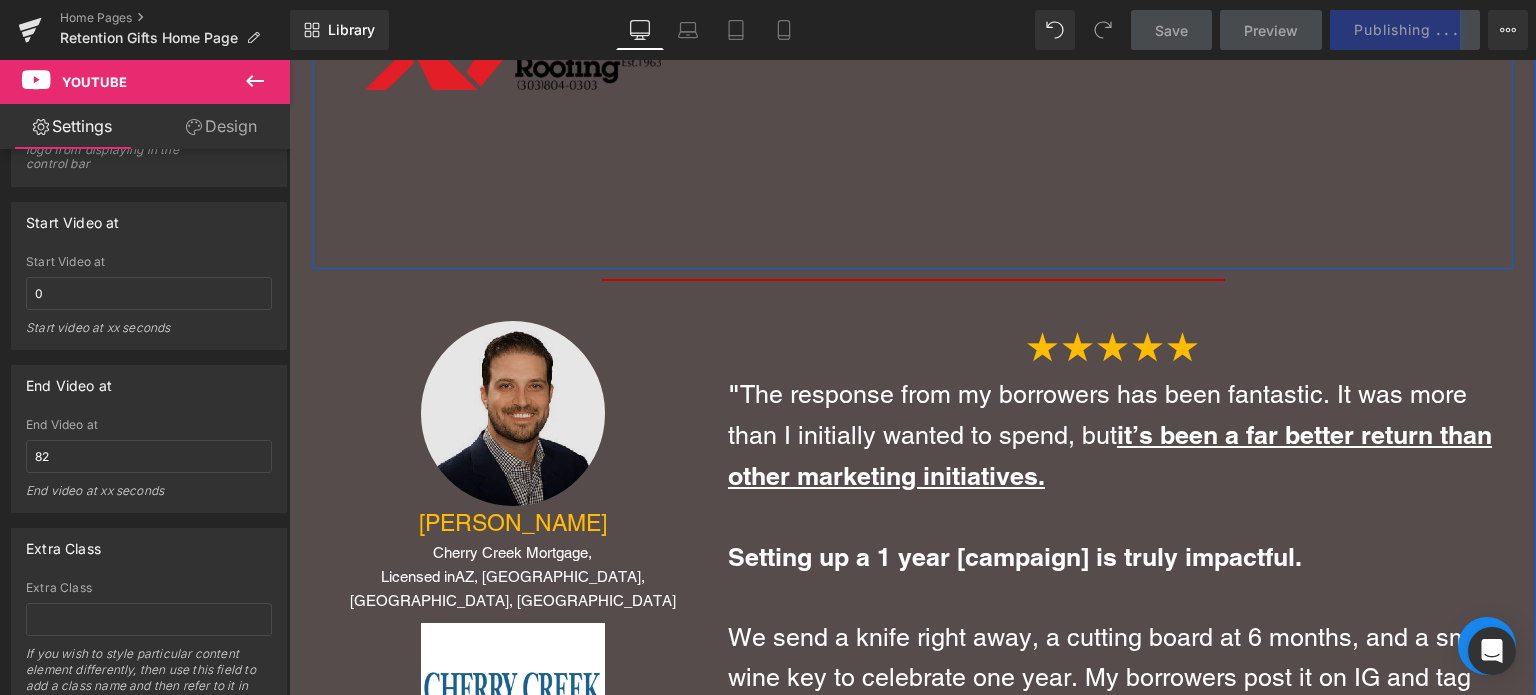 scroll, scrollTop: 4267, scrollLeft: 0, axis: vertical 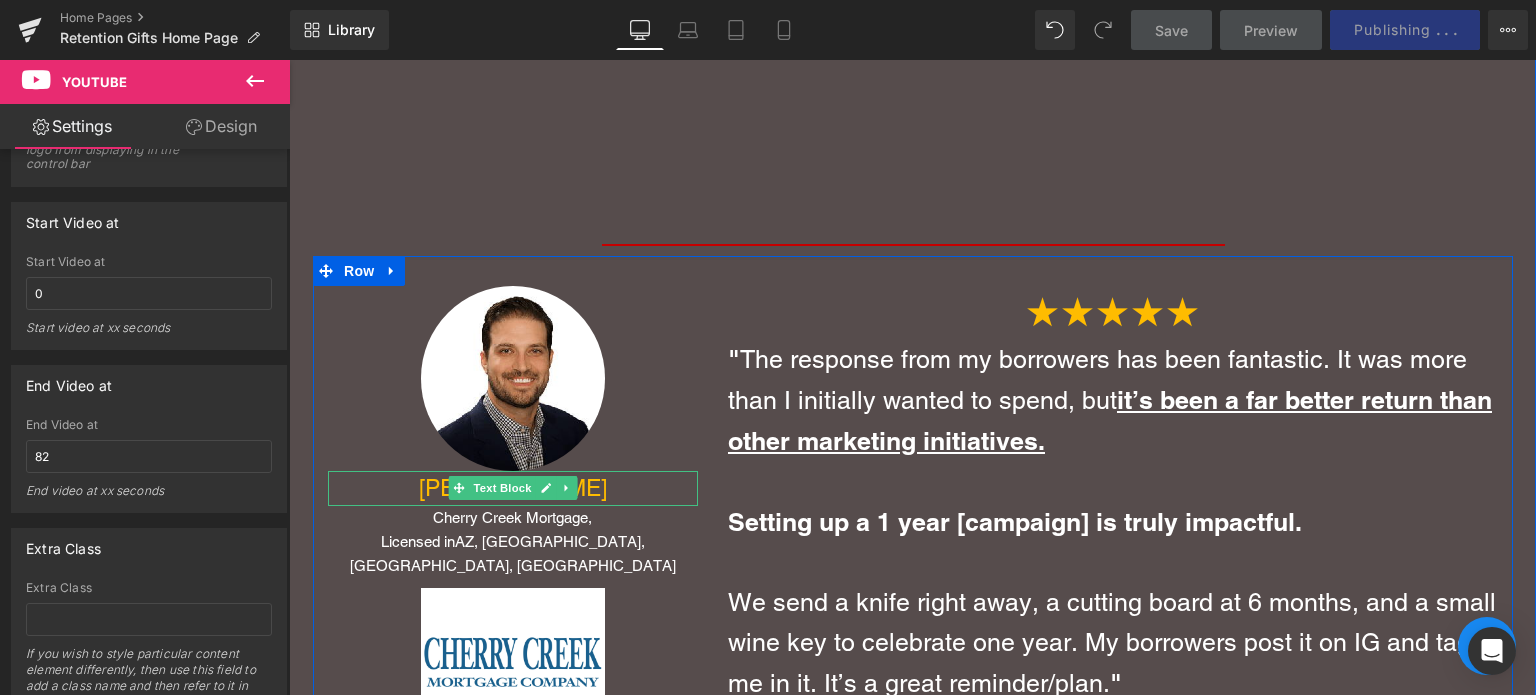 click at bounding box center [566, 488] 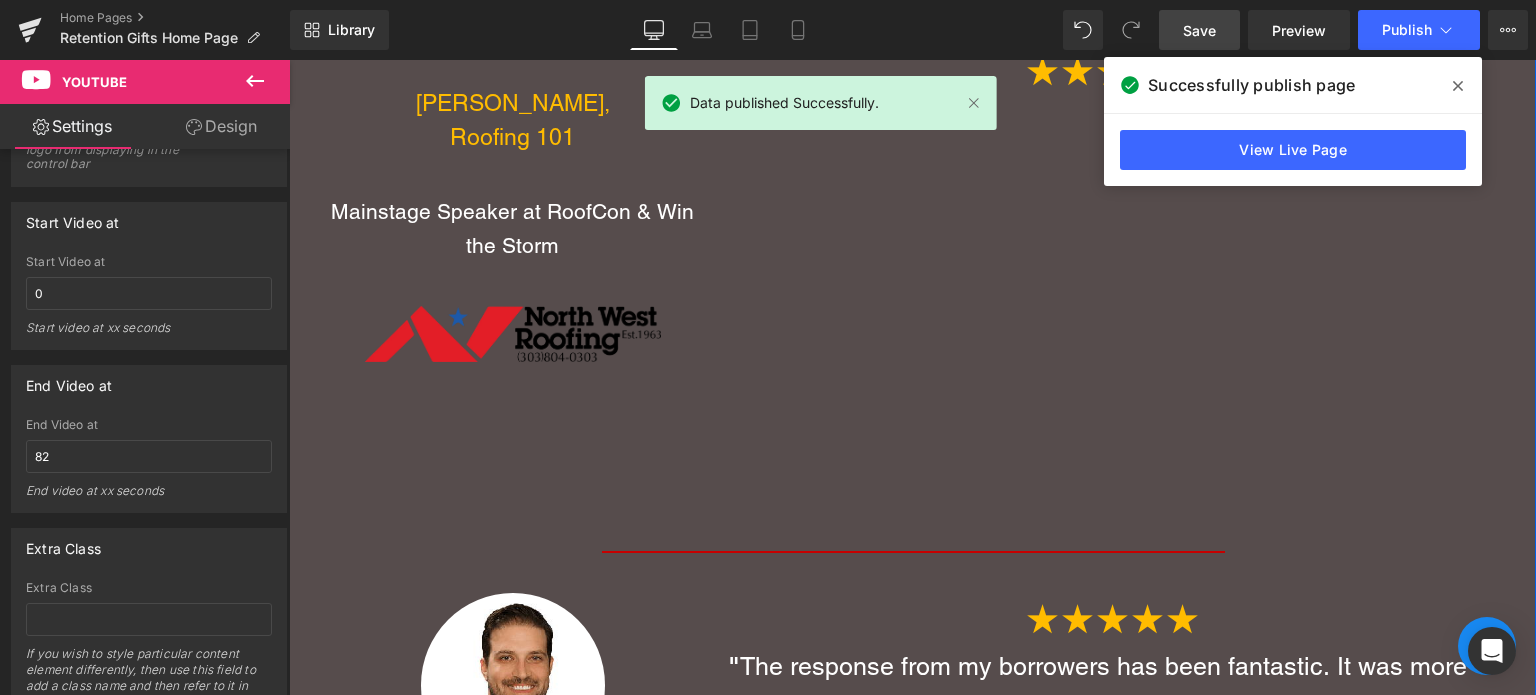 scroll, scrollTop: 3734, scrollLeft: 0, axis: vertical 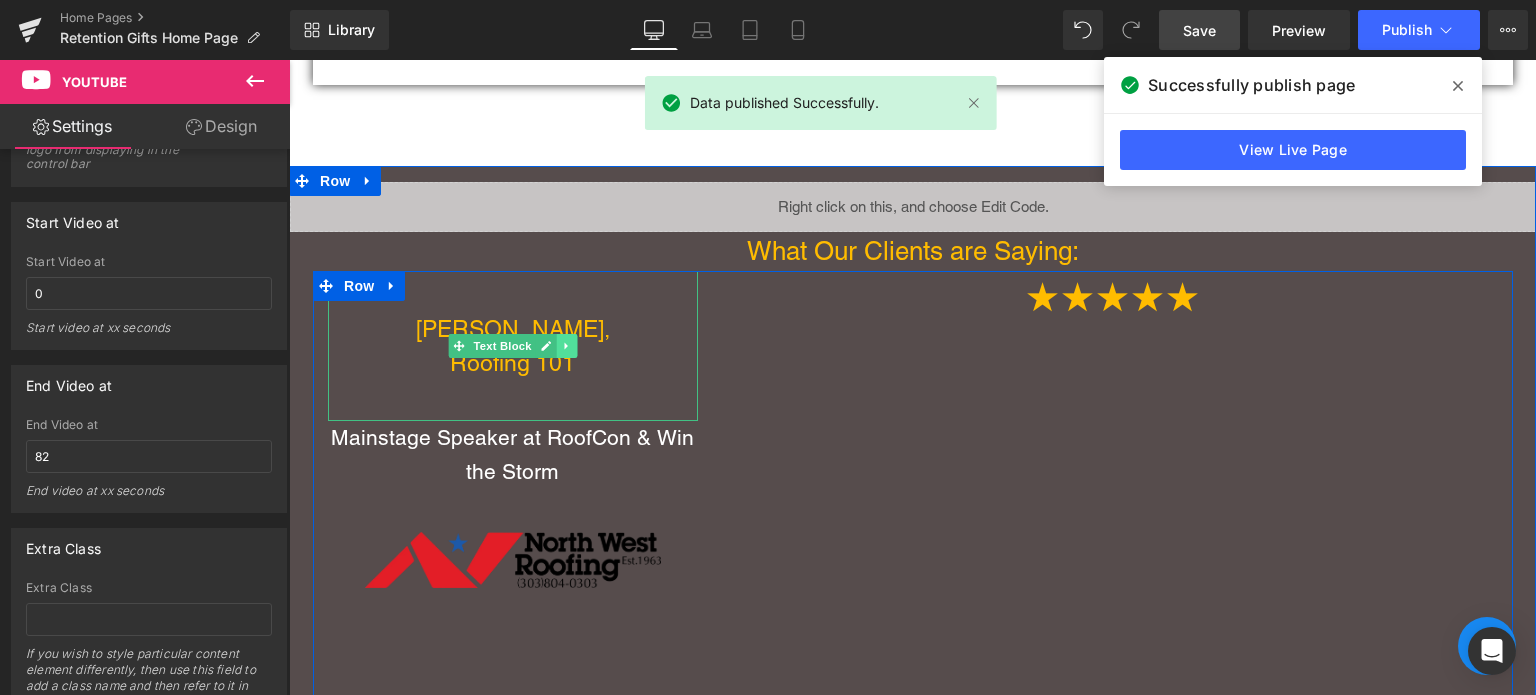 click at bounding box center [566, 346] 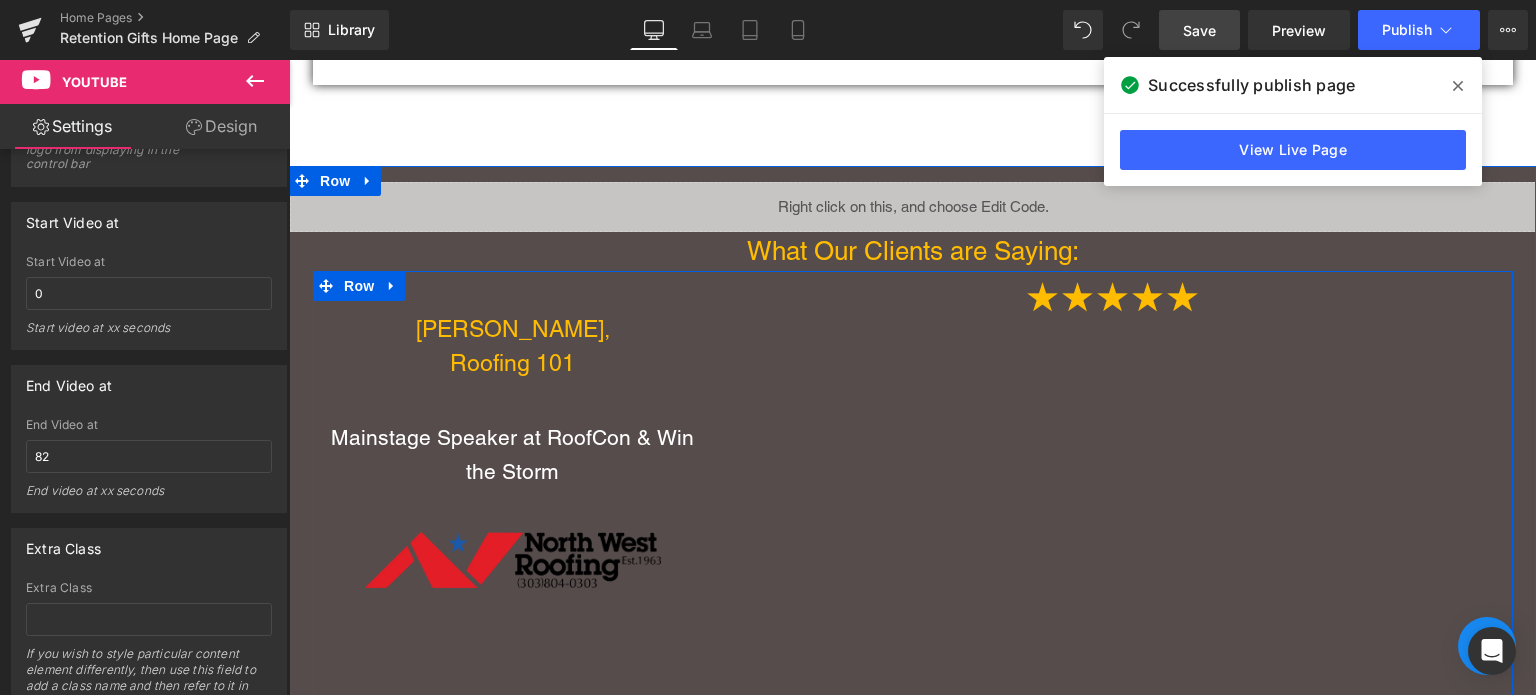 click at bounding box center [513, 560] 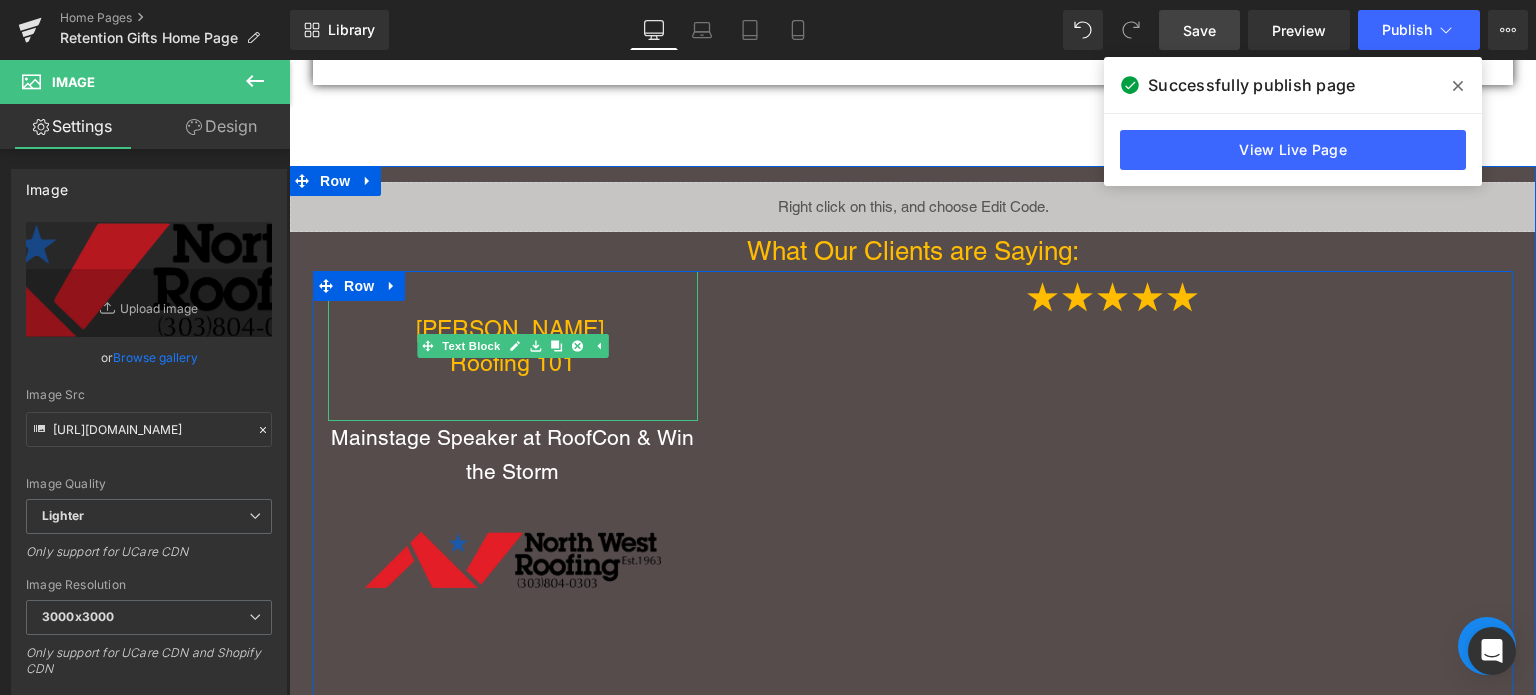 drag, startPoint x: 556, startPoint y: 311, endPoint x: 570, endPoint y: 302, distance: 16.643316 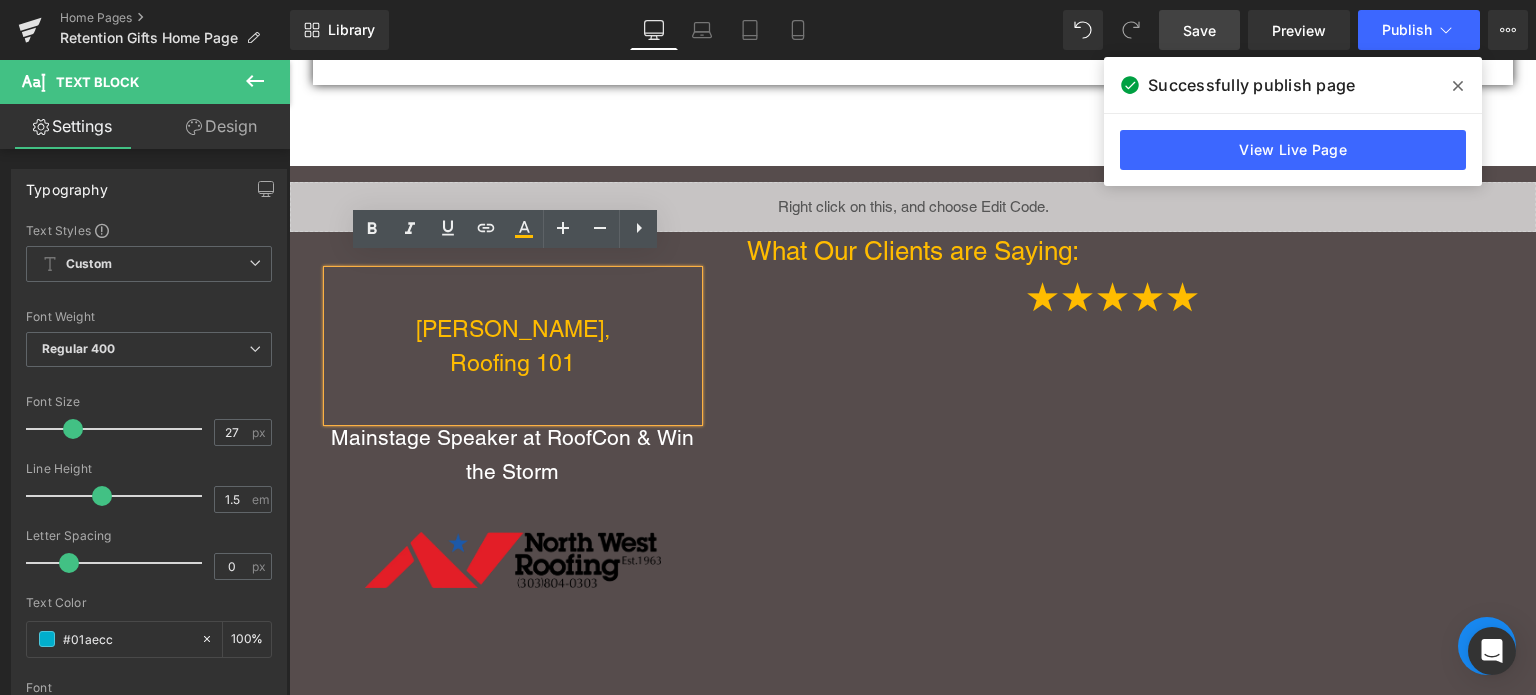 type 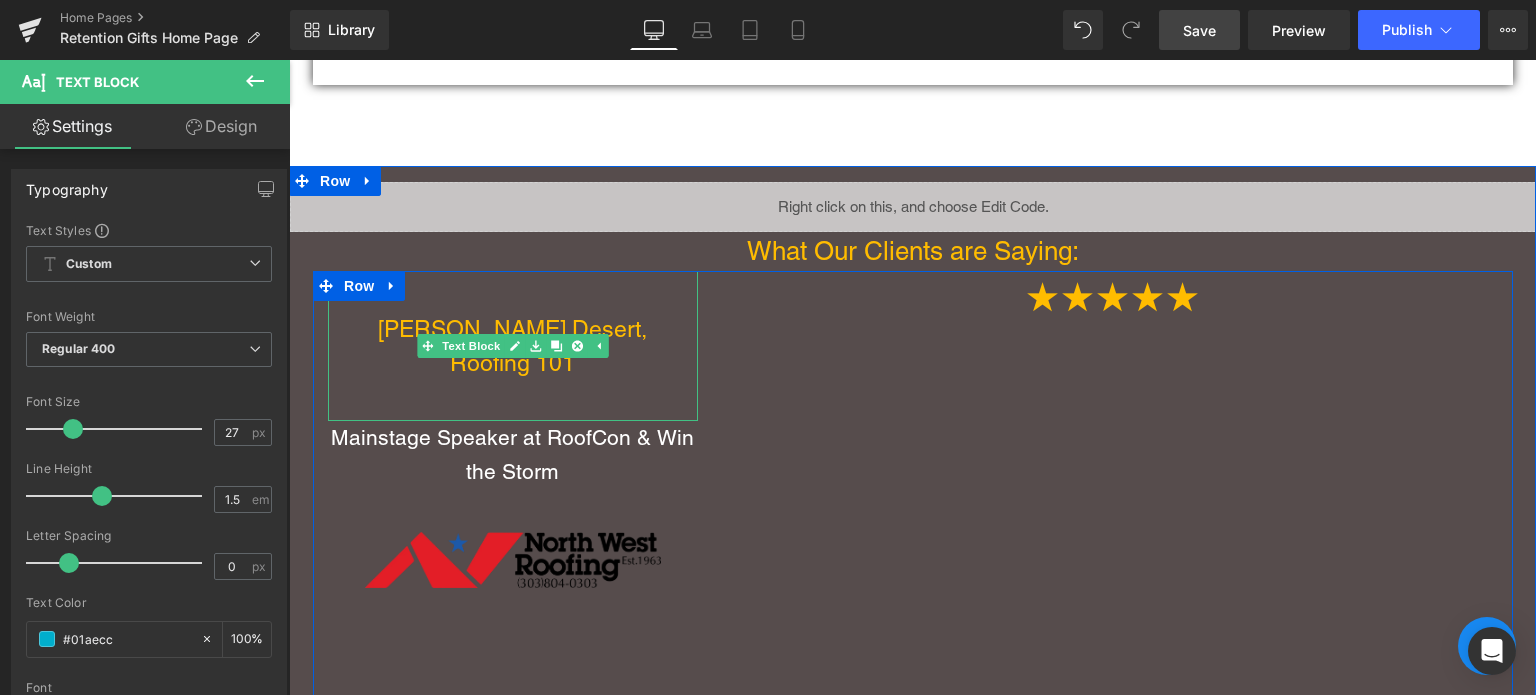 click on "Graham Desert," at bounding box center (513, 329) 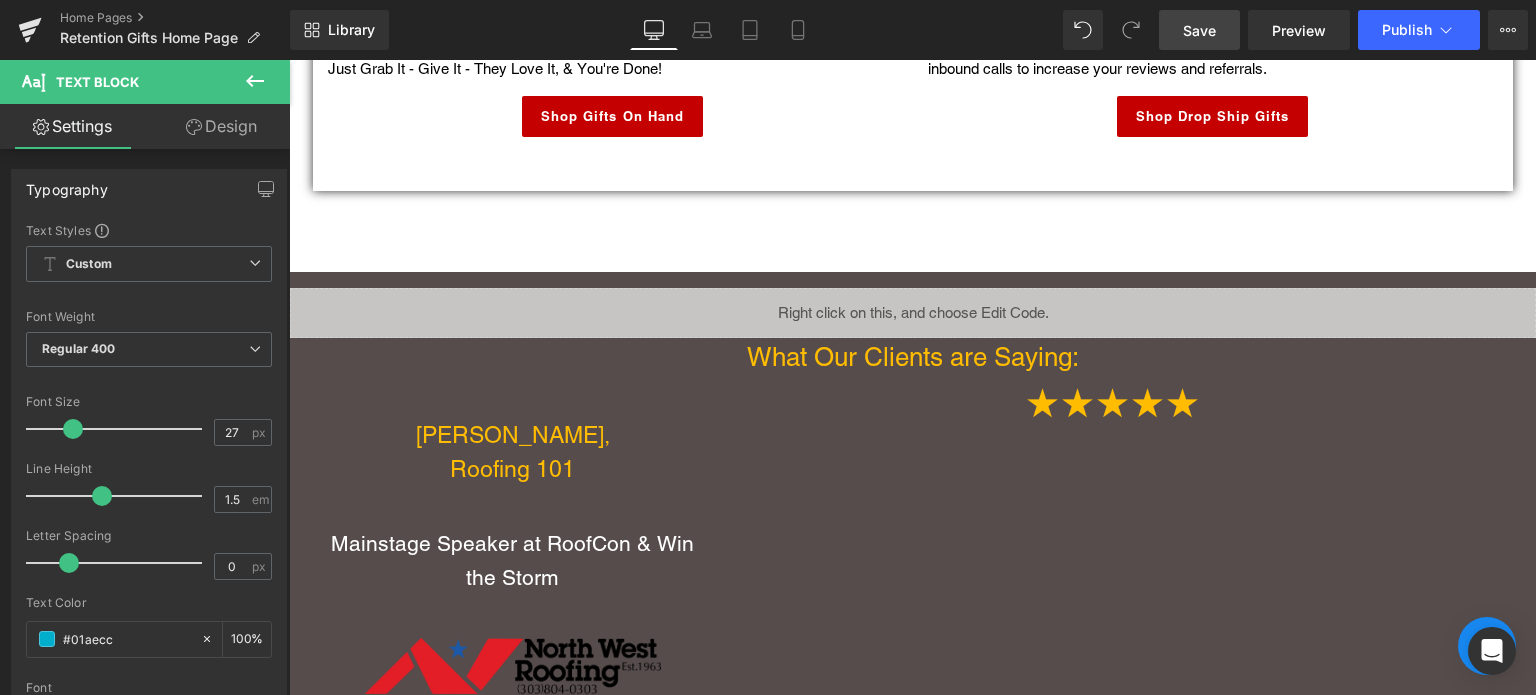 scroll, scrollTop: 3600, scrollLeft: 0, axis: vertical 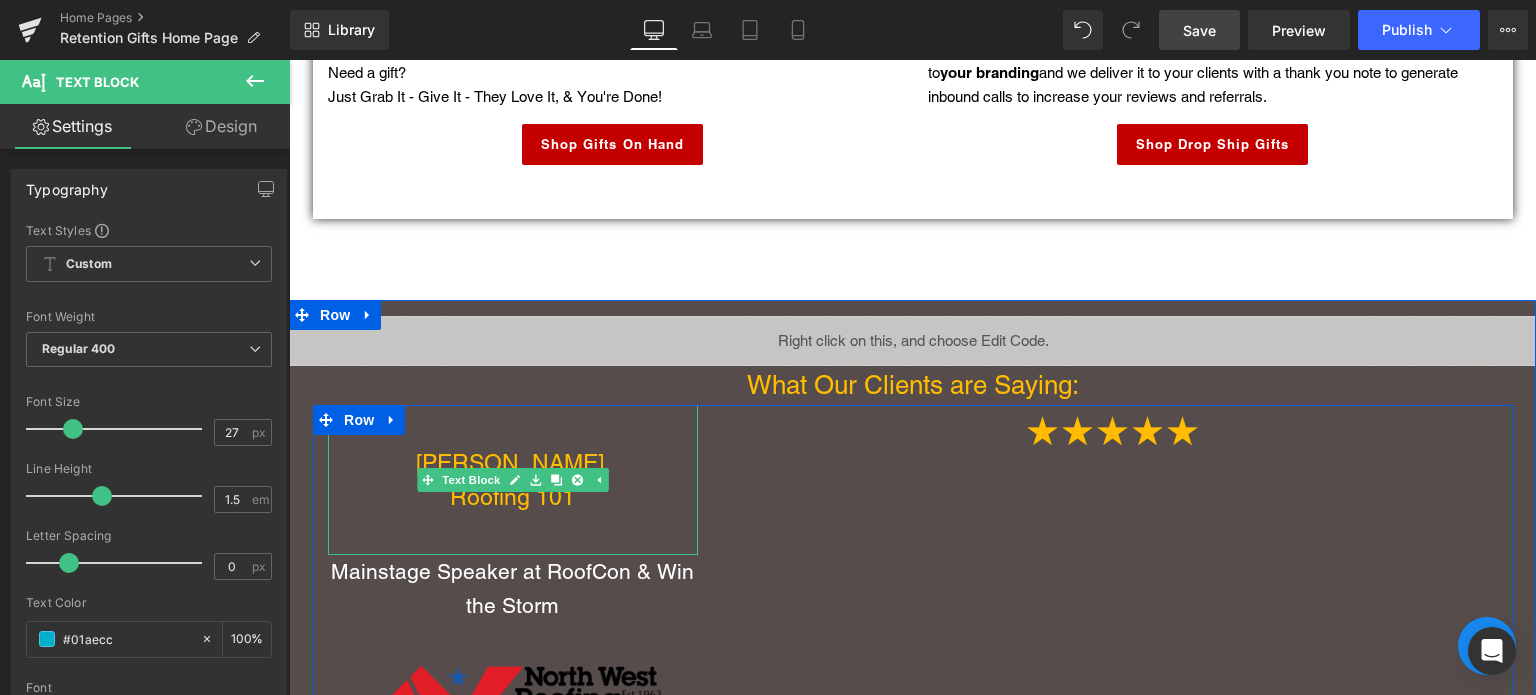 click on "Graham Dessert,  Roofing 101" at bounding box center [513, 480] 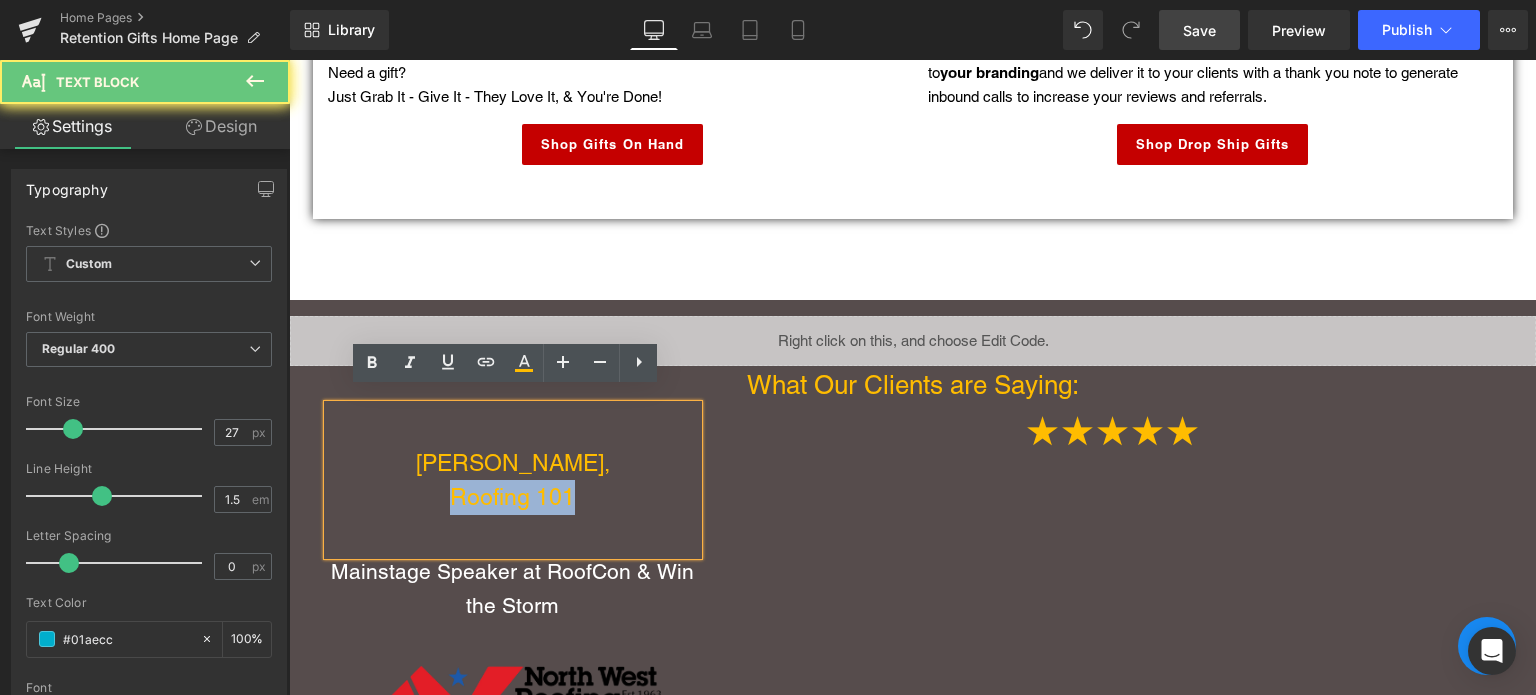 drag, startPoint x: 578, startPoint y: 495, endPoint x: 435, endPoint y: 482, distance: 143.58969 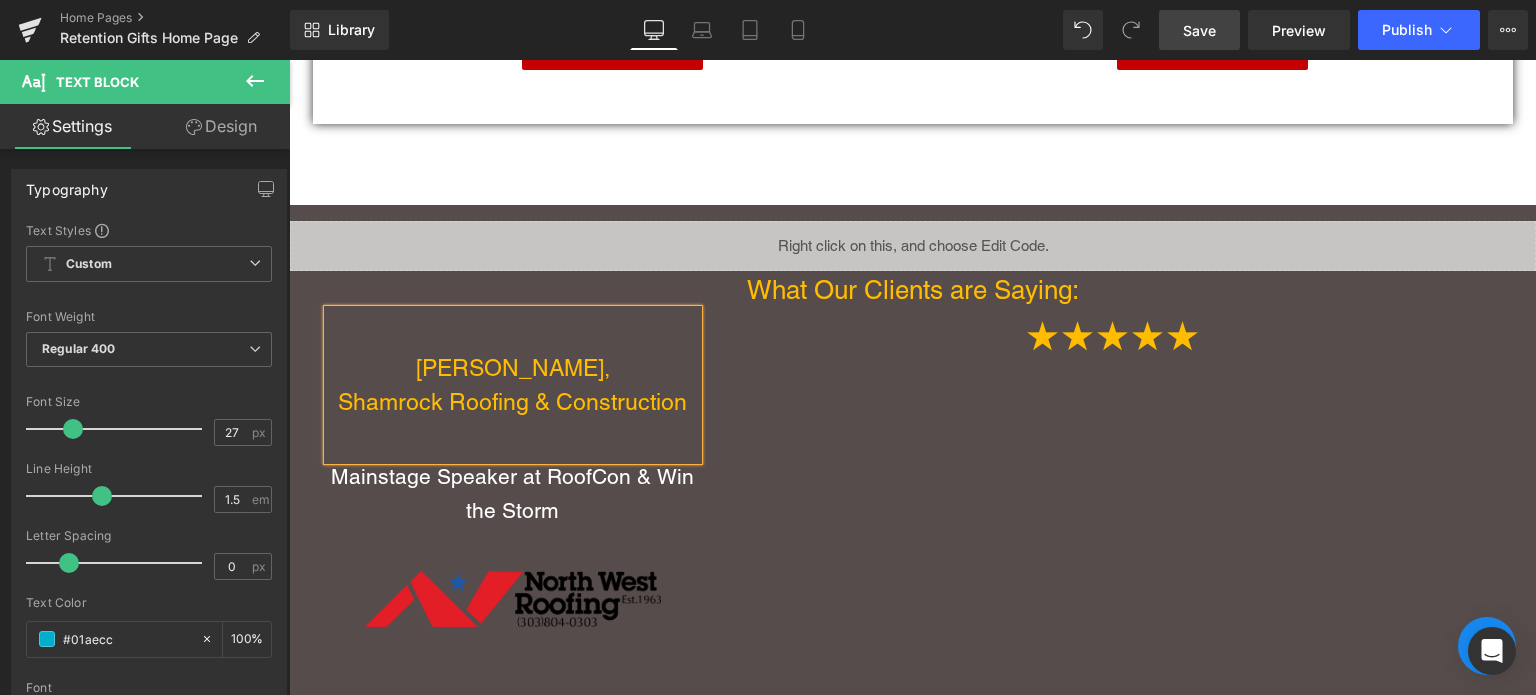 scroll, scrollTop: 3734, scrollLeft: 0, axis: vertical 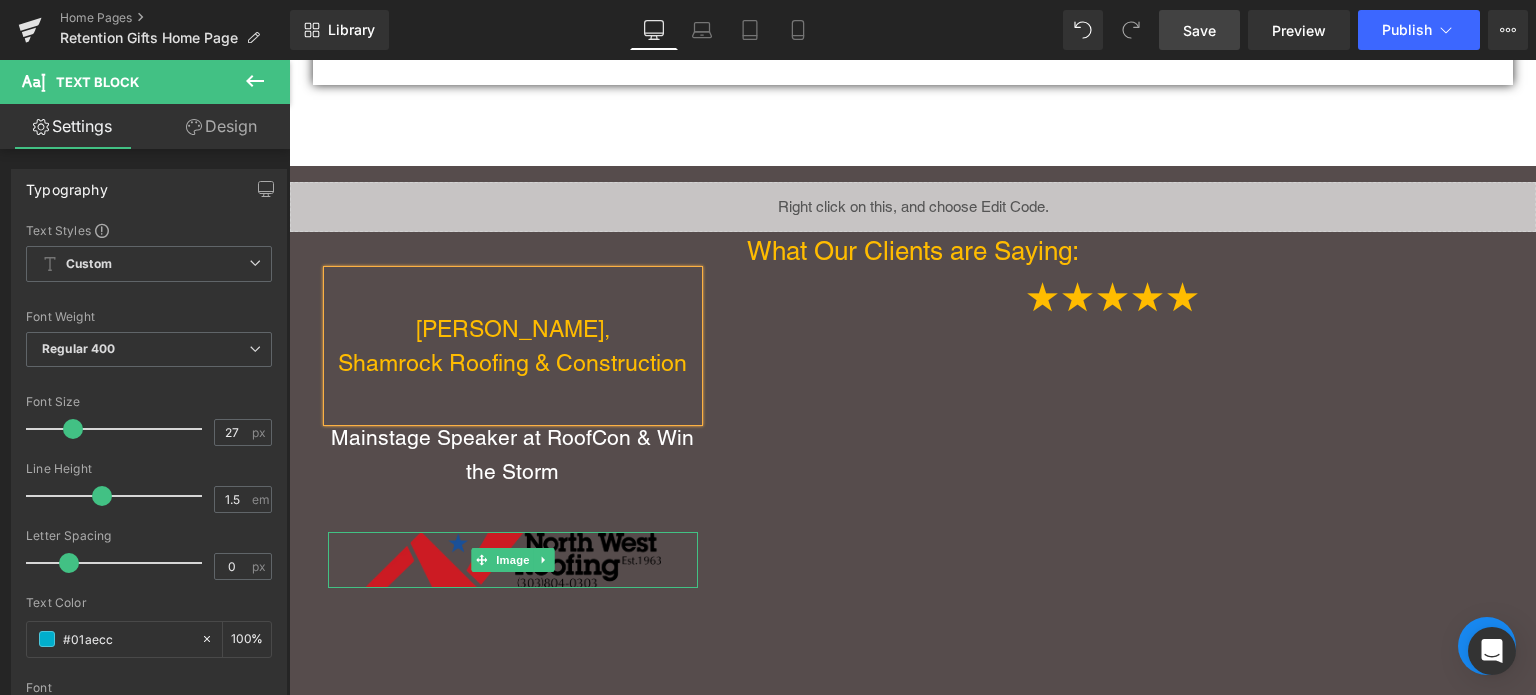drag, startPoint x: 522, startPoint y: 561, endPoint x: 511, endPoint y: 560, distance: 11.045361 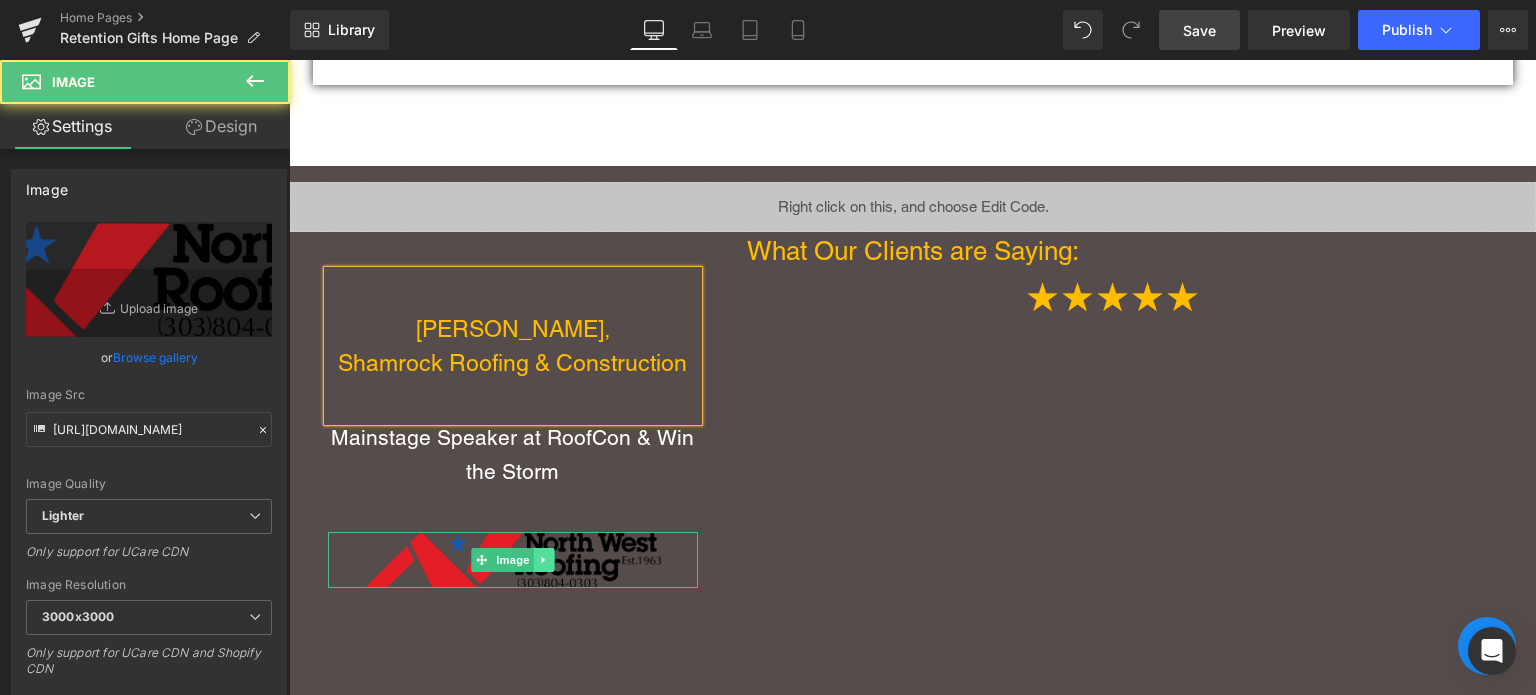 click 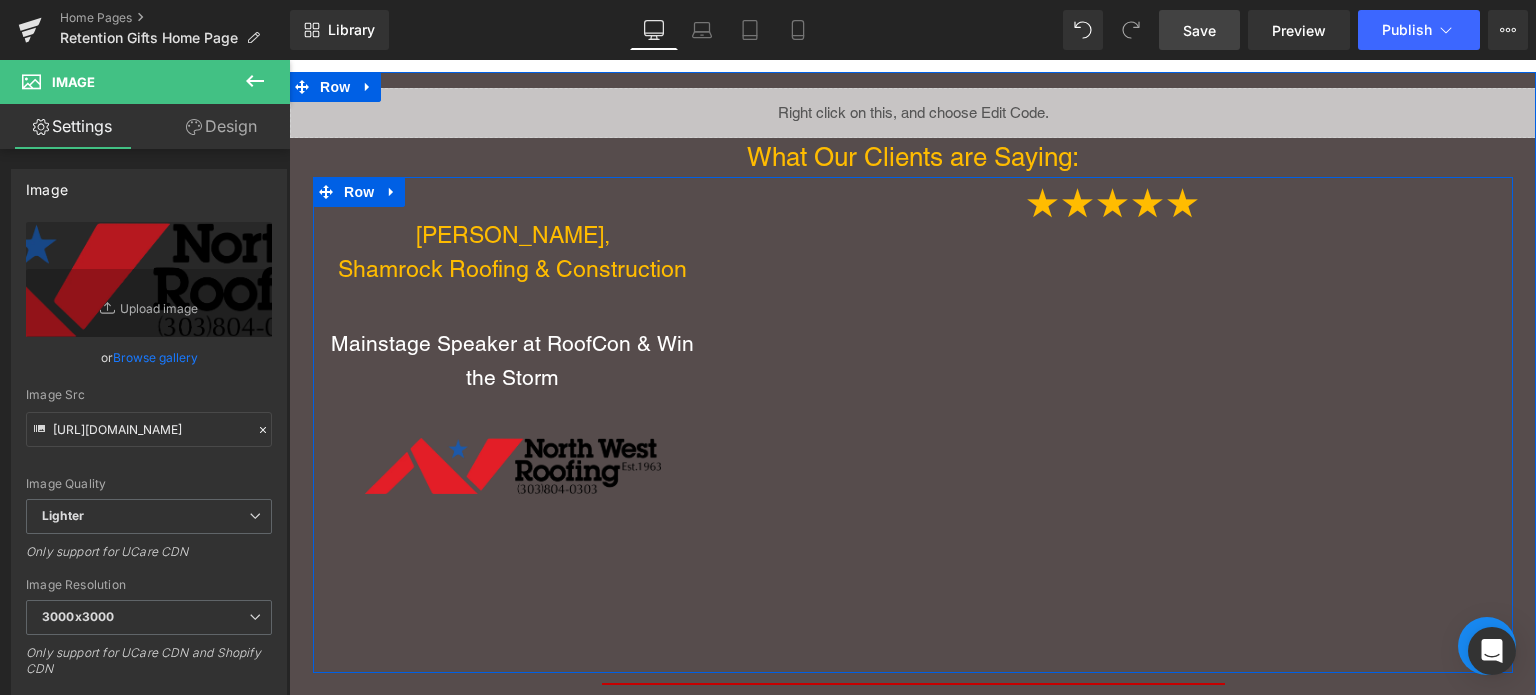 scroll, scrollTop: 3867, scrollLeft: 0, axis: vertical 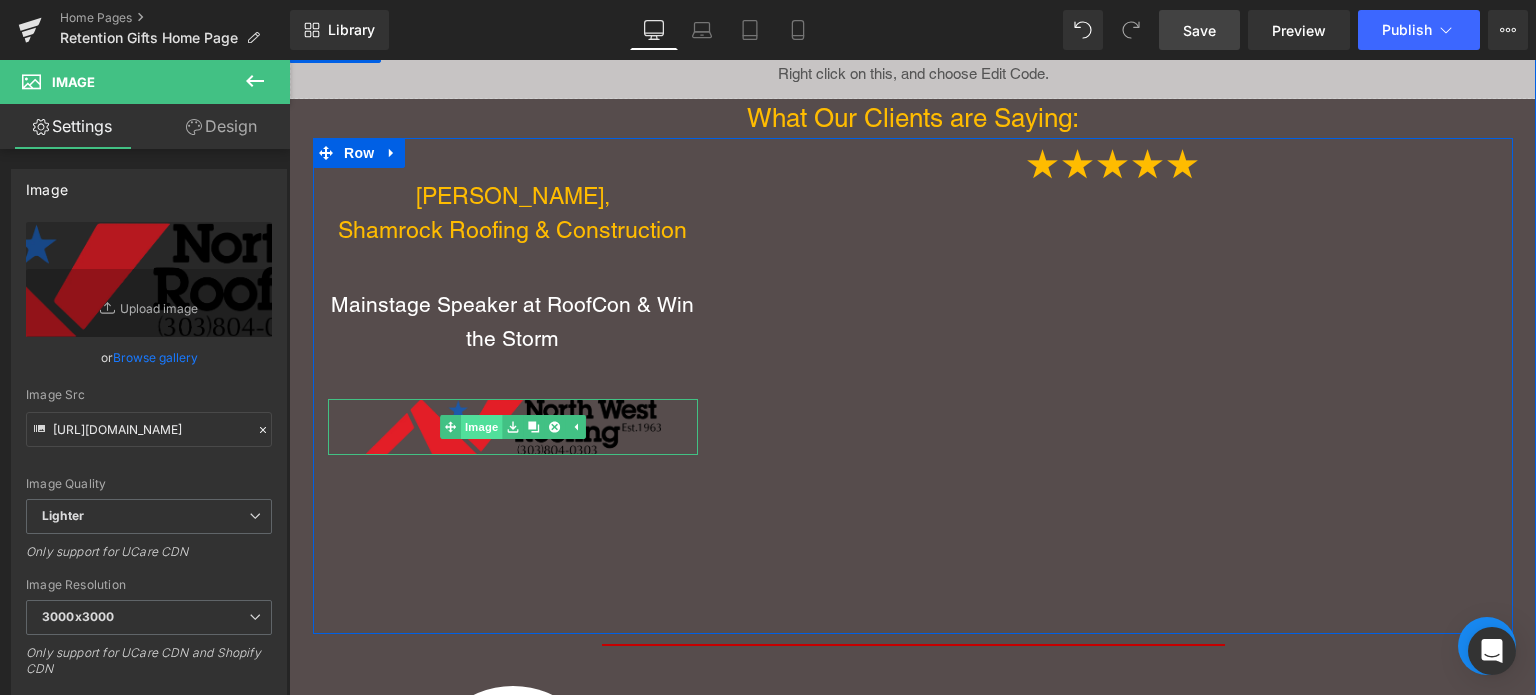 click on "Image" at bounding box center [471, 427] 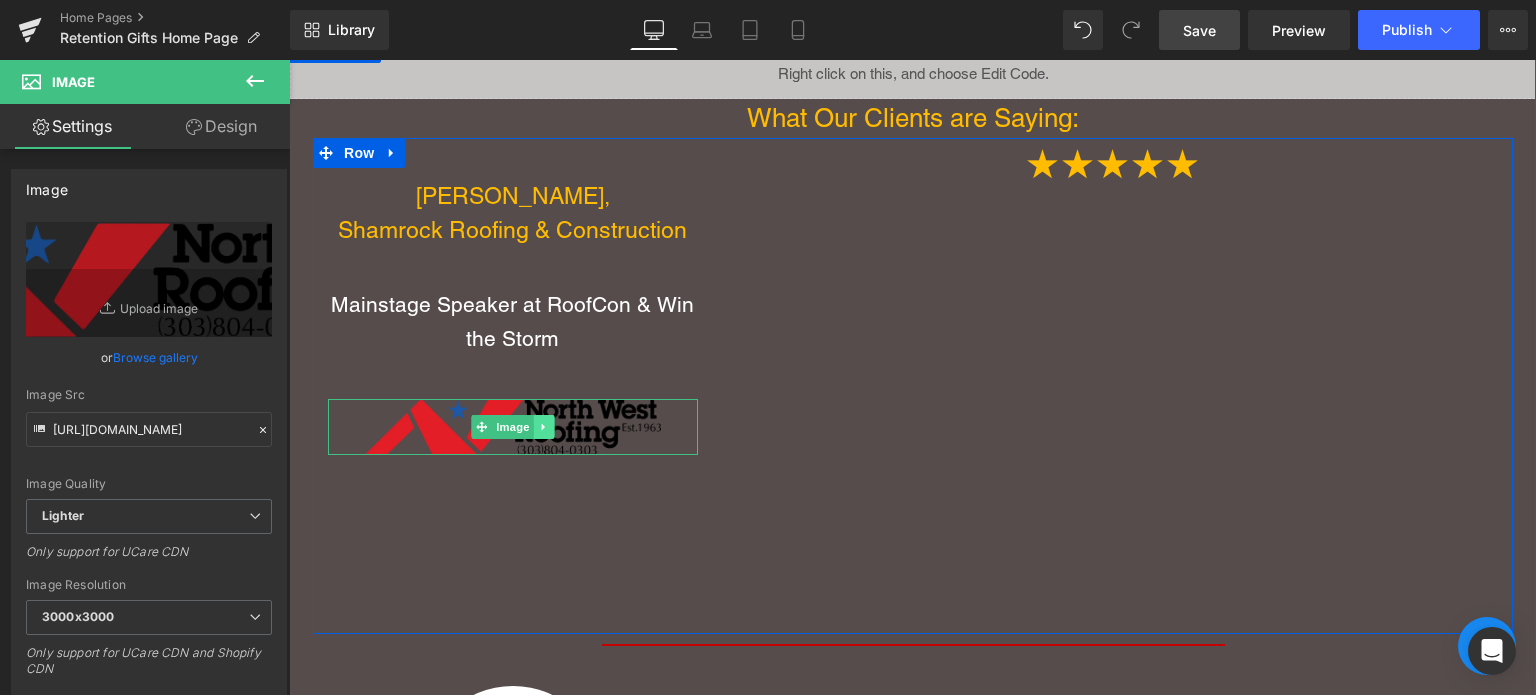 click 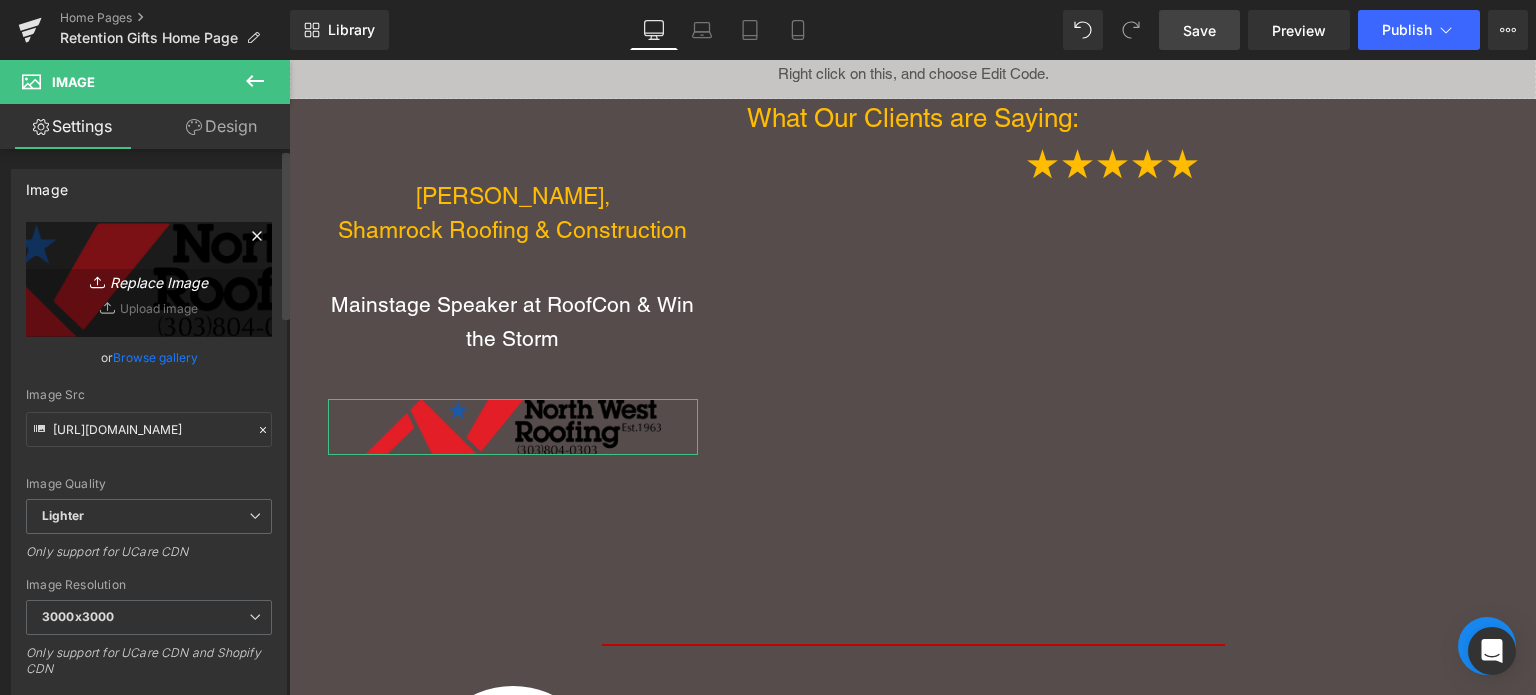 click on "Replace Image" at bounding box center (149, 279) 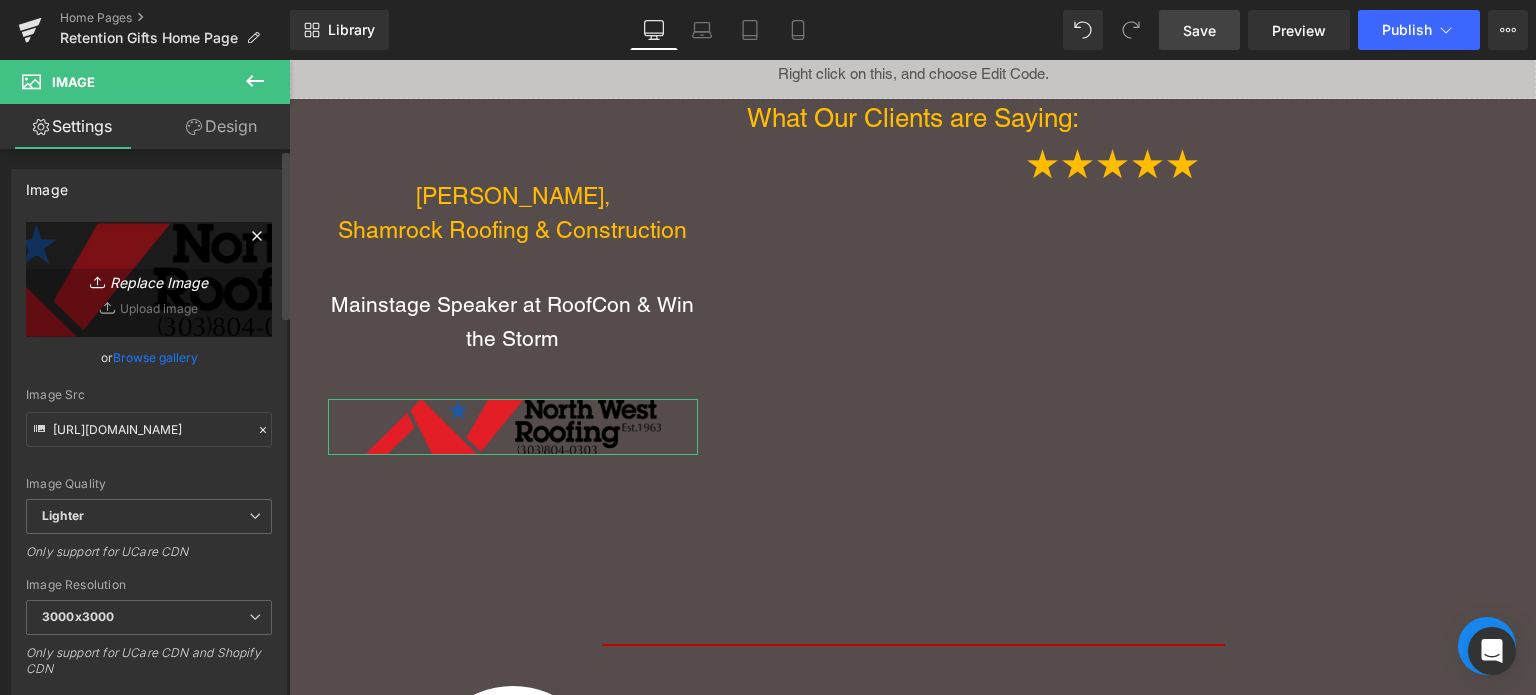type on "C:\fakepath\21792764-shamrock-roofing-logo-1800x1200.png" 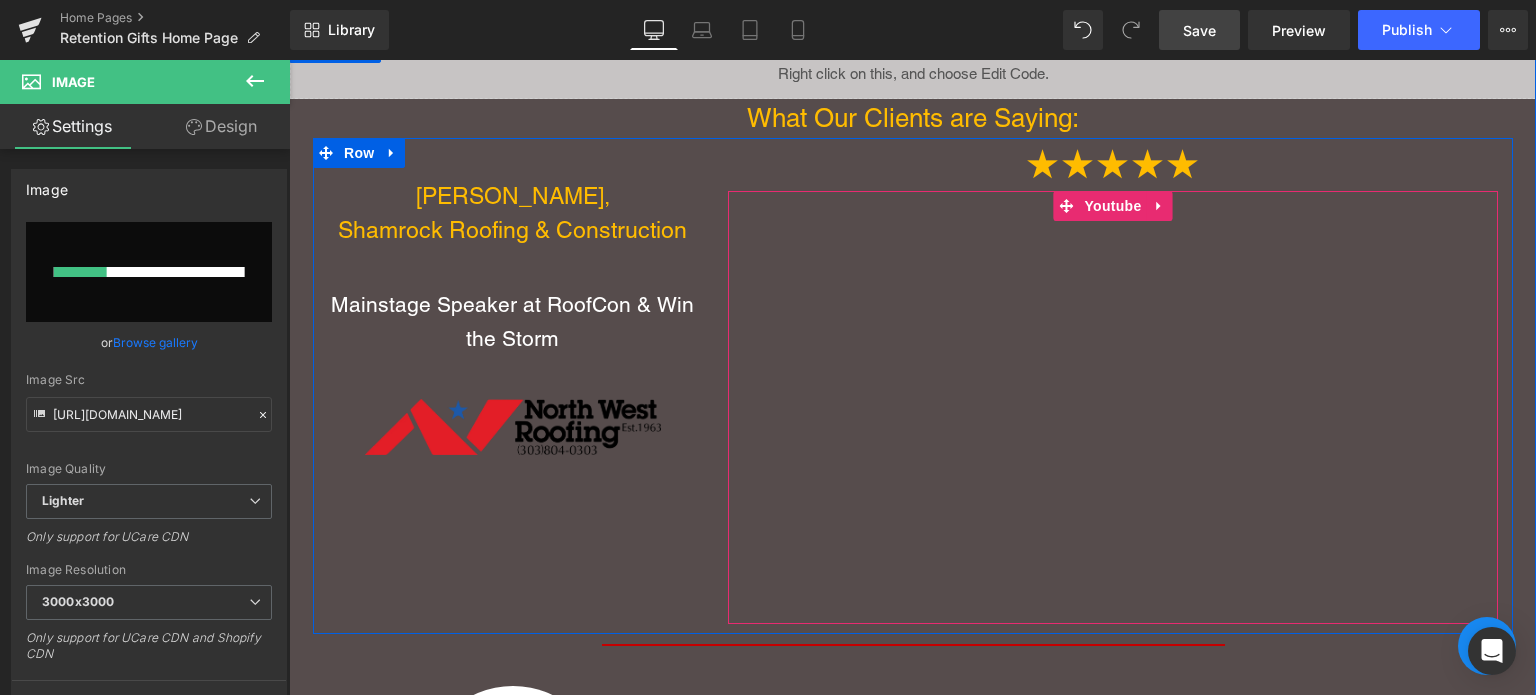 type 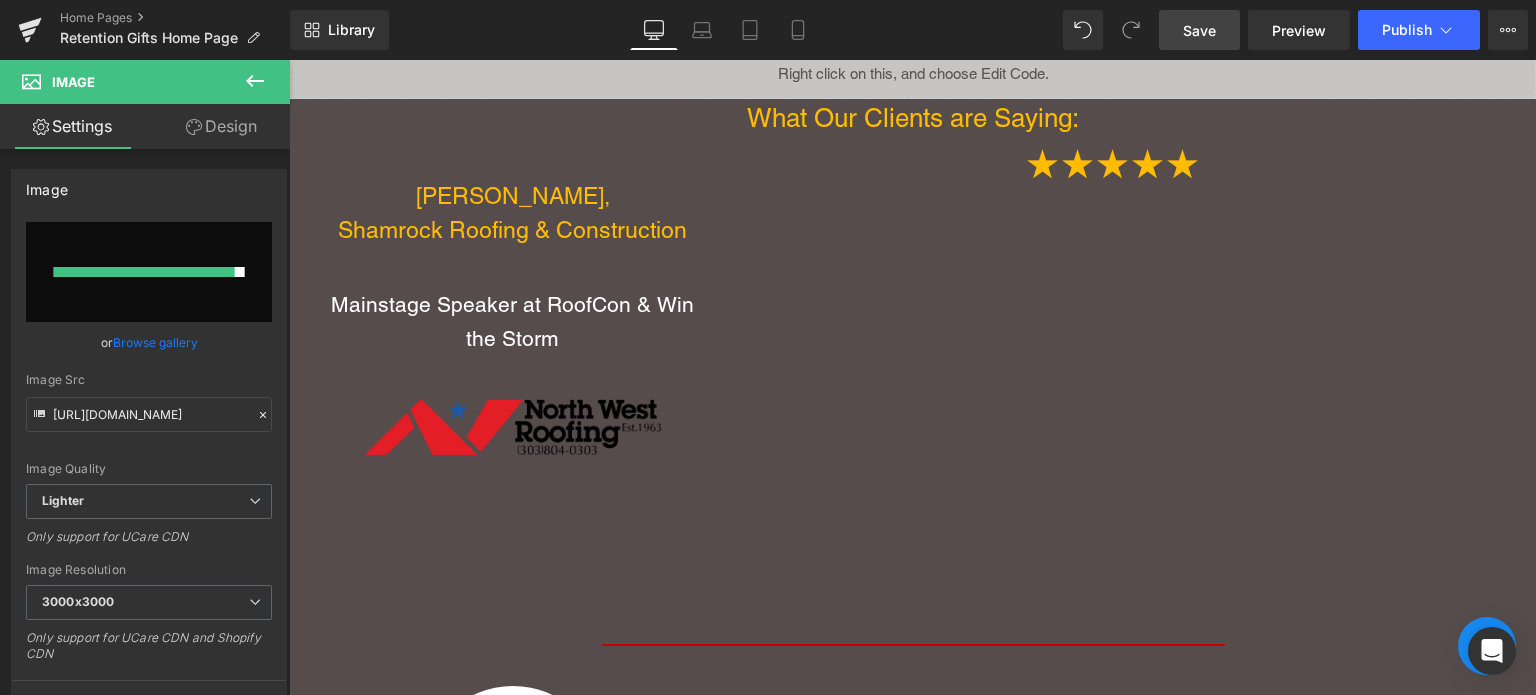 click on "Save" at bounding box center (1199, 30) 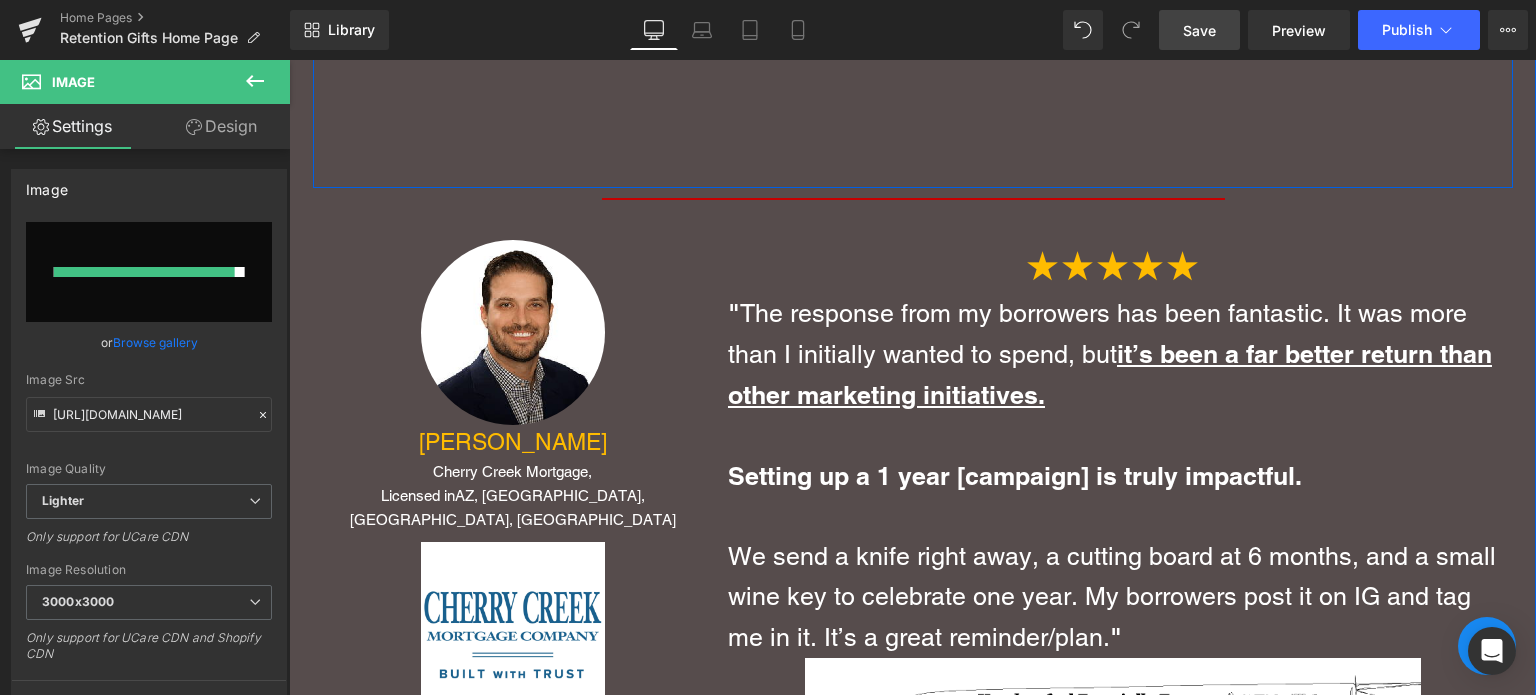 scroll, scrollTop: 4400, scrollLeft: 0, axis: vertical 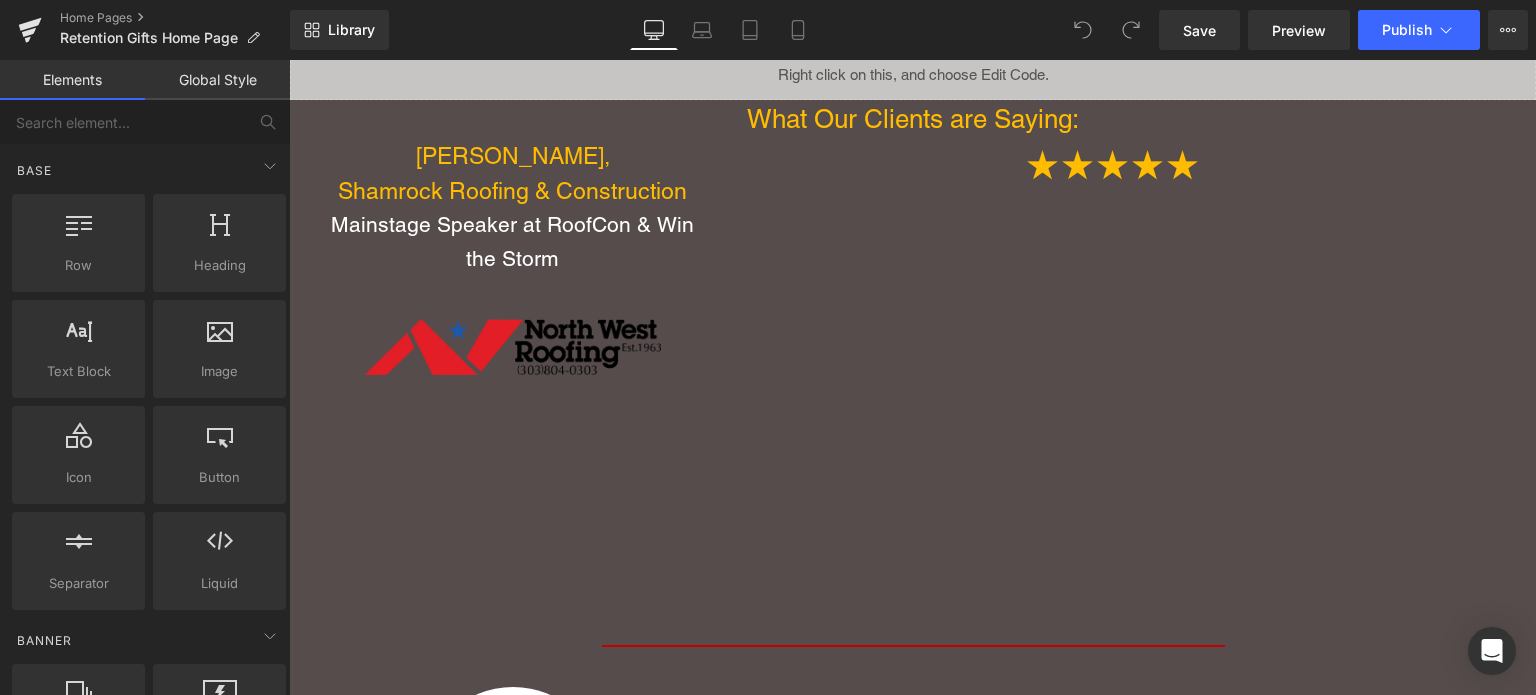 click on "Image" at bounding box center (513, 347) 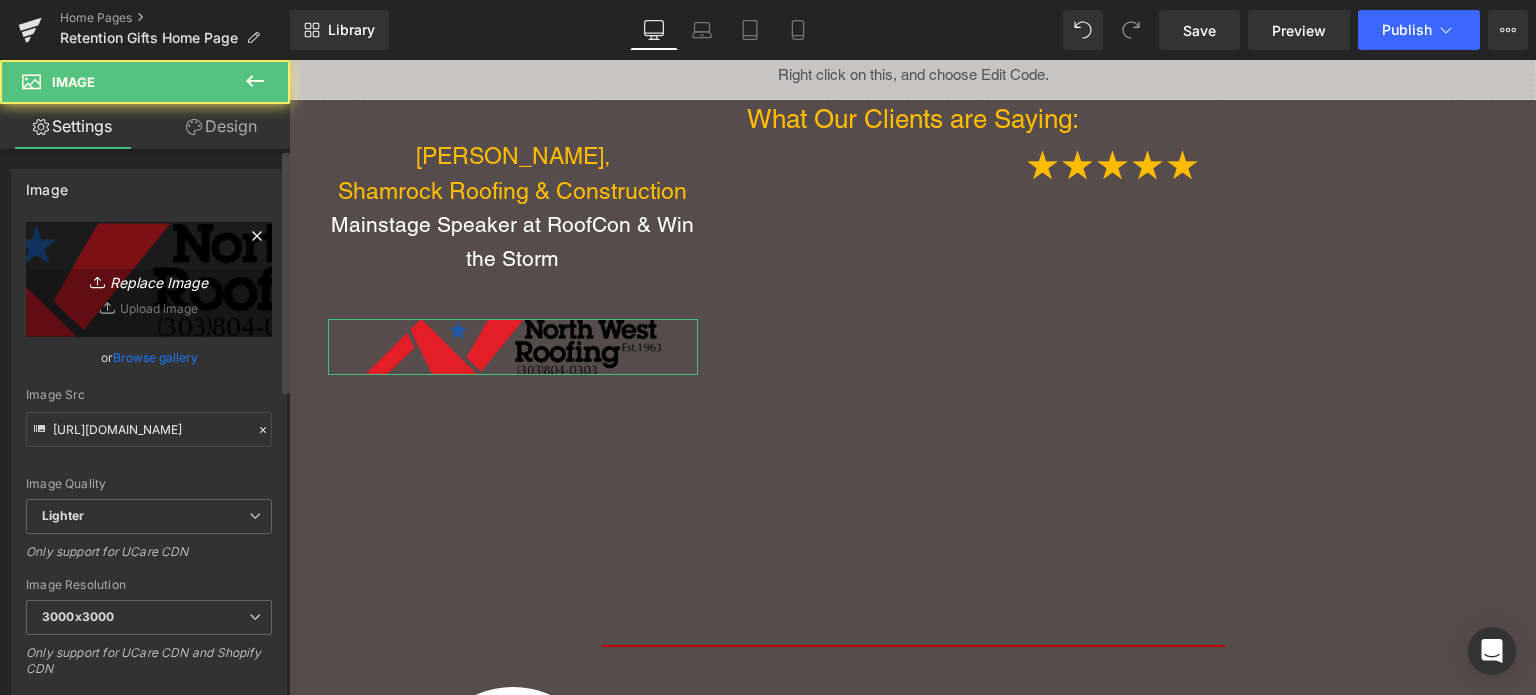 click on "Replace Image" at bounding box center [149, 279] 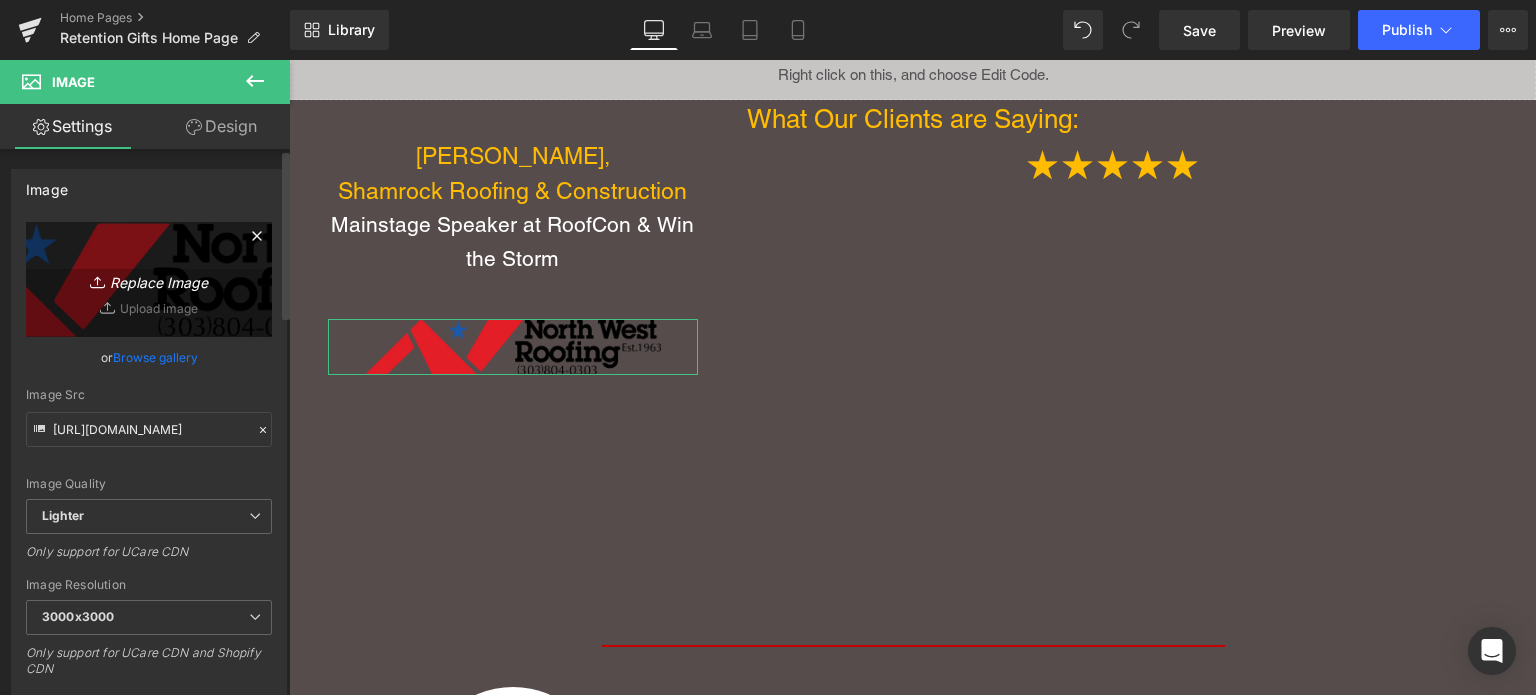 type on "C:\fakepath\Untitled.png" 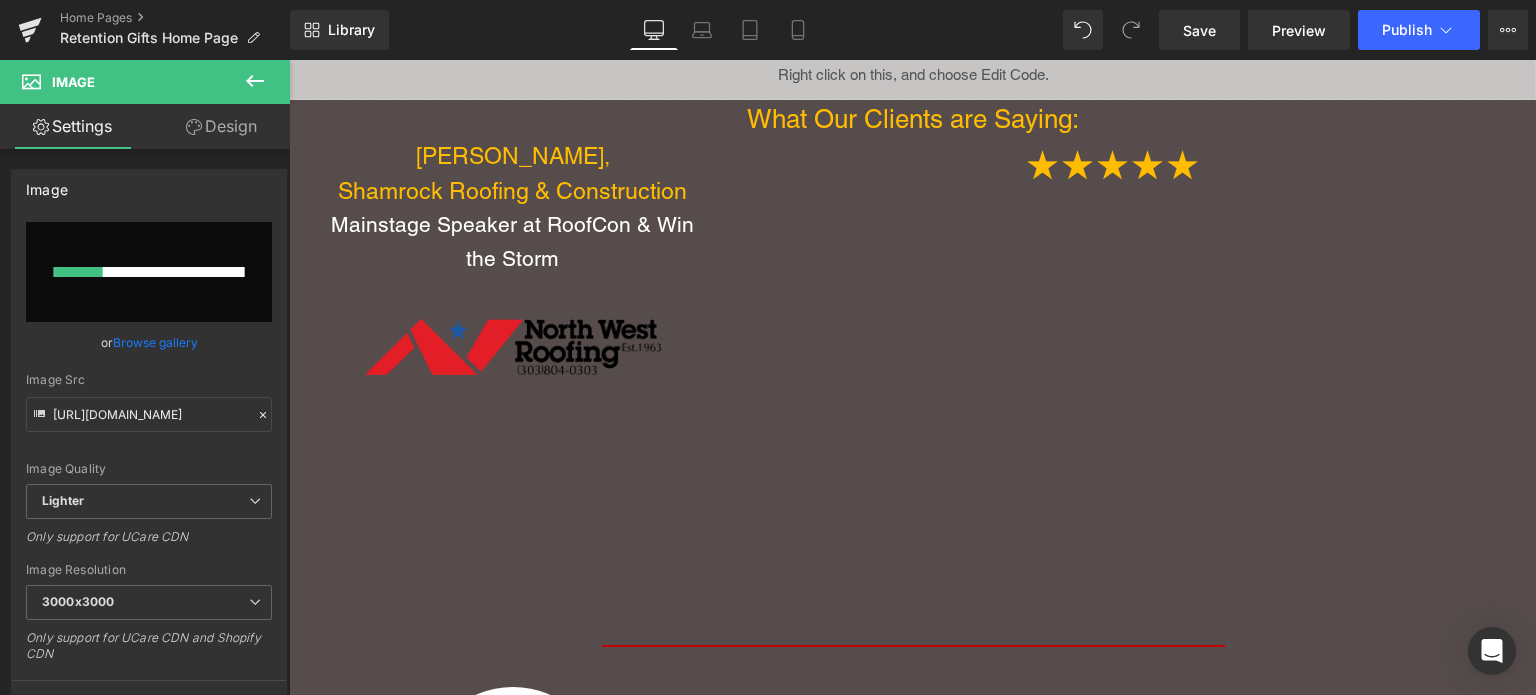 type 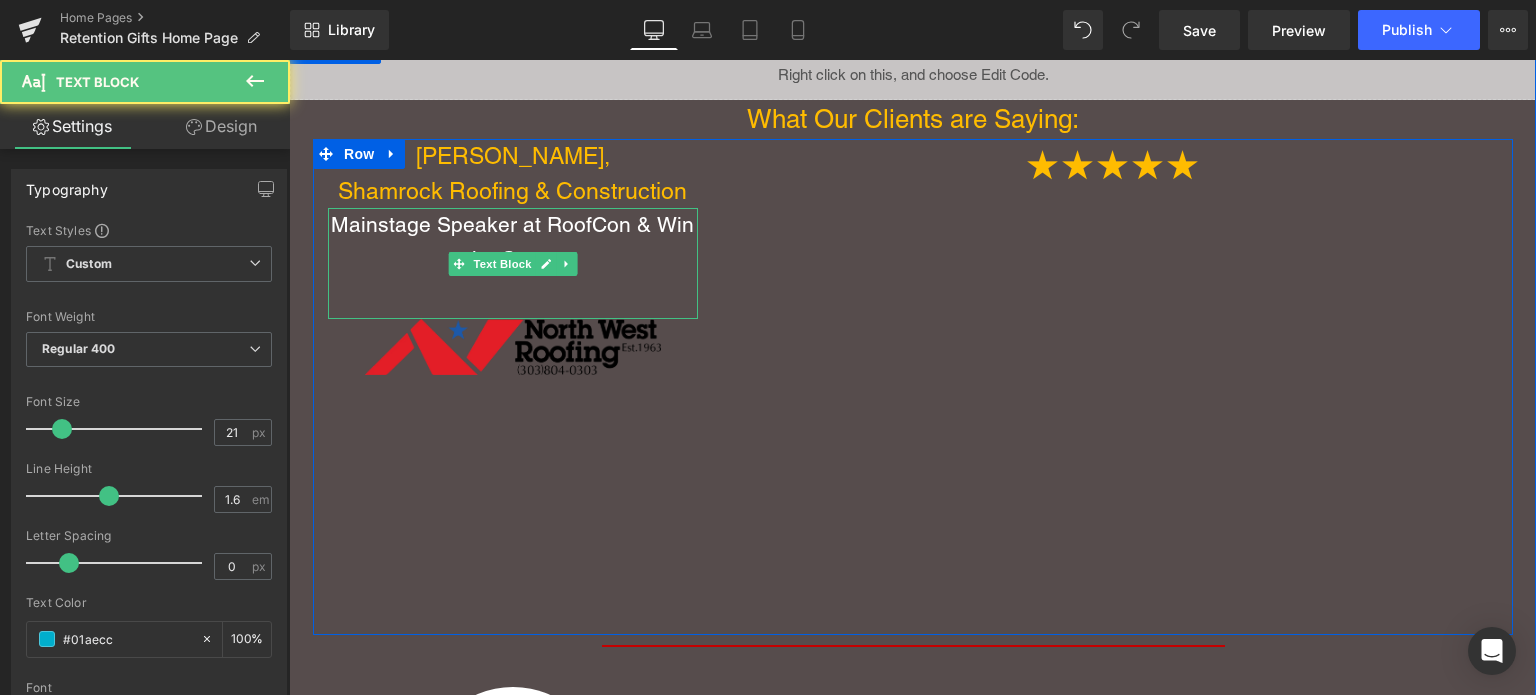 click on "Mainstage Speaker at RoofCon & Win the Storm" at bounding box center (512, 241) 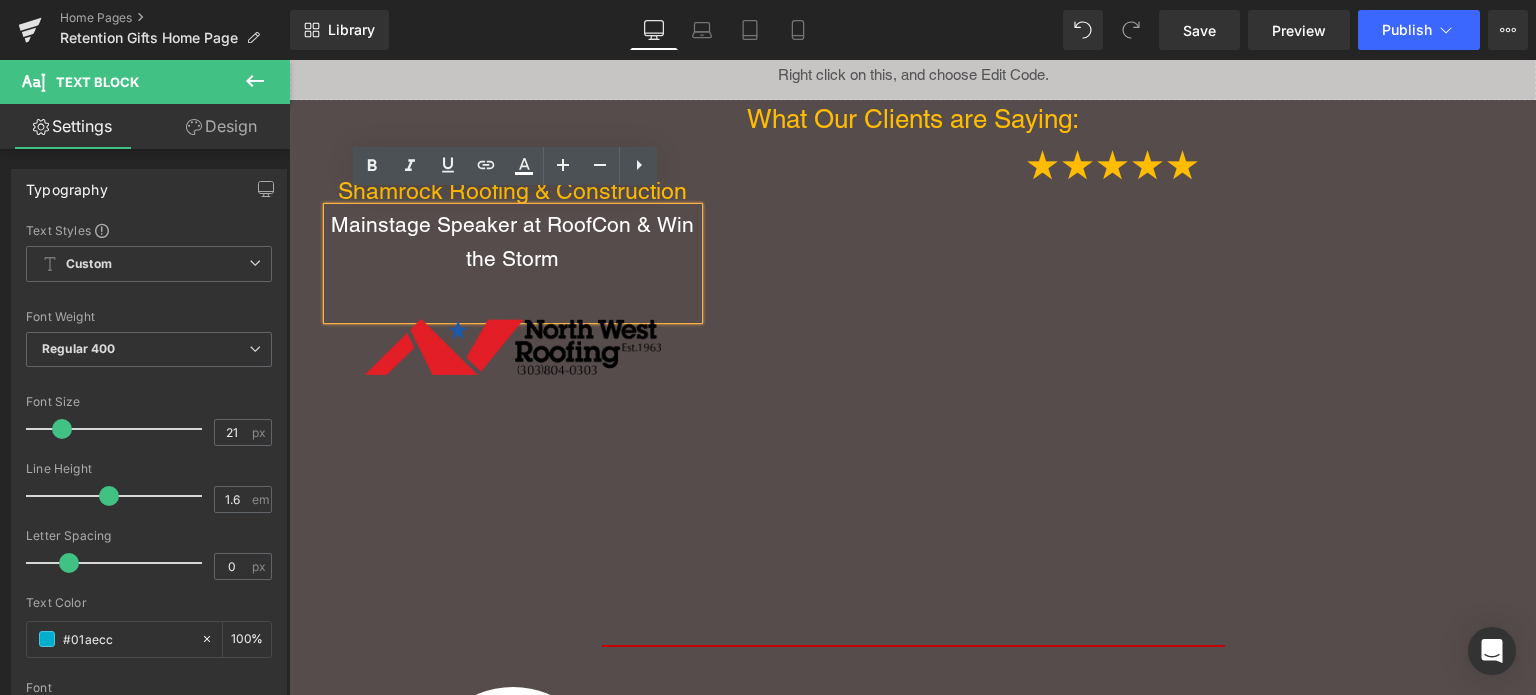 type 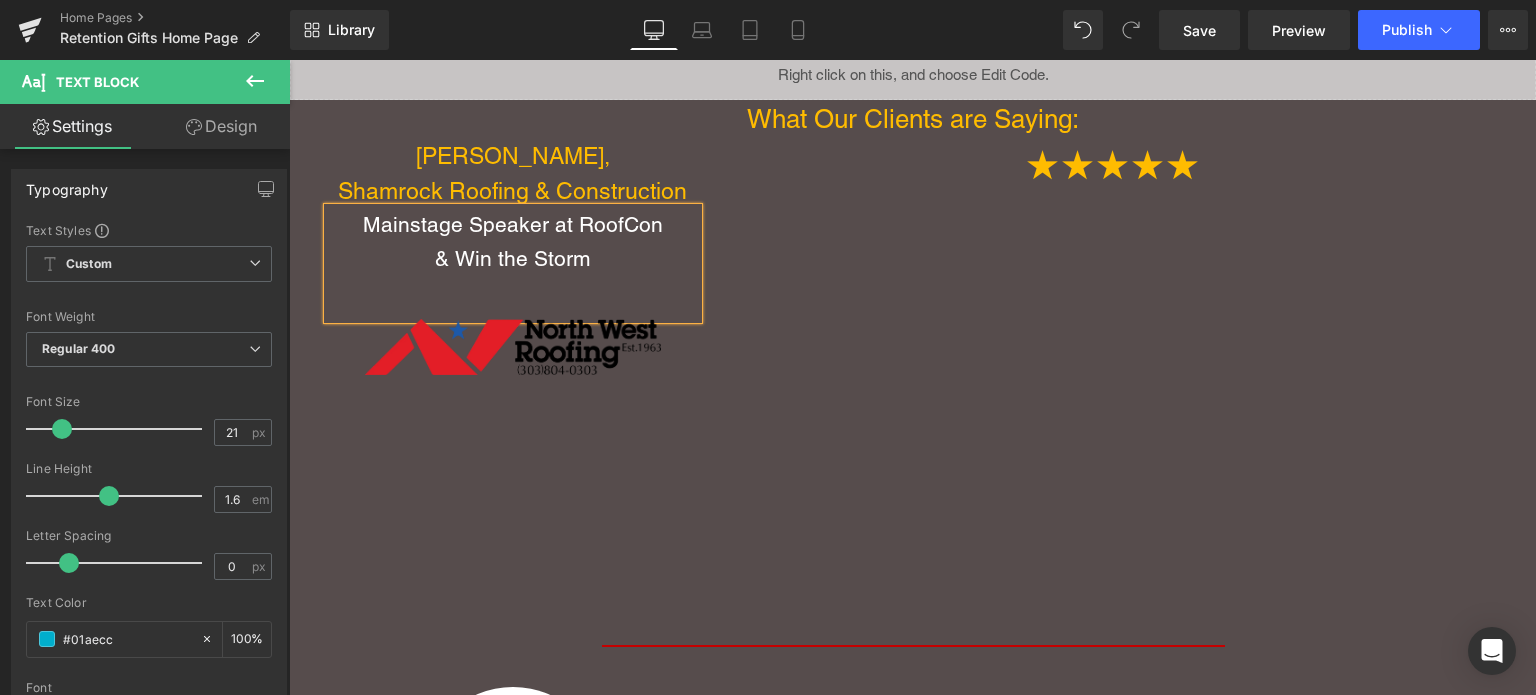 click on "Image" at bounding box center (513, 347) 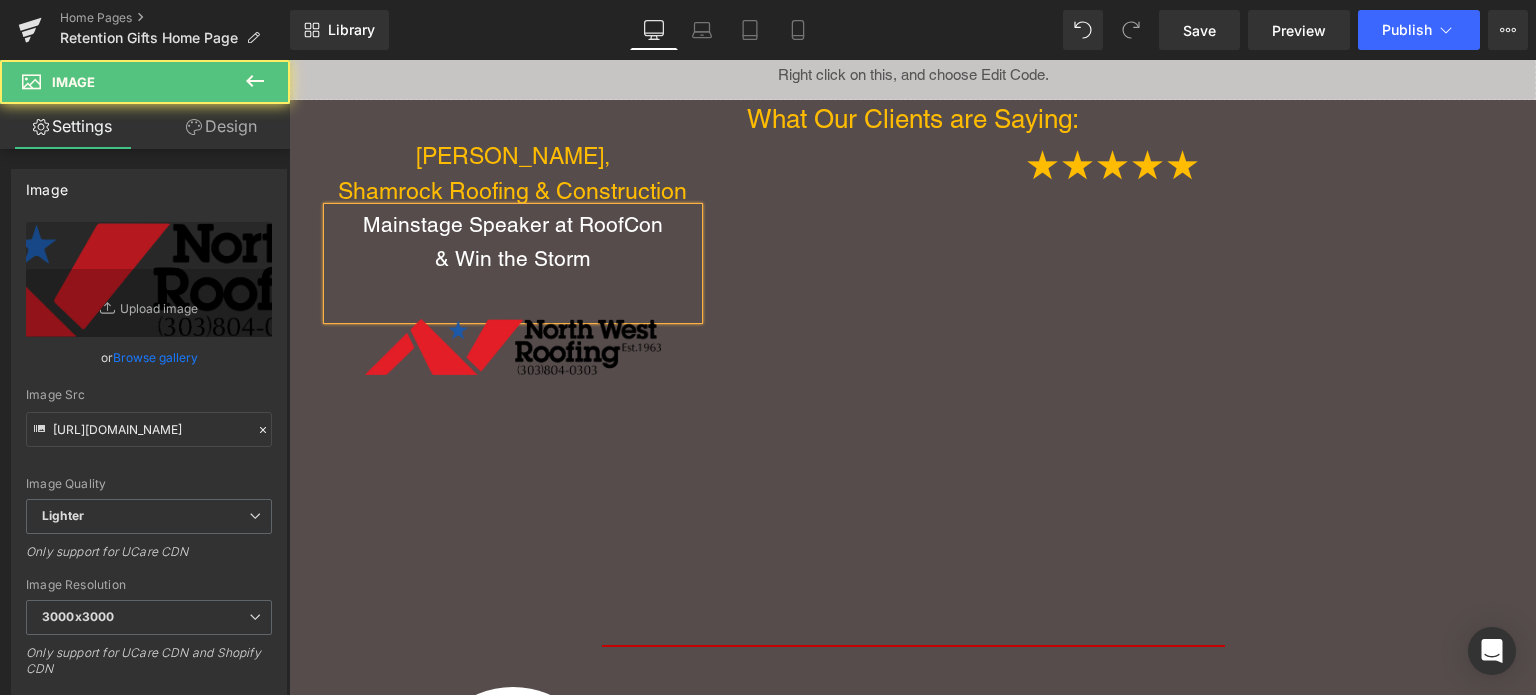 click on "Graham Dessert,  Shamrock Roofing & Construction Text Block         Mainstage Speaker at RoofCon  & Win the Storm Text Block         Image         ★★★★★ Text Block
Youtube         Row" at bounding box center (913, 387) 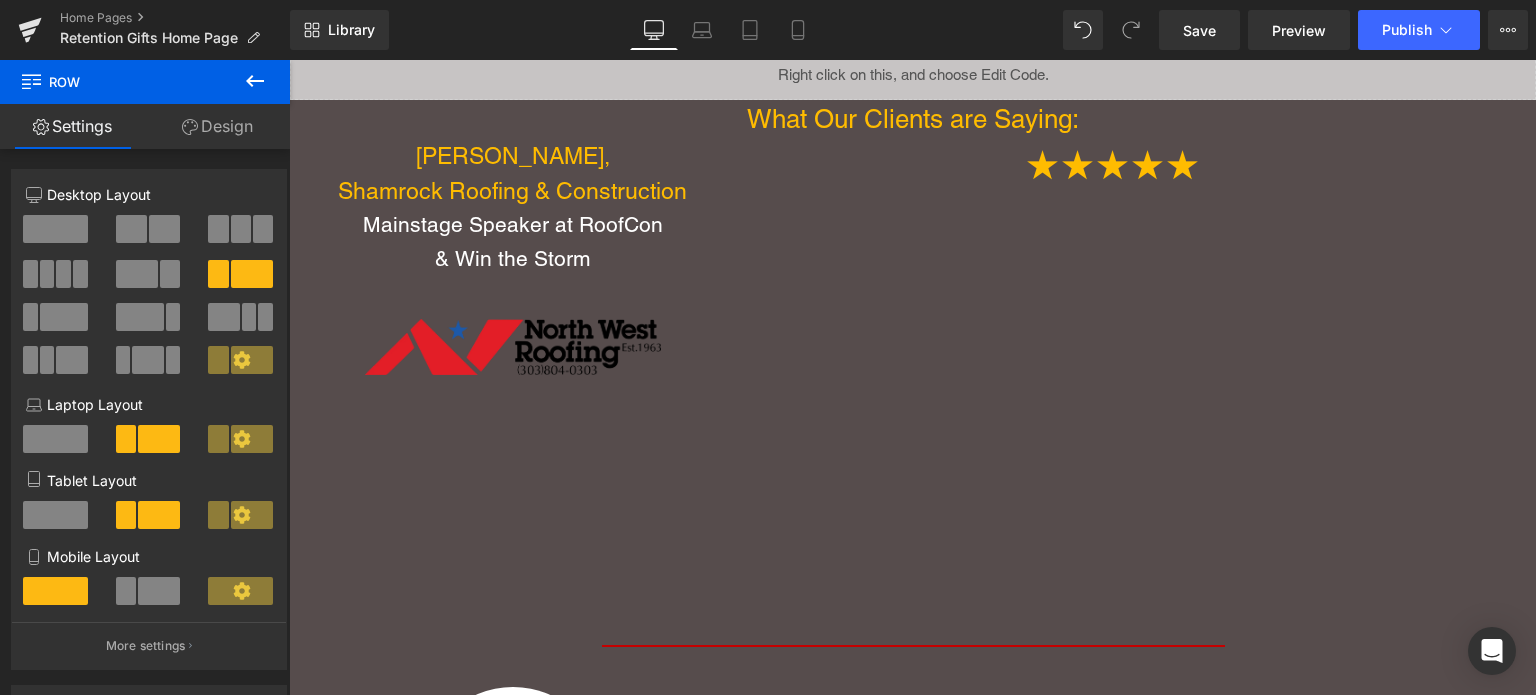 click on "Graham Dessert,  Shamrock Roofing & Construction Text Block         Mainstage Speaker at RoofCon  & Win the Storm Text Block         Image         ★★★★★ Text Block
Youtube         Row" at bounding box center [913, 387] 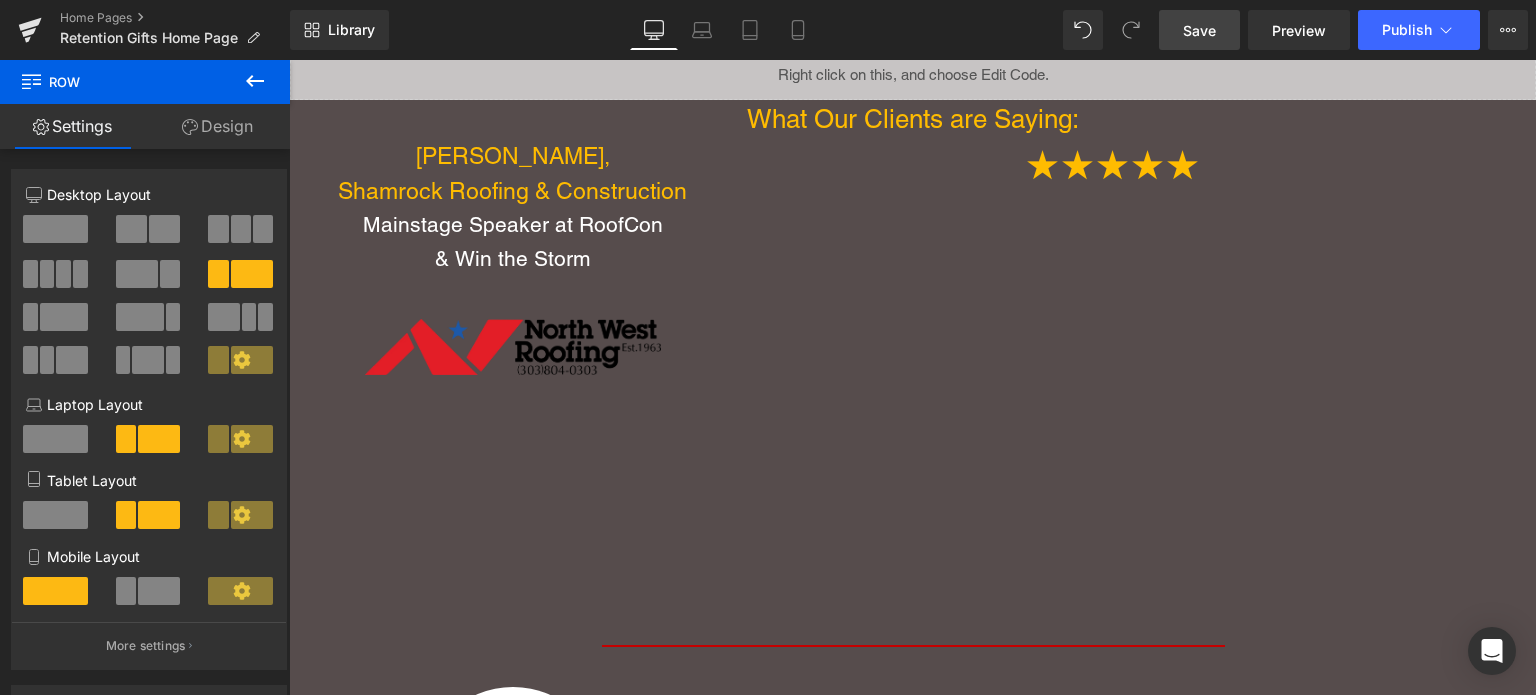click on "Save" at bounding box center (1199, 30) 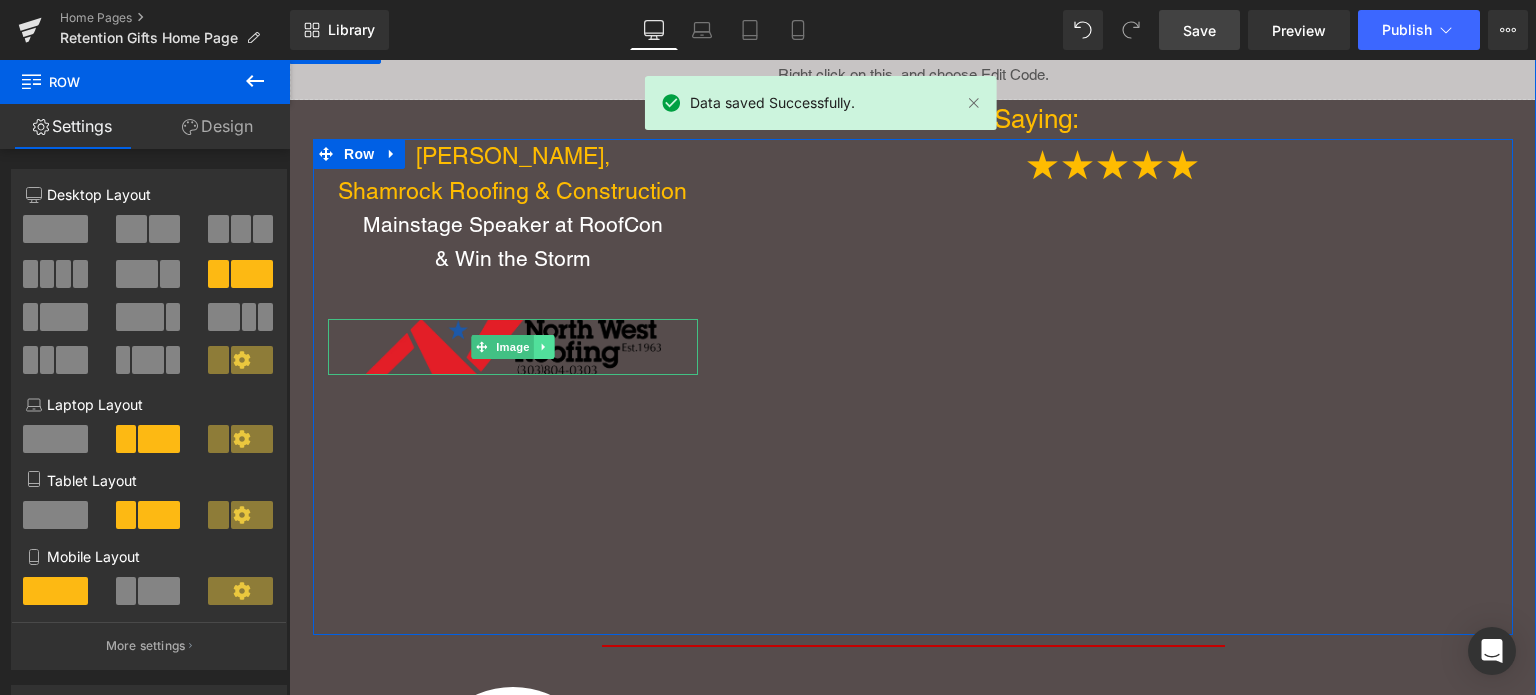 click at bounding box center [544, 347] 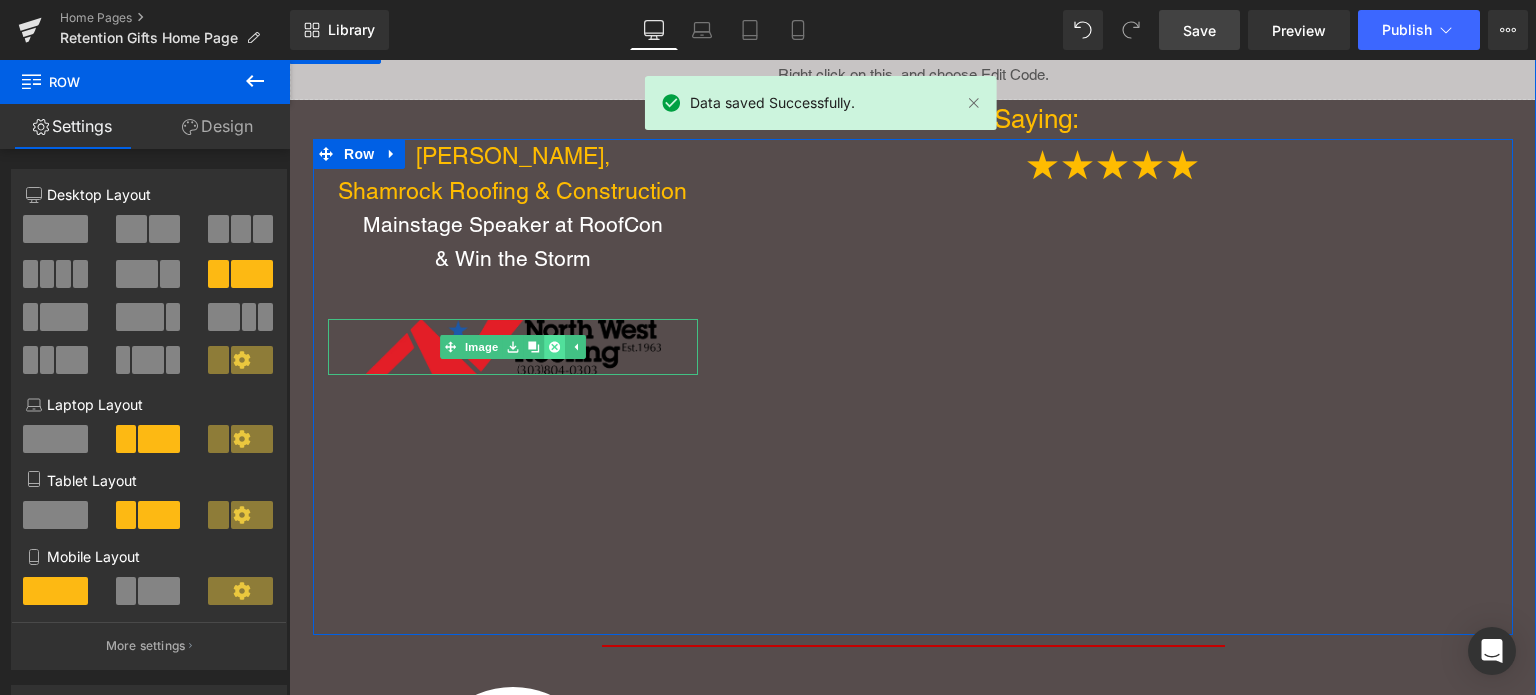 click 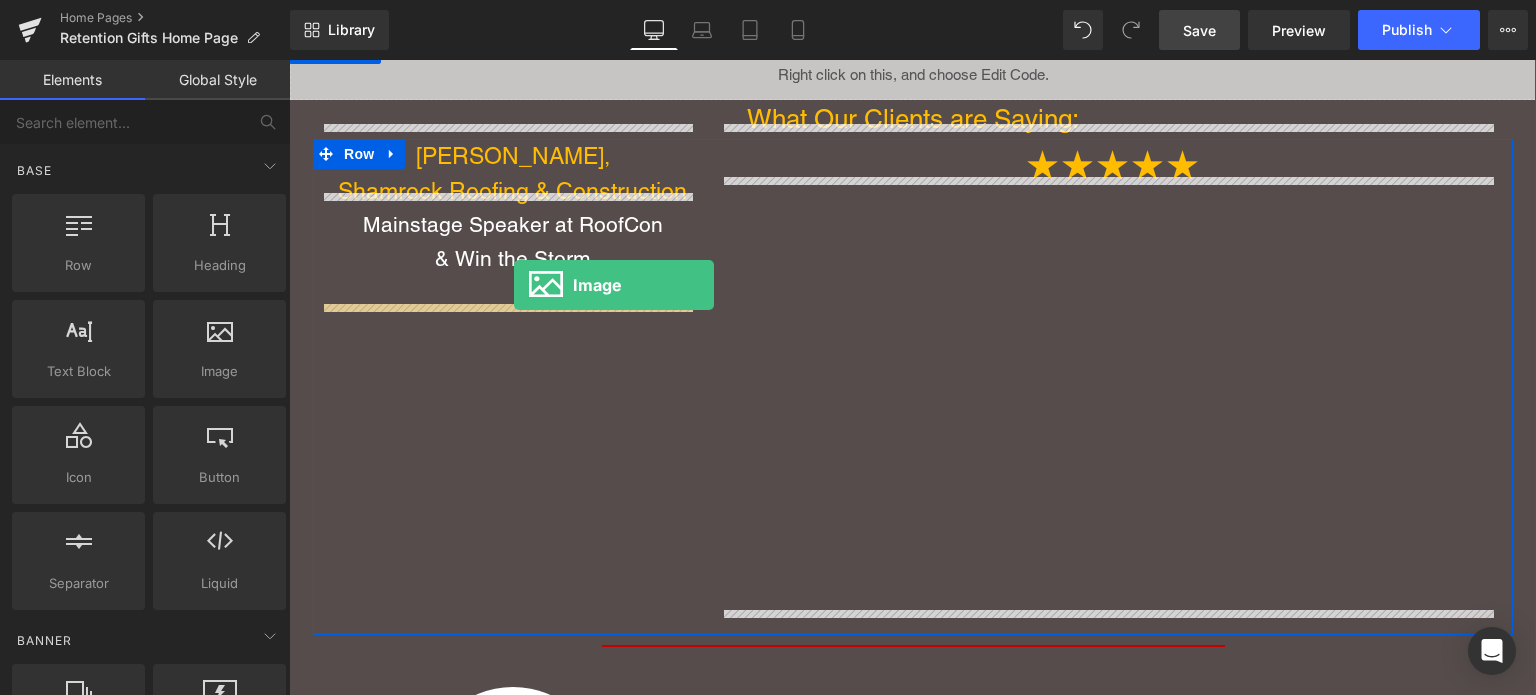 drag, startPoint x: 540, startPoint y: 419, endPoint x: 514, endPoint y: 285, distance: 136.49908 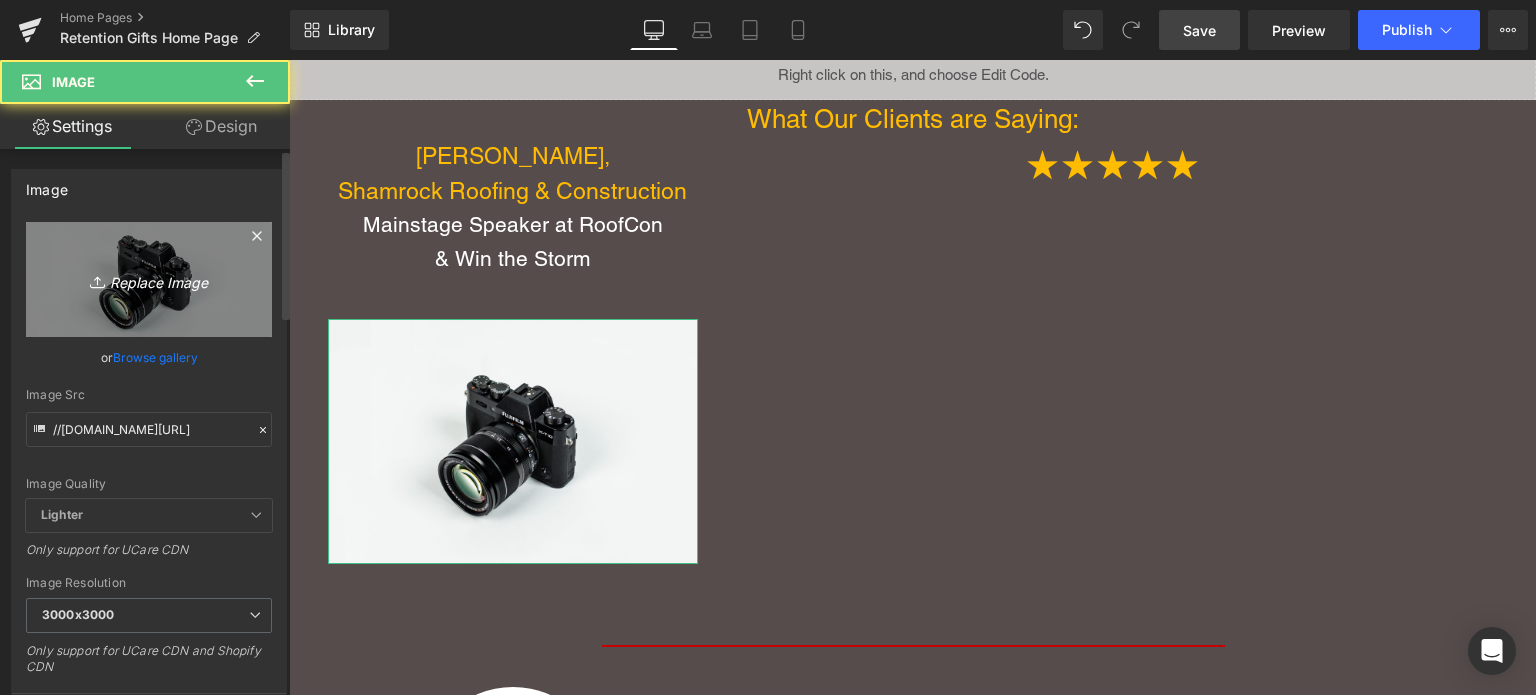 click on "Replace Image" at bounding box center [149, 279] 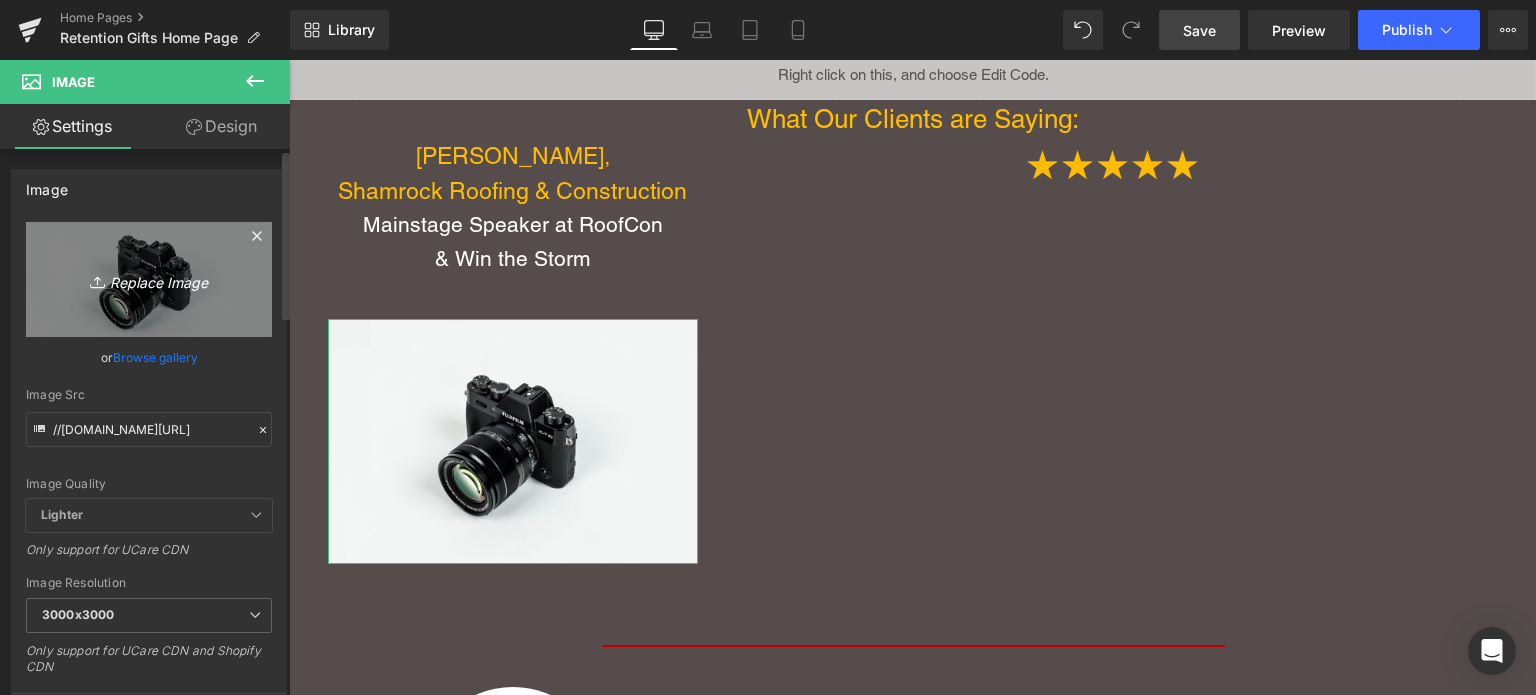 type on "C:\fakepath\Untitled.png" 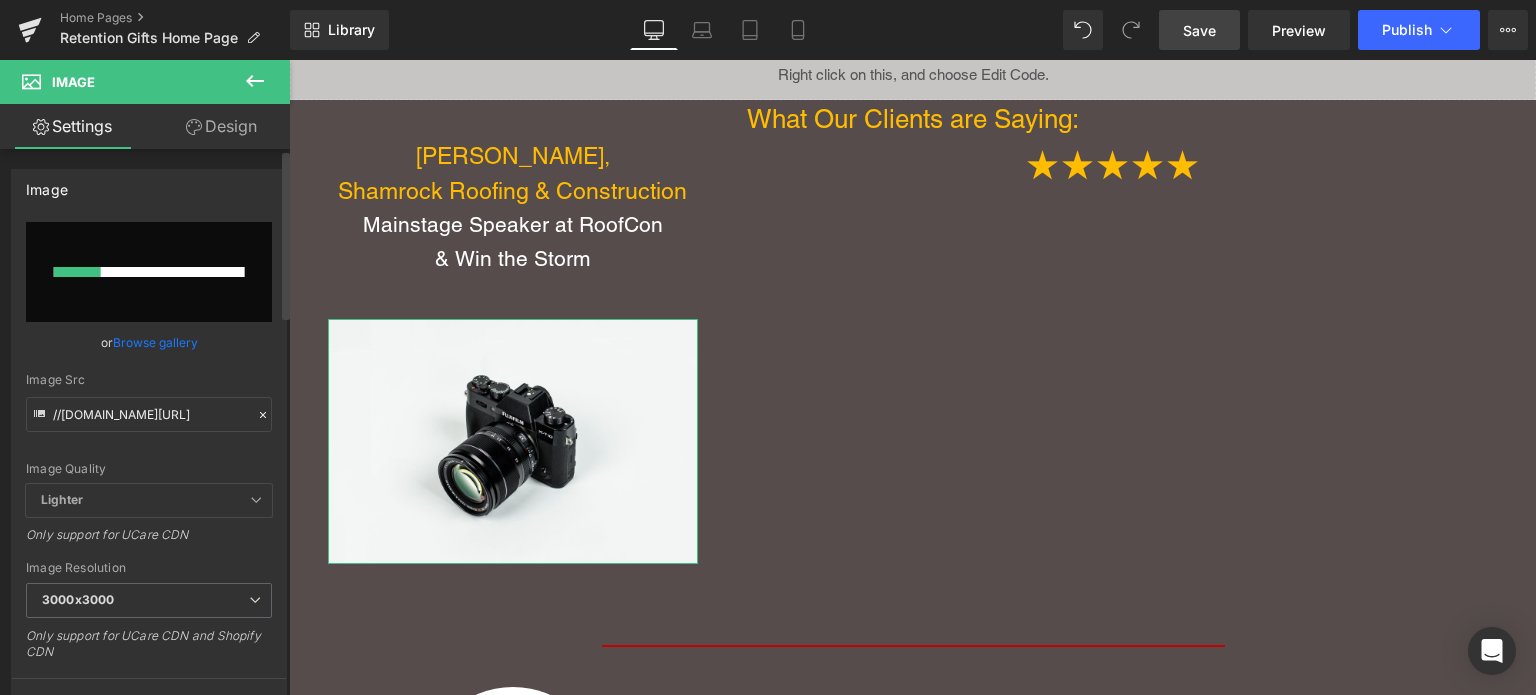 type 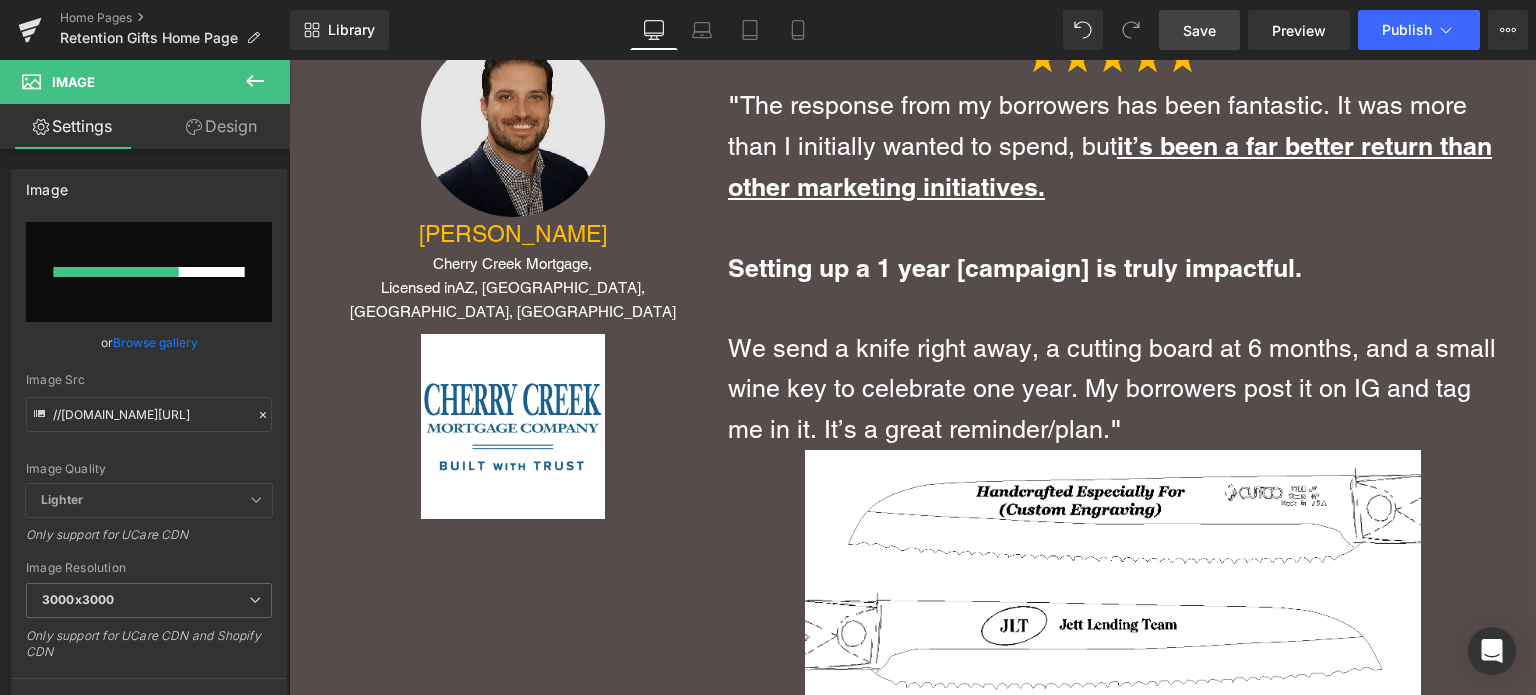 scroll, scrollTop: 4400, scrollLeft: 0, axis: vertical 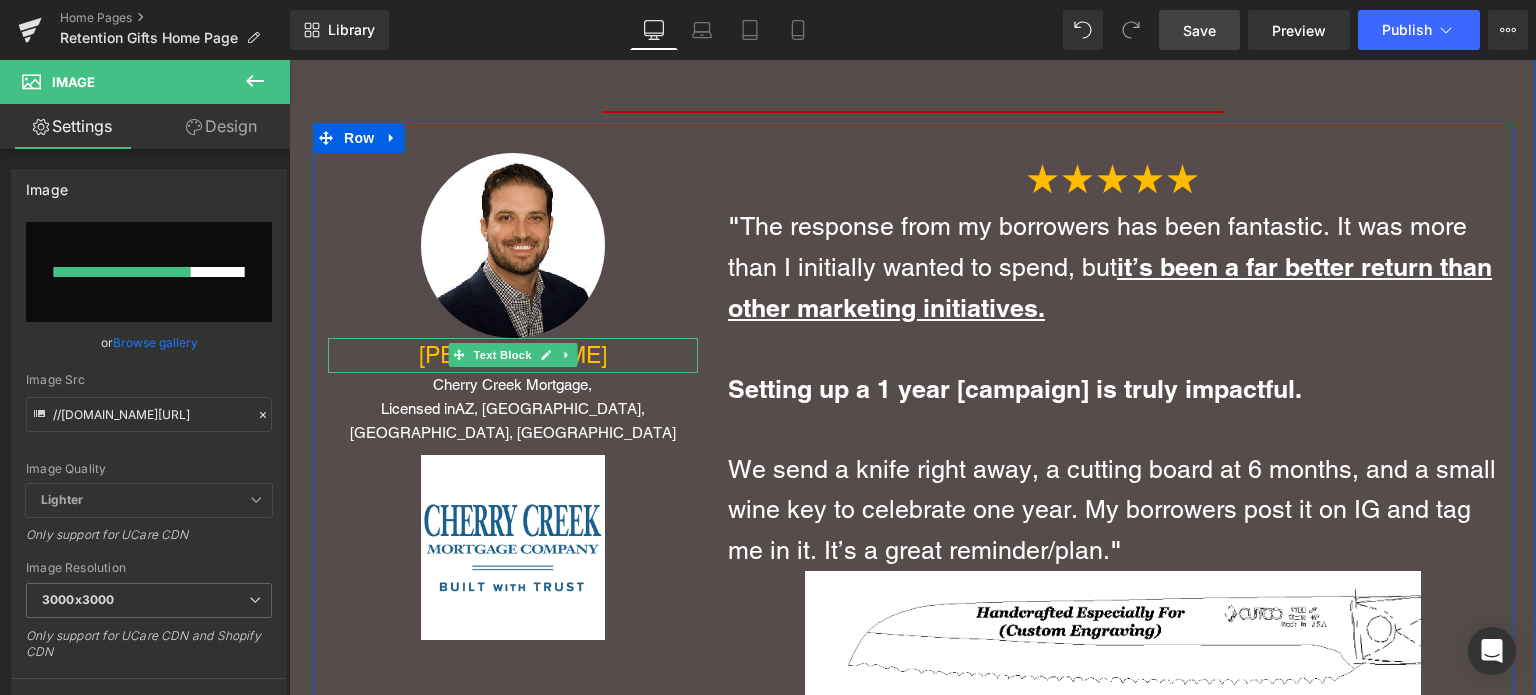click on "JETT MILLER" at bounding box center (513, 355) 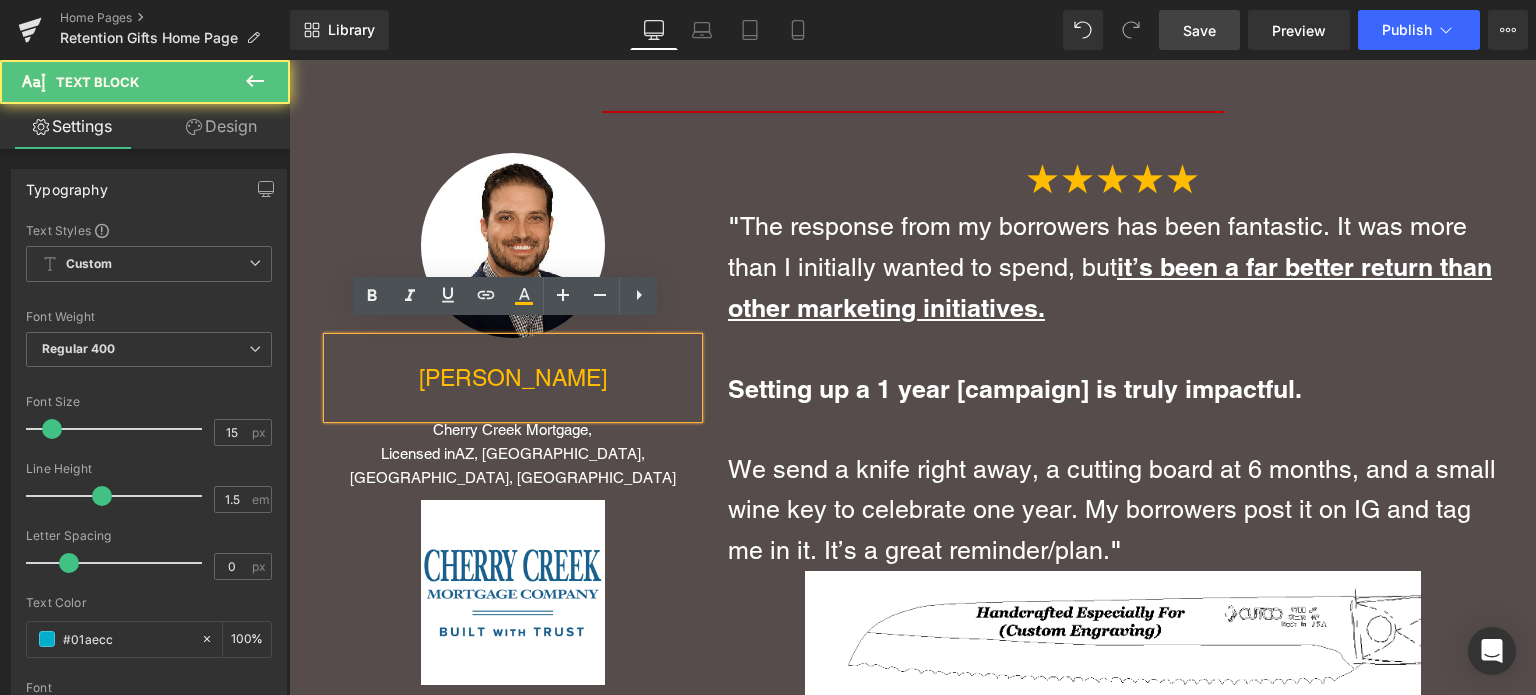 click on "JETT MILLER" at bounding box center (513, 378) 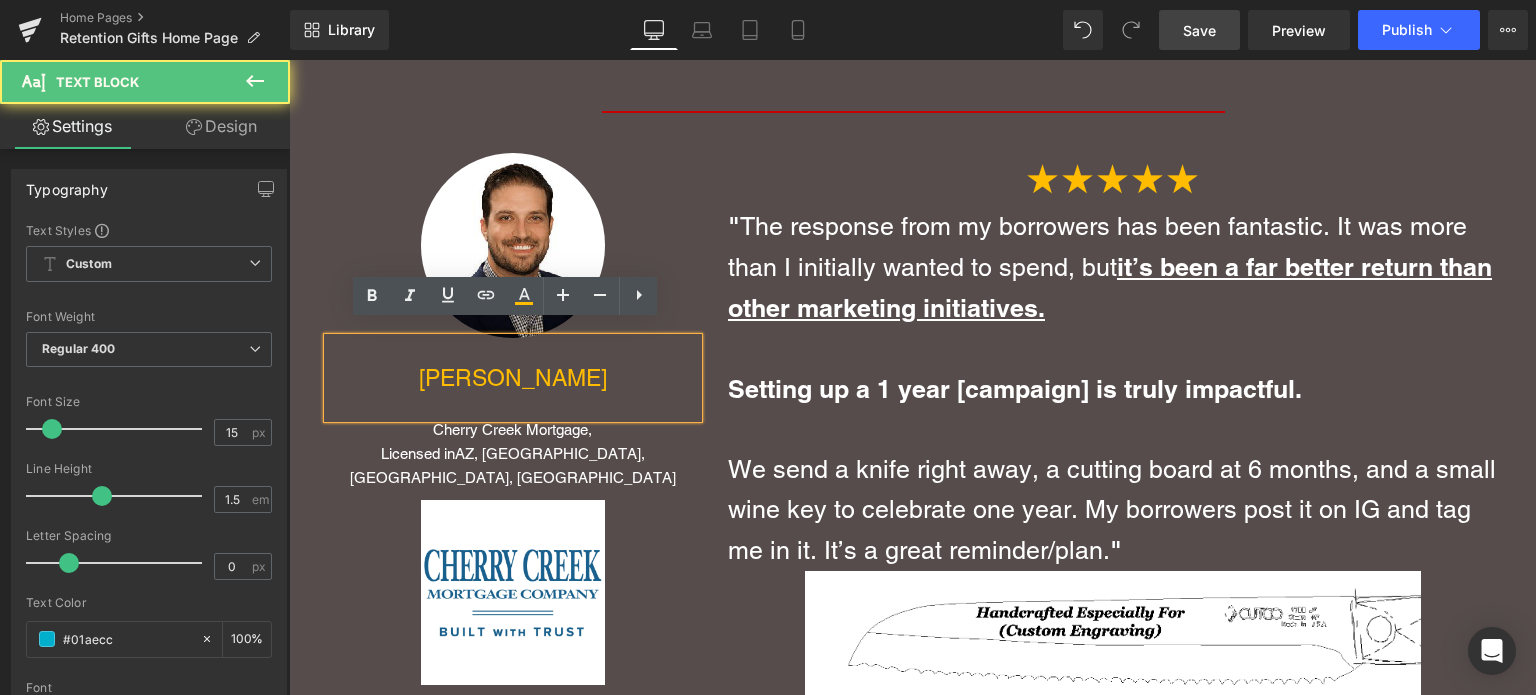 click on "JETT MILLER" at bounding box center (513, 378) 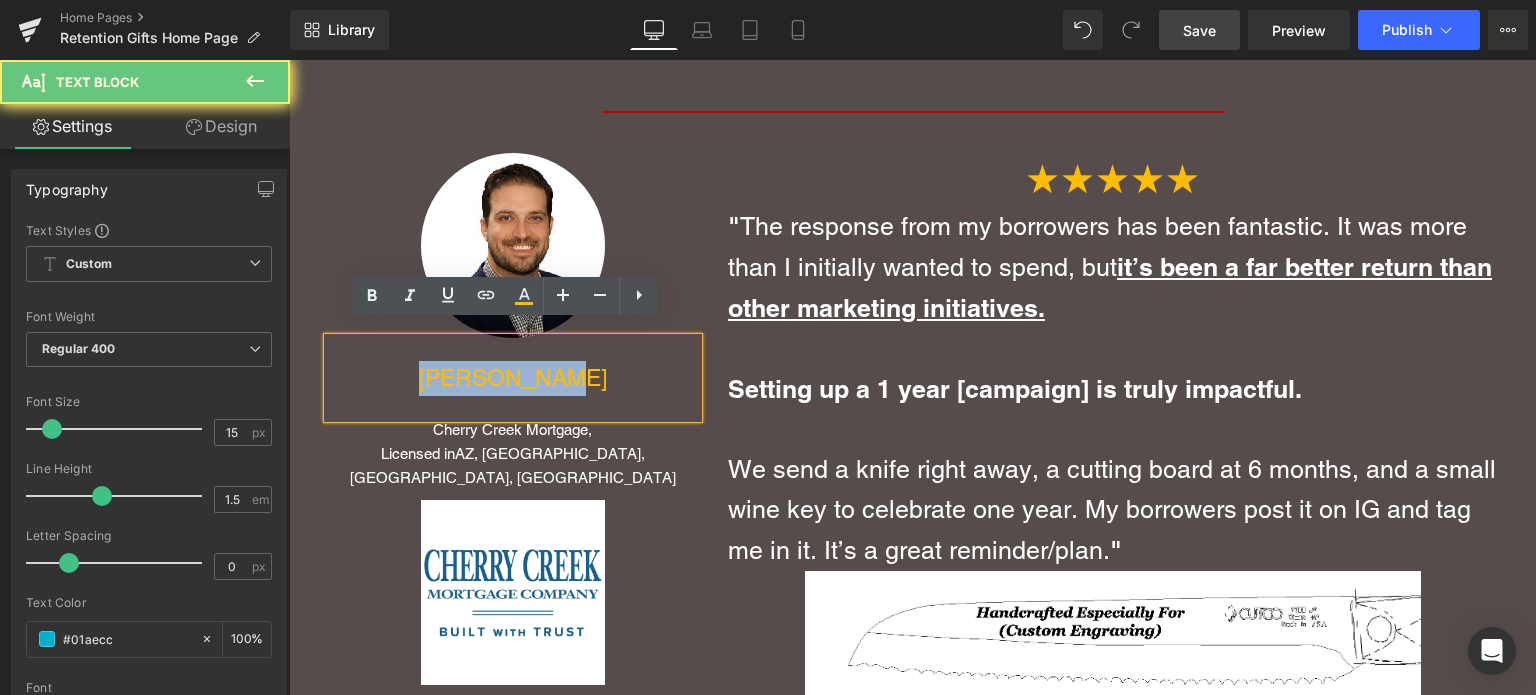 click on "JETT MILLER" at bounding box center [513, 378] 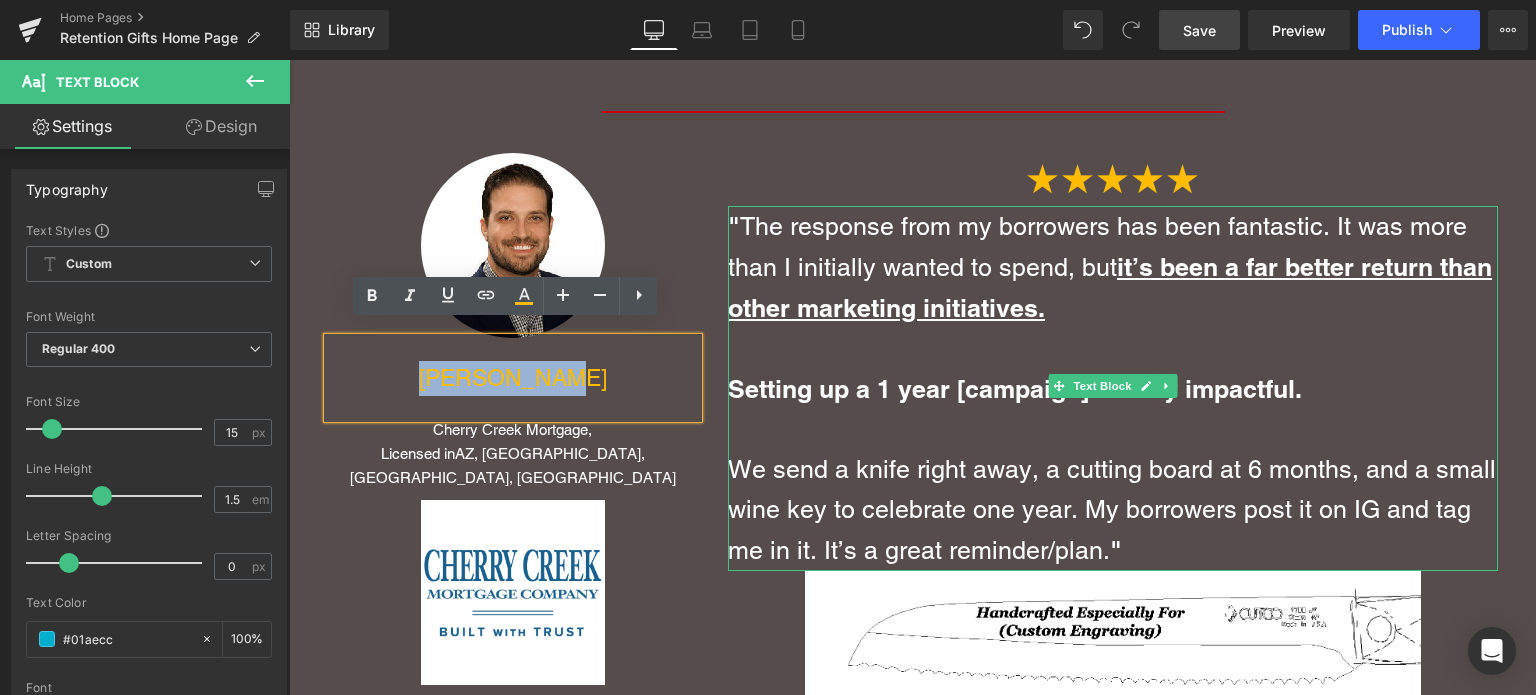copy on "JETT MILLER" 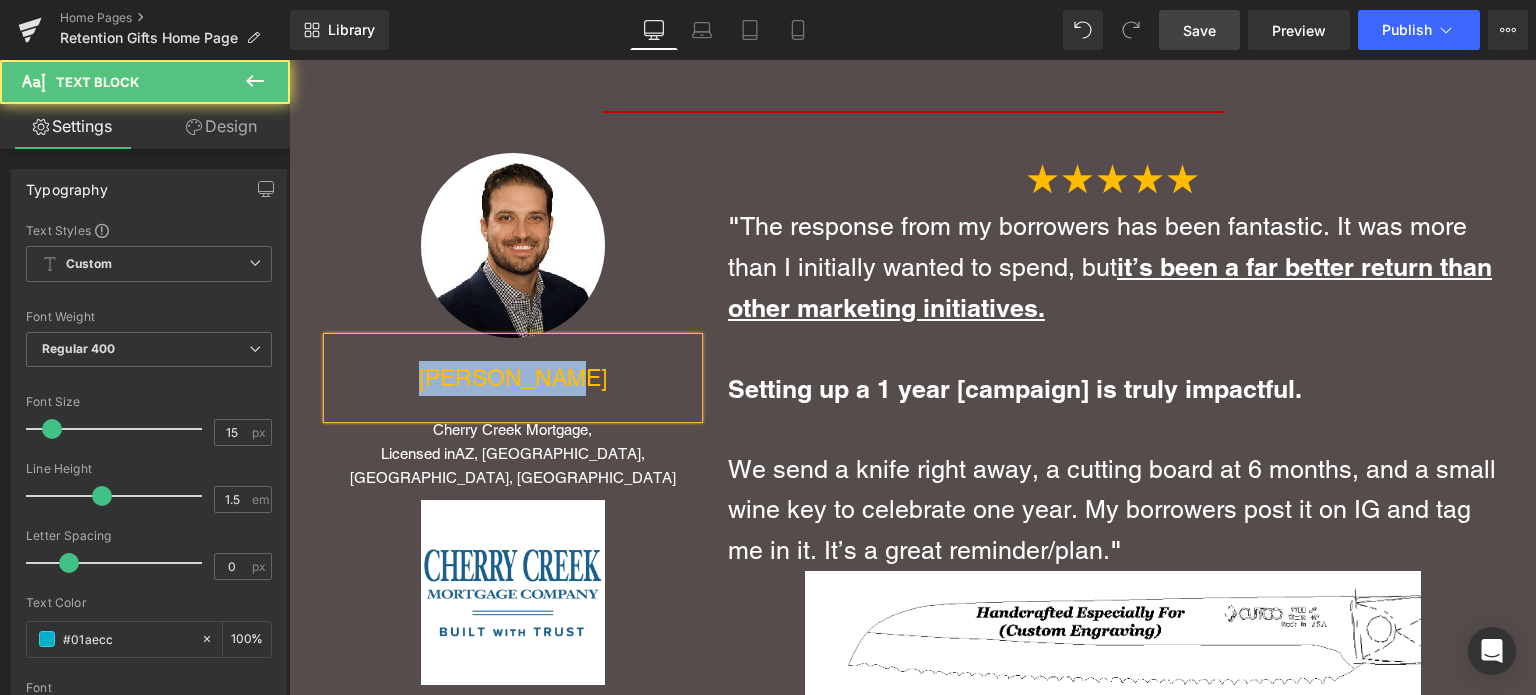 click on "JETT MILLER" at bounding box center [513, 378] 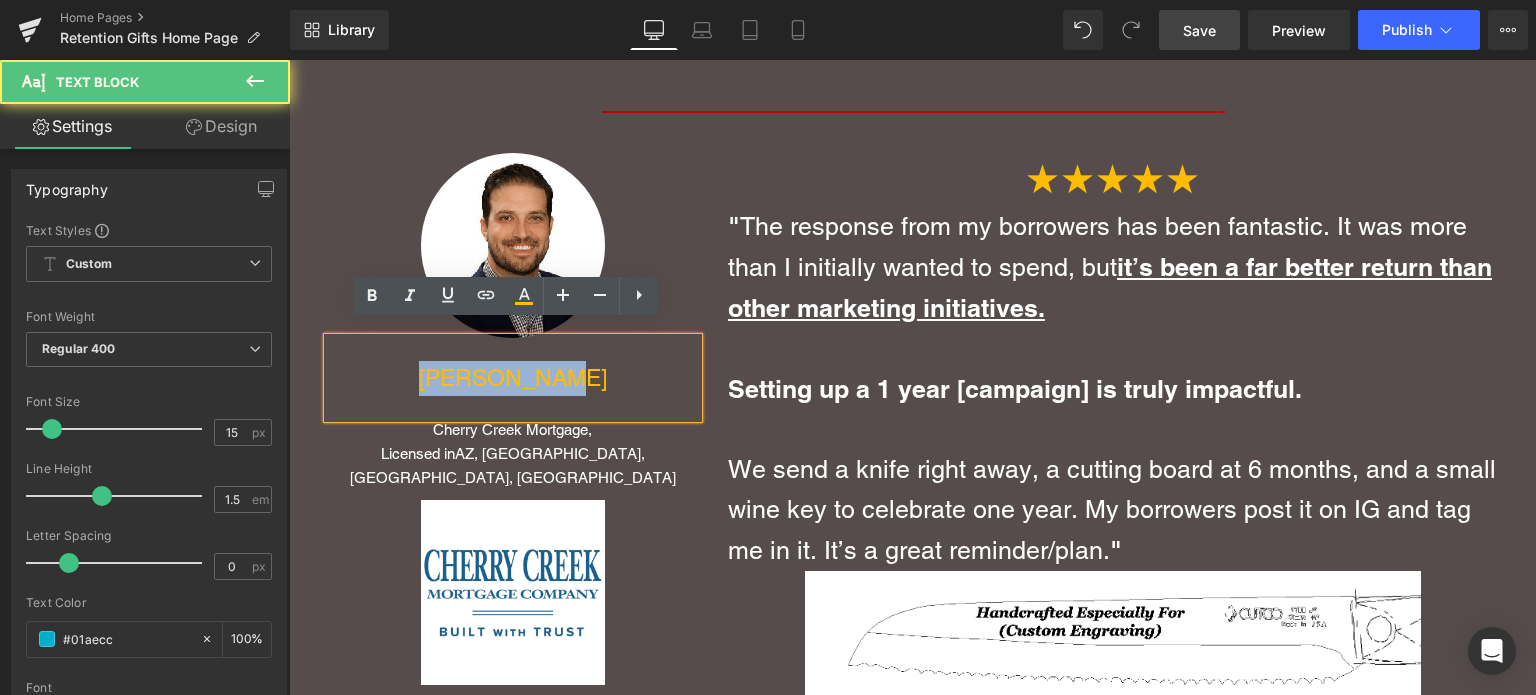 click on "JETT MILLER" at bounding box center (513, 378) 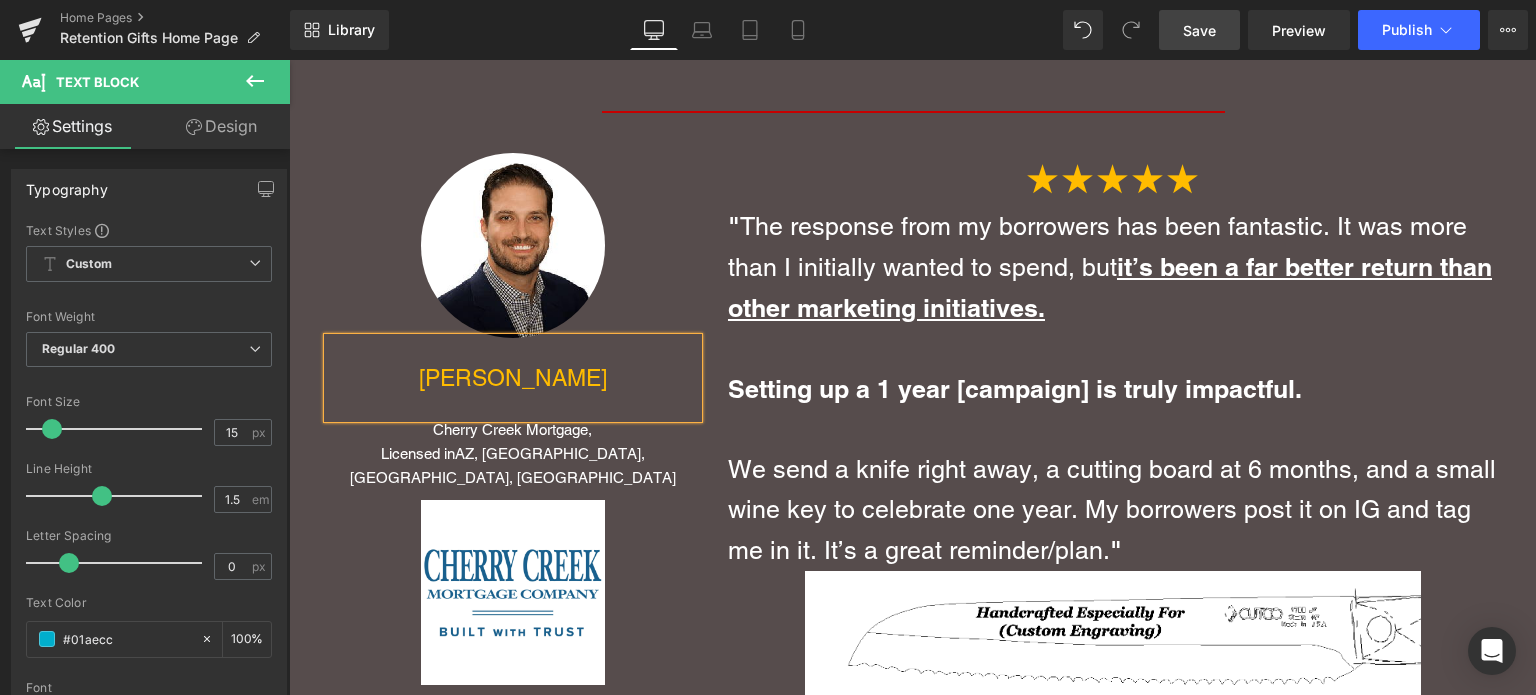 scroll, scrollTop: 4400, scrollLeft: 0, axis: vertical 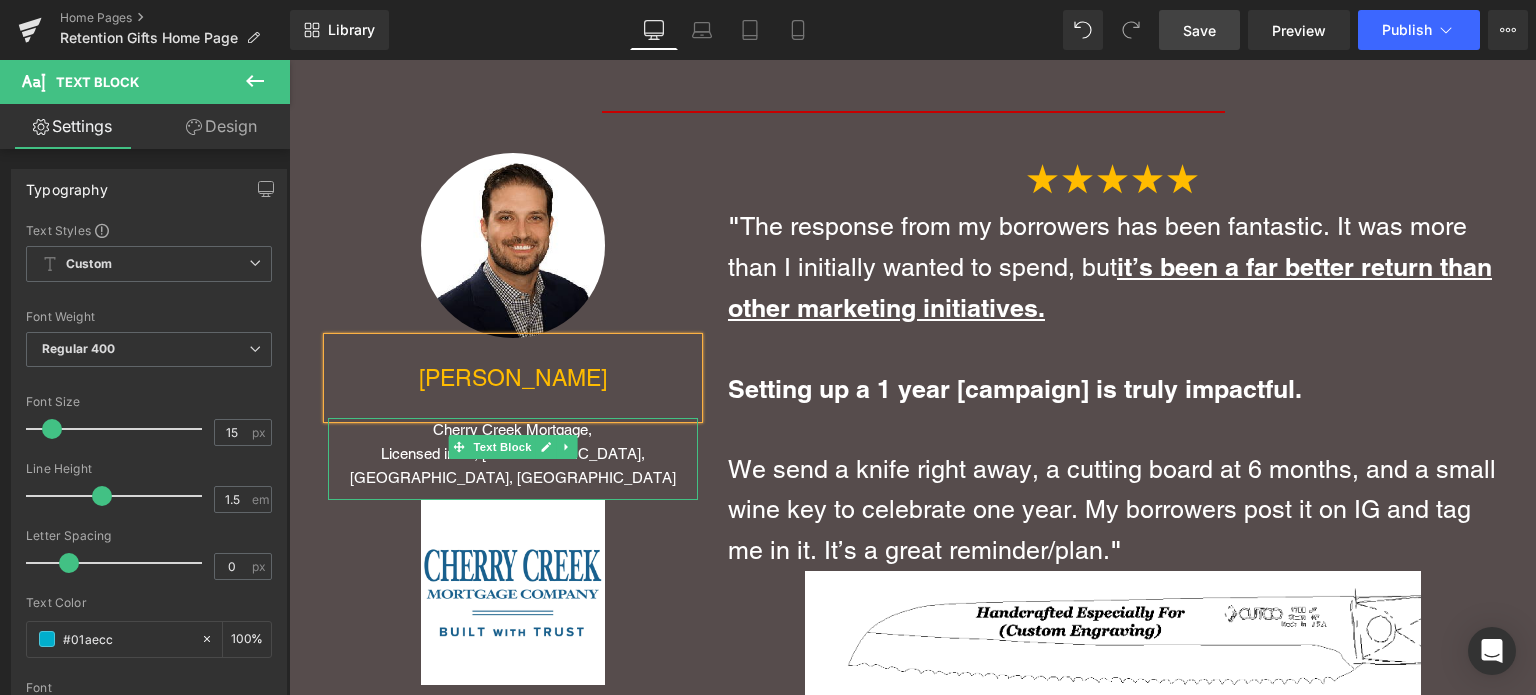 drag, startPoint x: 561, startPoint y: 416, endPoint x: 609, endPoint y: 420, distance: 48.166378 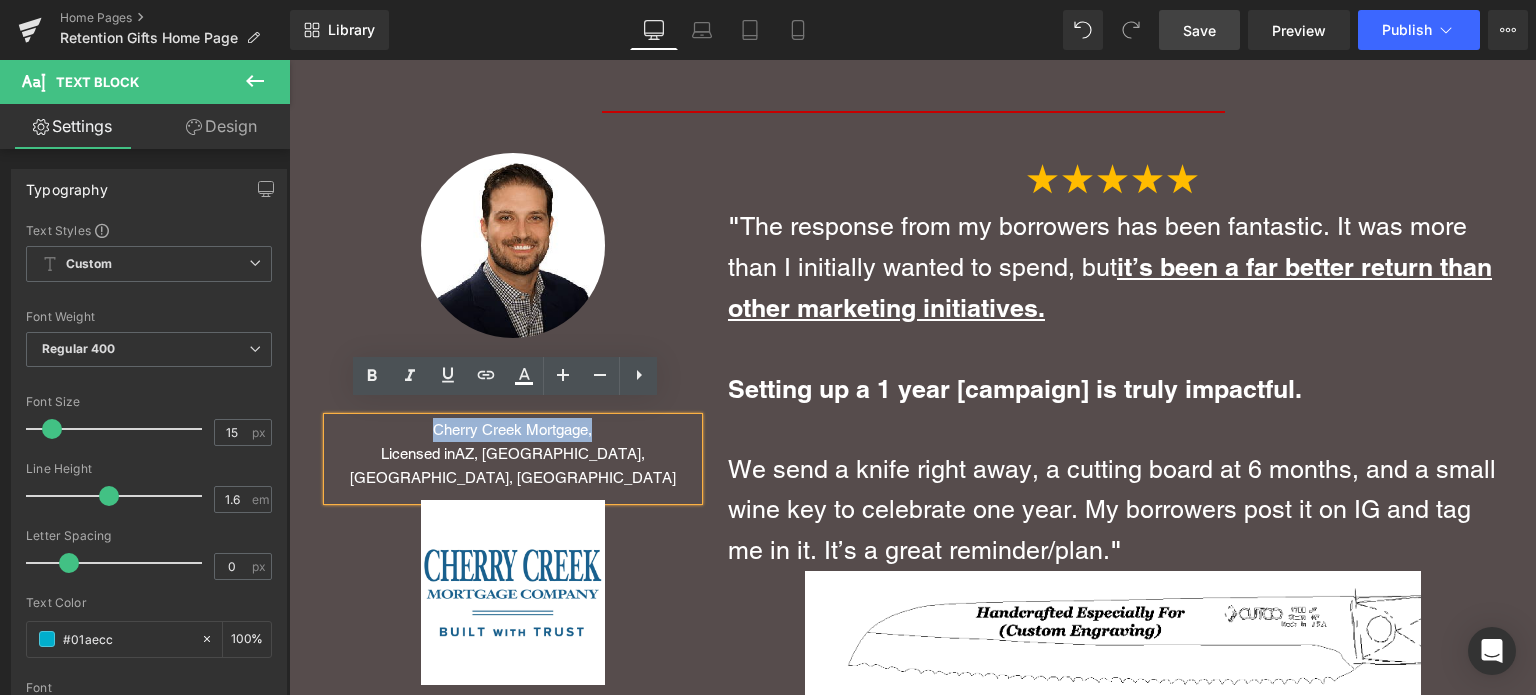 drag, startPoint x: 608, startPoint y: 420, endPoint x: 412, endPoint y: 415, distance: 196.06377 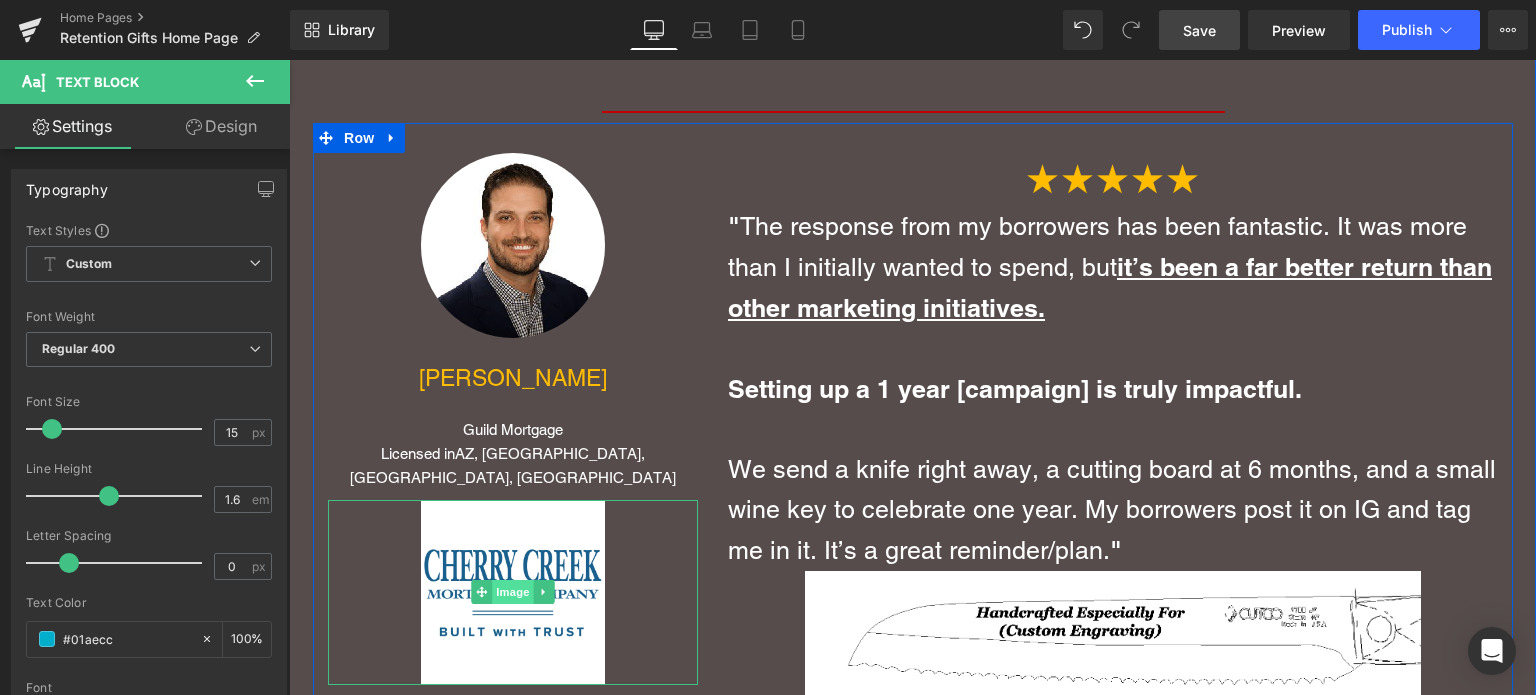 drag, startPoint x: 516, startPoint y: 547, endPoint x: 516, endPoint y: 561, distance: 14 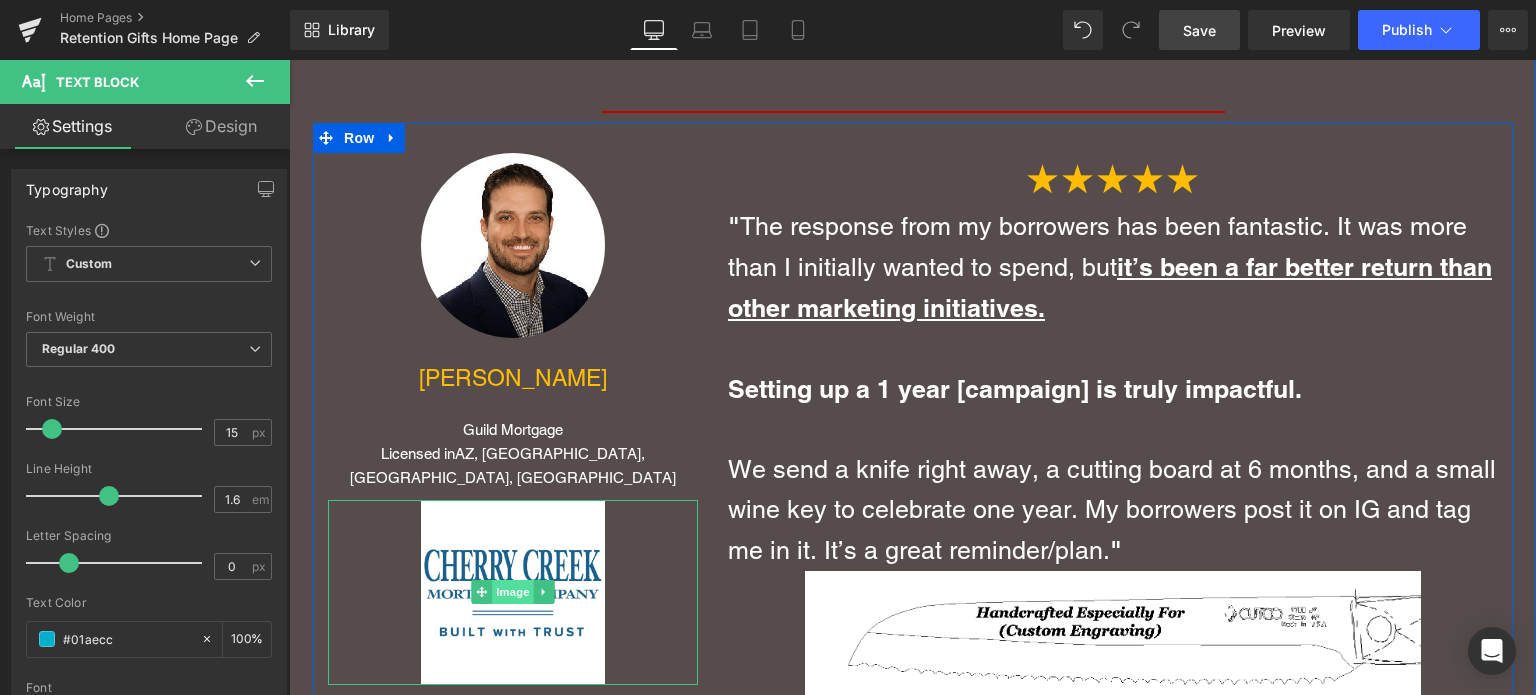 click on "Image" at bounding box center [513, 592] 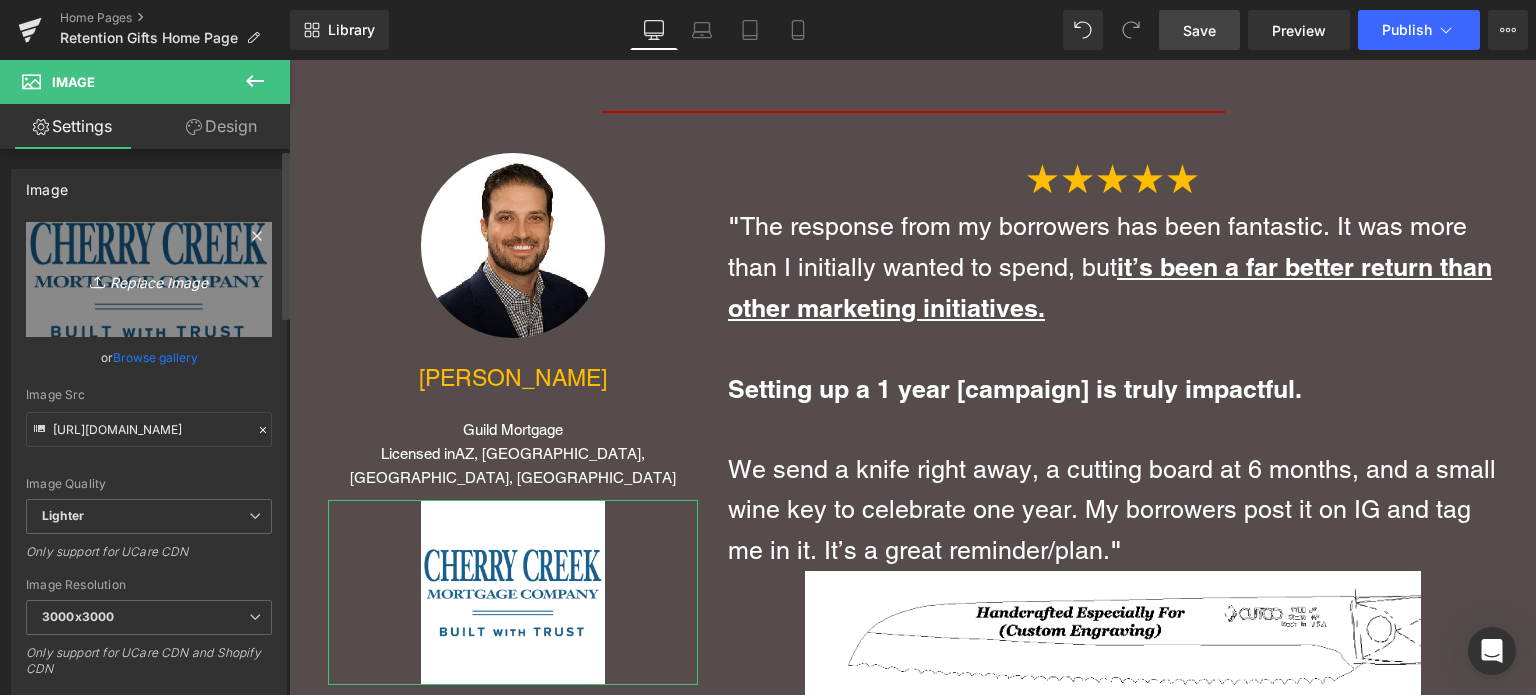 click on "Replace Image" at bounding box center (149, 279) 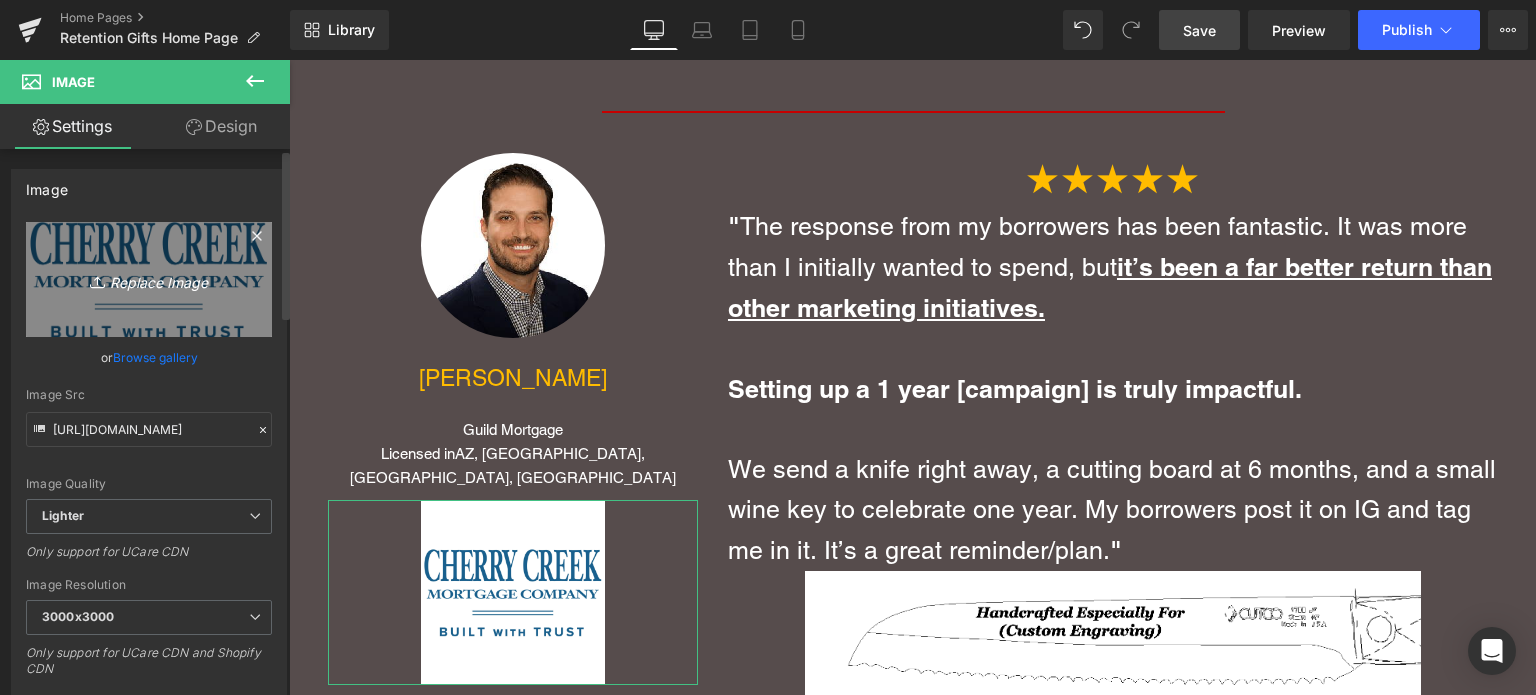 type on "C:\fakepath\Guild-Logo.png" 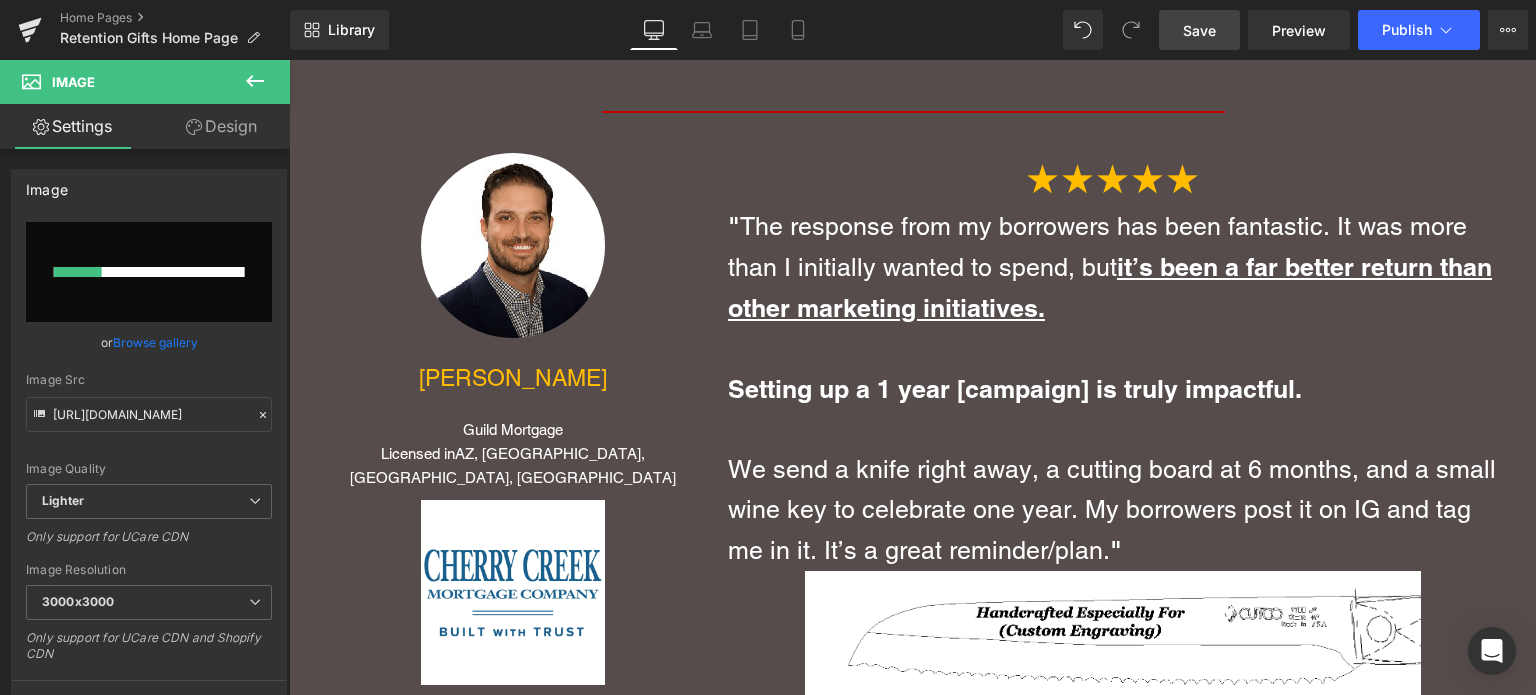 type 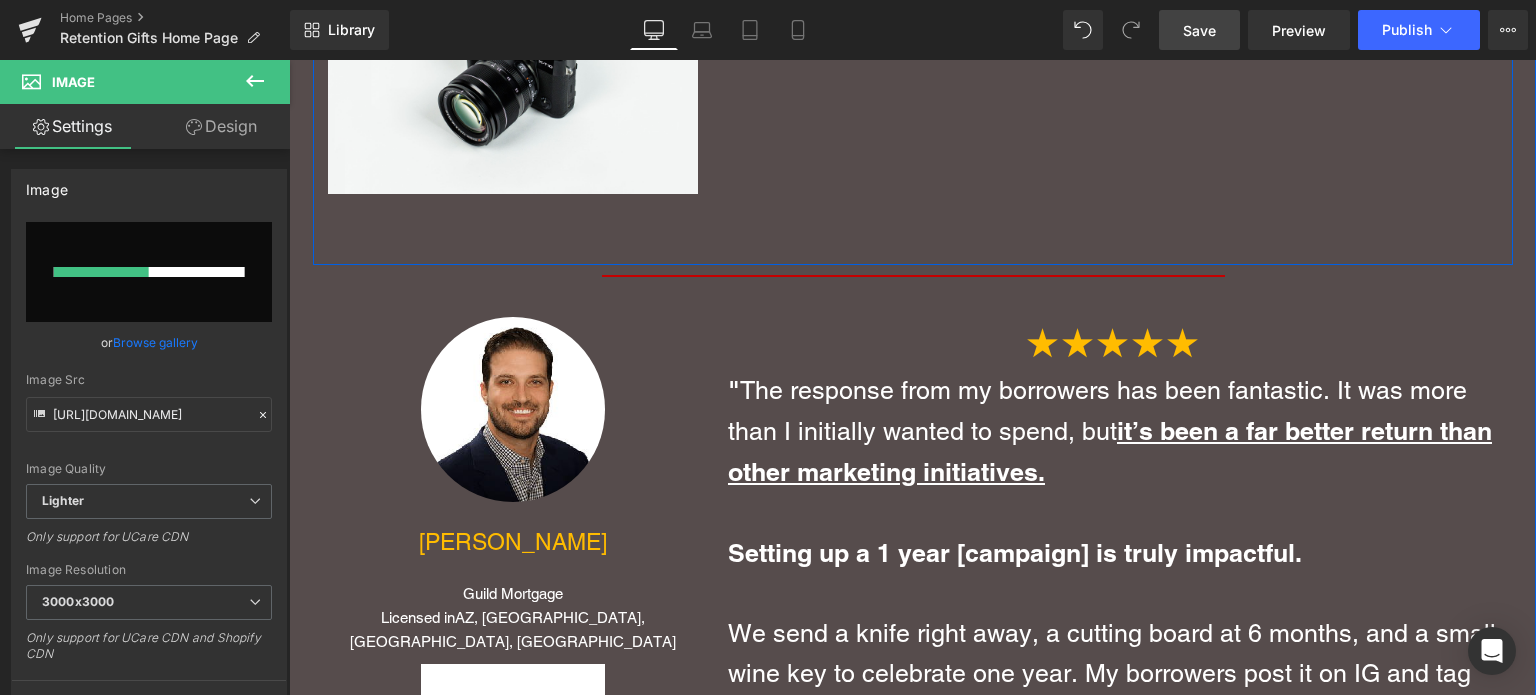 scroll, scrollTop: 4400, scrollLeft: 0, axis: vertical 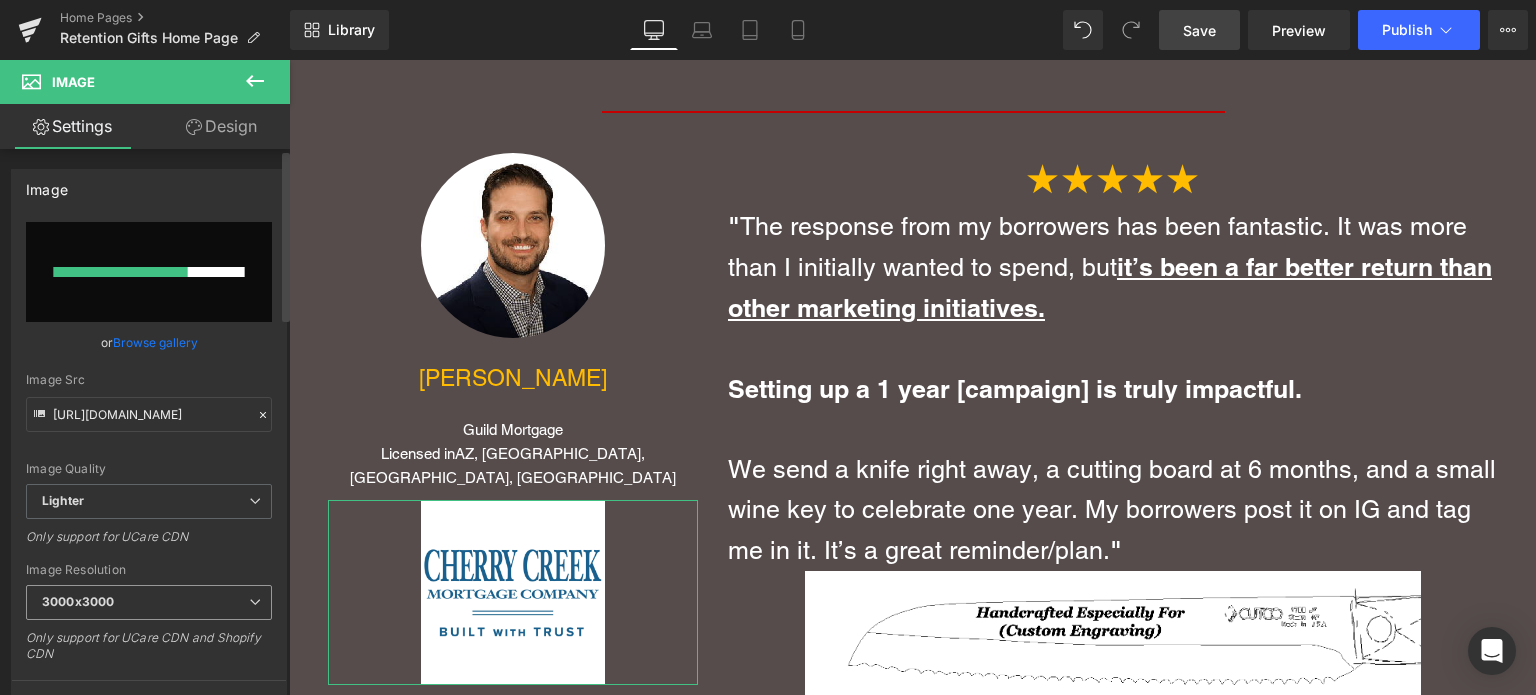 click on "3000x3000
100x100 240x240 480x480 576x576 640x640 768x768 800x800 960x960 1024x1024 1280x1280 1440x1440 1600x1600 1920x1920 2560x2560 3000x3000" at bounding box center (149, 607) 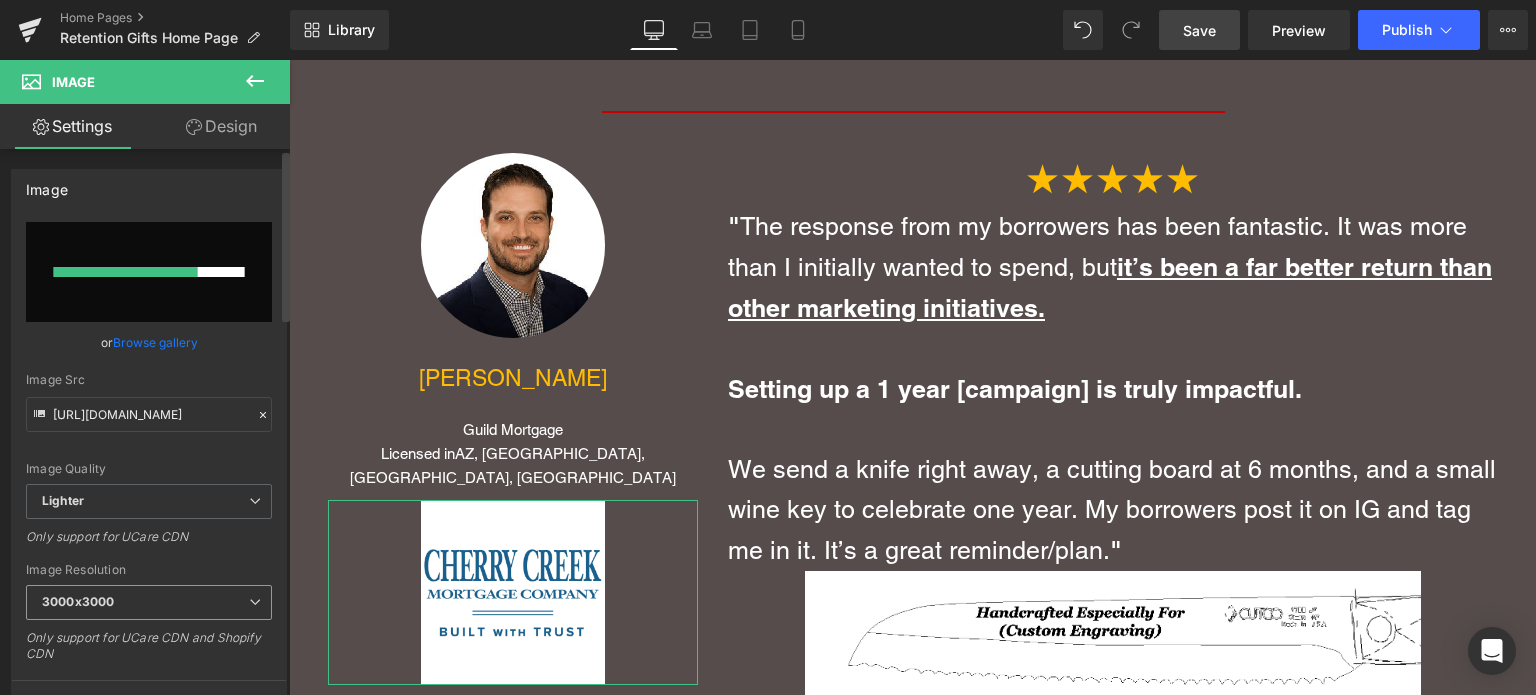 click on "3000x3000" at bounding box center [149, 602] 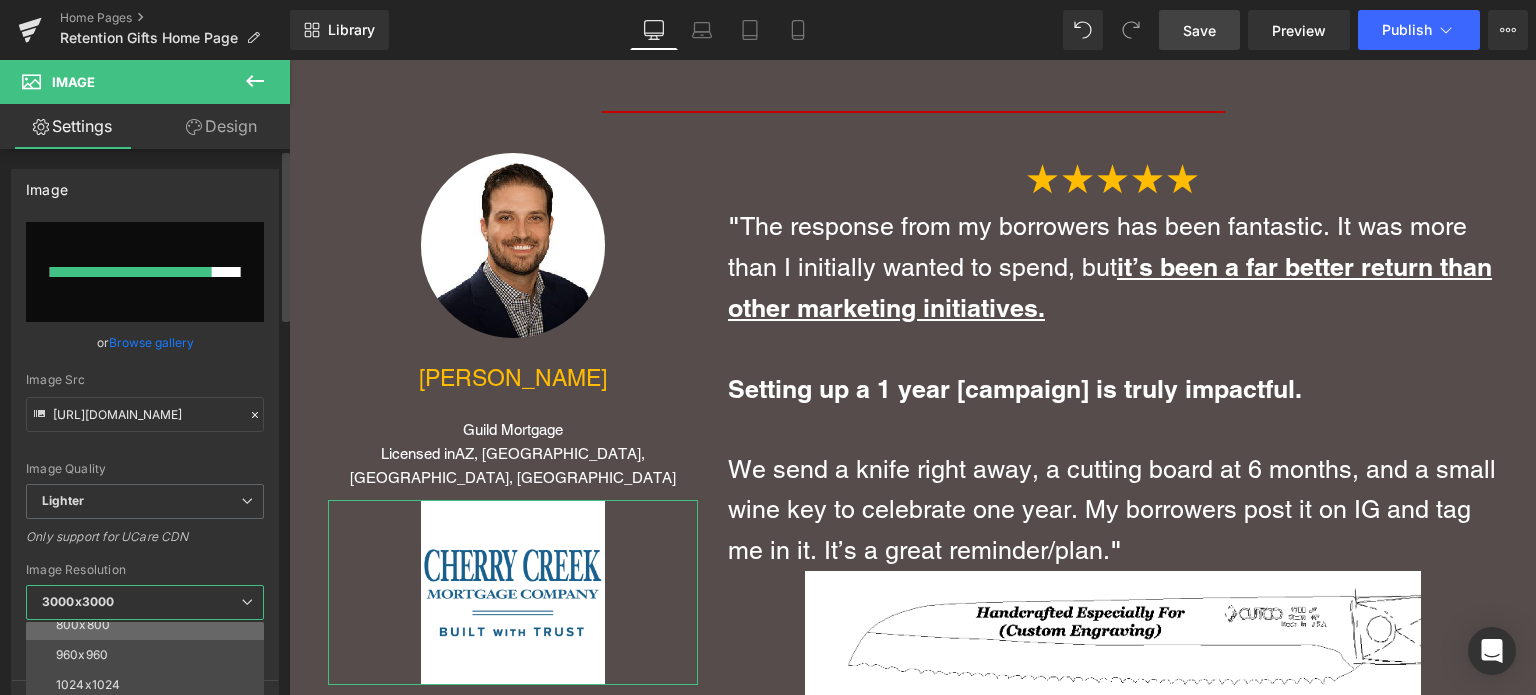 scroll, scrollTop: 152, scrollLeft: 0, axis: vertical 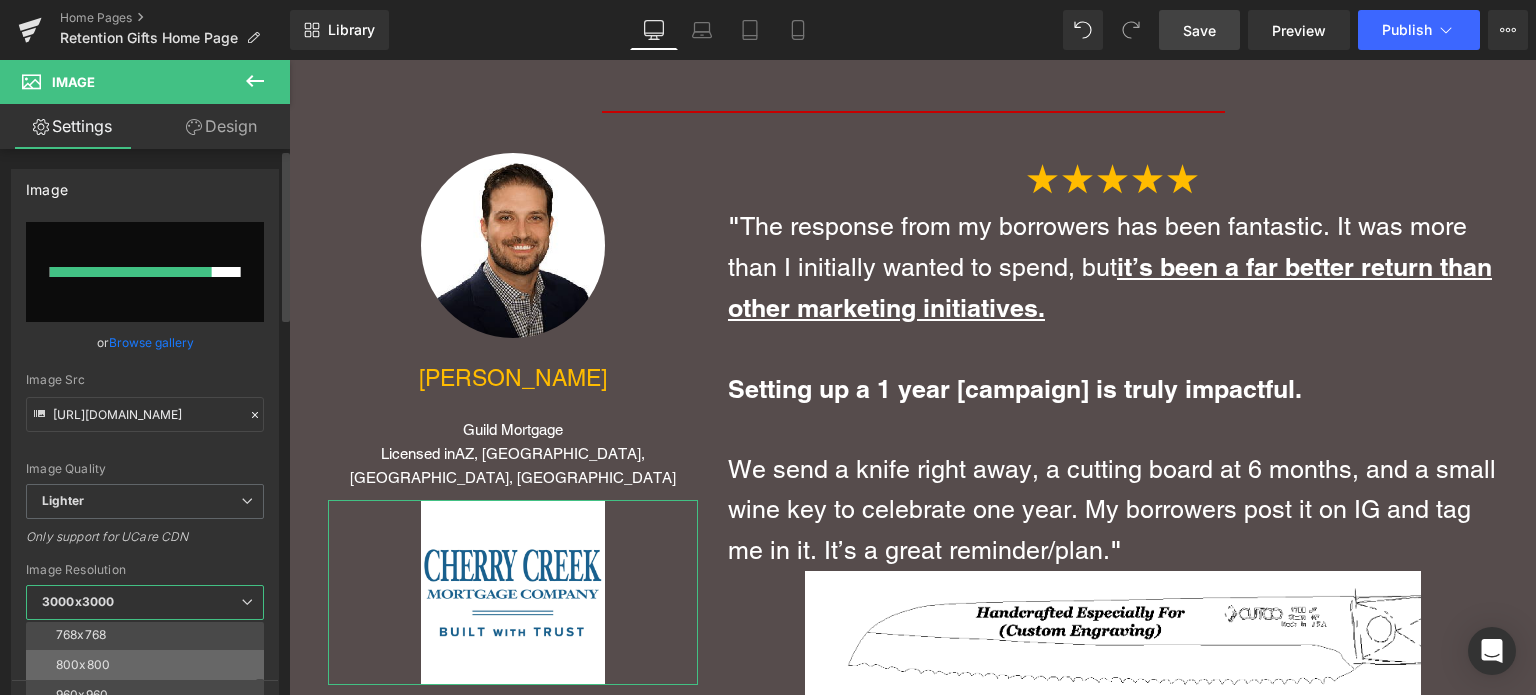 click on "800x800" at bounding box center (149, 665) 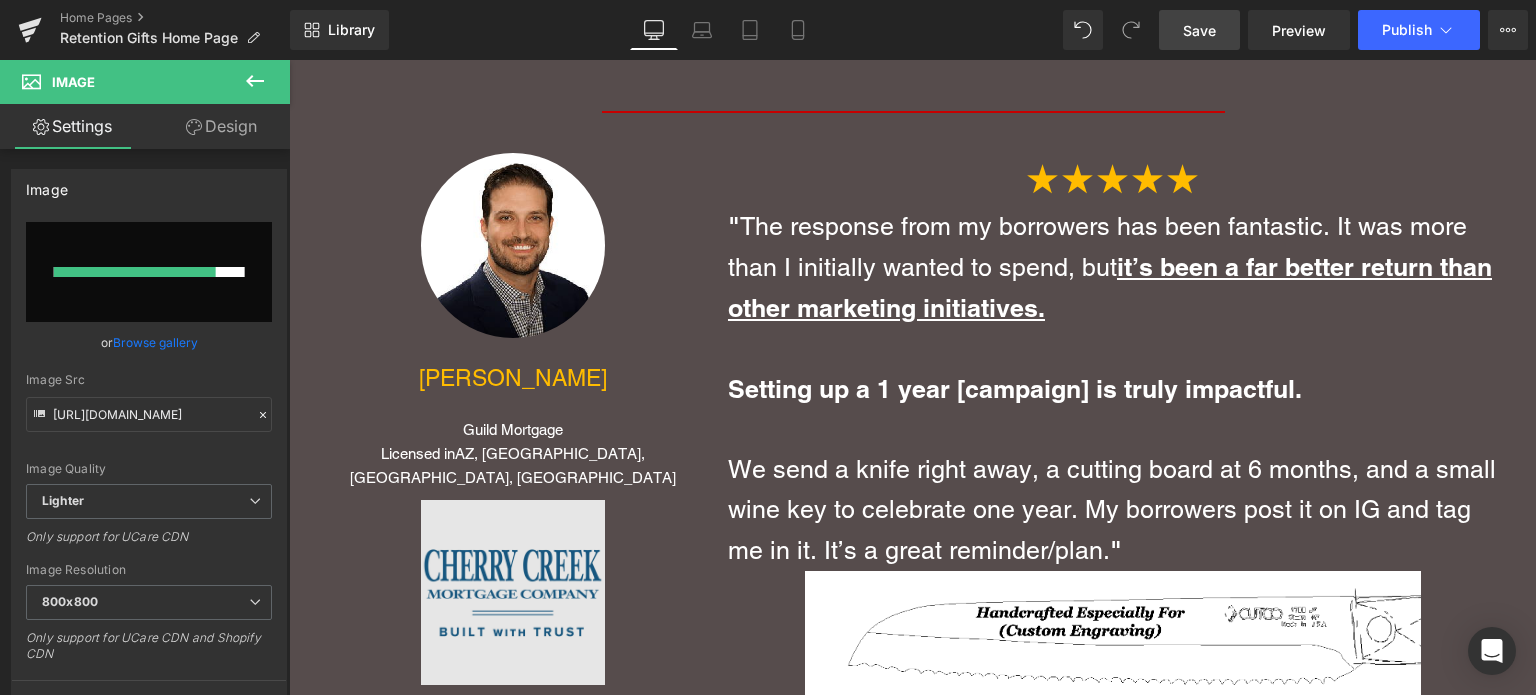 type on "https://ucarecdn.com/4c79c6c0-1d49-415f-8e6a-697e7e8f5819/-/format/auto/-/preview/800x800/-/quality/lighter/" 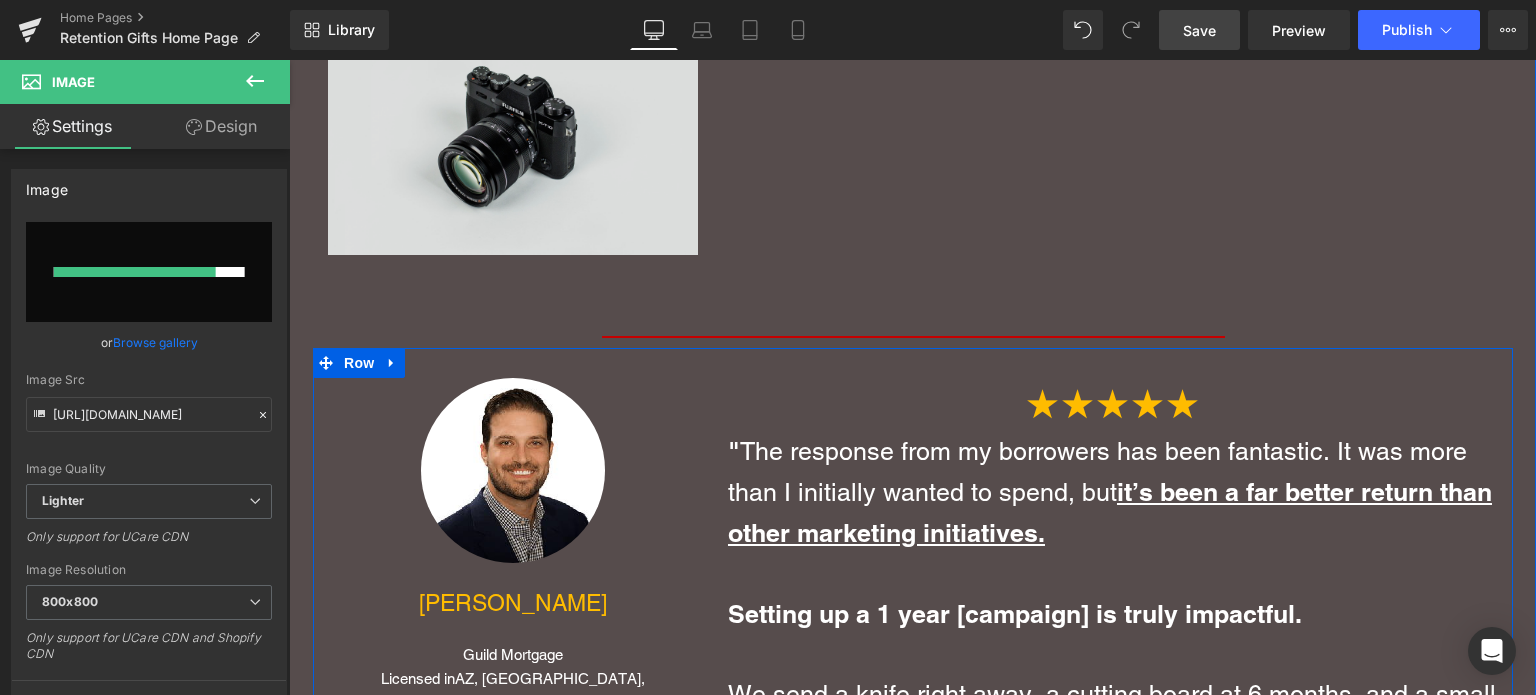 scroll, scrollTop: 4133, scrollLeft: 0, axis: vertical 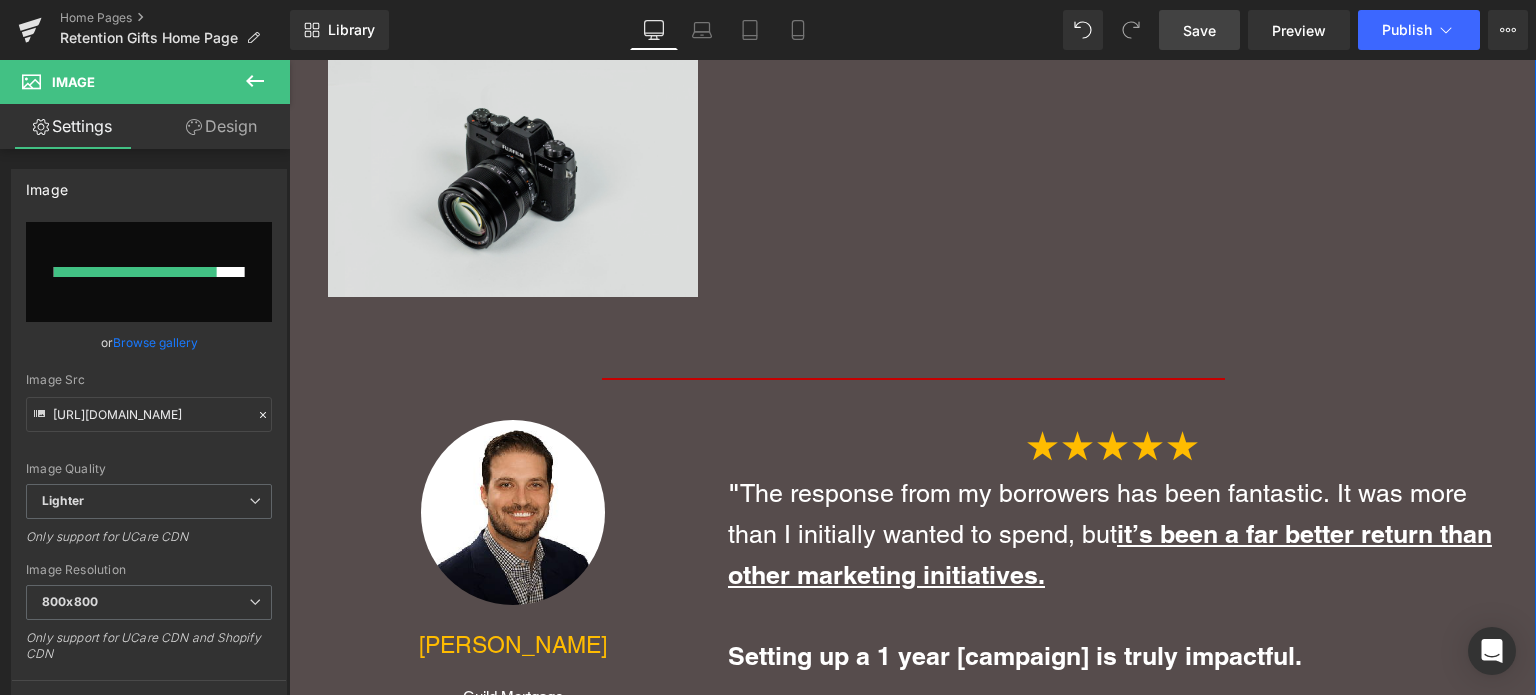 click on "Image" at bounding box center [513, 174] 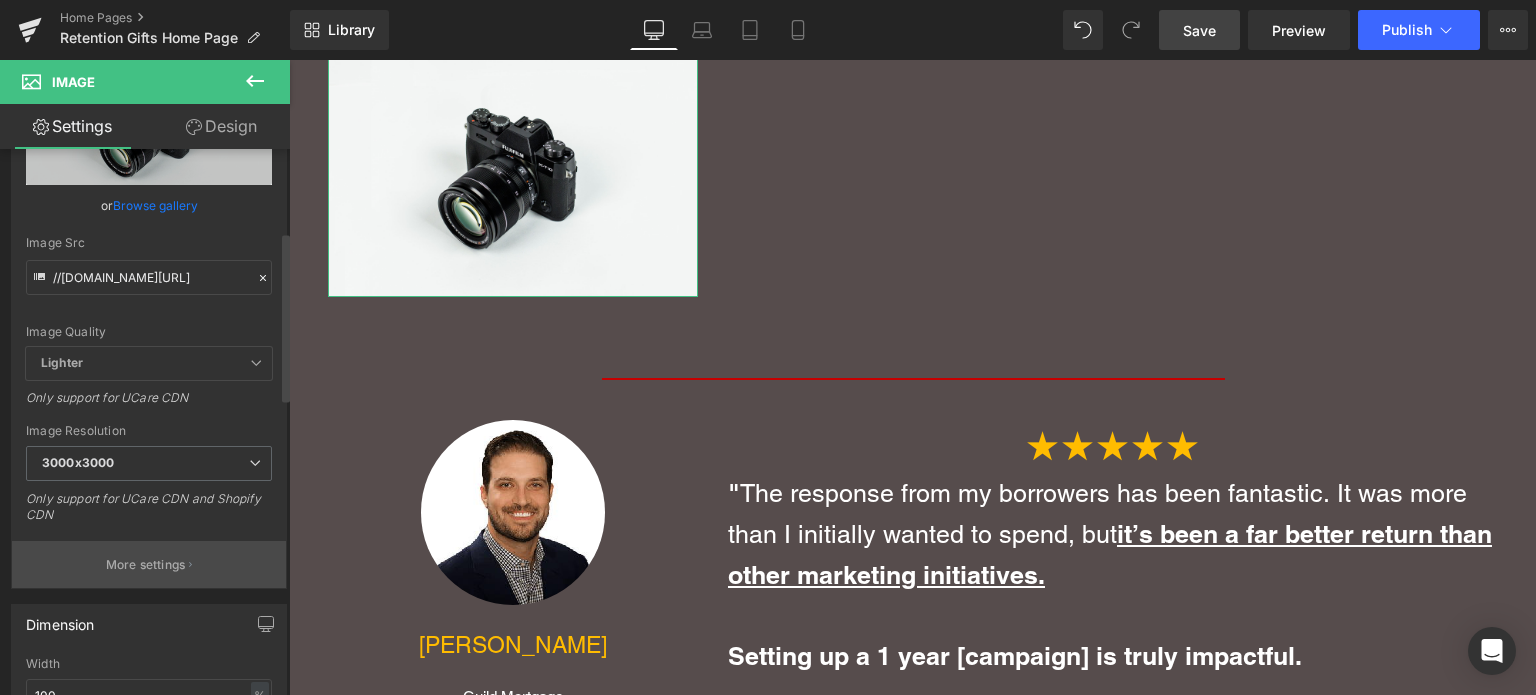 scroll, scrollTop: 266, scrollLeft: 0, axis: vertical 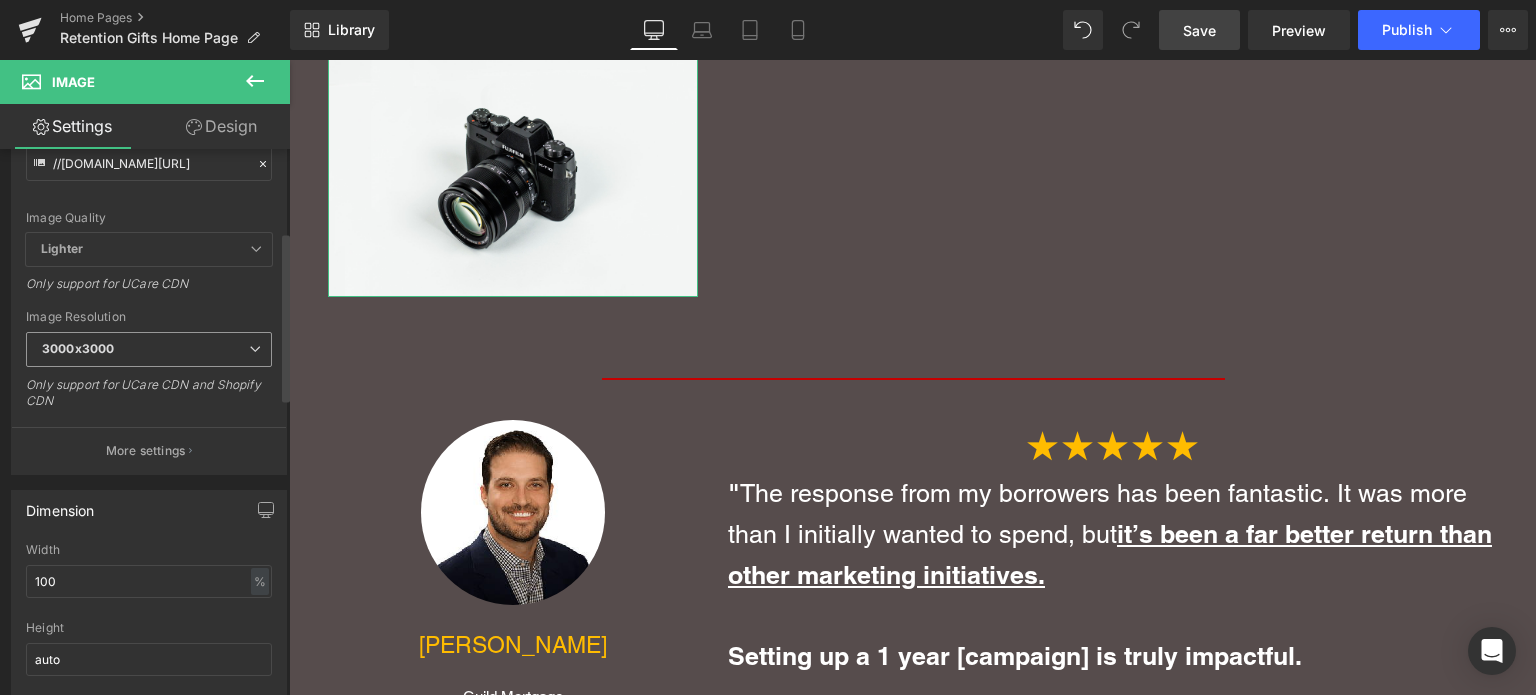 click on "3000x3000" at bounding box center [149, 349] 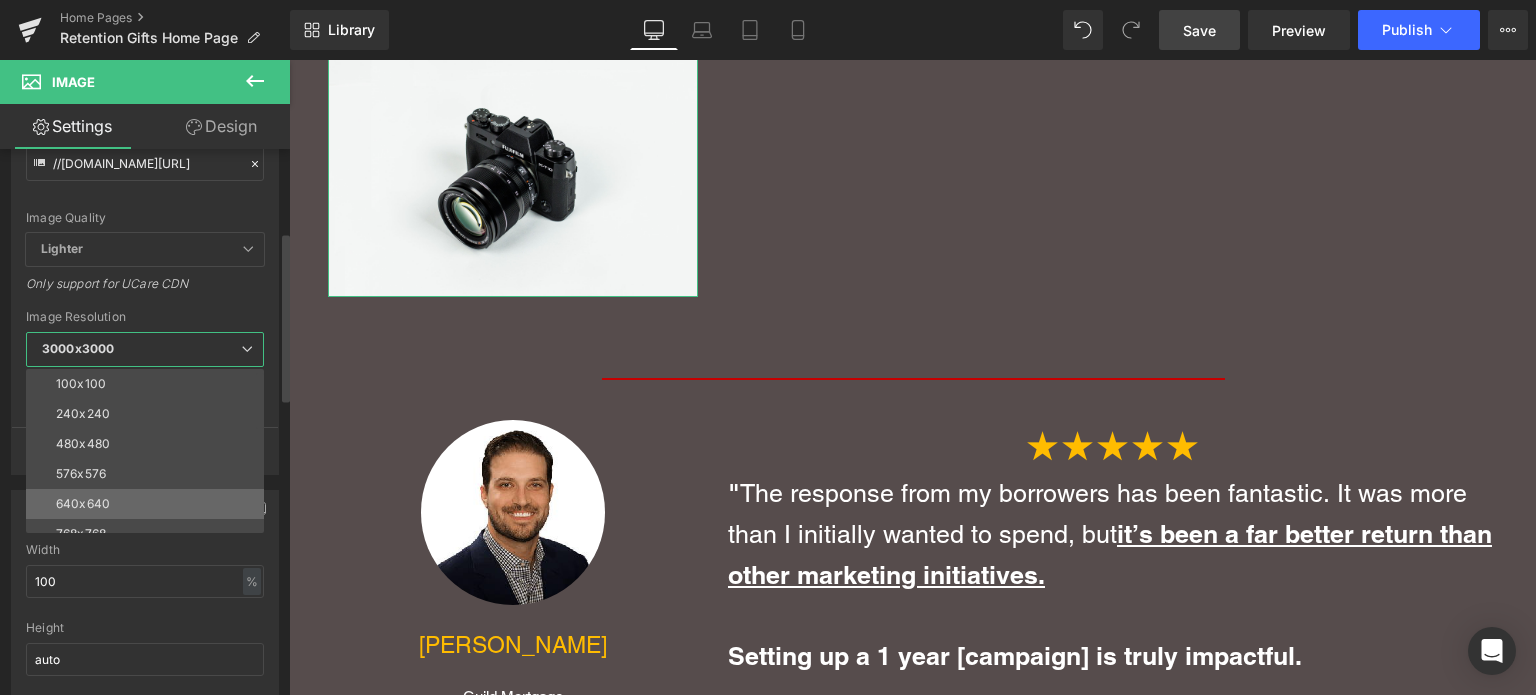 click on "640x640" at bounding box center [83, 504] 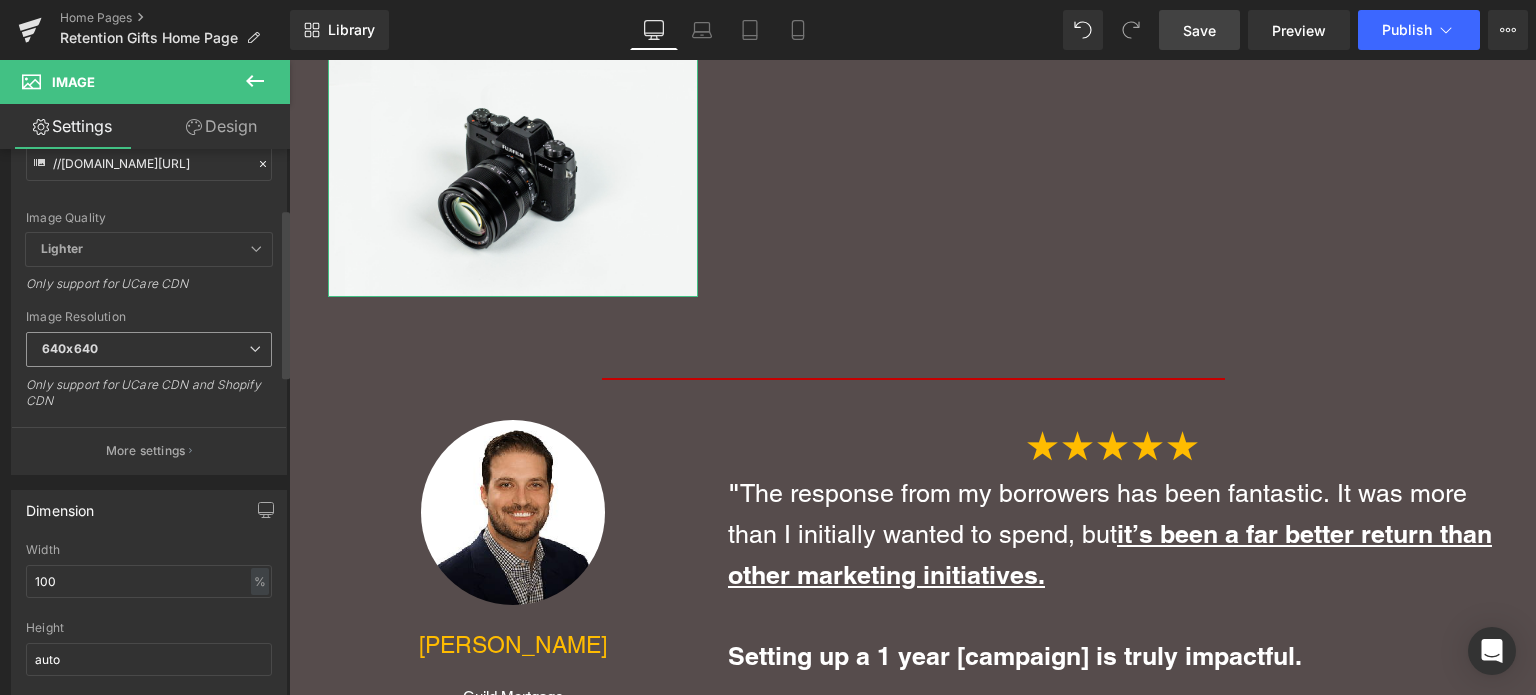 scroll, scrollTop: 133, scrollLeft: 0, axis: vertical 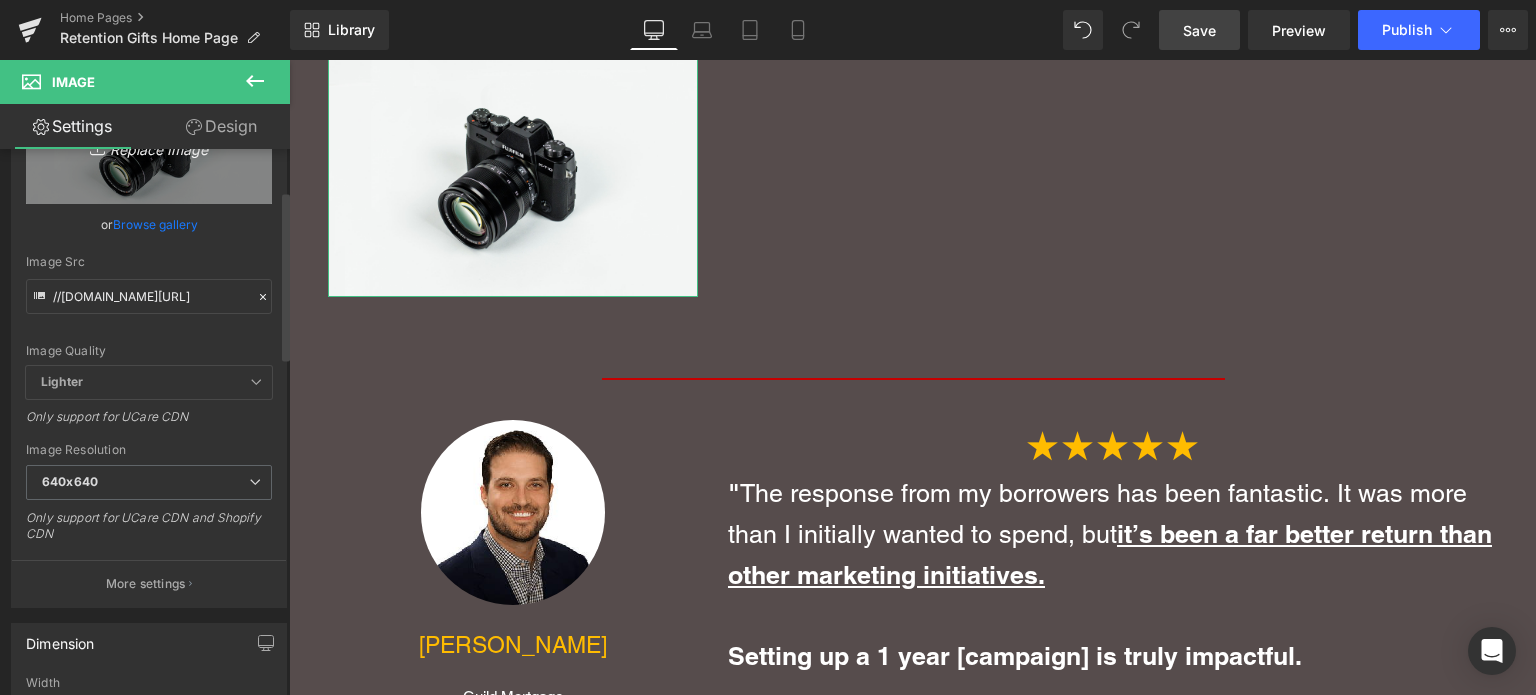 drag, startPoint x: 179, startPoint y: 169, endPoint x: 188, endPoint y: 174, distance: 10.29563 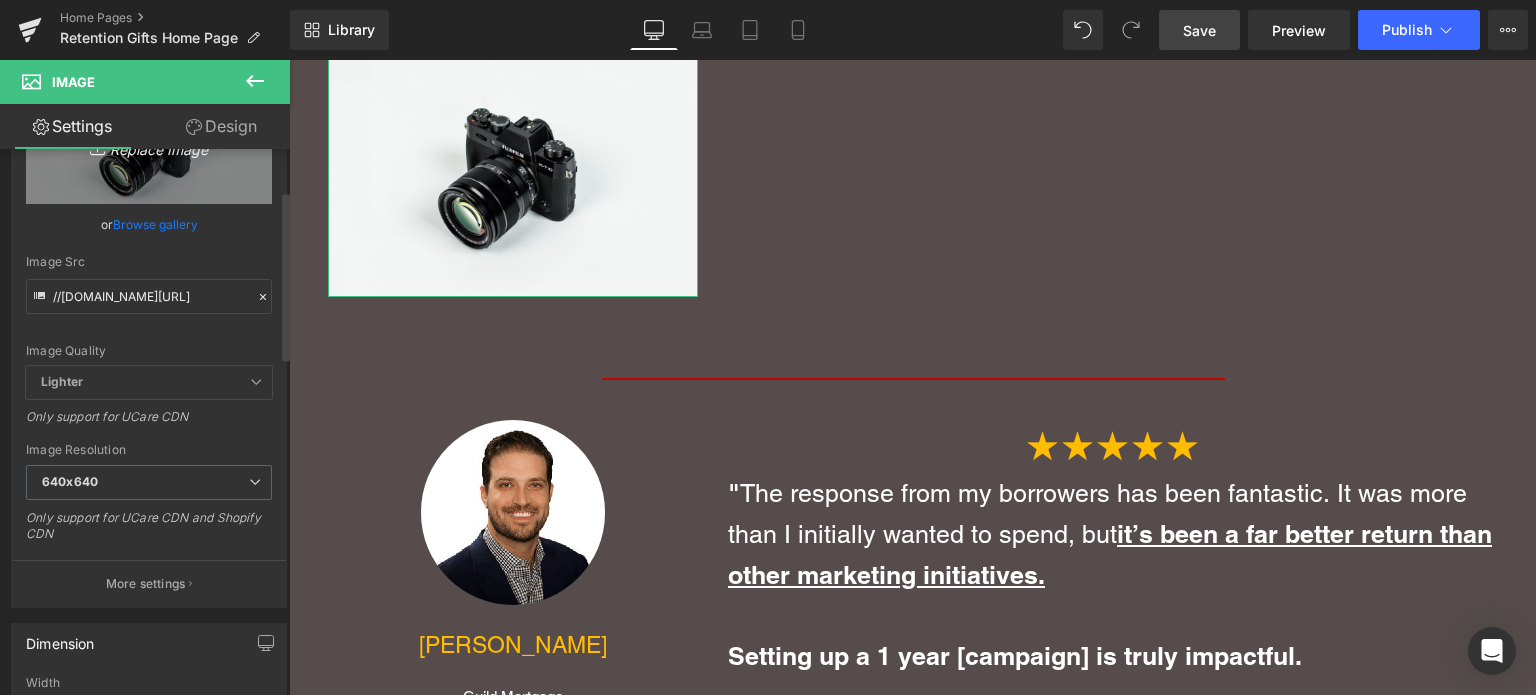 type on "C:\fakepath\Untitled.png" 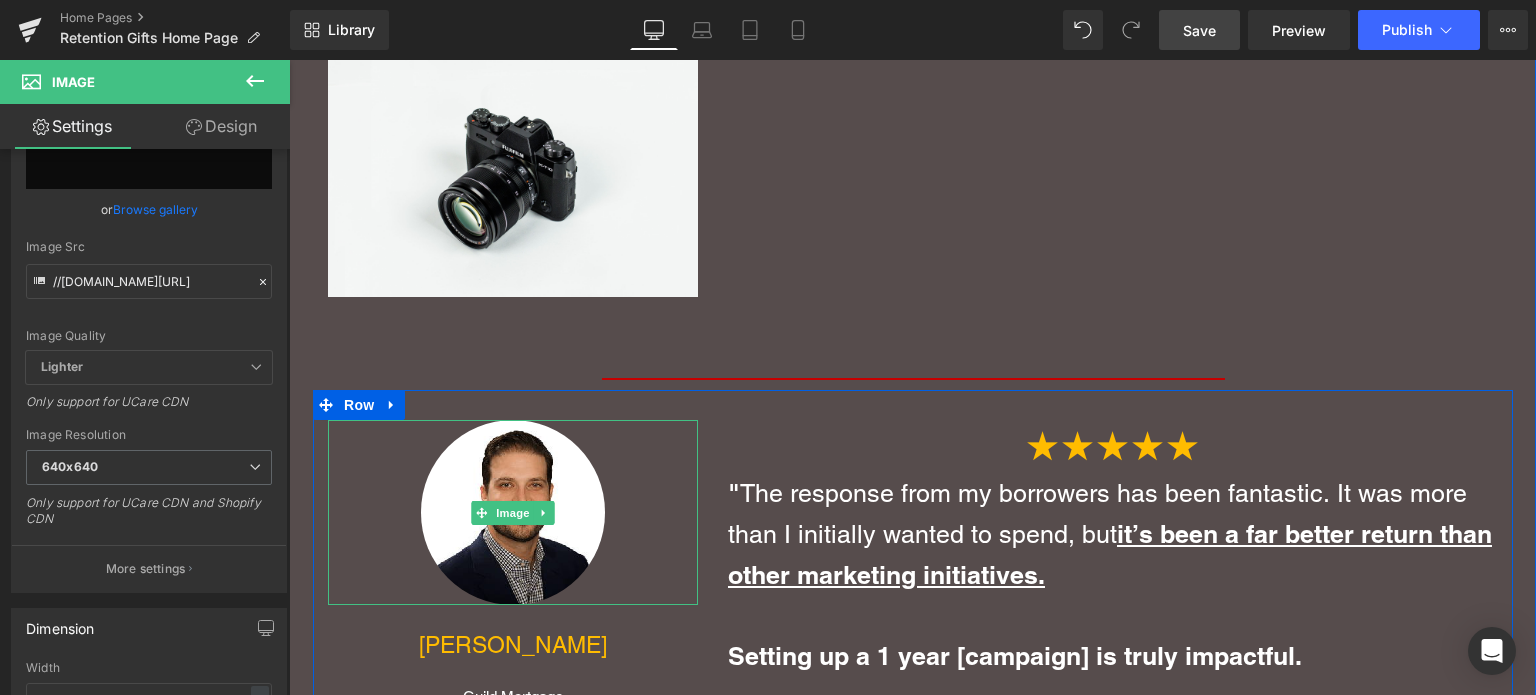 type 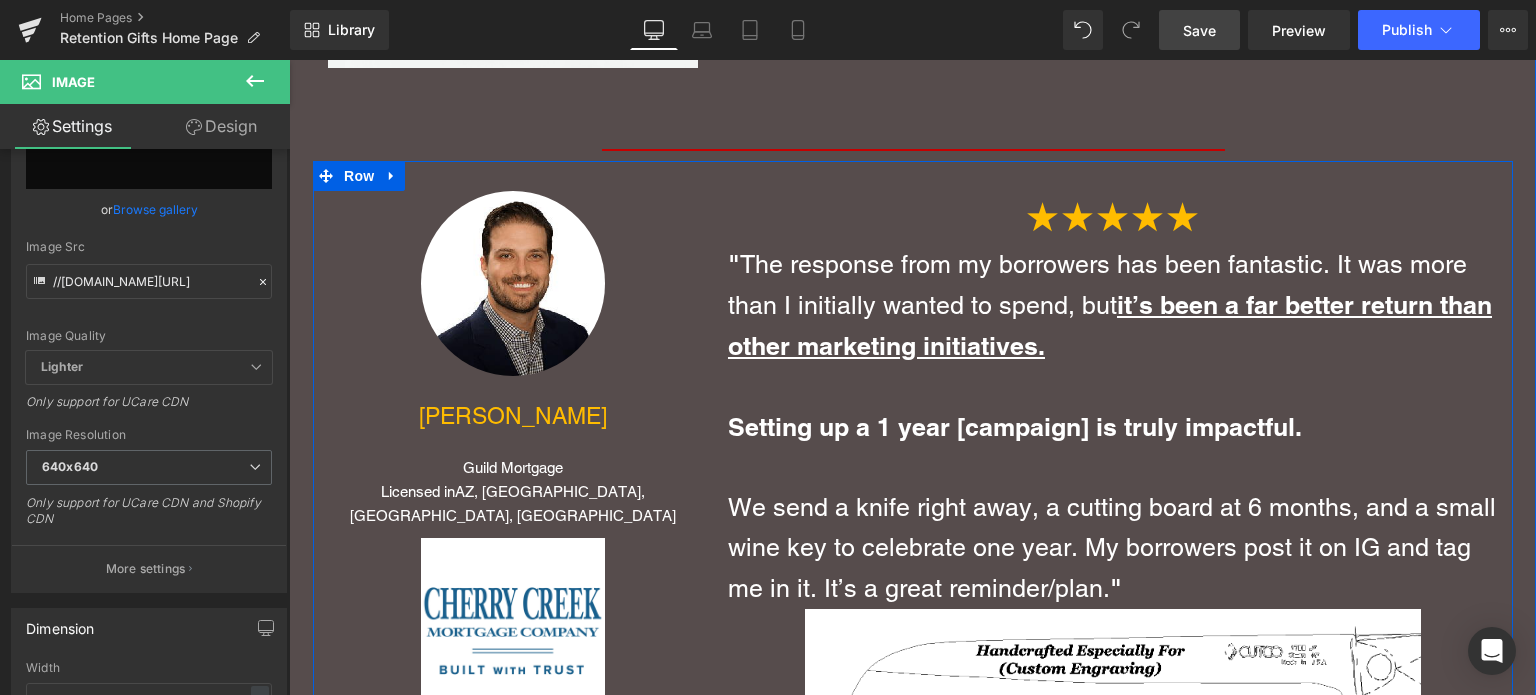 scroll, scrollTop: 4666, scrollLeft: 0, axis: vertical 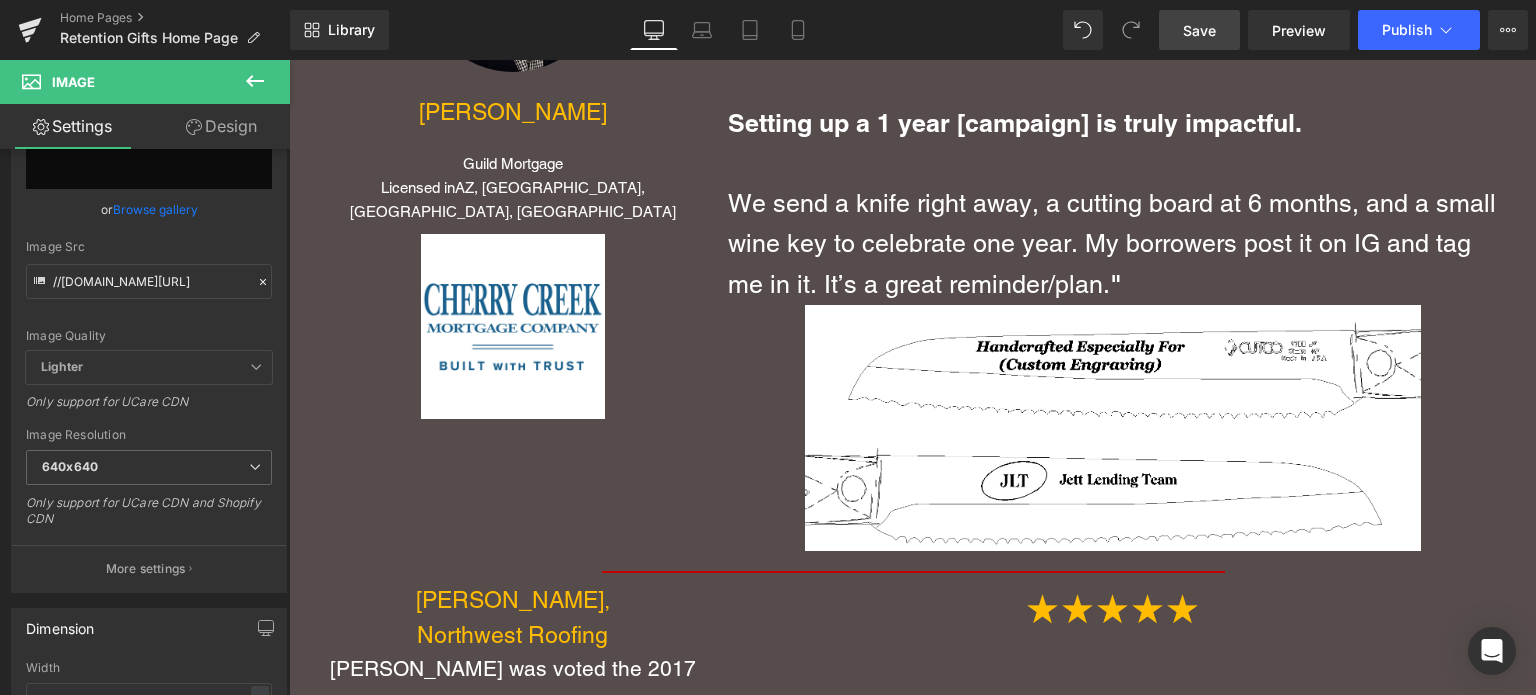 click on "Save" at bounding box center [1199, 30] 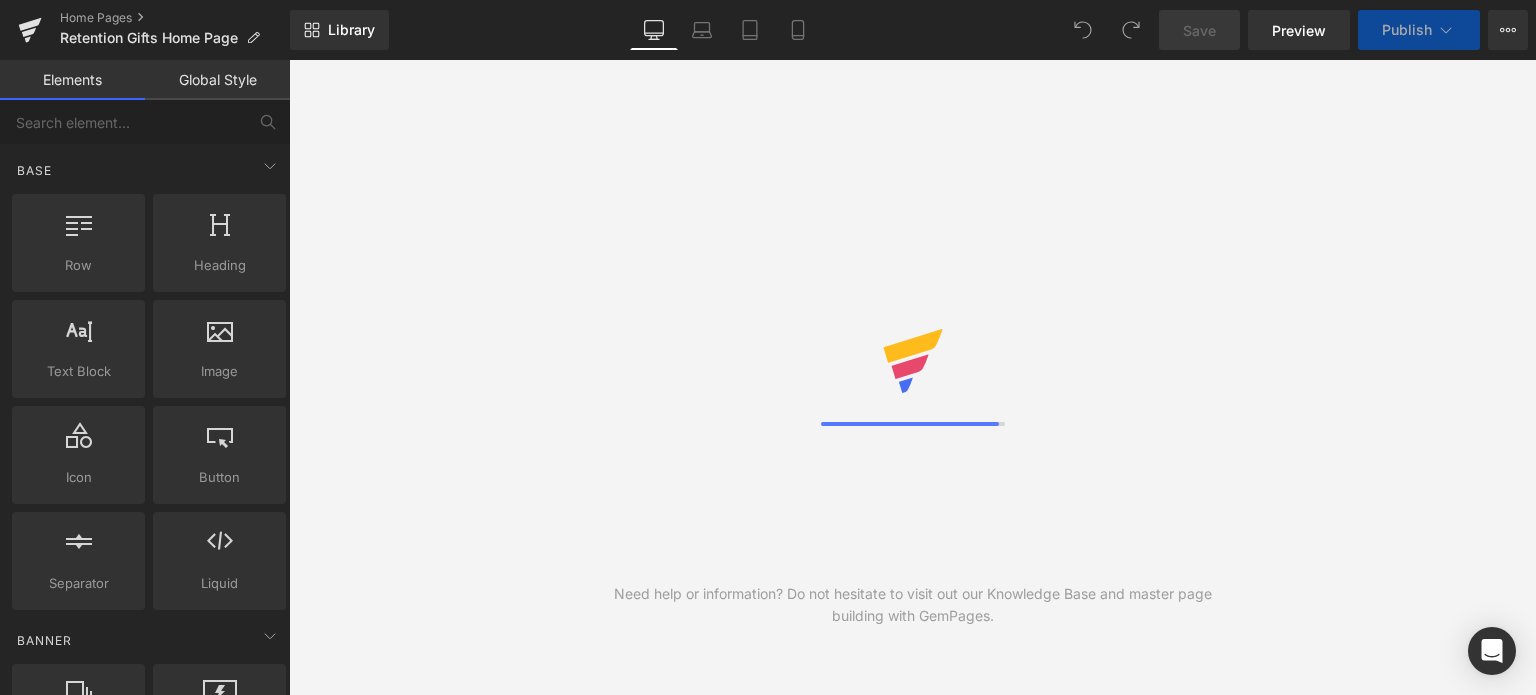 scroll, scrollTop: 0, scrollLeft: 0, axis: both 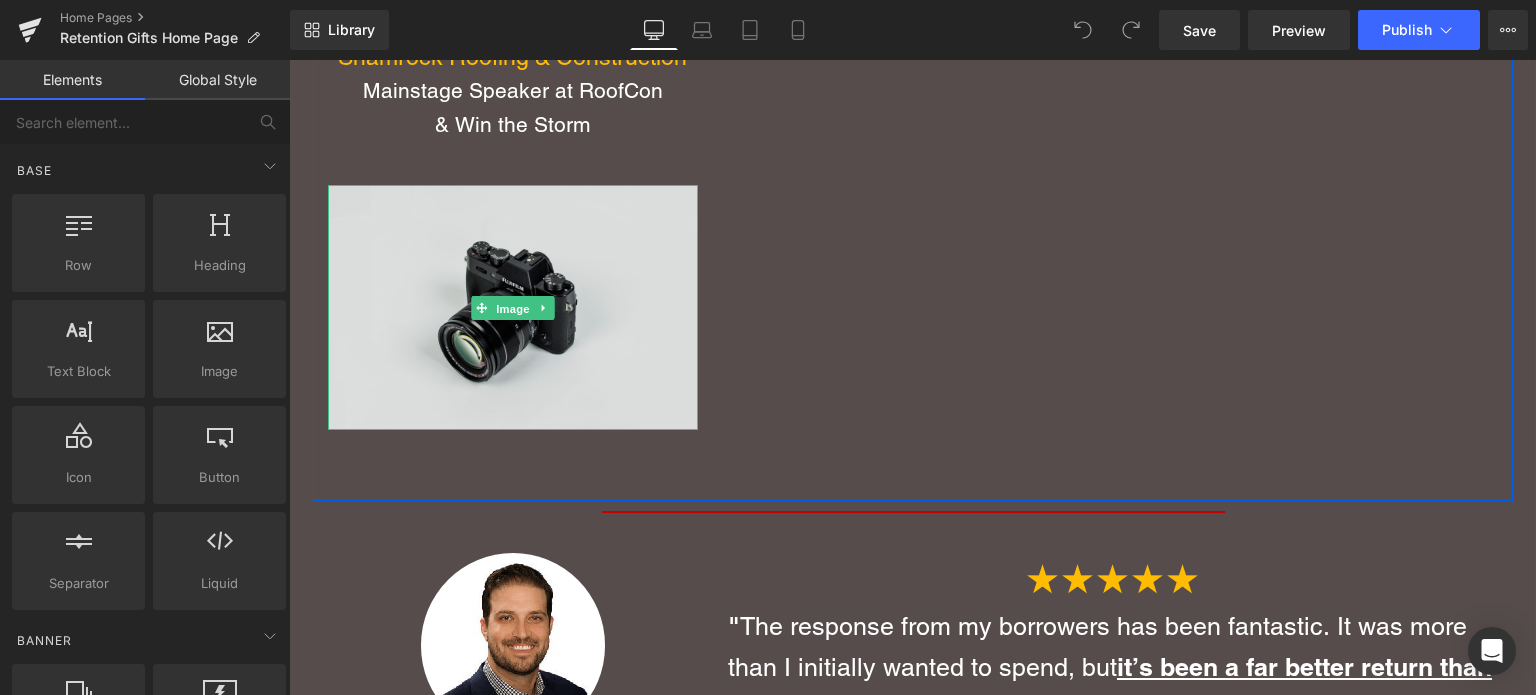 drag, startPoint x: 492, startPoint y: 286, endPoint x: 523, endPoint y: 311, distance: 39.824615 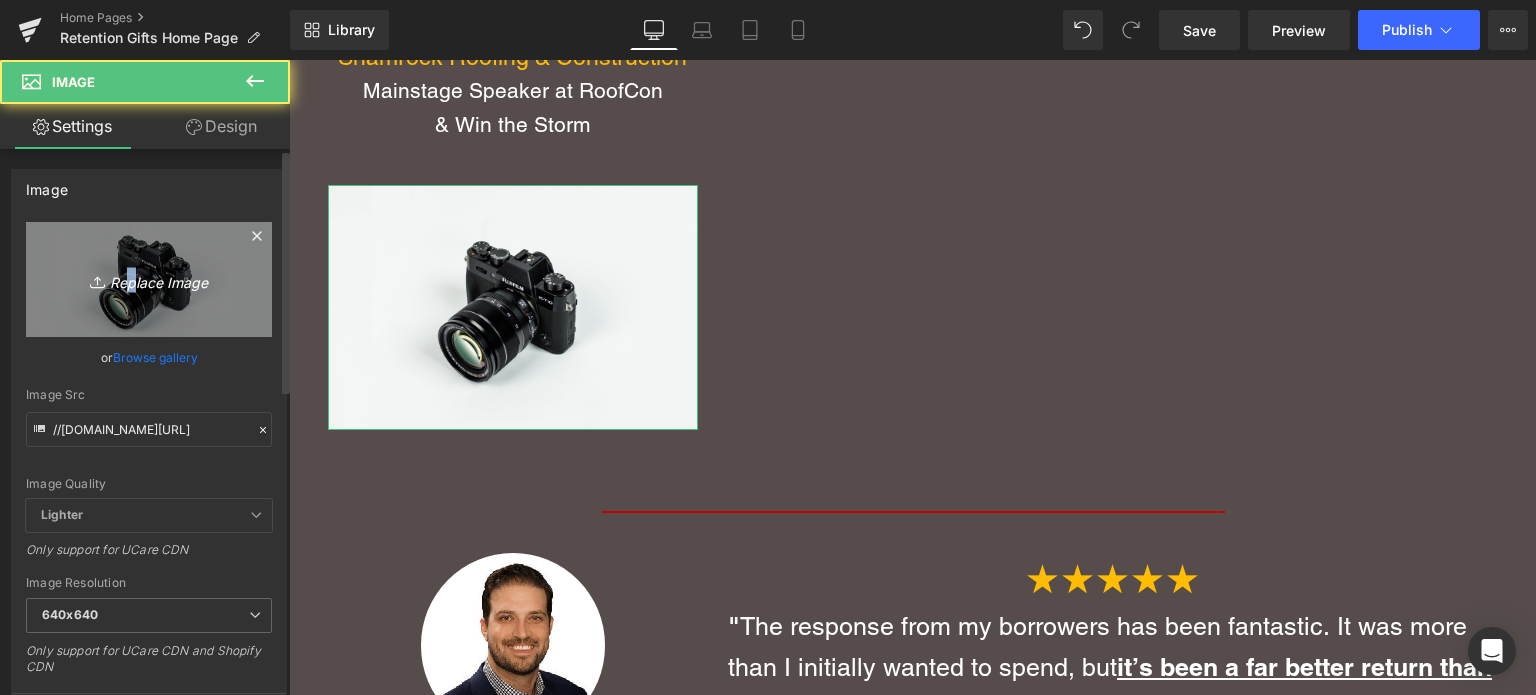 click on "Replace Image" at bounding box center [149, 279] 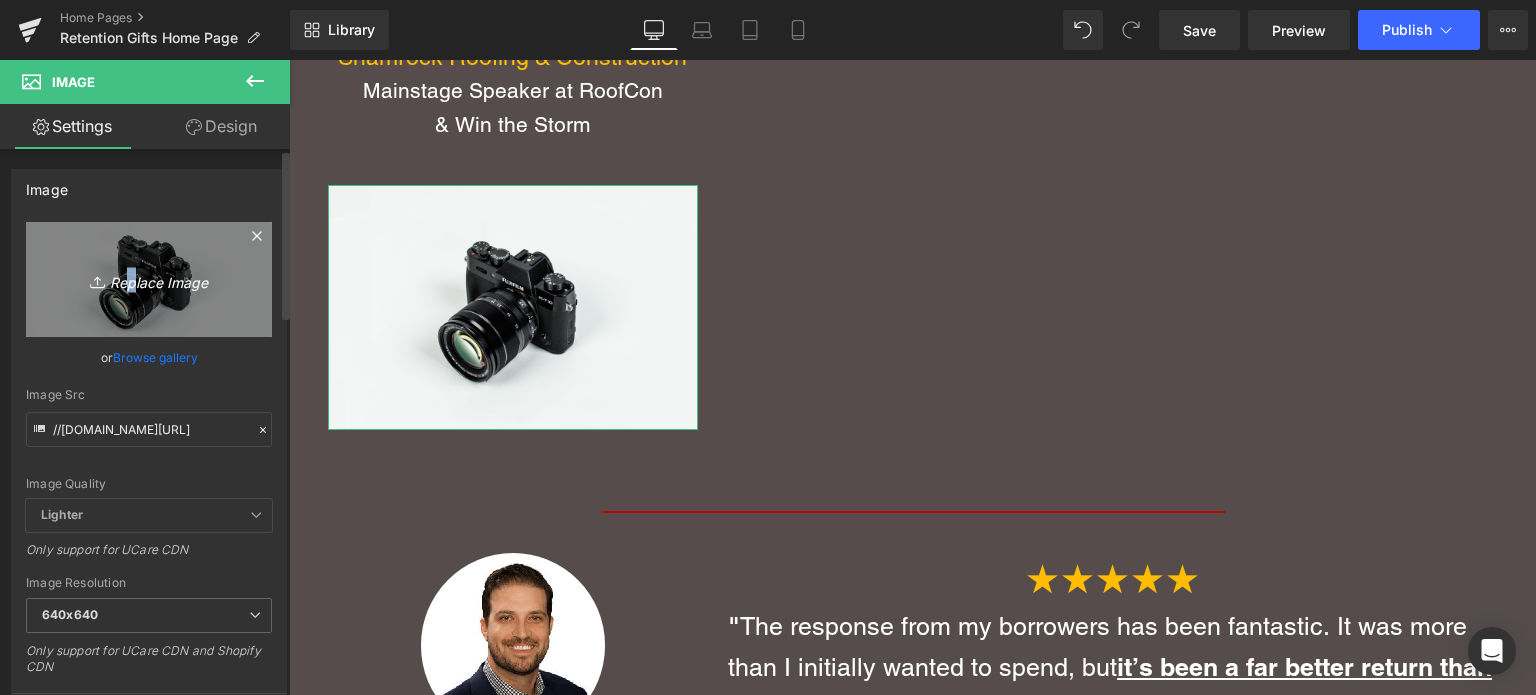 type on "C:\fakepath\Untitled.png" 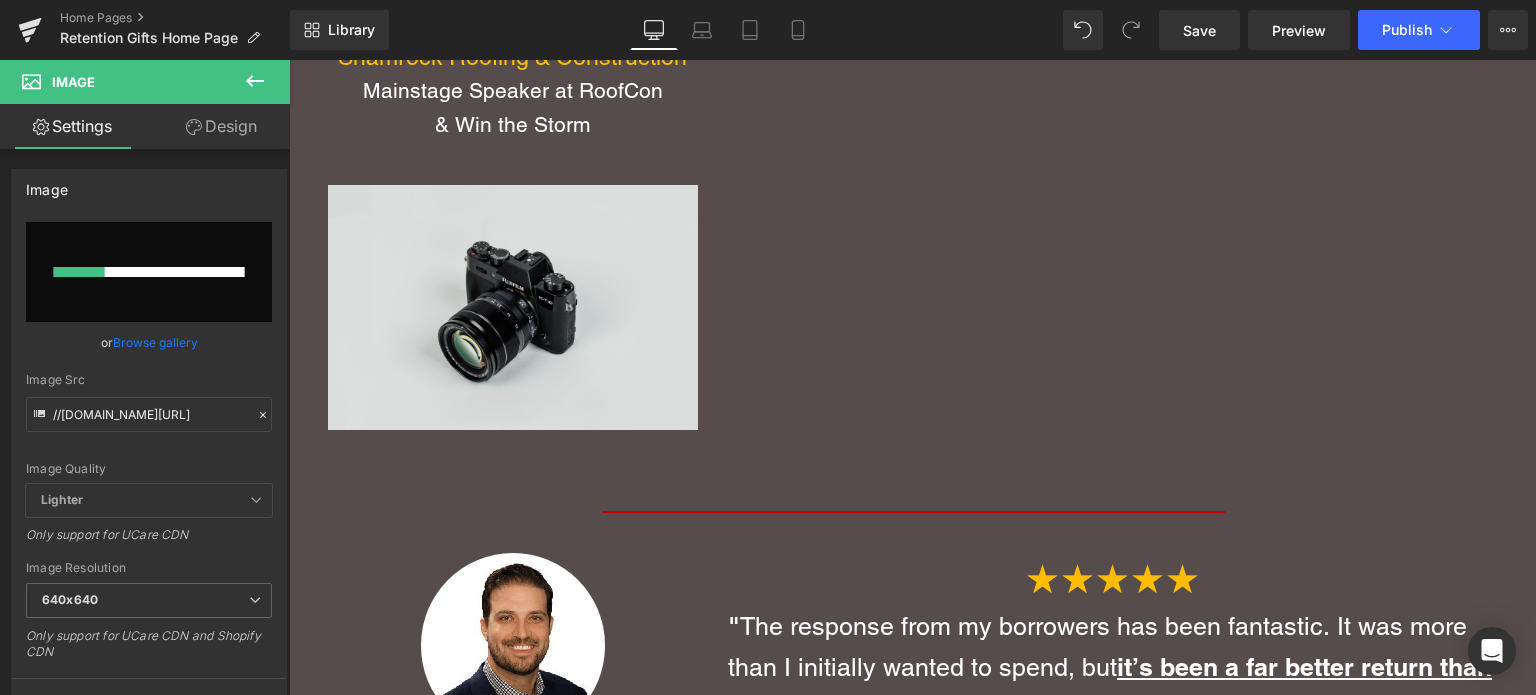 type 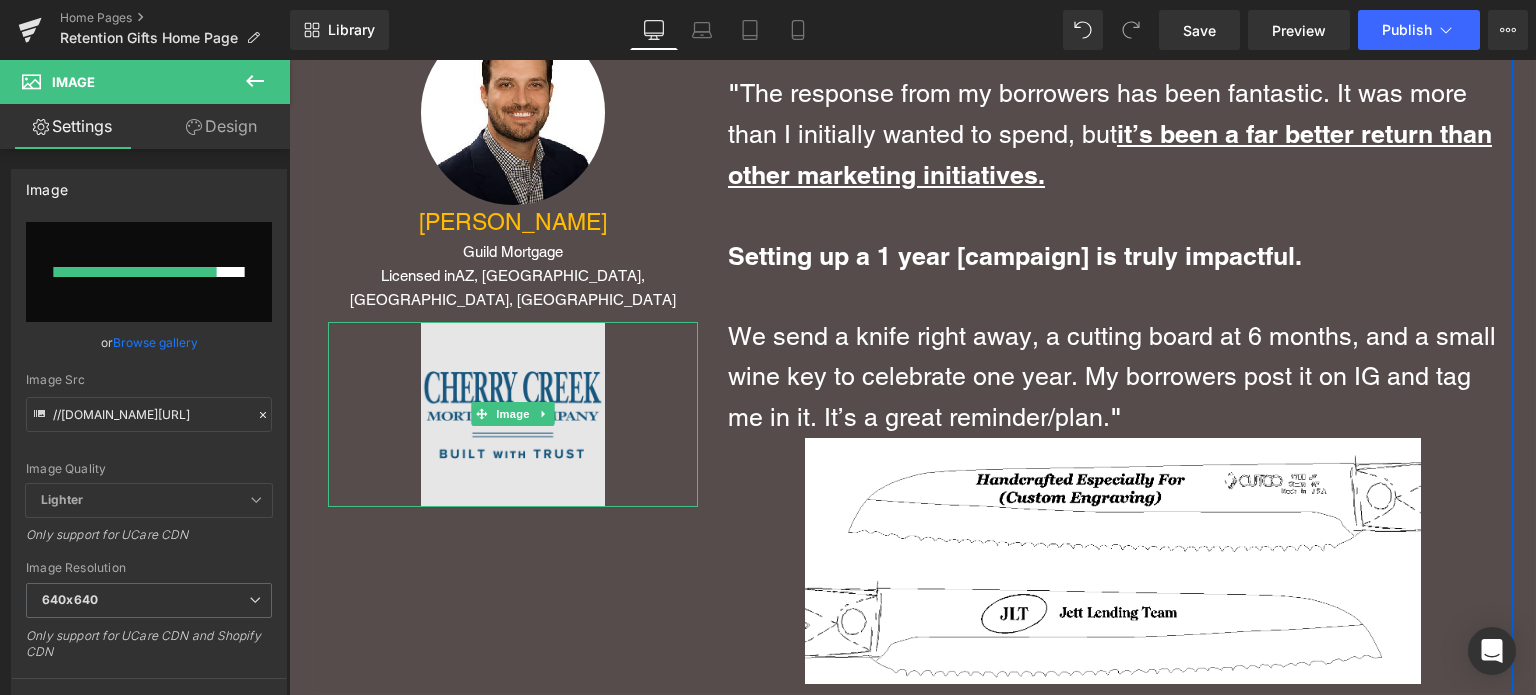 scroll, scrollTop: 3866, scrollLeft: 0, axis: vertical 